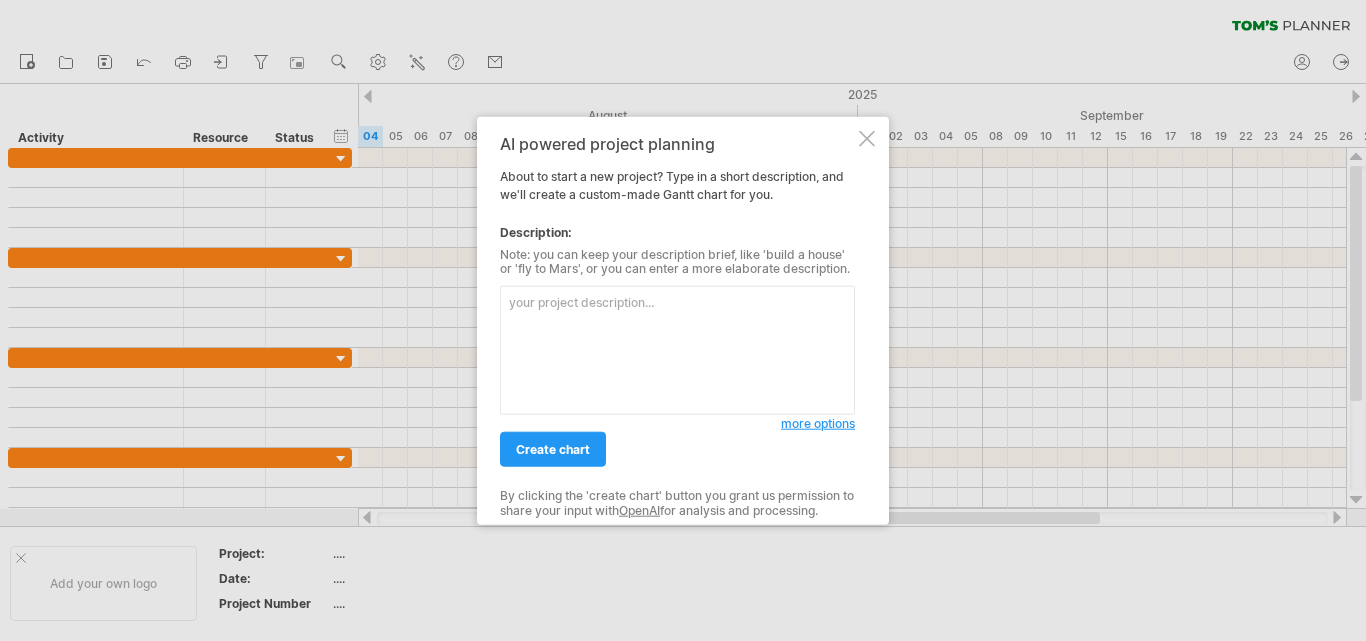 scroll, scrollTop: 0, scrollLeft: 0, axis: both 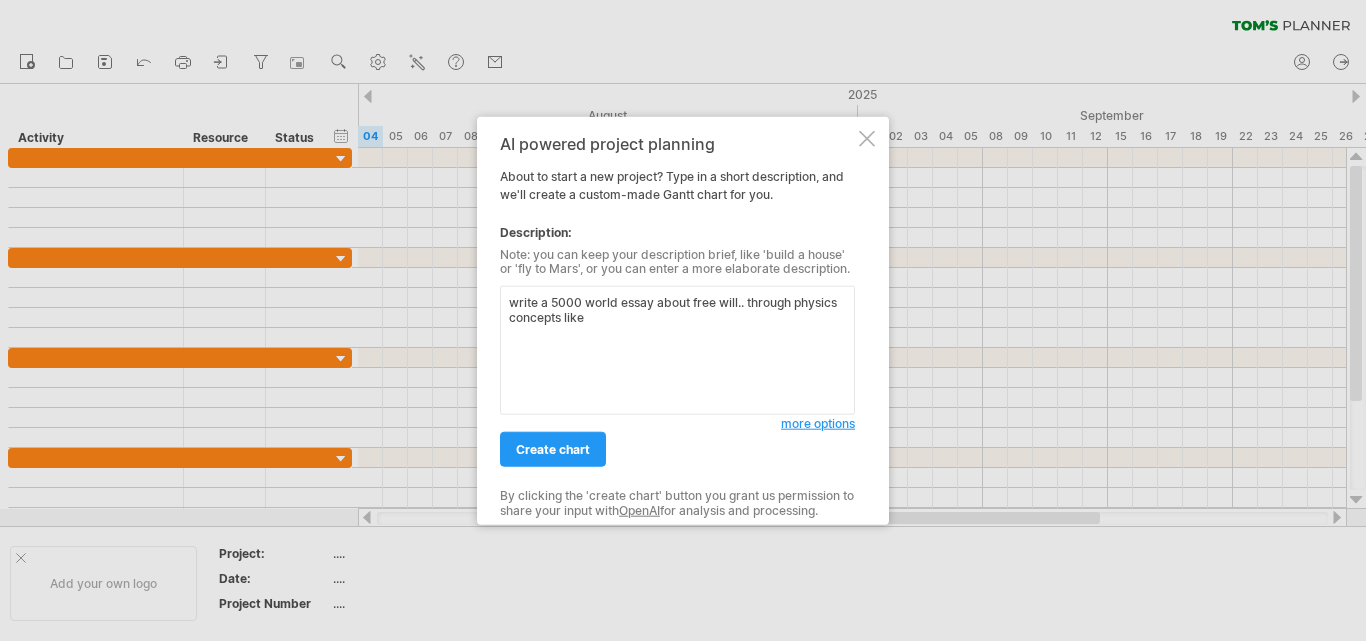 paste on "Quantum physics" 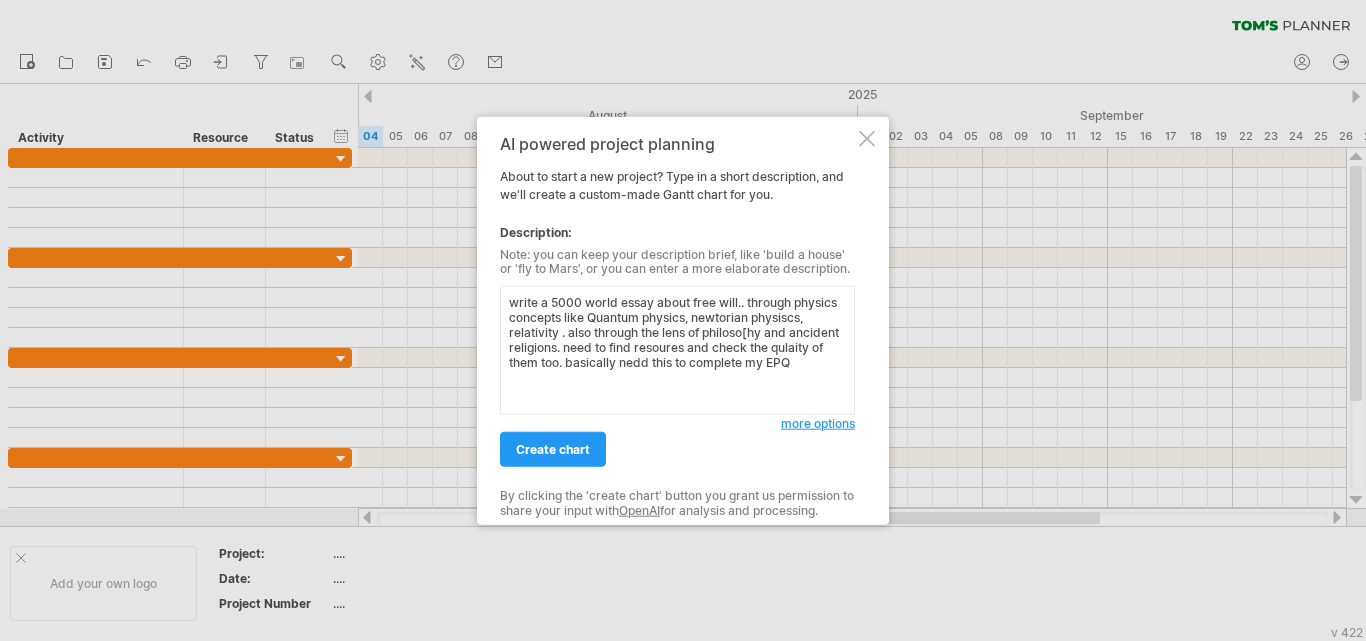 click on "write a 5000 world essay about free will.. through physics concepts like Quantum physics, newtorian physiscs, relativity . also through the lens of philoso[hy and ancident religions. need to find resoures and check the qulaity of them too. basically nedd this to complete my EPQ" at bounding box center (677, 350) 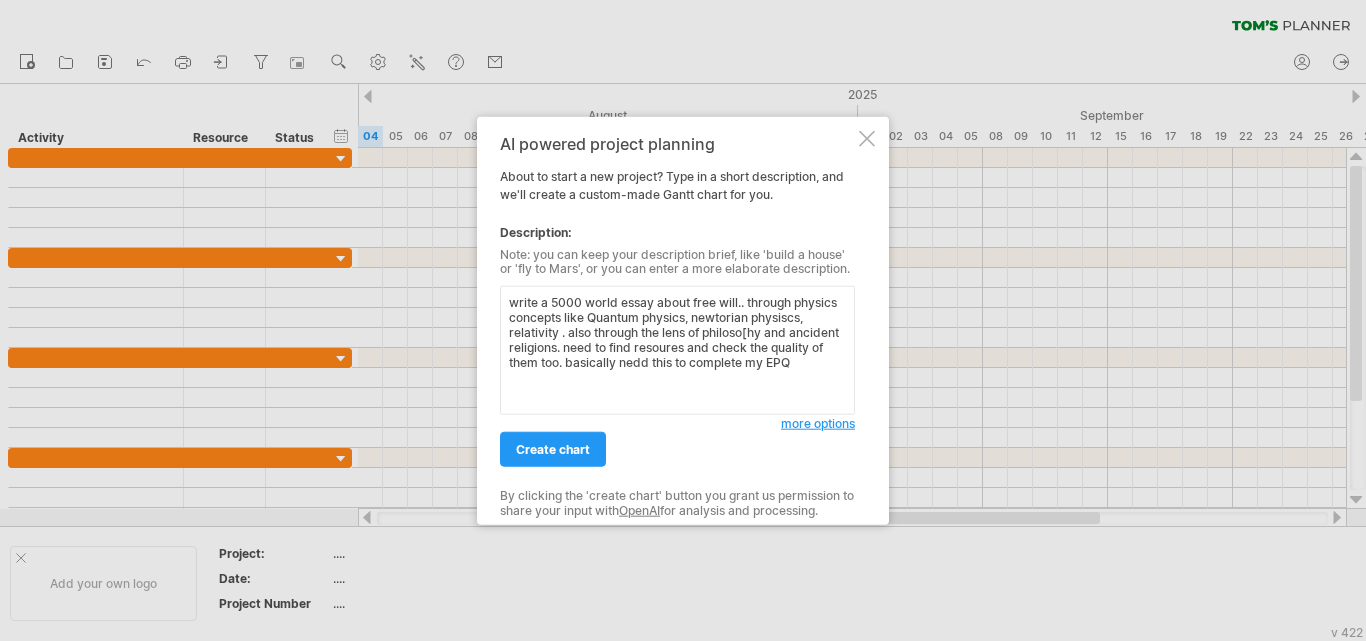click on "write a 5000 world essay about free will.. through physics concepts like Quantum physics, newtorian physiscs, relativity . also through the lens of philoso[hy and ancident religions. need to find resoures and check the quality of them too. basically nedd this to complete my EPQ" at bounding box center (677, 350) 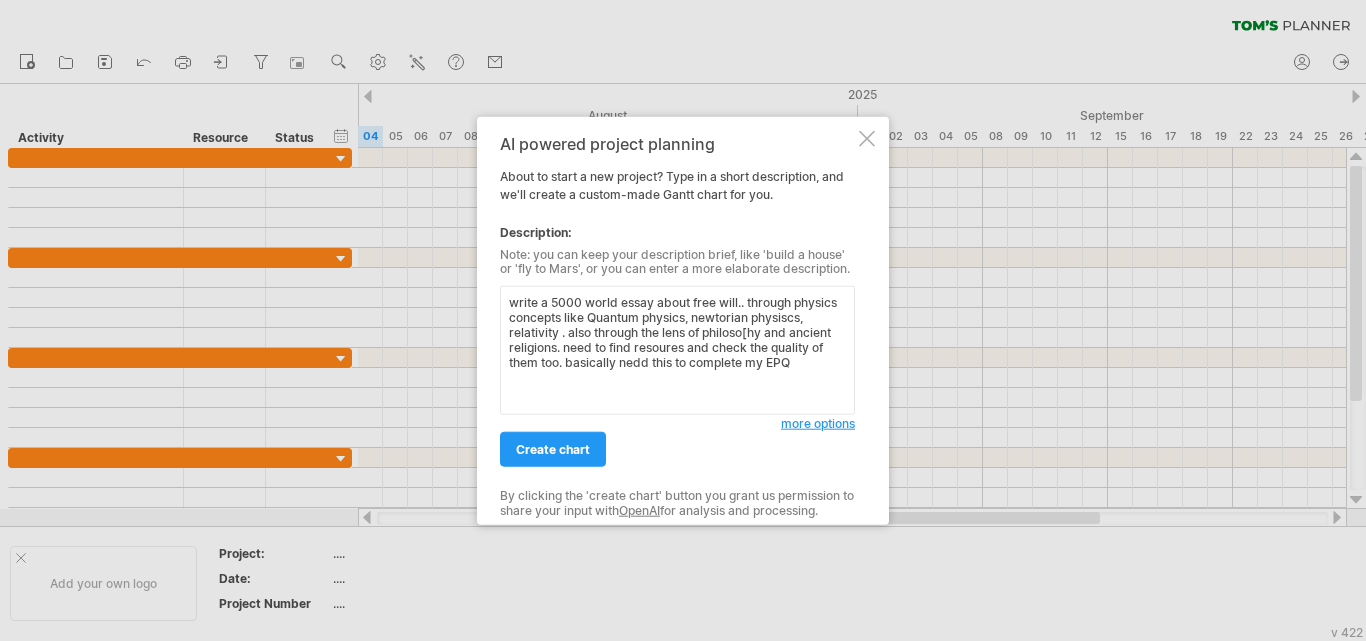 click on "write a 5000 world essay about free will.. through physics concepts like Quantum physics, newtorian physiscs, relativity . also through the lens of philoso[hy and ancient religions. need to find resoures and check the quality of them too. basically nedd this to complete my EPQ" at bounding box center [677, 350] 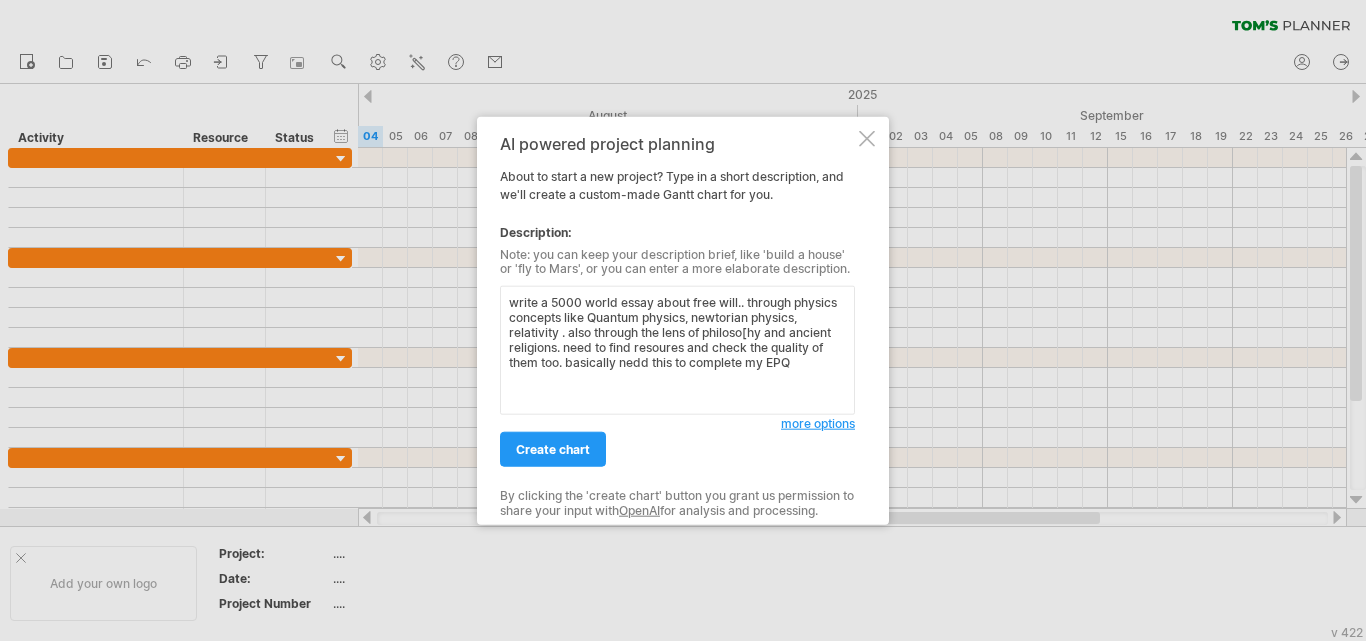 click on "write a 5000 world essay about free will.. through physics concepts like Quantum physics, newtorian physics, relativity . also through the lens of philoso[hy and ancient religions. need to find resoures and check the quality of them too. basically nedd this to complete my EPQ" at bounding box center [677, 350] 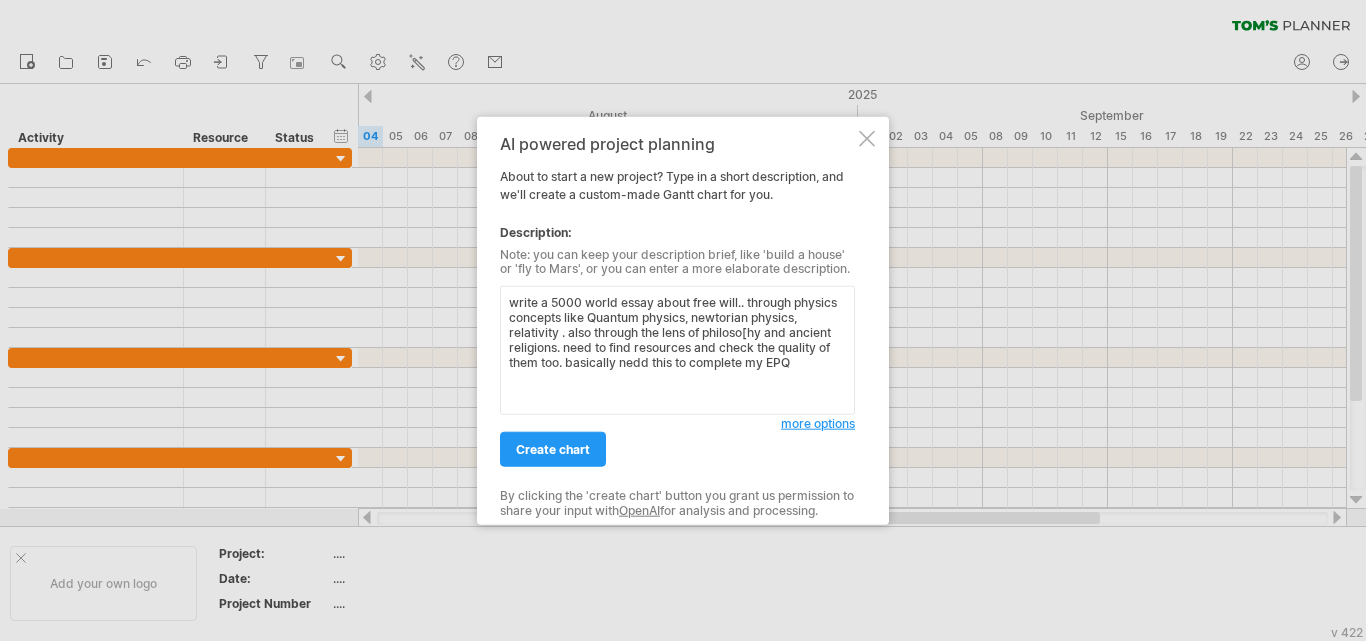 drag, startPoint x: 692, startPoint y: 347, endPoint x: 634, endPoint y: 346, distance: 58.00862 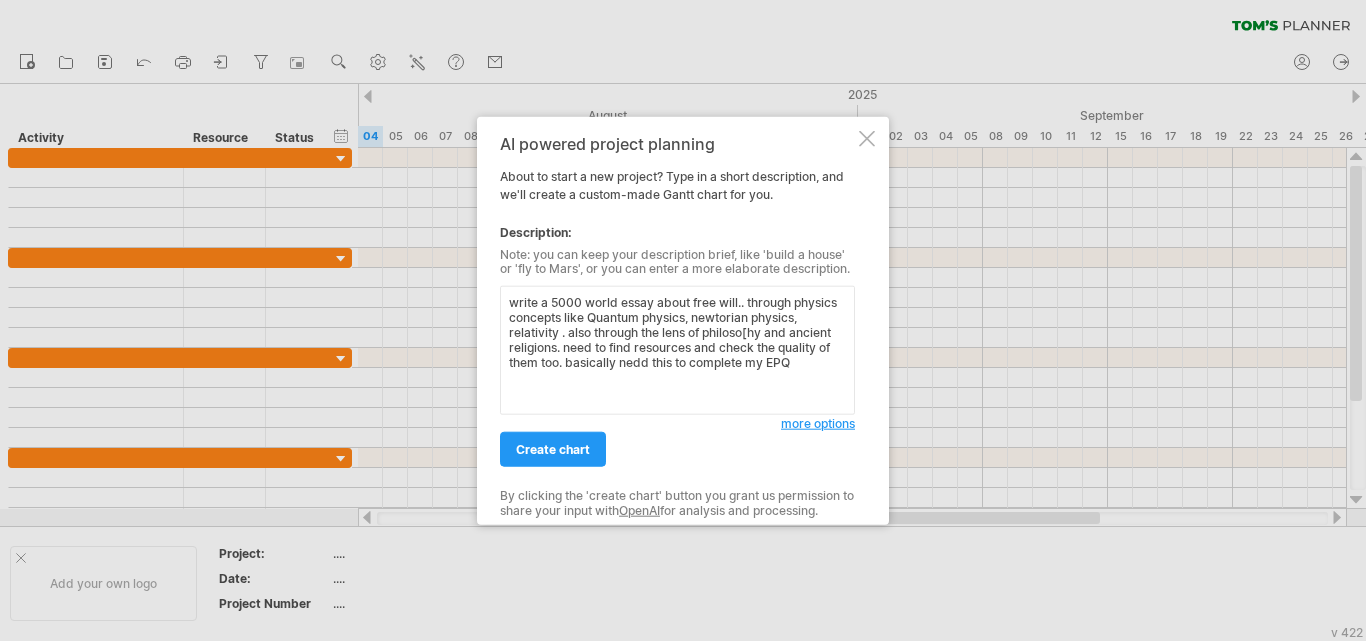 click on "write a 5000 world essay about free will.. through physics concepts like Quantum physics, newtorian physics, relativity . also through the lens of philoso[hy and ancient religions. need to find resources and check the quality of them too. basically nedd this to complete my EPQ" at bounding box center (677, 350) 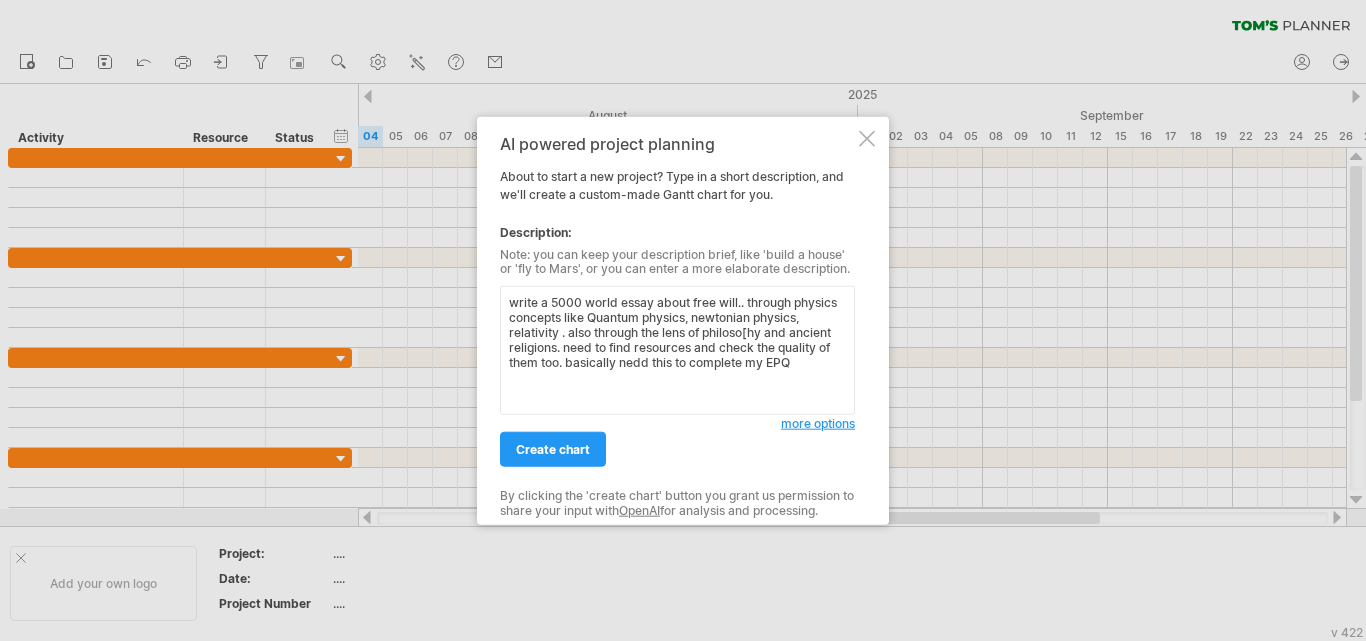 click on "write a 5000 world essay about free will.. through physics concepts like Quantum physics, newtonian physics, relativity . also through the lens of philoso[hy and ancient religions. need to find resources and check the quality of them too. basically nedd this to complete my EPQ" at bounding box center (677, 350) 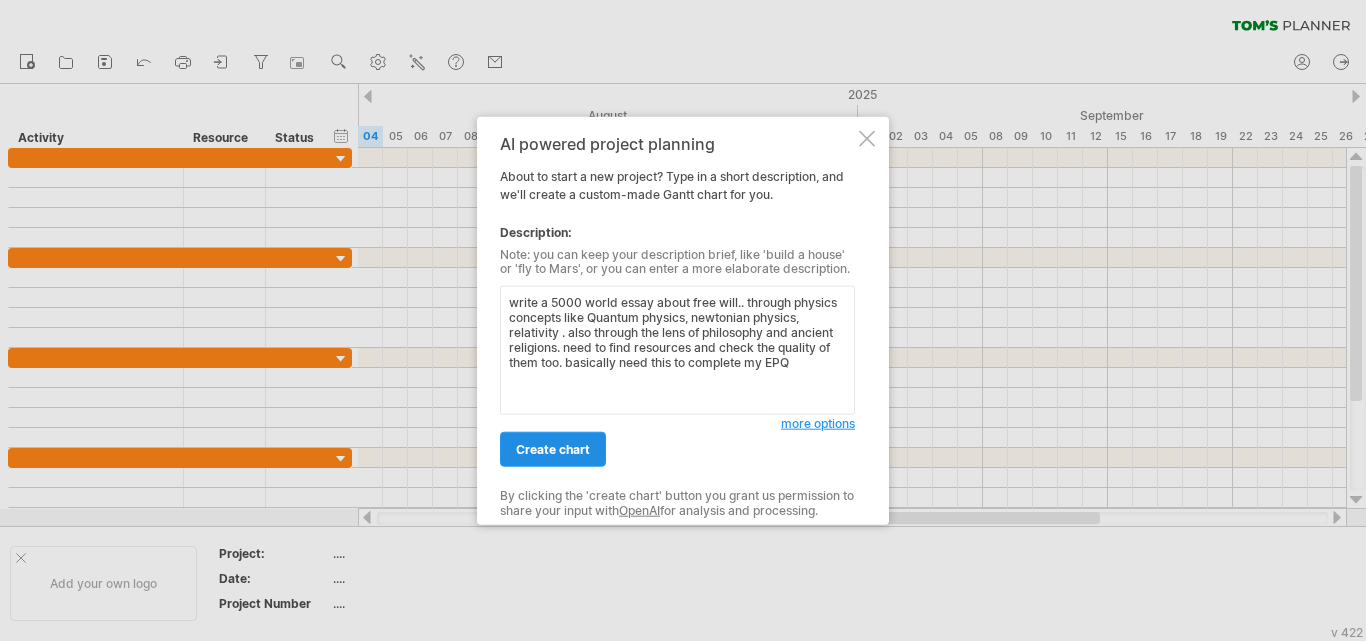 type on "write a 5000 world essay about free will.. through physics concepts like Quantum physics, newtonian physics, relativity . also through the lens of philosophy and ancient religions. need to find resources and check the quality of them too. basically need this to complete my EPQ" 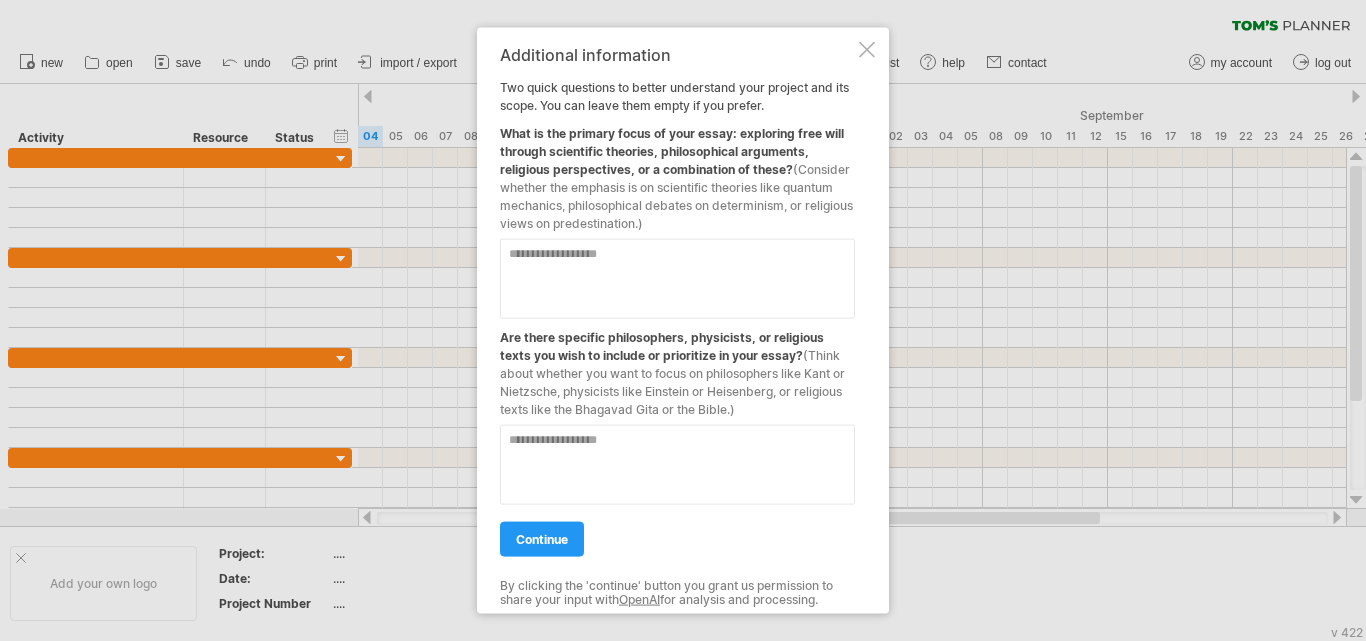 click at bounding box center [677, 278] 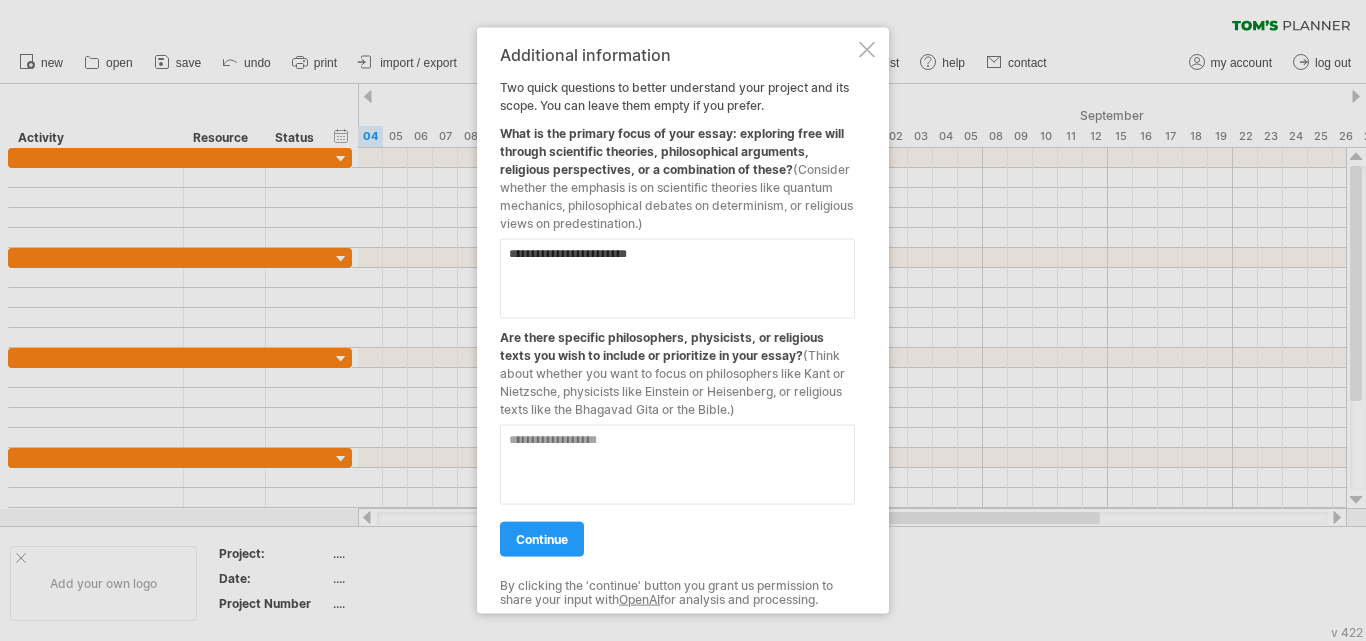 type on "**********" 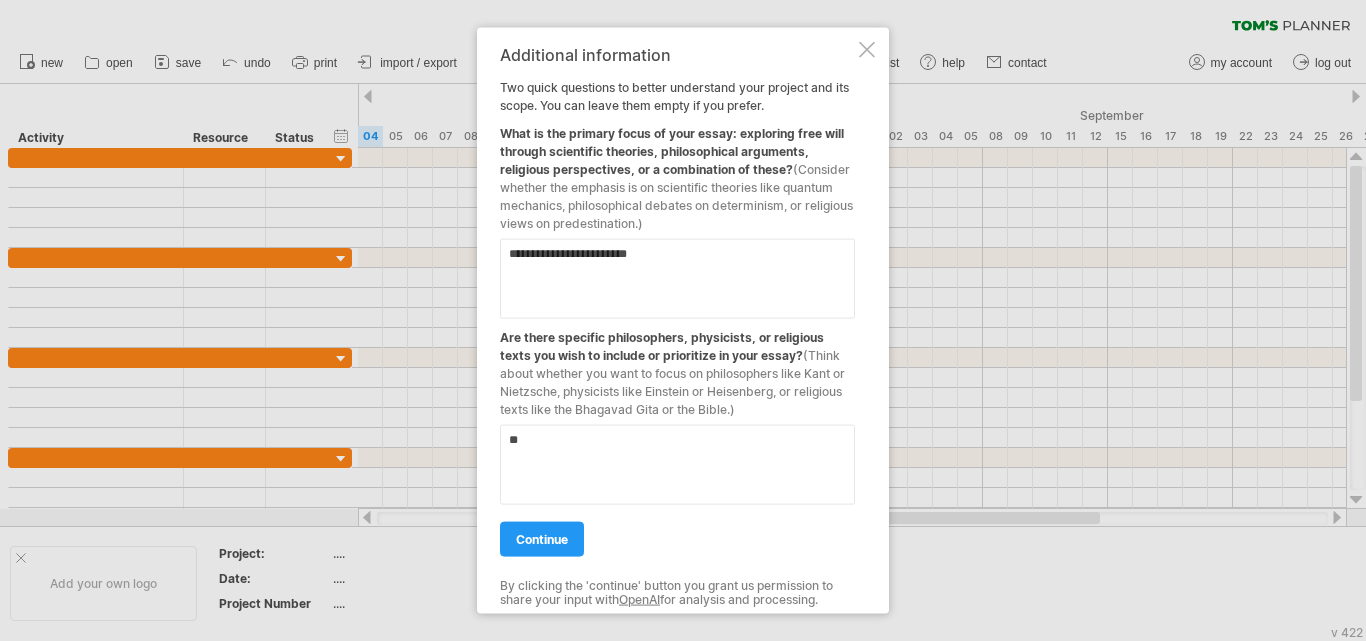 type on "*" 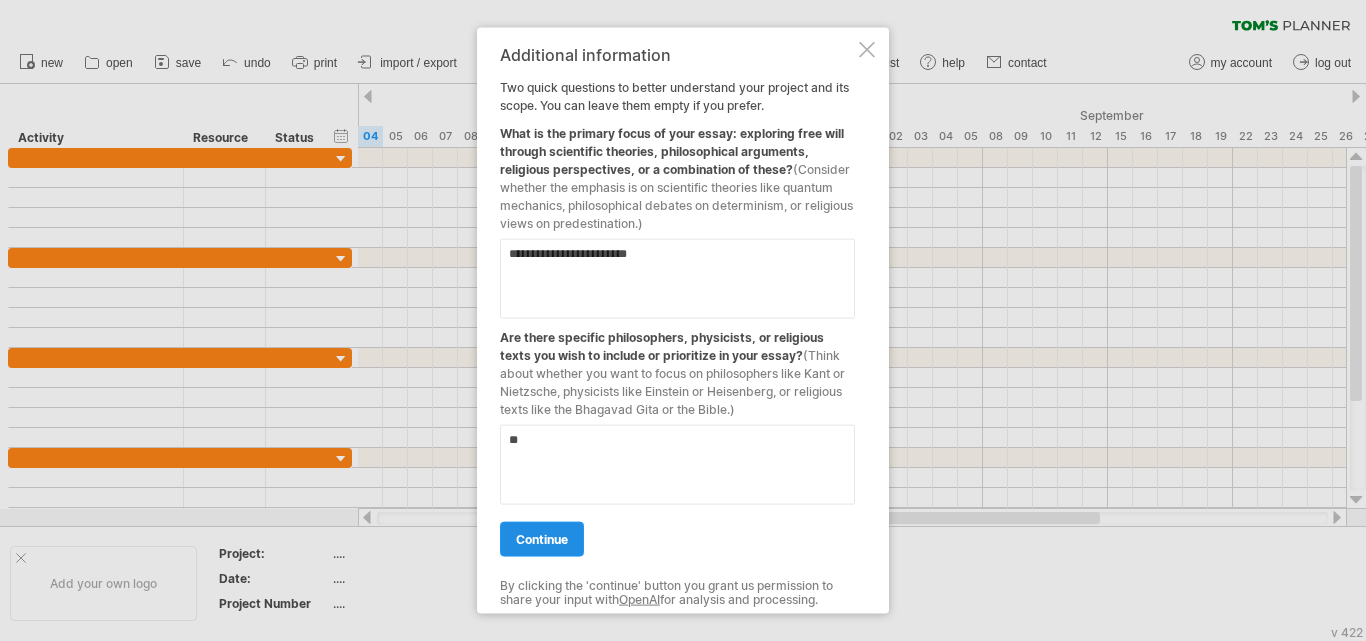 type on "**" 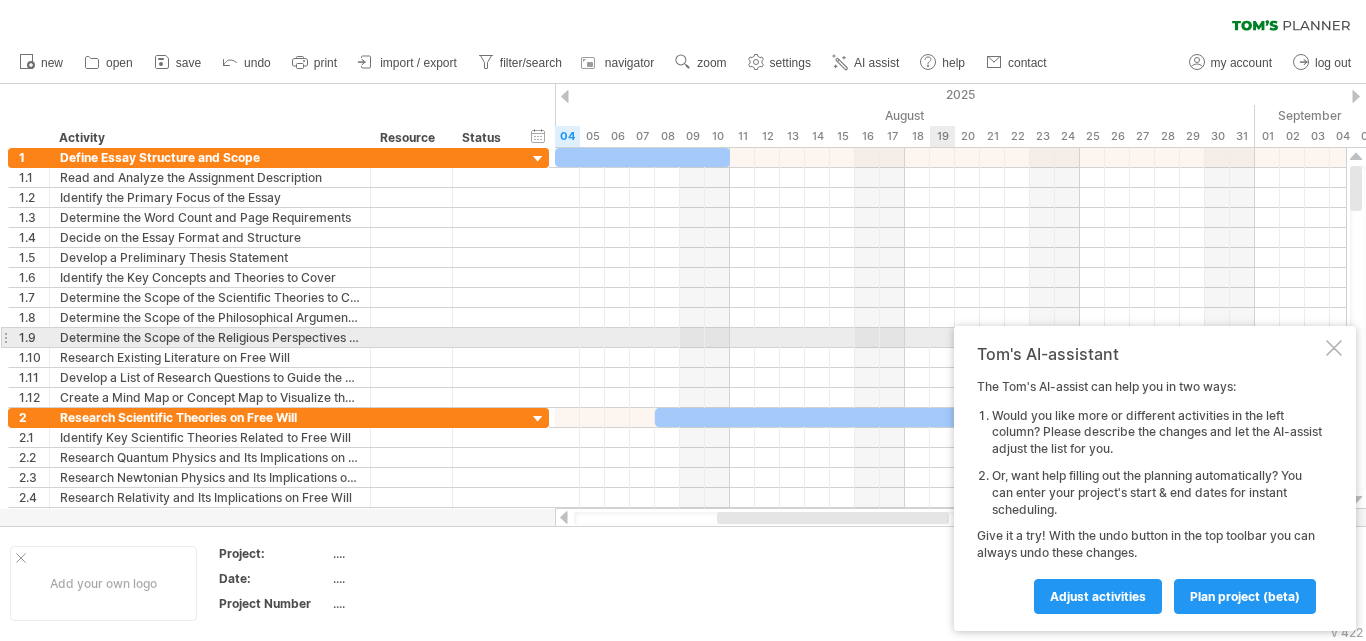 click at bounding box center [1334, 348] 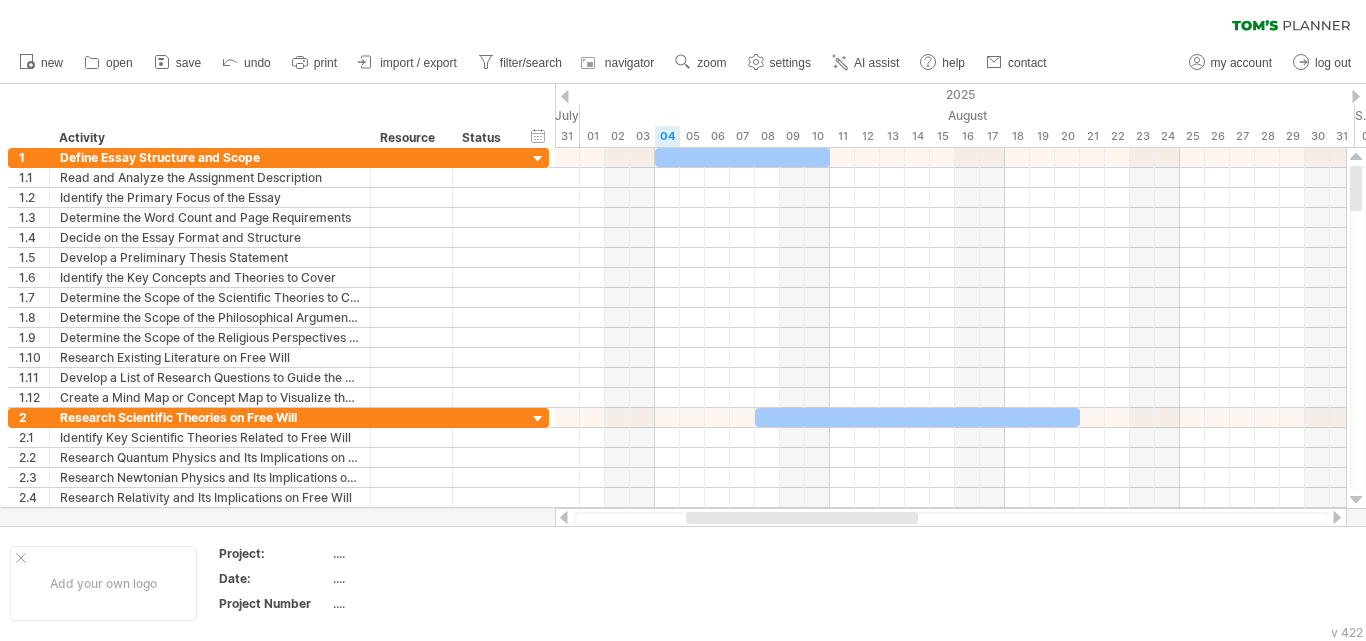 drag, startPoint x: 933, startPoint y: 519, endPoint x: 902, endPoint y: 509, distance: 32.572994 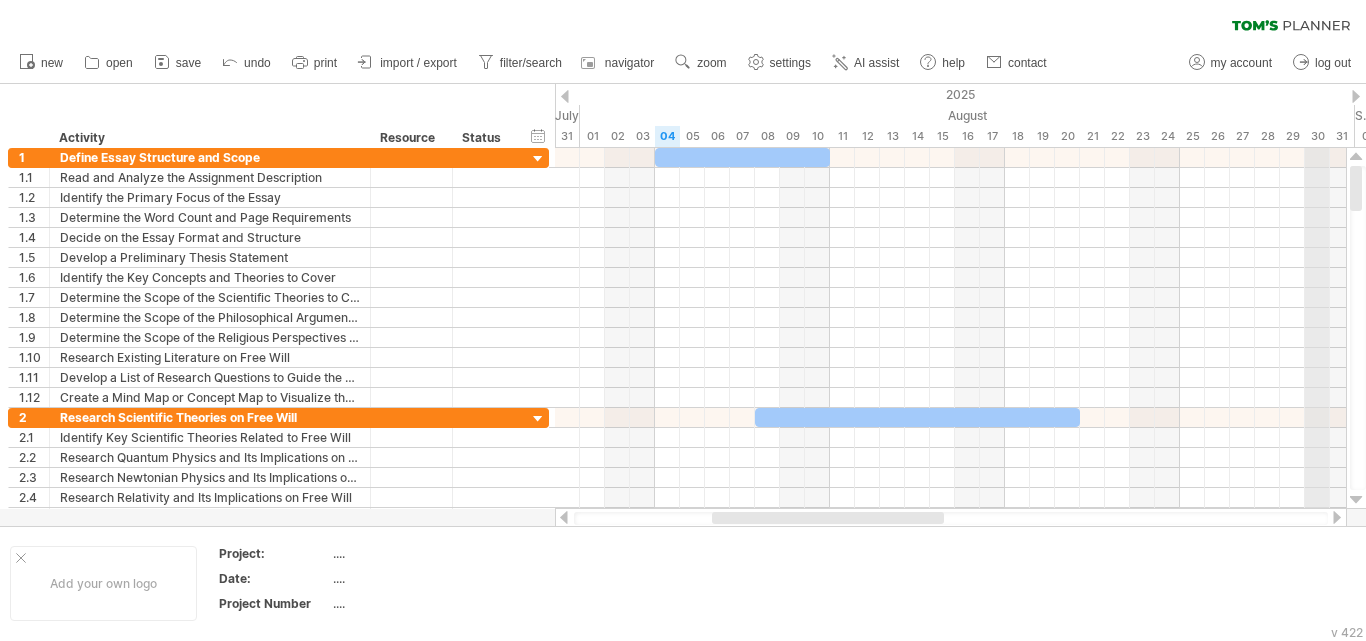drag, startPoint x: 1356, startPoint y: 198, endPoint x: 1328, endPoint y: 98, distance: 103.84604 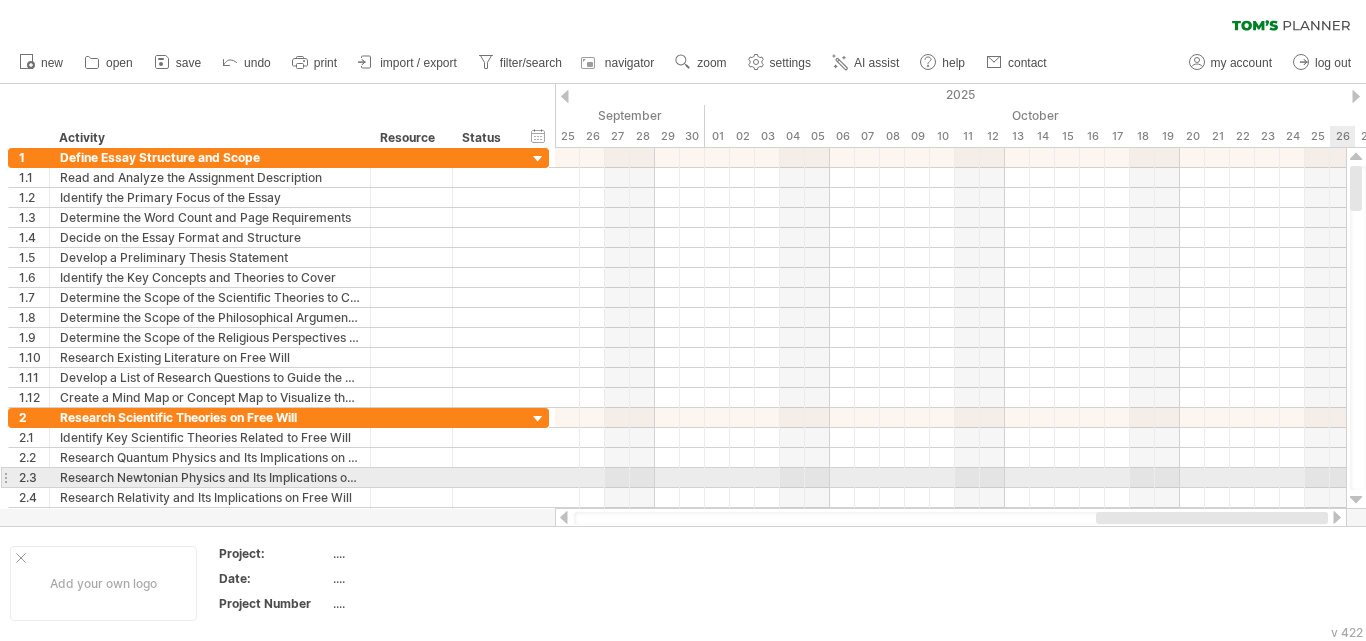 drag, startPoint x: 890, startPoint y: 513, endPoint x: 1037, endPoint y: 383, distance: 196.2371 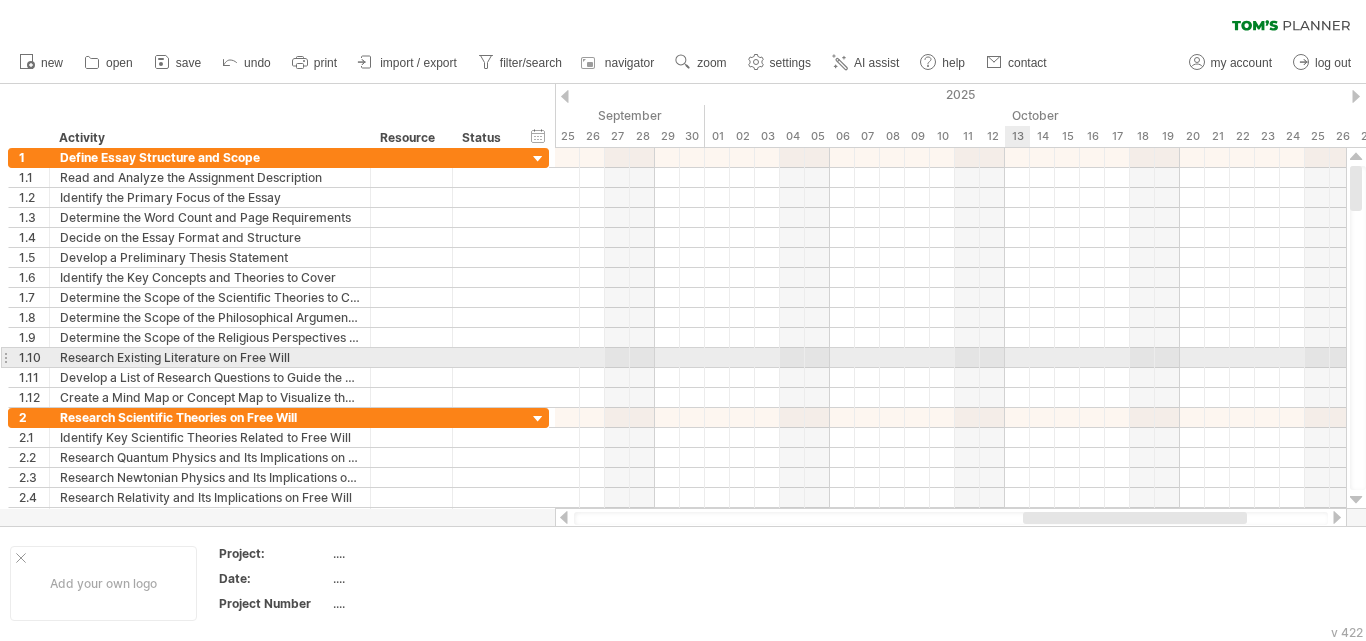 click at bounding box center [950, 358] 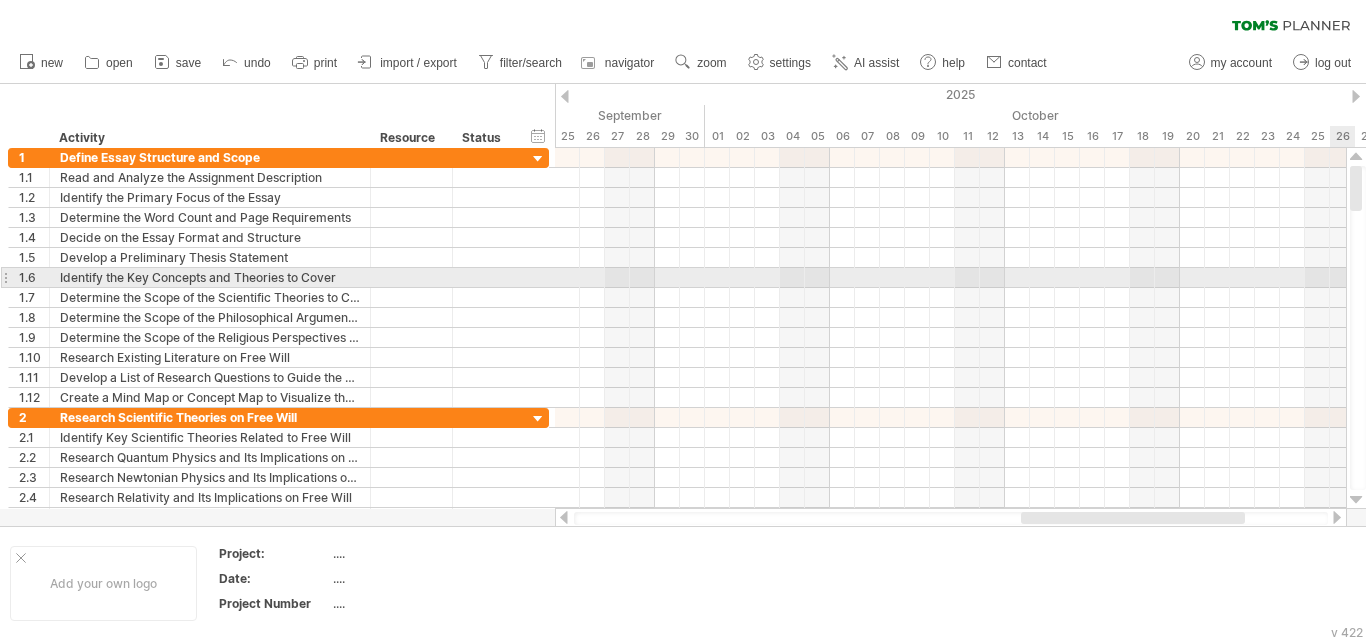 drag, startPoint x: 1365, startPoint y: 182, endPoint x: 1365, endPoint y: 287, distance: 105 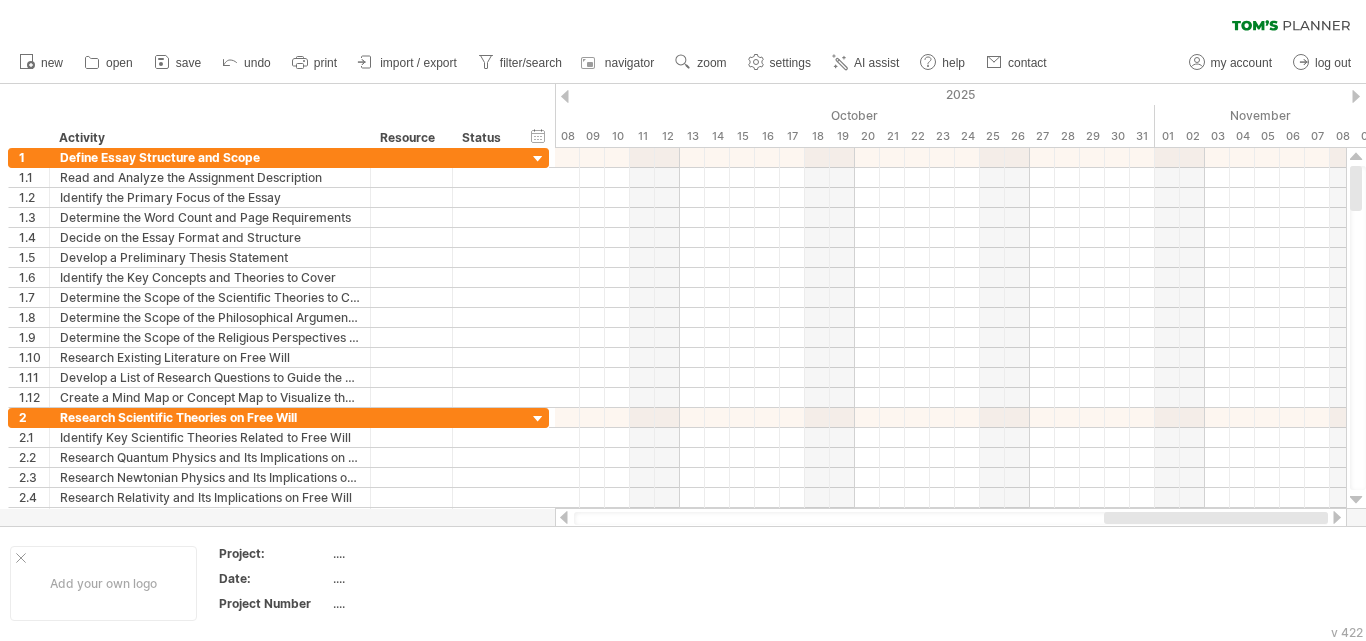 drag, startPoint x: 1186, startPoint y: 513, endPoint x: 1304, endPoint y: 515, distance: 118.016945 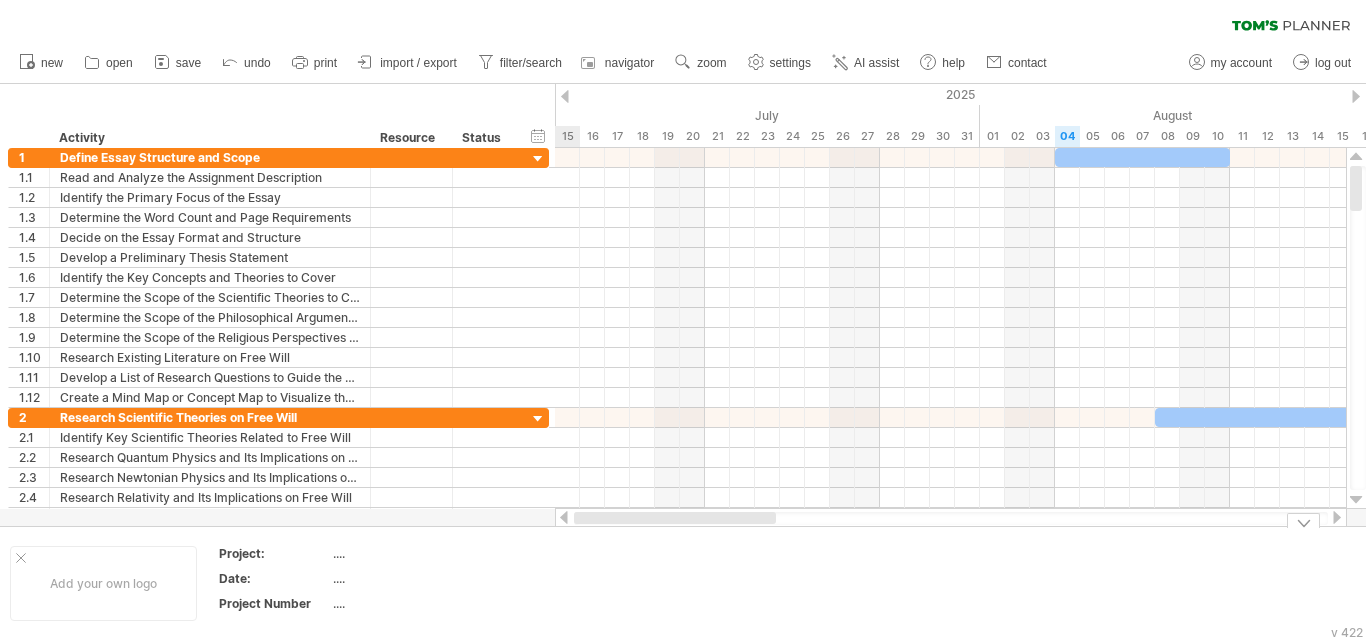 drag, startPoint x: 1236, startPoint y: 516, endPoint x: 677, endPoint y: 612, distance: 567.1834 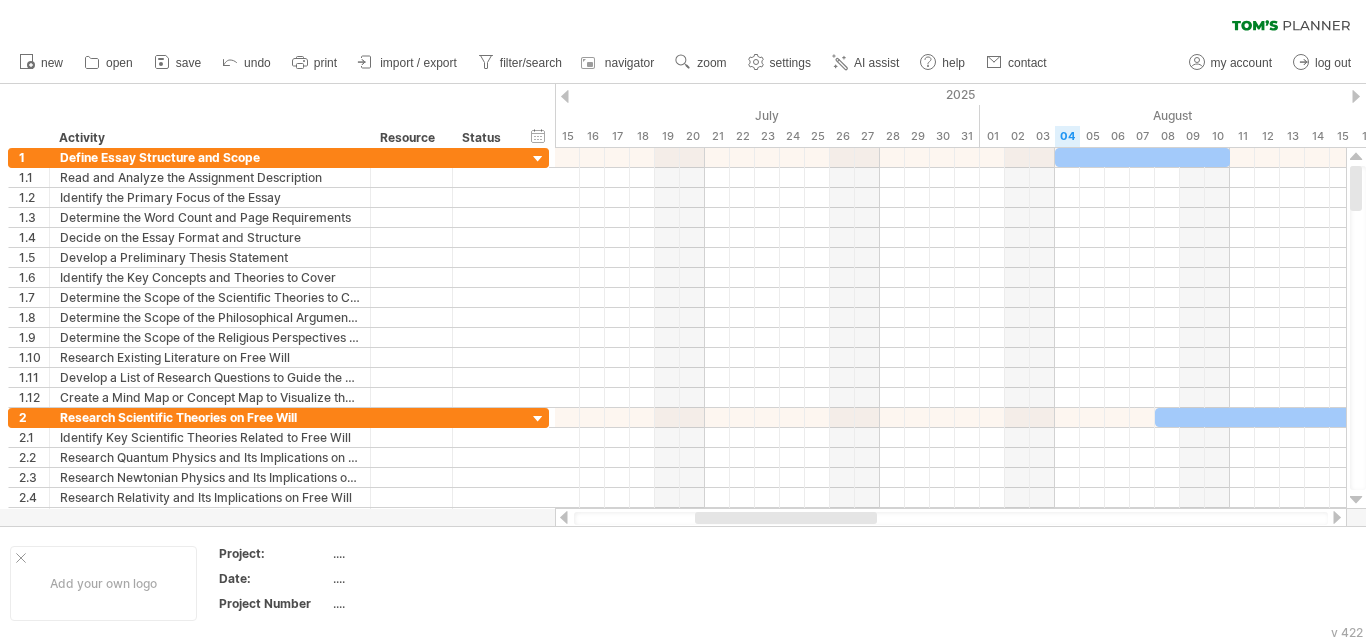 drag, startPoint x: 1359, startPoint y: 189, endPoint x: 1365, endPoint y: -87, distance: 276.06522 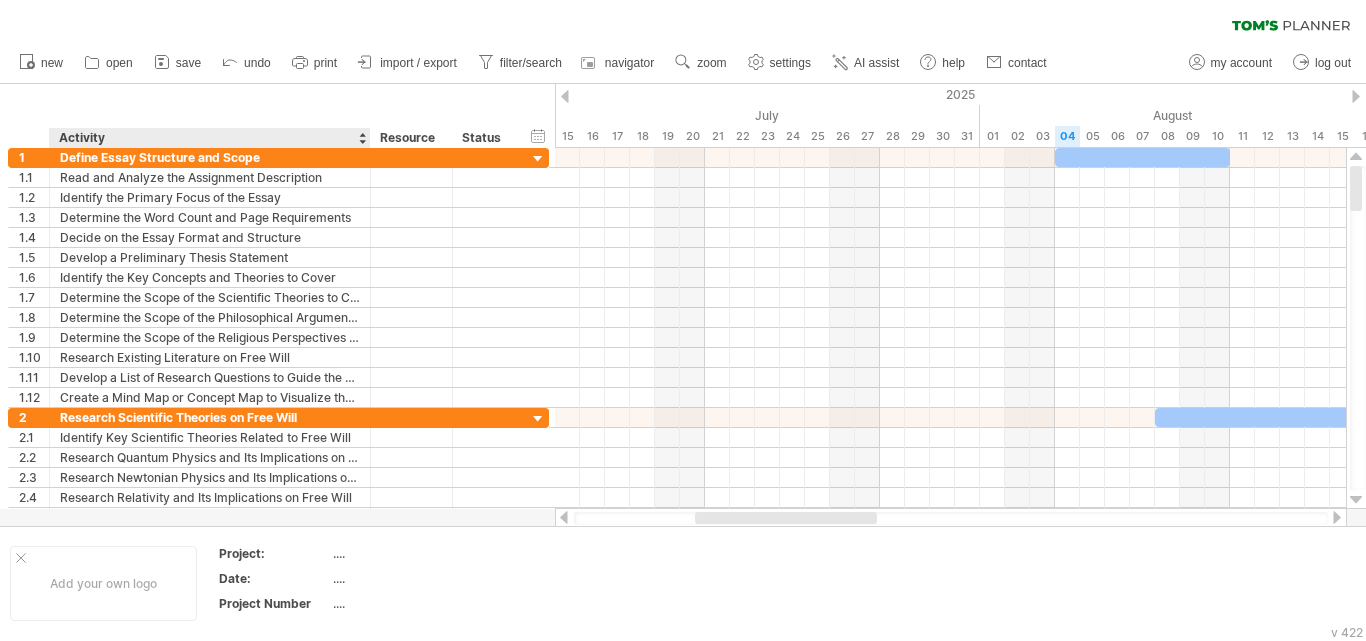 click on "hide start/end/duration show start/end/duration
******** Activity ******** Resource ****** Status" at bounding box center [277, 116] 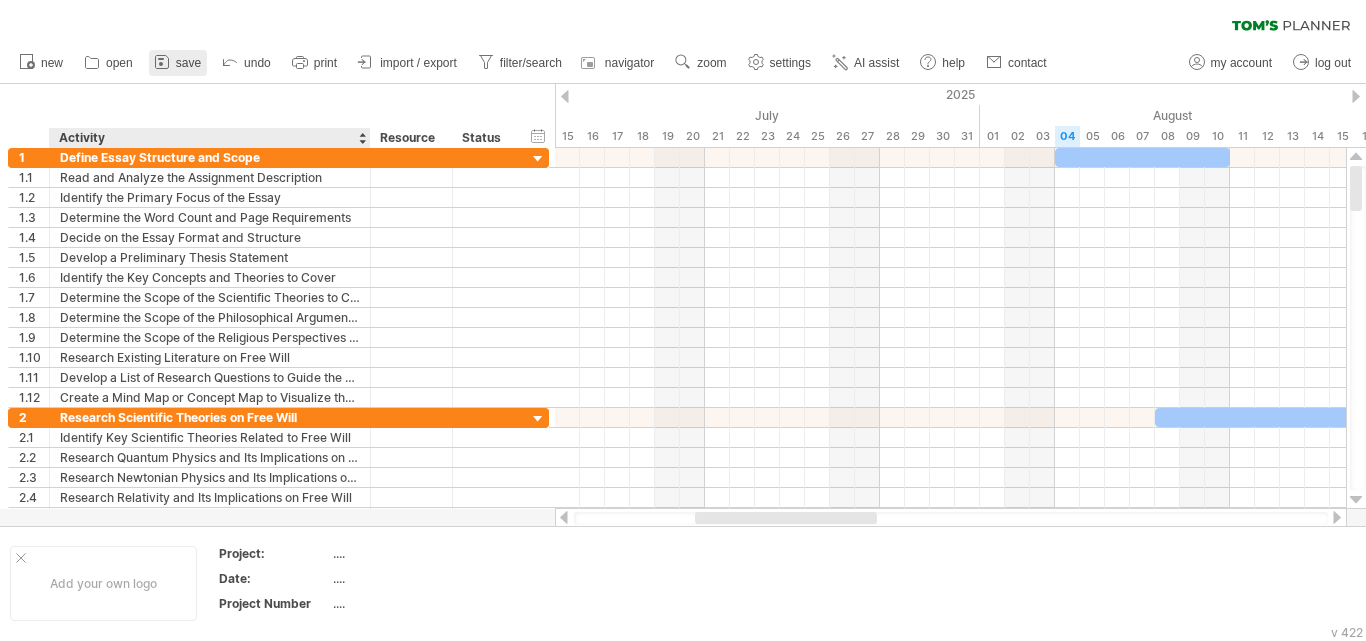 click on "save" at bounding box center [178, 63] 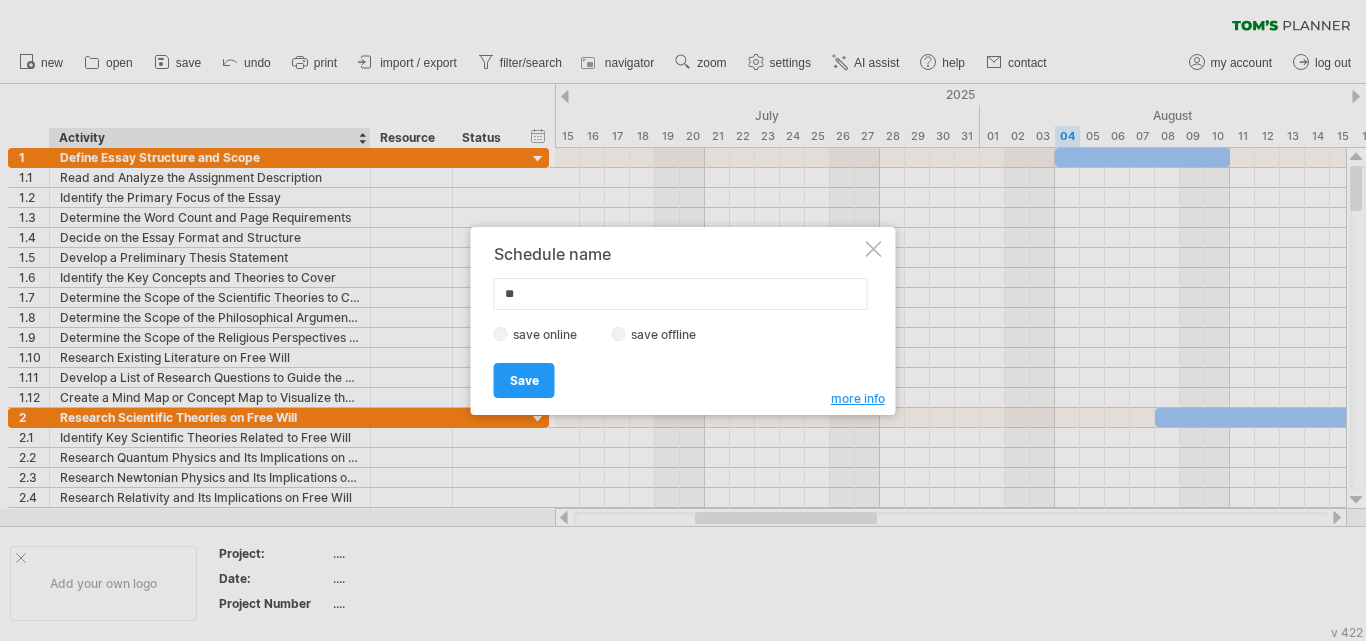 type on "*" 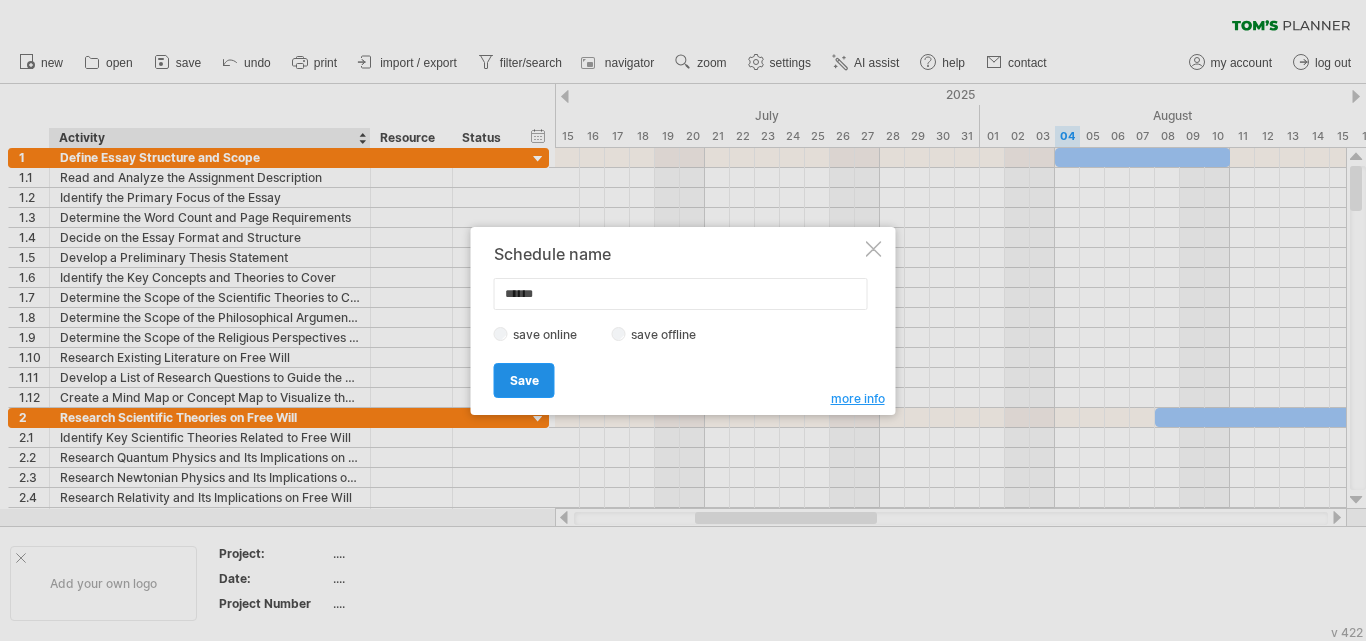 type on "******" 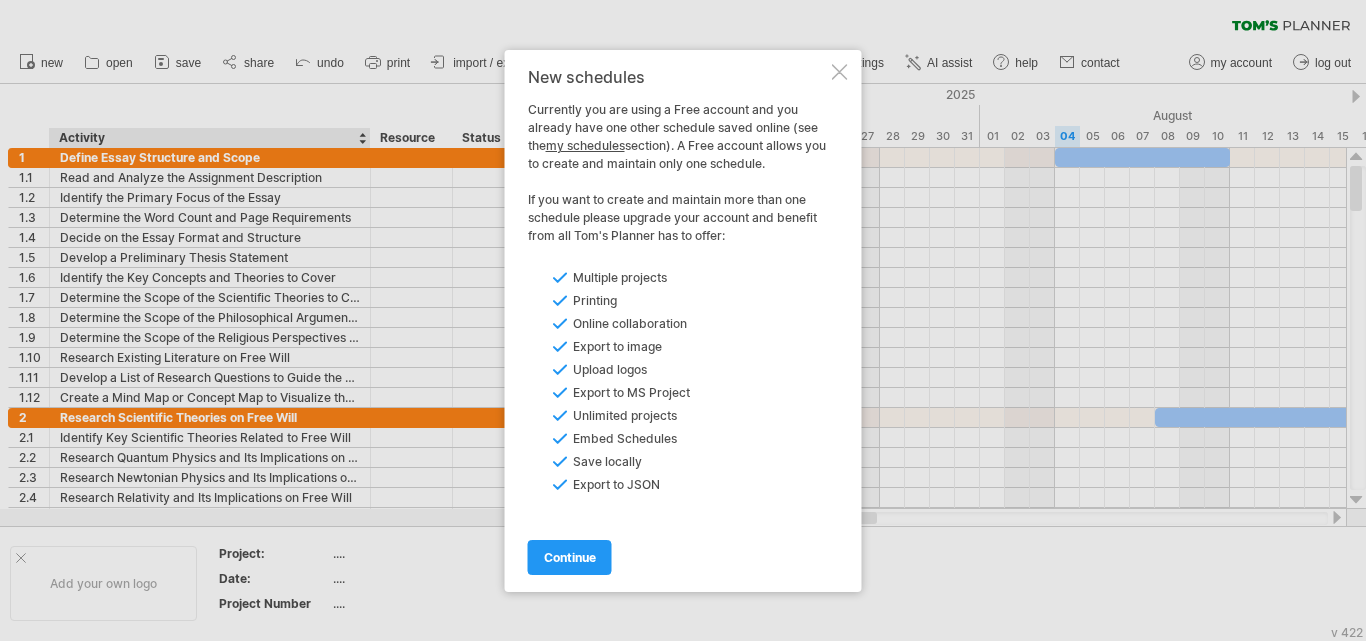 click at bounding box center [840, 72] 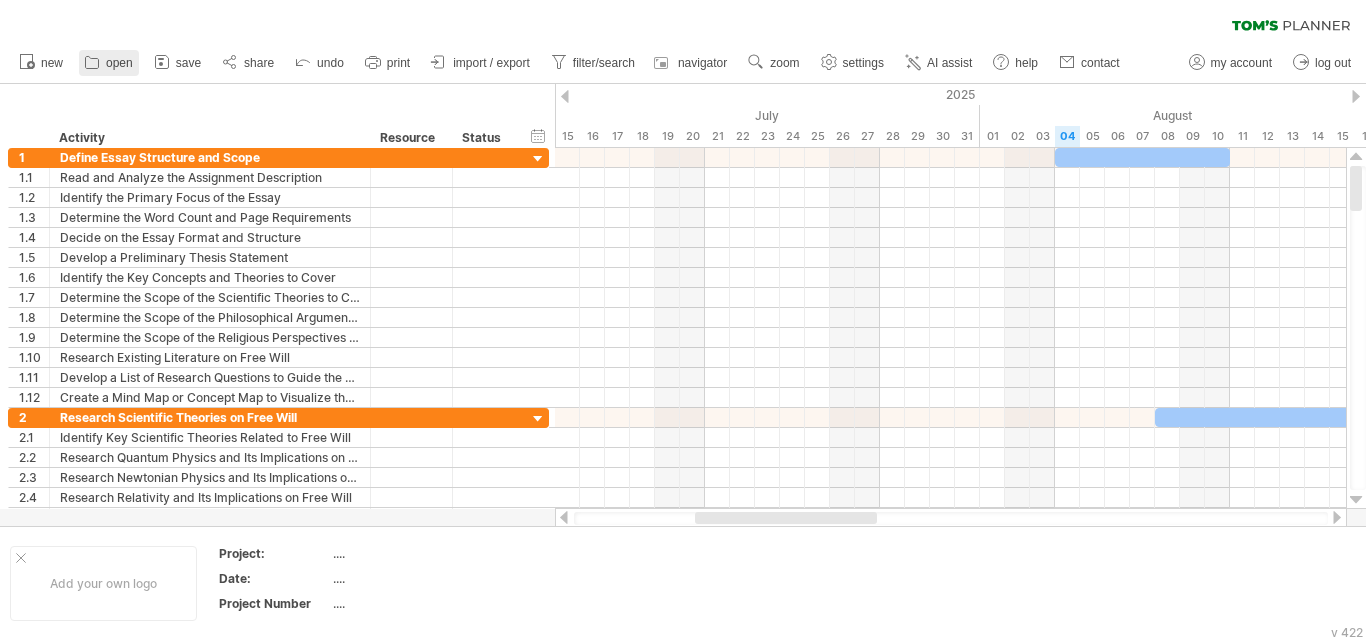 click on "open" at bounding box center (119, 63) 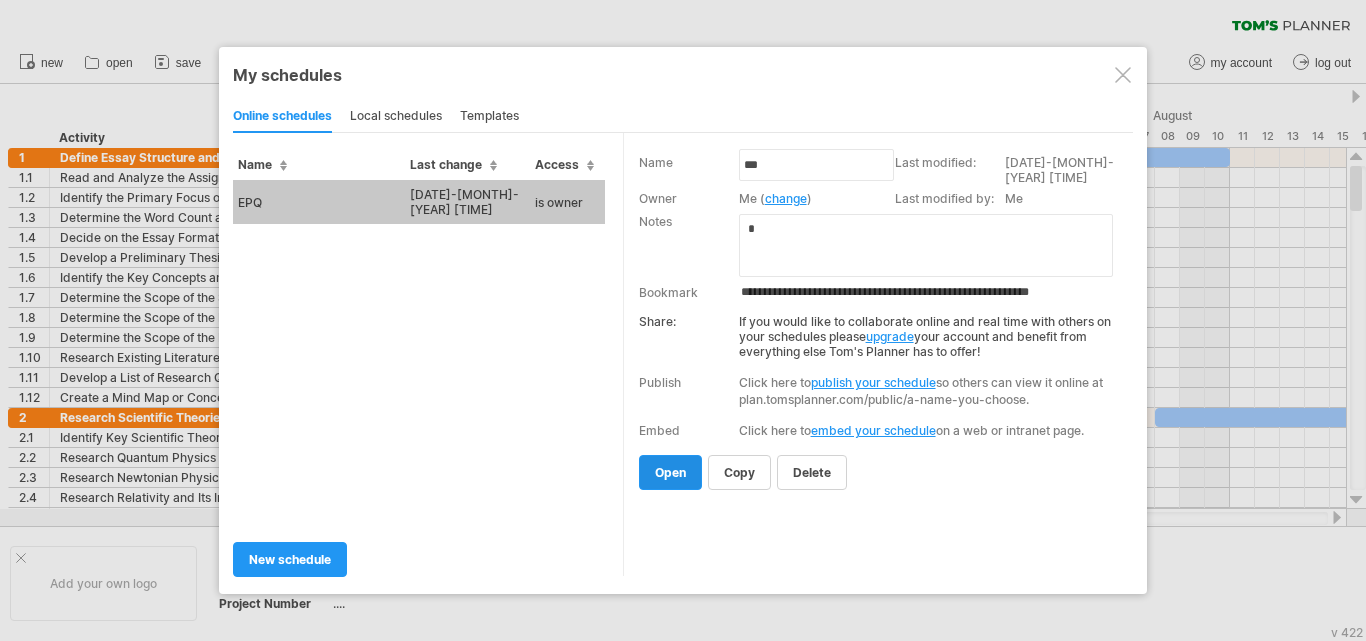 click on "open" at bounding box center [670, 472] 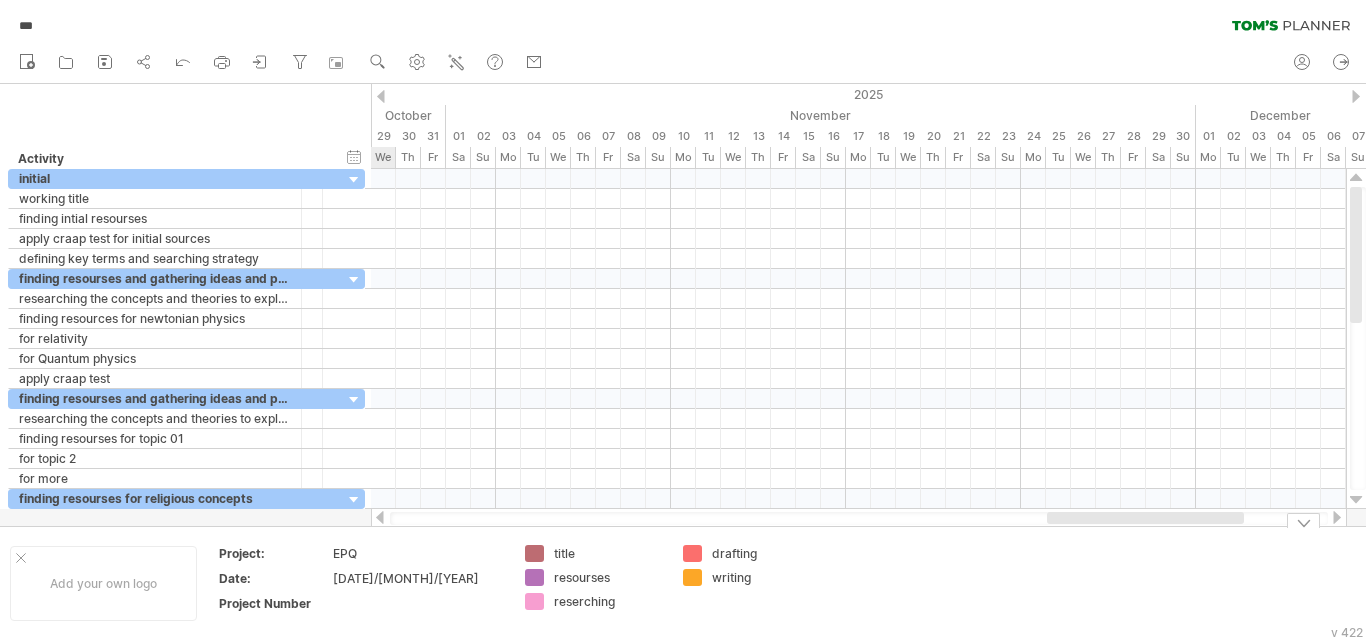drag, startPoint x: 870, startPoint y: 517, endPoint x: 1209, endPoint y: 444, distance: 346.7708 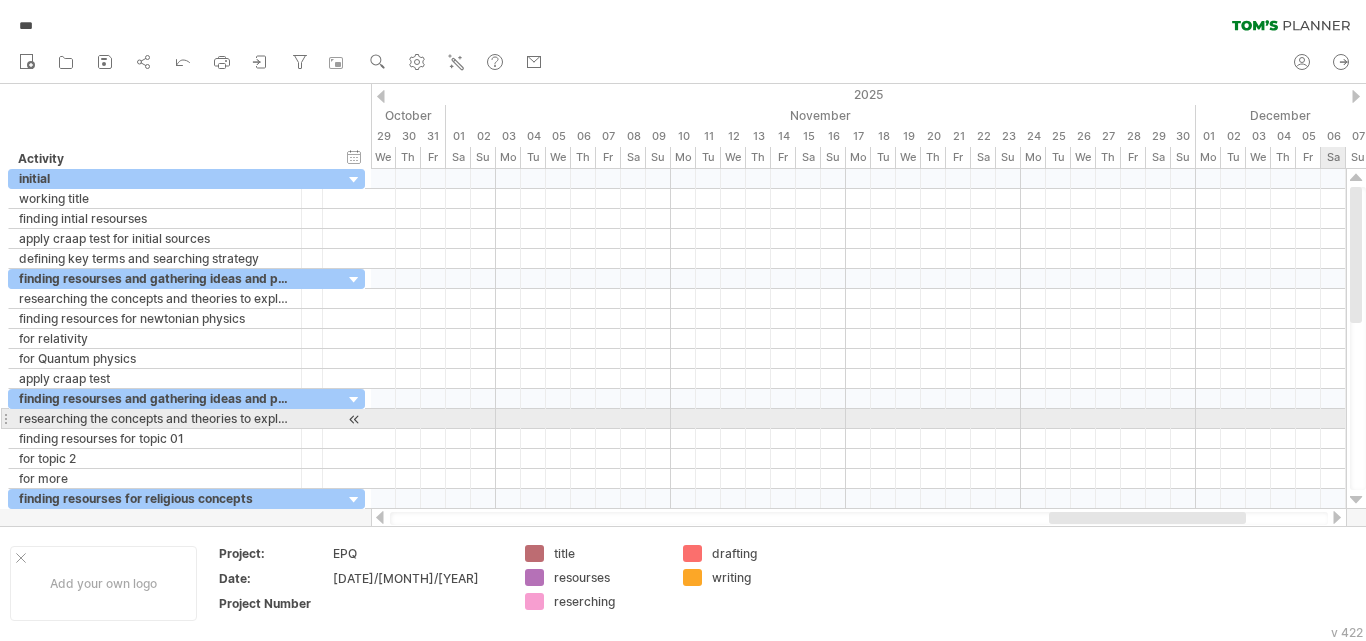 drag, startPoint x: 1365, startPoint y: 305, endPoint x: 1360, endPoint y: 411, distance: 106.11786 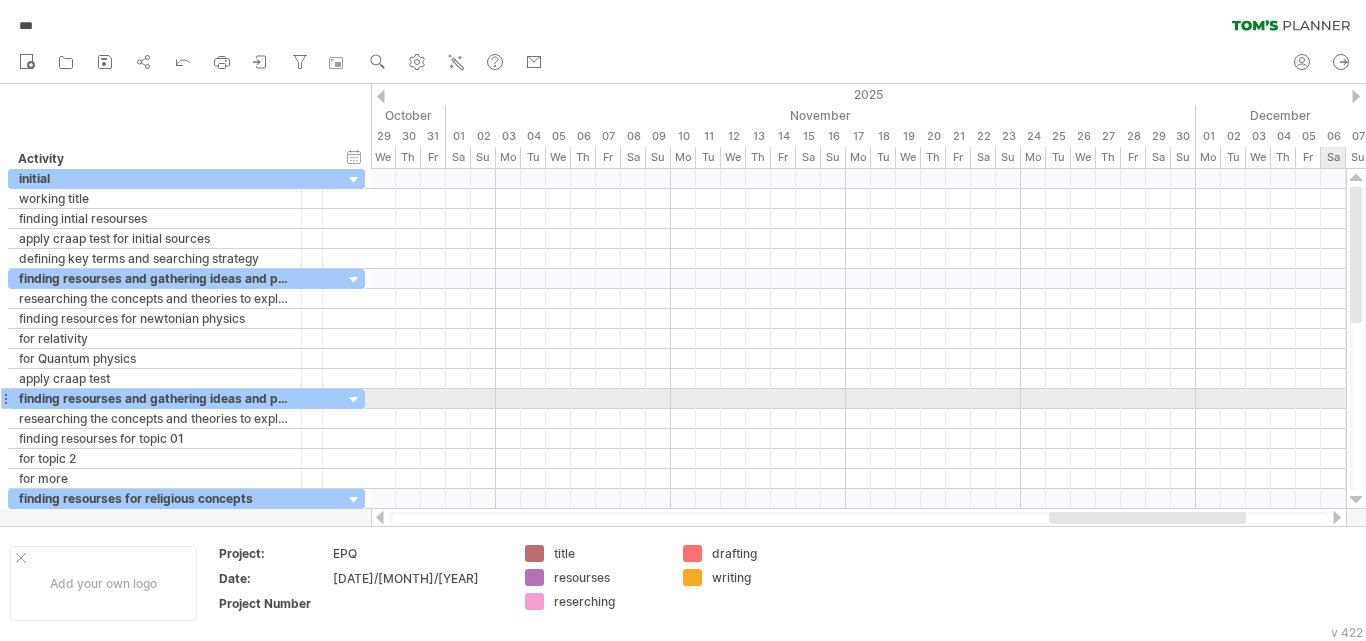 click at bounding box center (1358, 338) 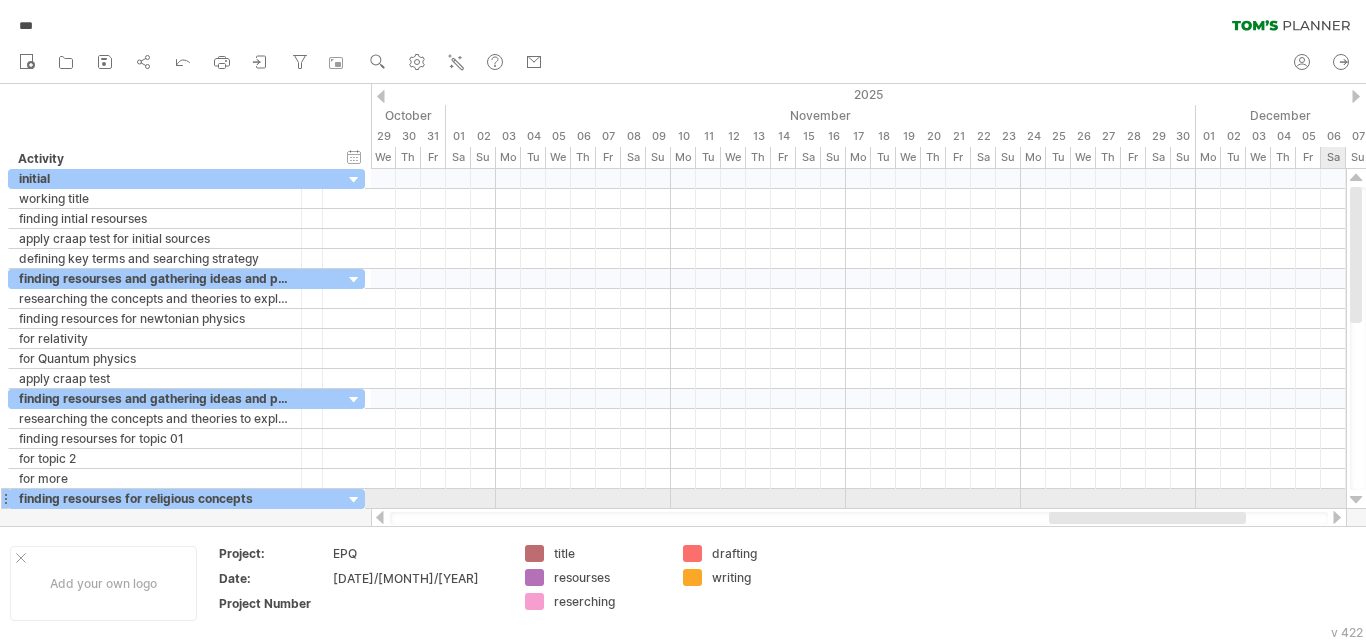 click at bounding box center (1356, 500) 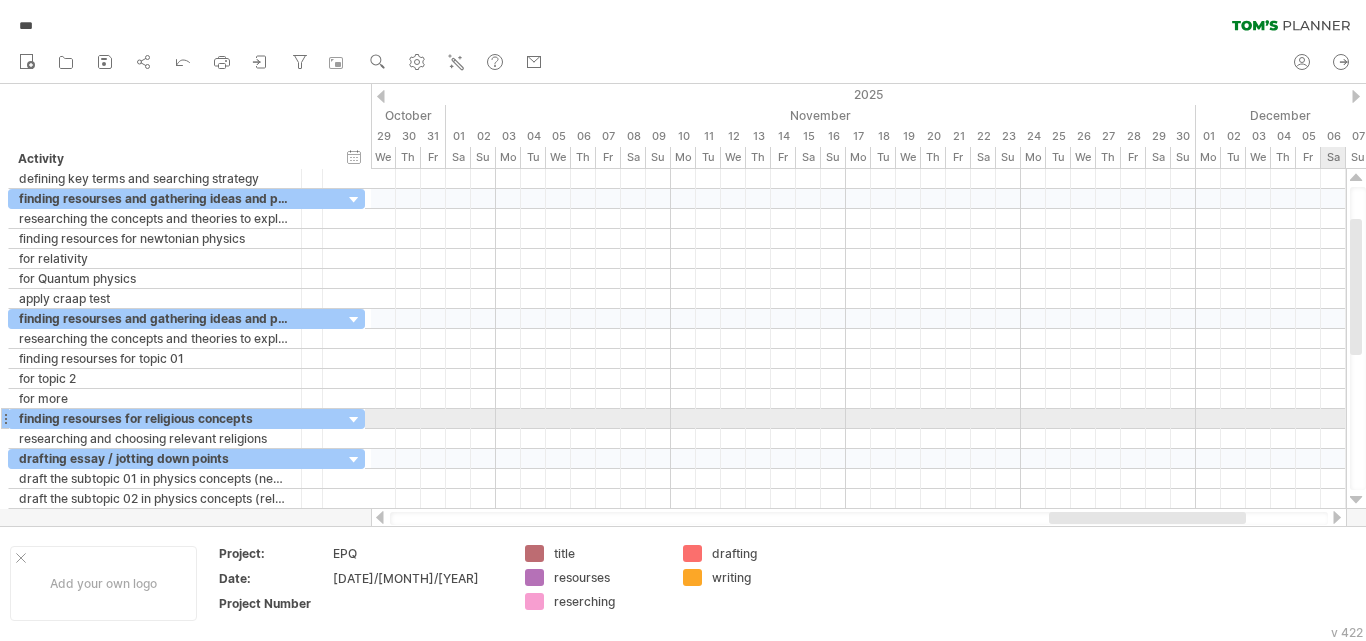 click at bounding box center (1356, 500) 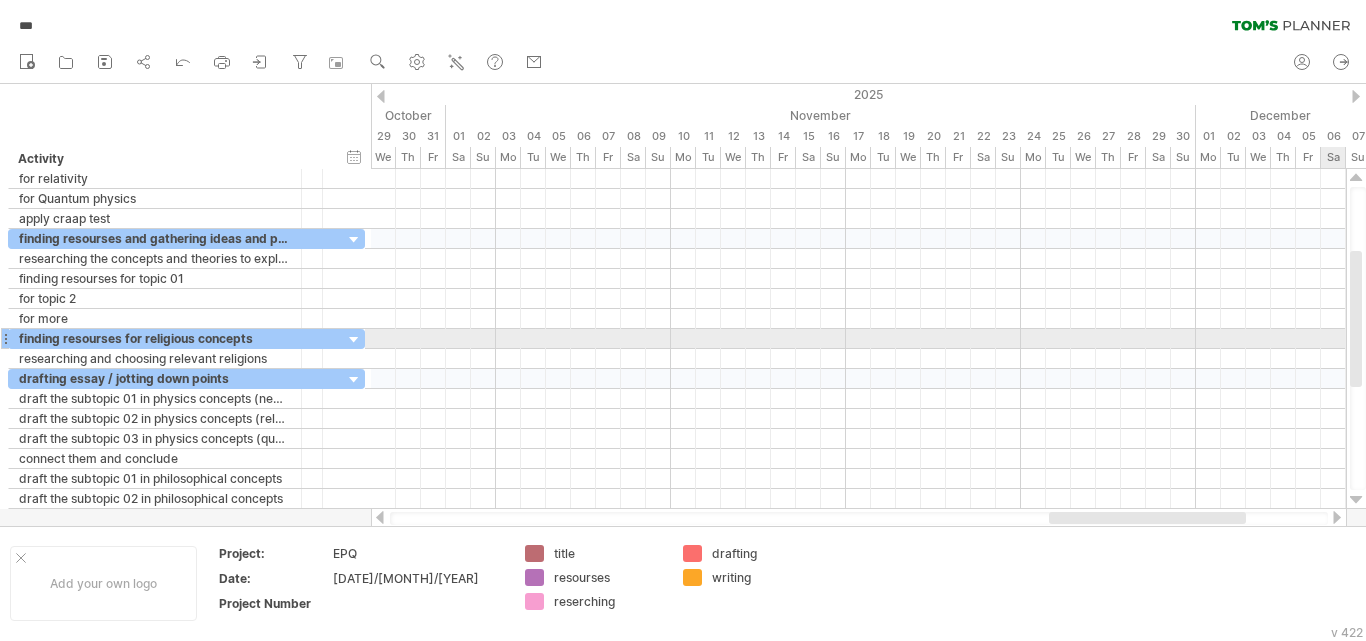 click at bounding box center [1356, 500] 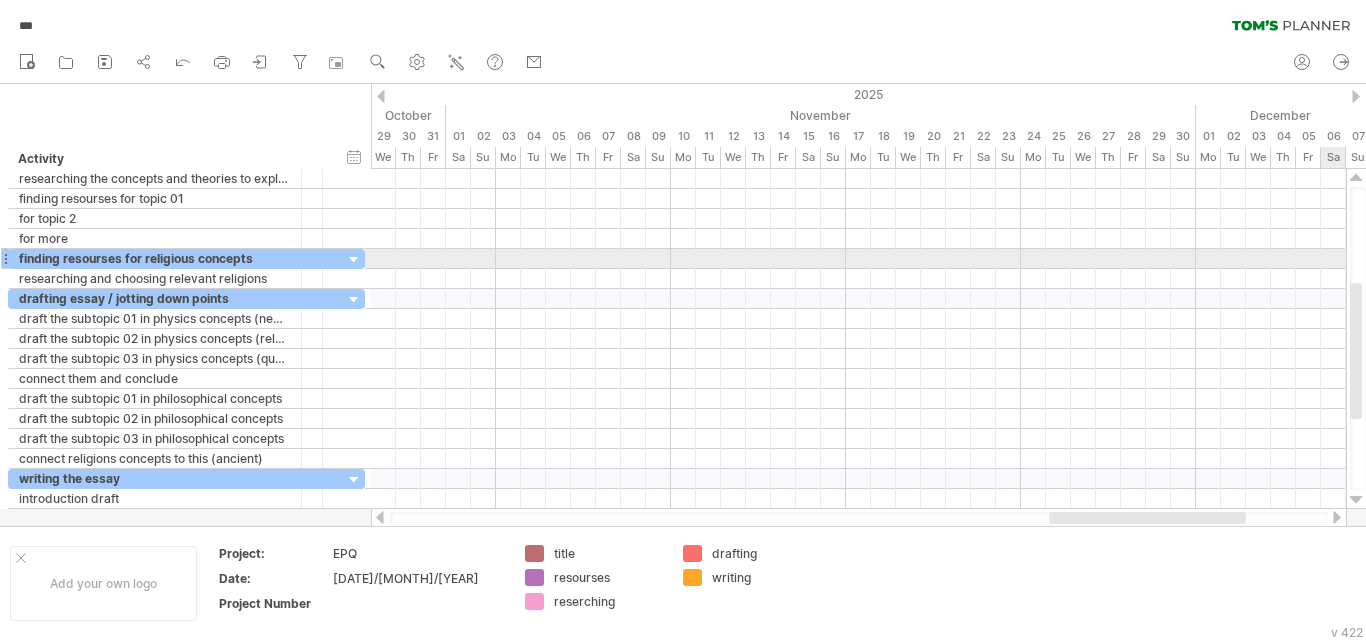 click at bounding box center (1356, 500) 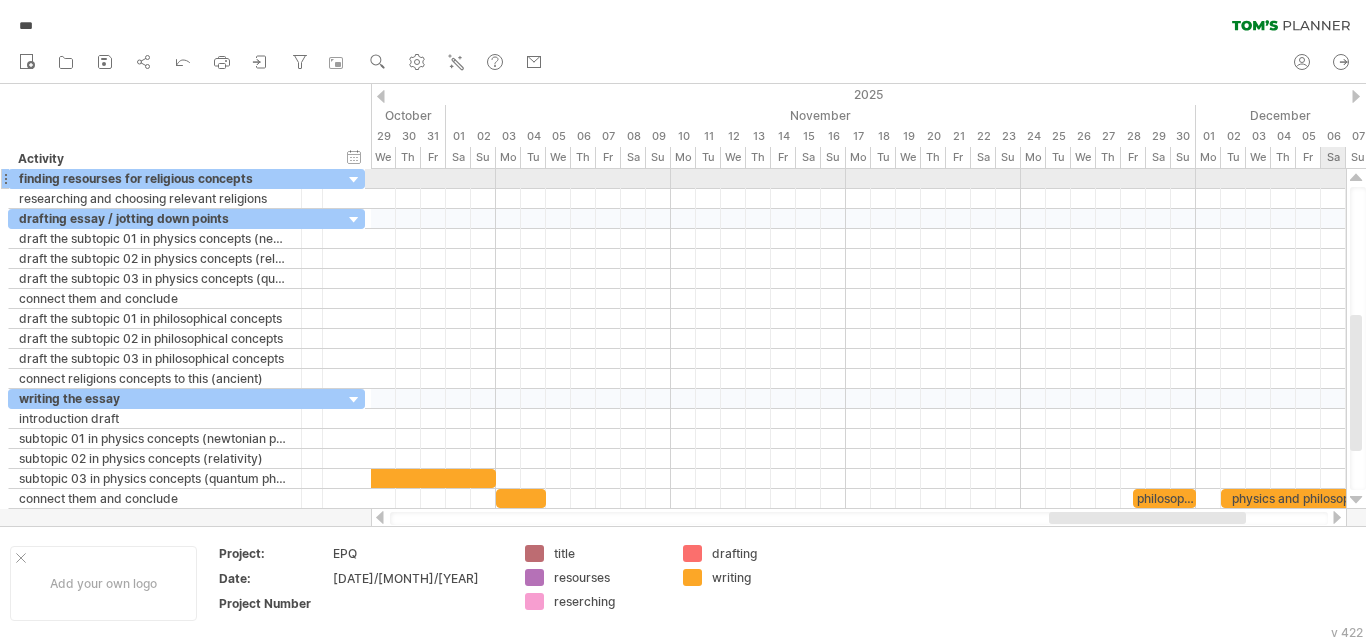 click at bounding box center (1356, 500) 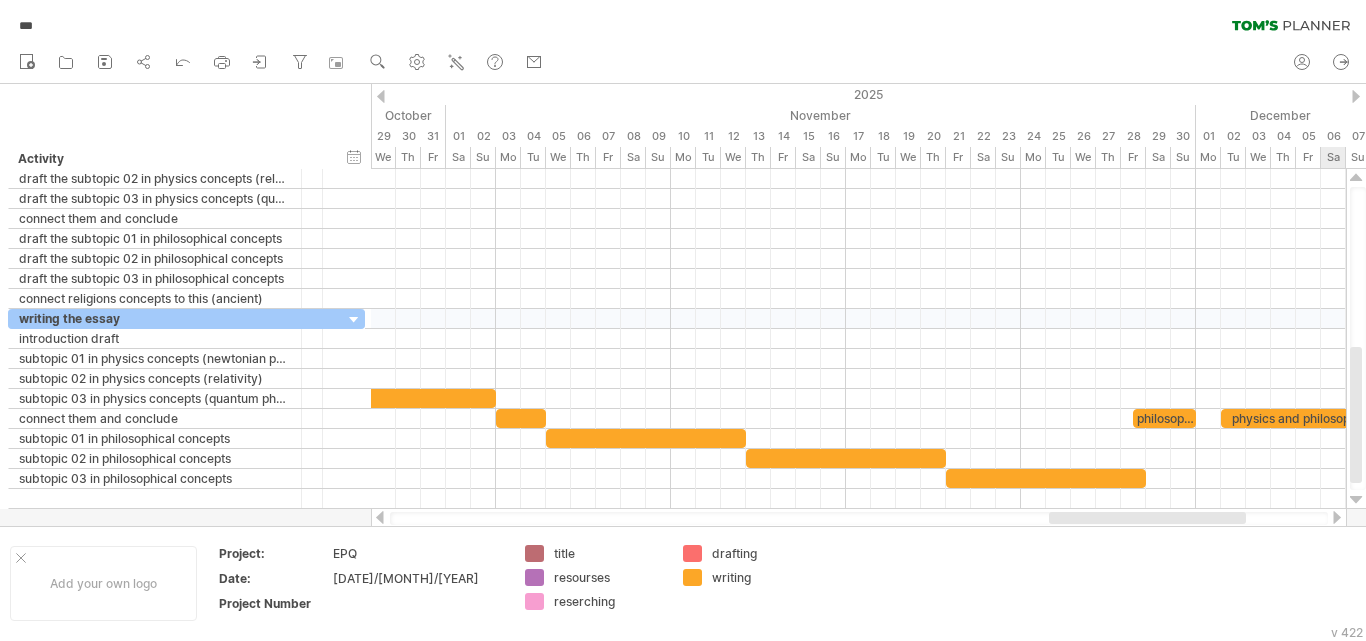 click at bounding box center (1356, 500) 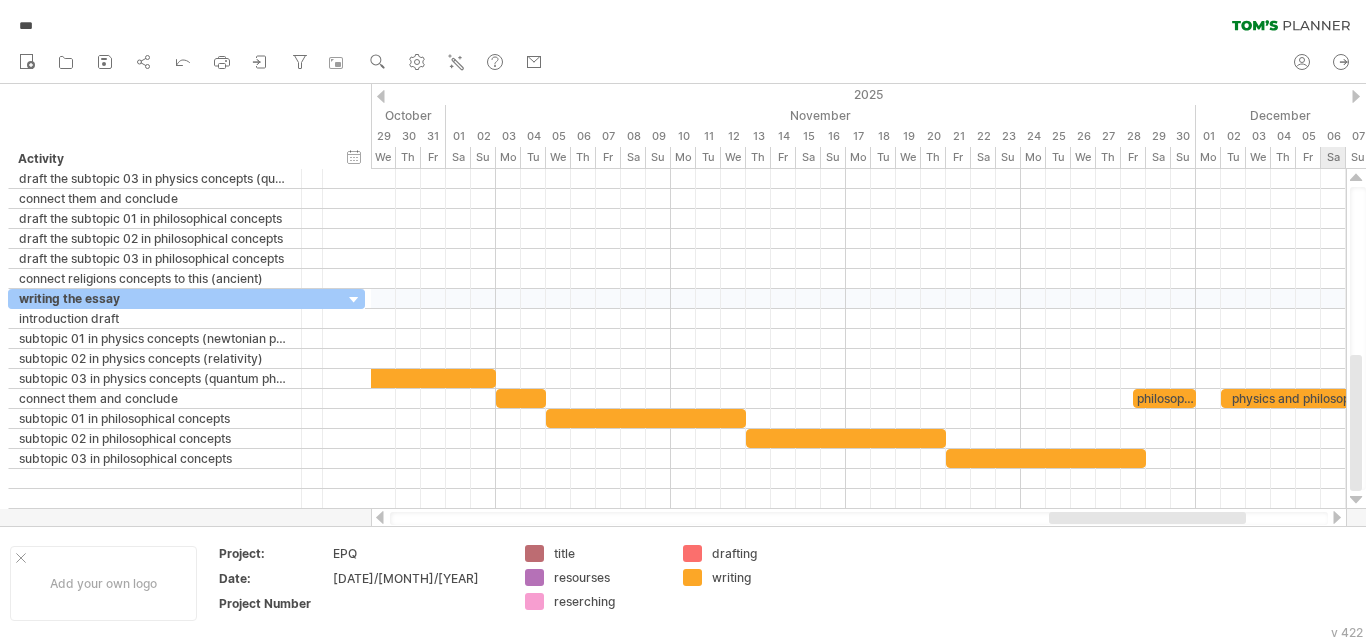 click at bounding box center [1356, 500] 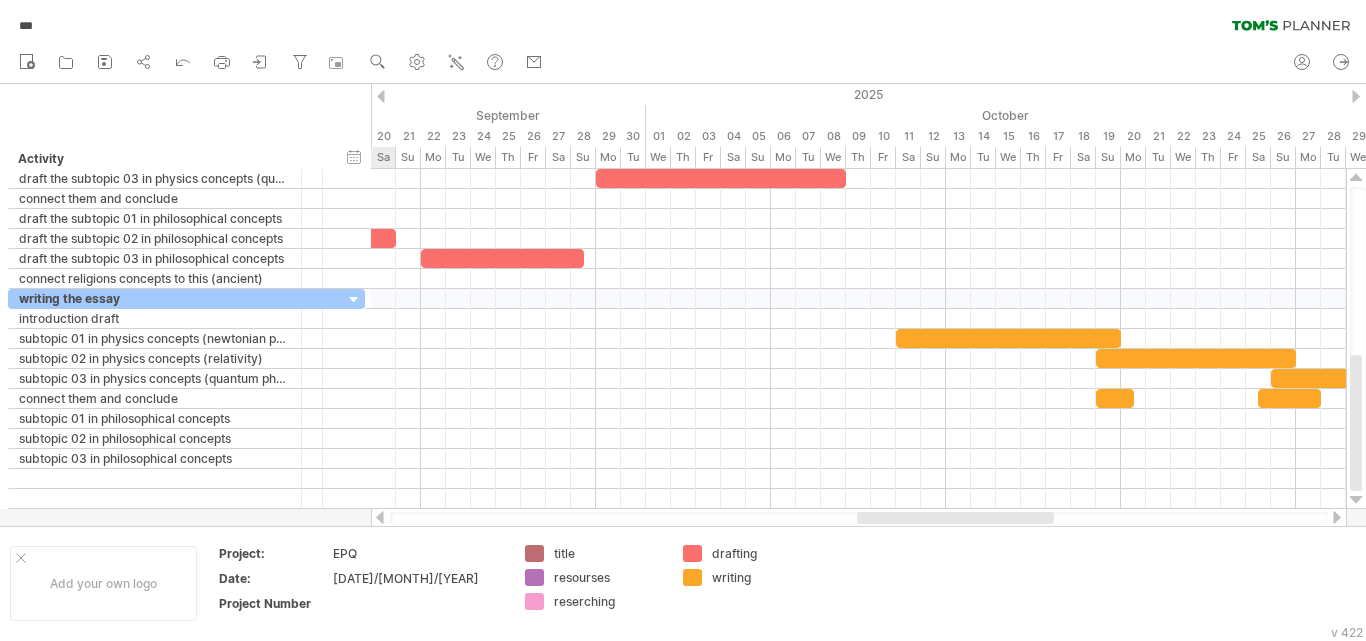 drag, startPoint x: 1069, startPoint y: 516, endPoint x: 877, endPoint y: 512, distance: 192.04166 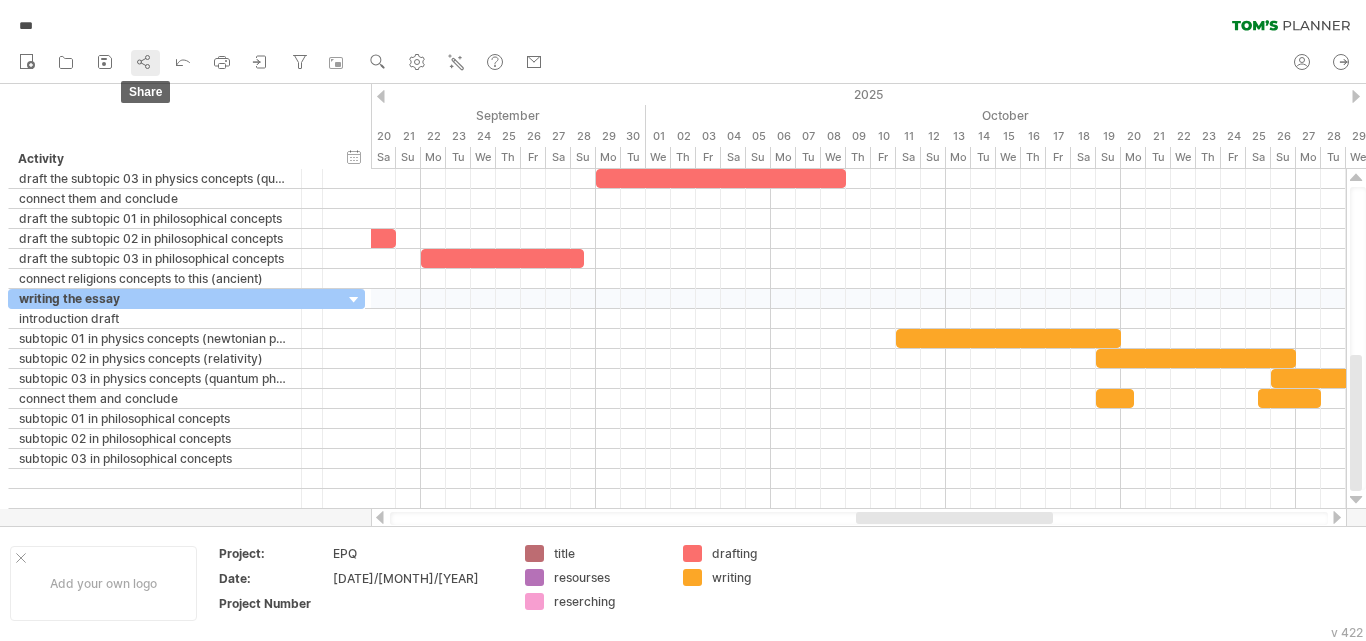 click 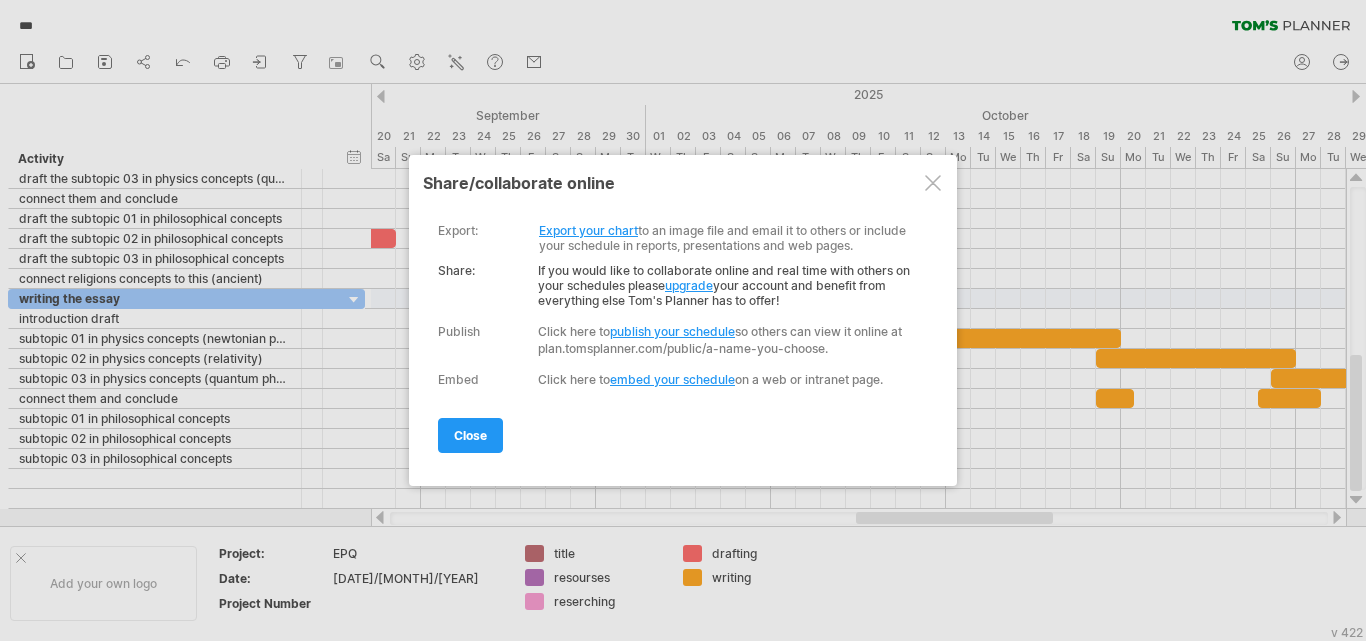 click on "export:
Export your chart  to an image file and email it to others or include your schedule in reports, presentations and web pages." at bounding box center [678, 230] 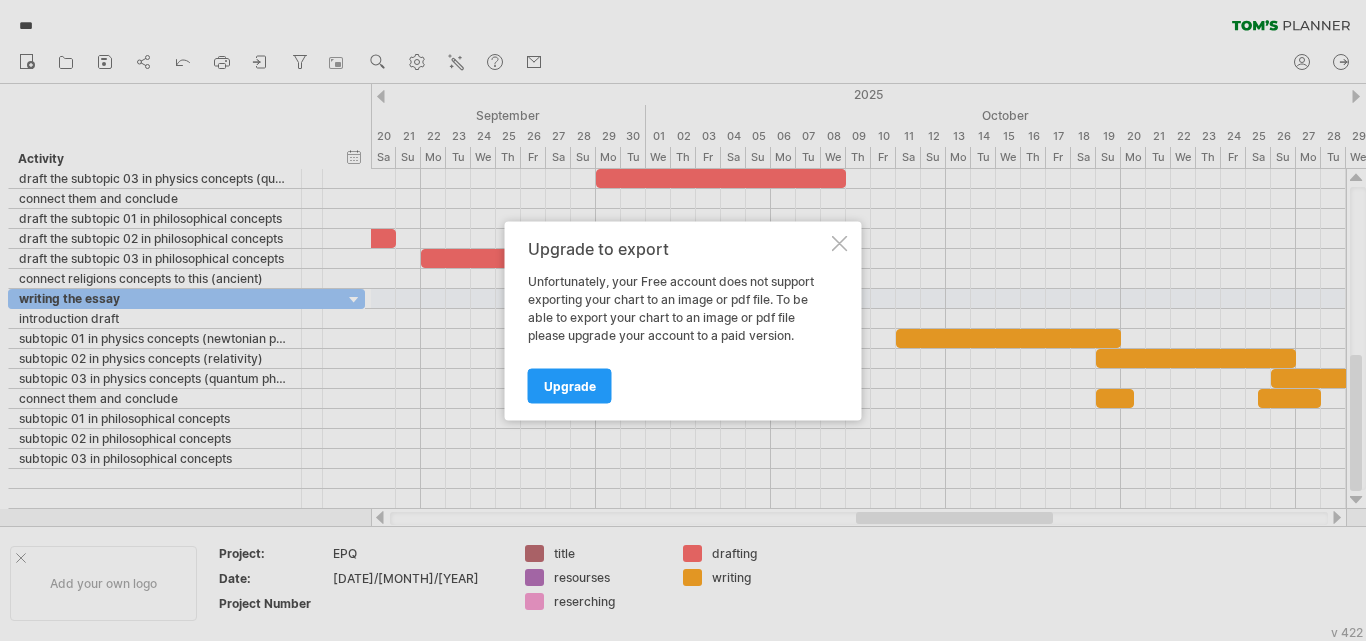click on "Upgrade to export Unfortunately, your Free account does not support exporting your chart to an image or pdf file. To be able to export your chart to an image or pdf file please upgrade your account to a paid version. Upgrade" at bounding box center (683, 320) 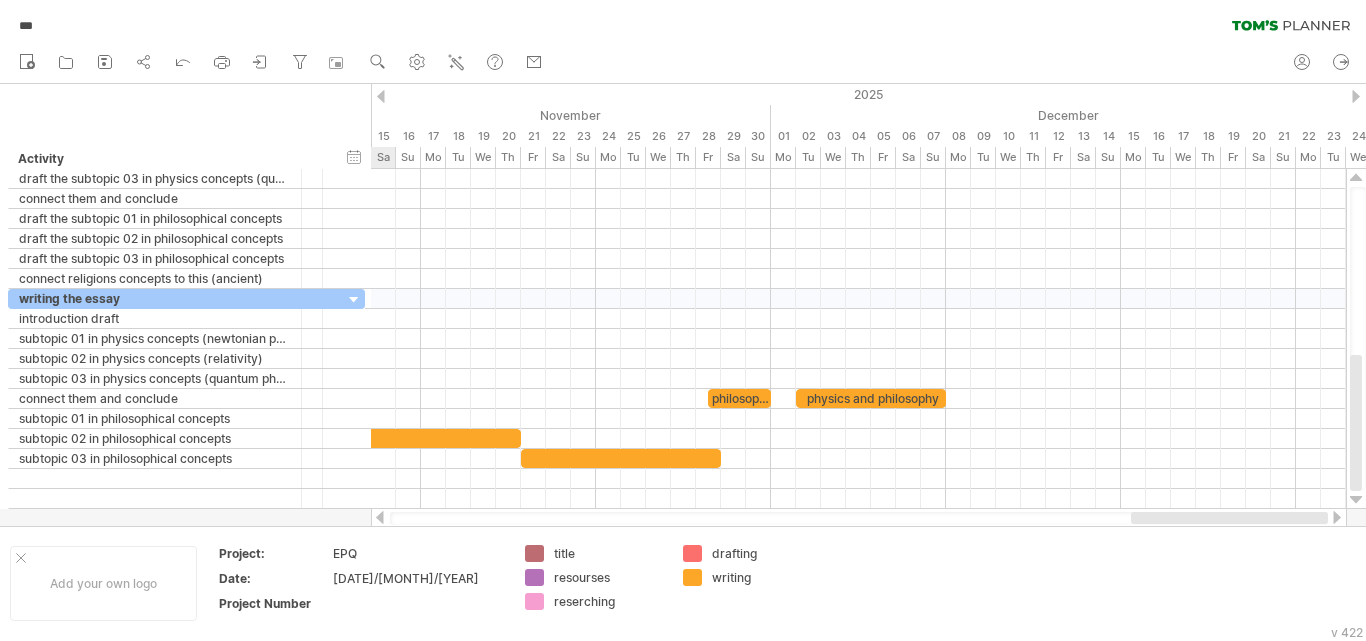drag, startPoint x: 926, startPoint y: 517, endPoint x: 1232, endPoint y: 519, distance: 306.00653 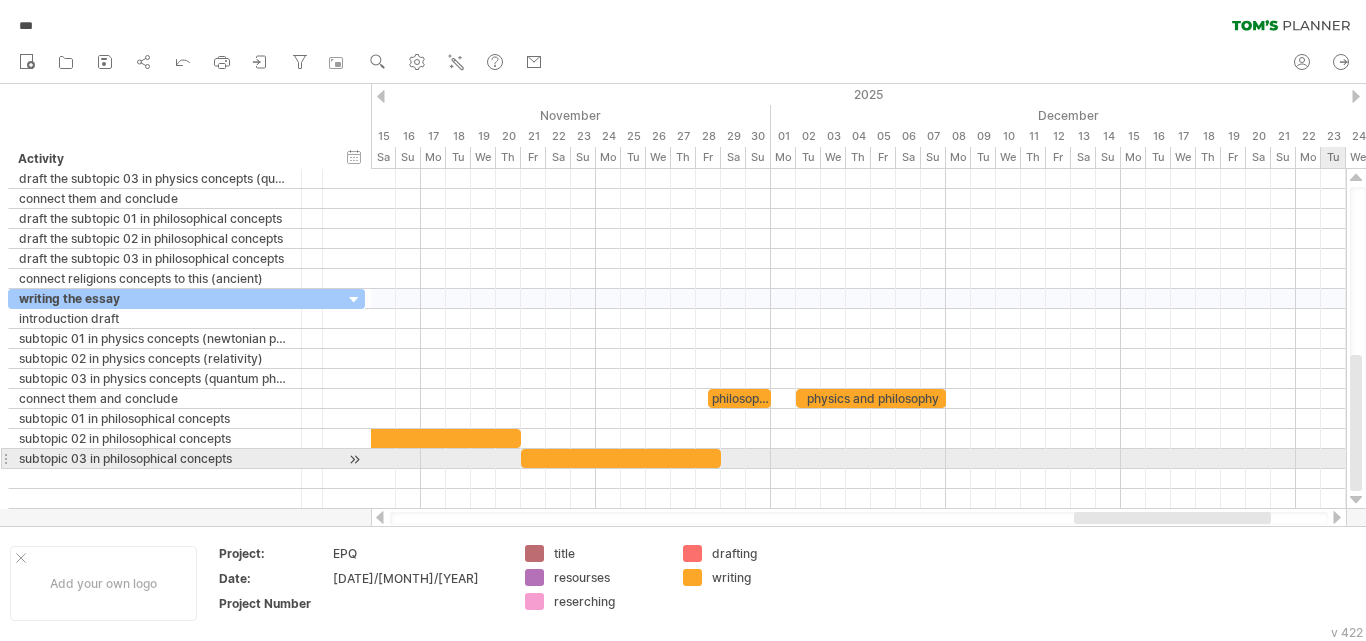 drag, startPoint x: 1365, startPoint y: 440, endPoint x: 1364, endPoint y: 457, distance: 17.029387 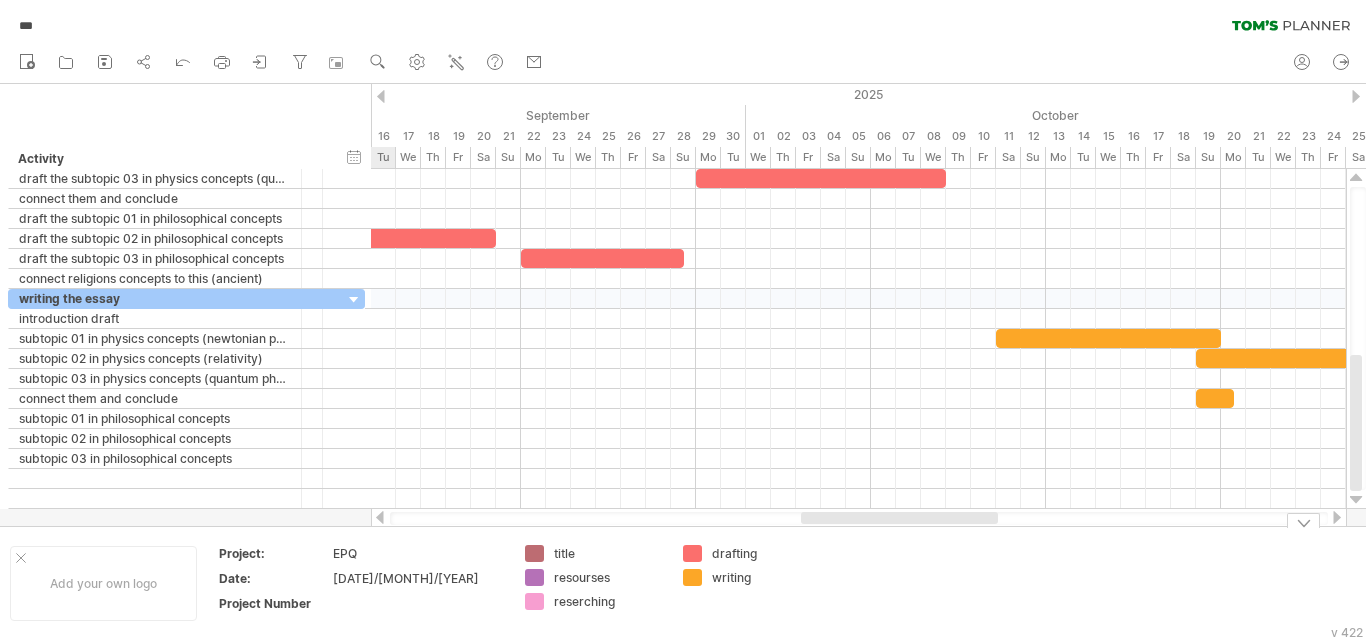 drag, startPoint x: 1078, startPoint y: 517, endPoint x: 805, endPoint y: 583, distance: 280.86475 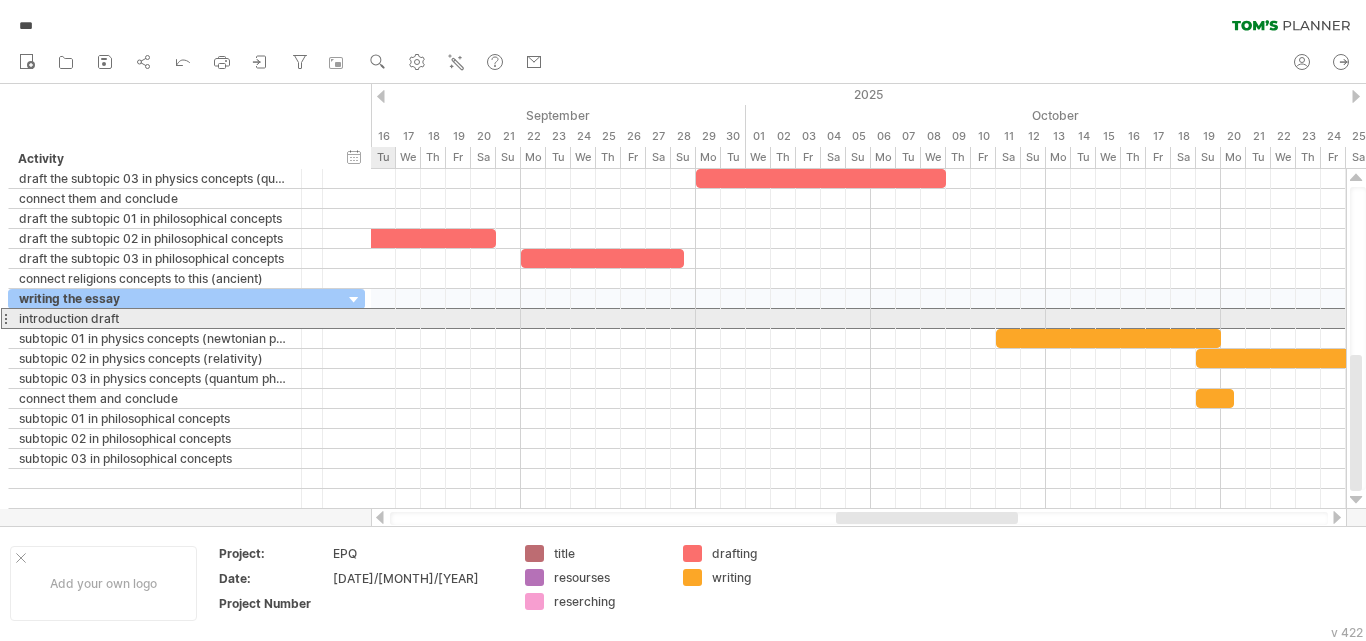 click on "introduction draft" at bounding box center [155, 318] 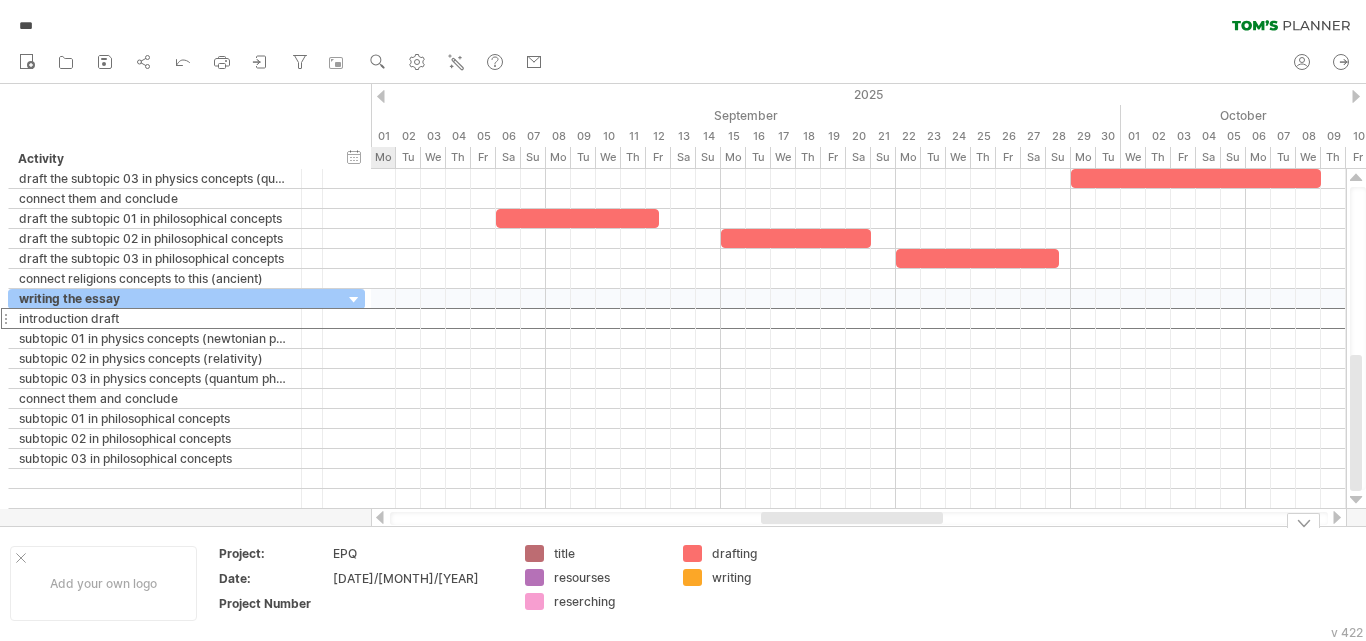 drag, startPoint x: 969, startPoint y: 519, endPoint x: 894, endPoint y: 533, distance: 76.29548 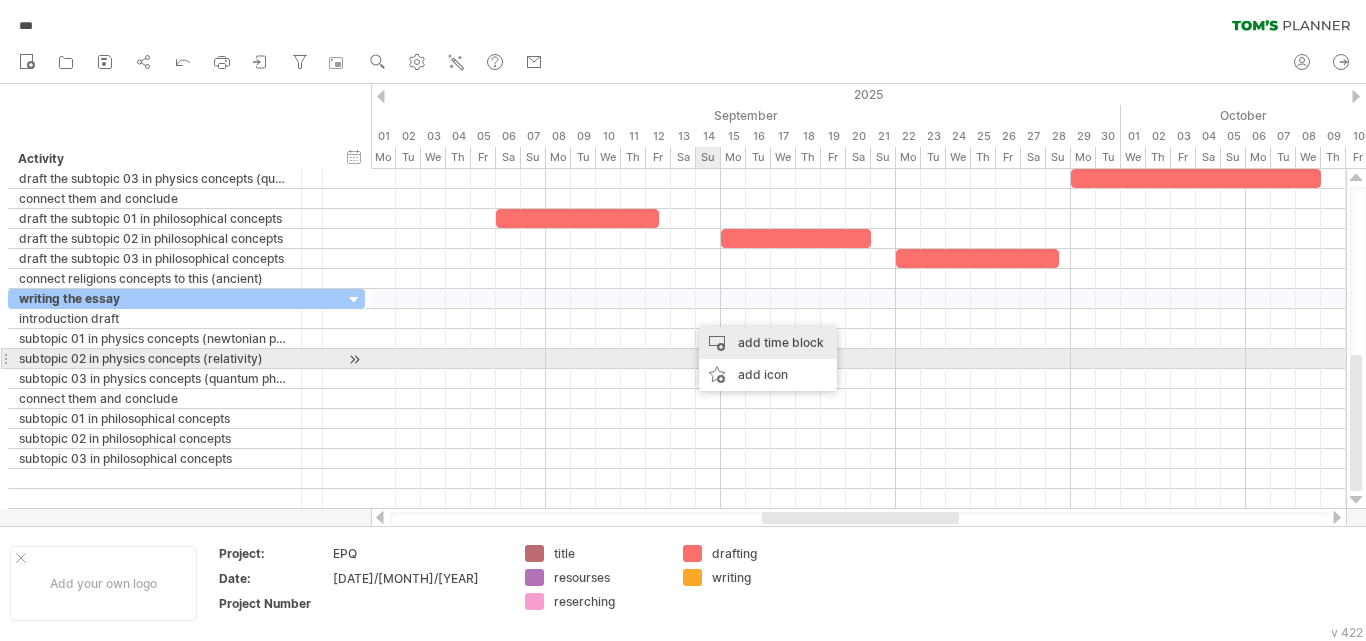 click on "add time block" at bounding box center (768, 343) 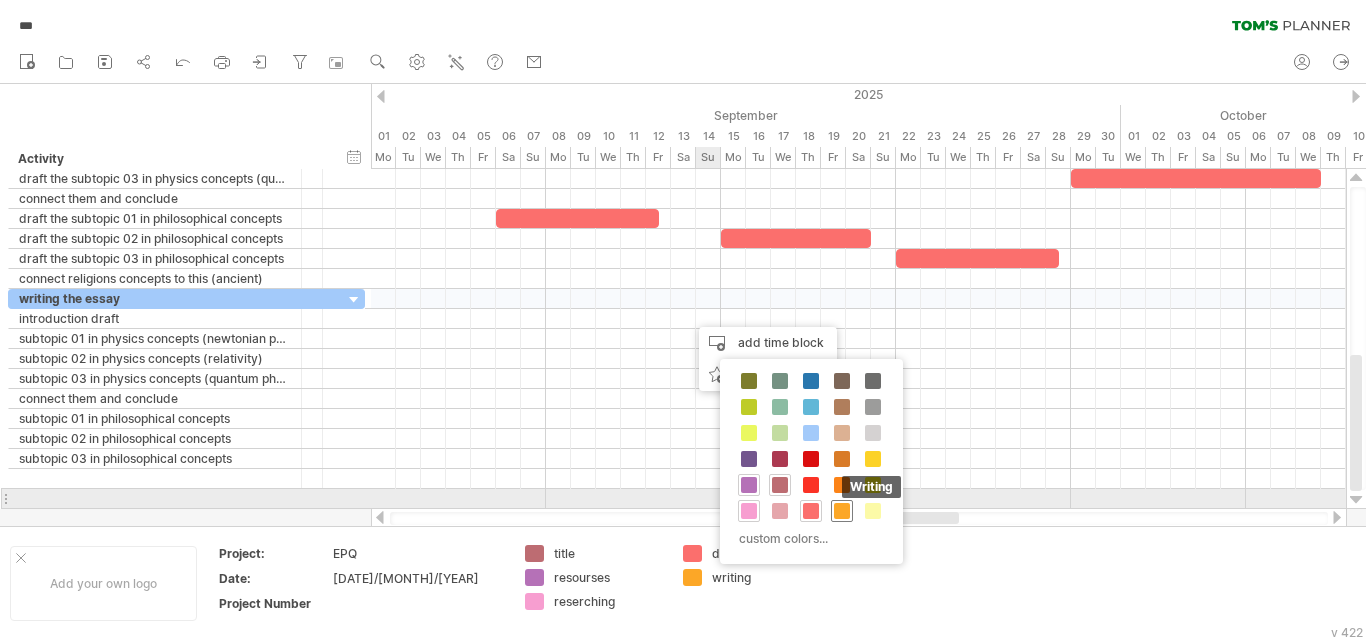 click at bounding box center (842, 511) 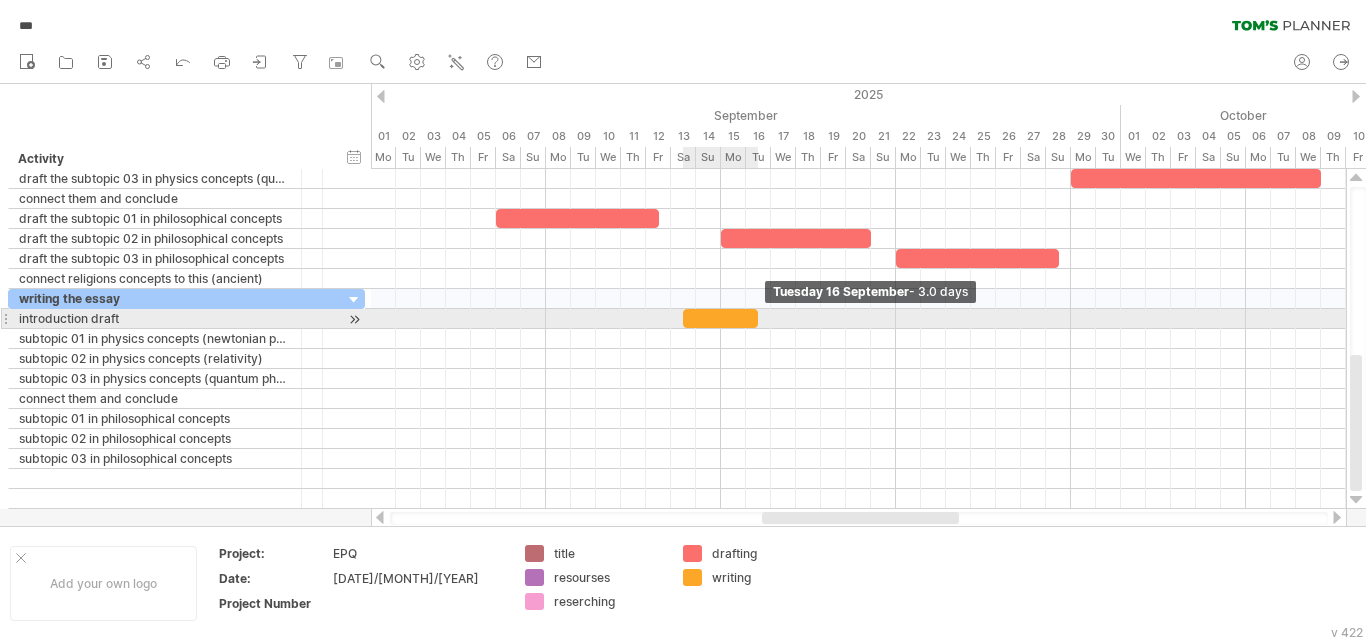 drag, startPoint x: 706, startPoint y: 317, endPoint x: 752, endPoint y: 315, distance: 46.043457 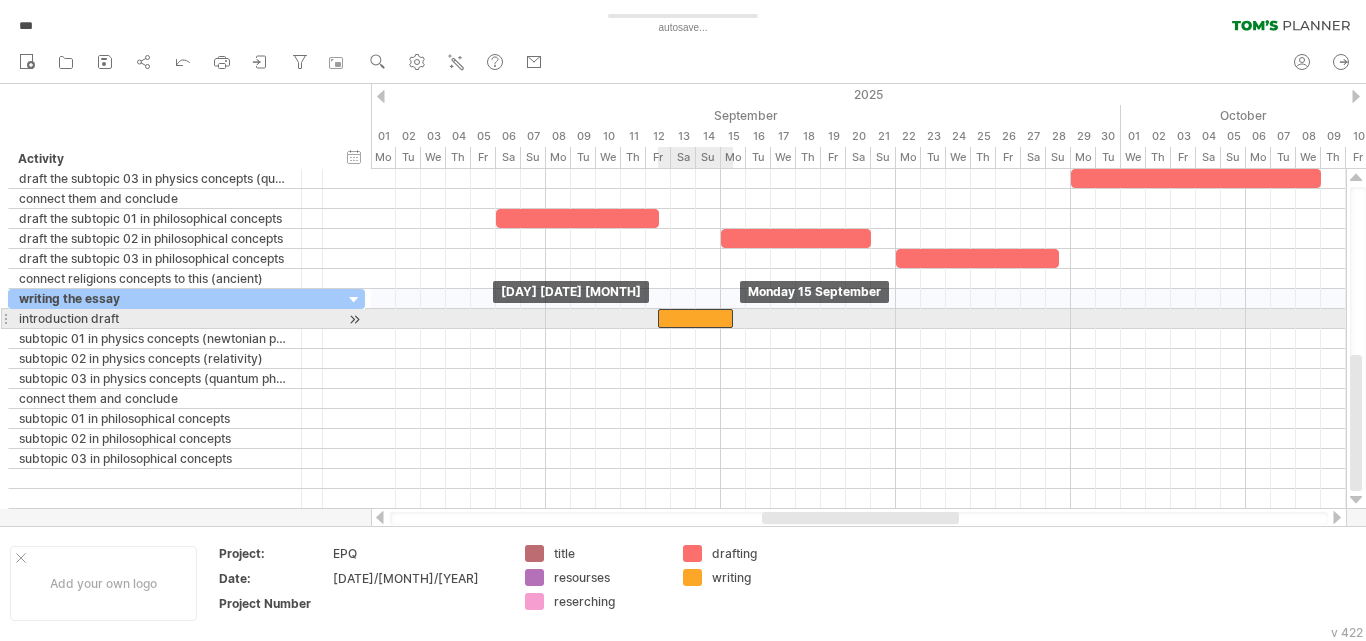drag, startPoint x: 727, startPoint y: 316, endPoint x: 700, endPoint y: 317, distance: 27.018513 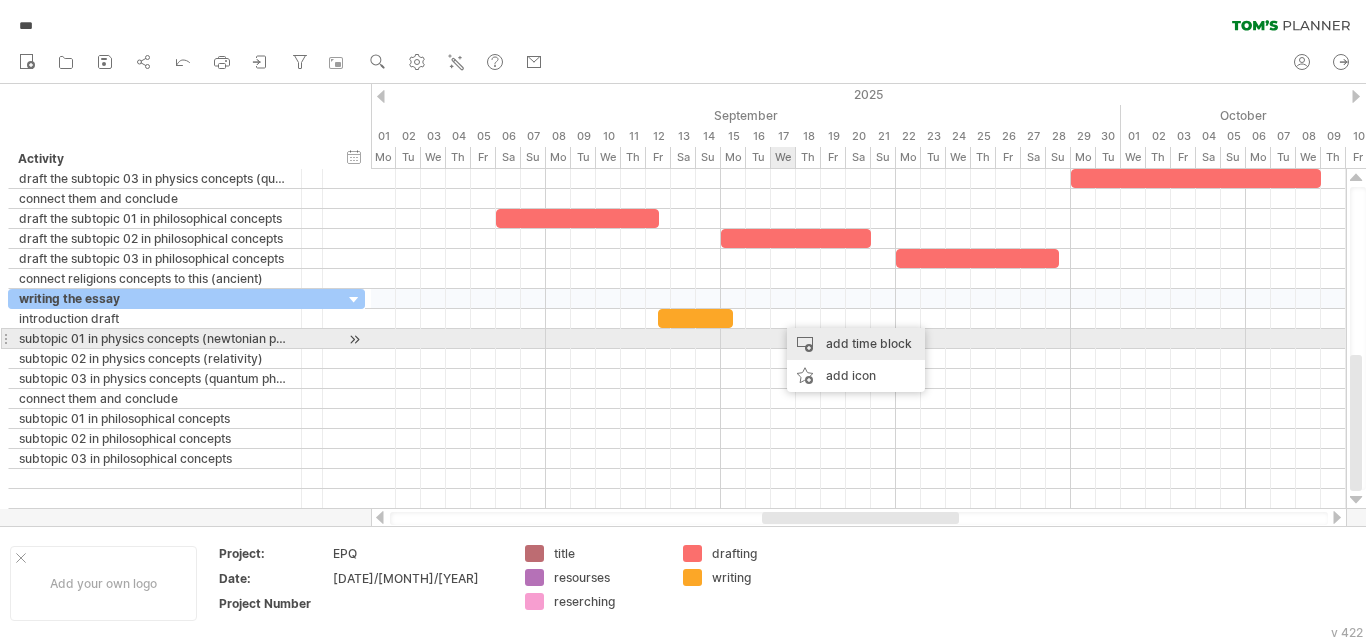 click on "add time block" at bounding box center (856, 344) 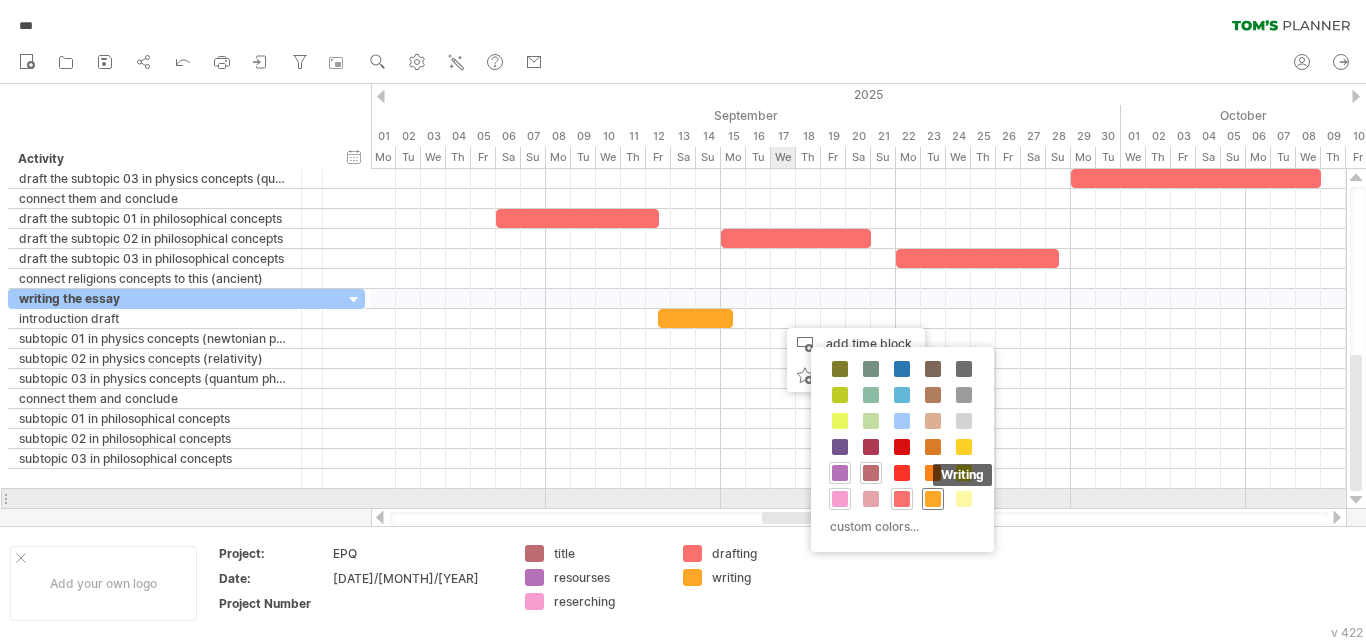 click at bounding box center (933, 499) 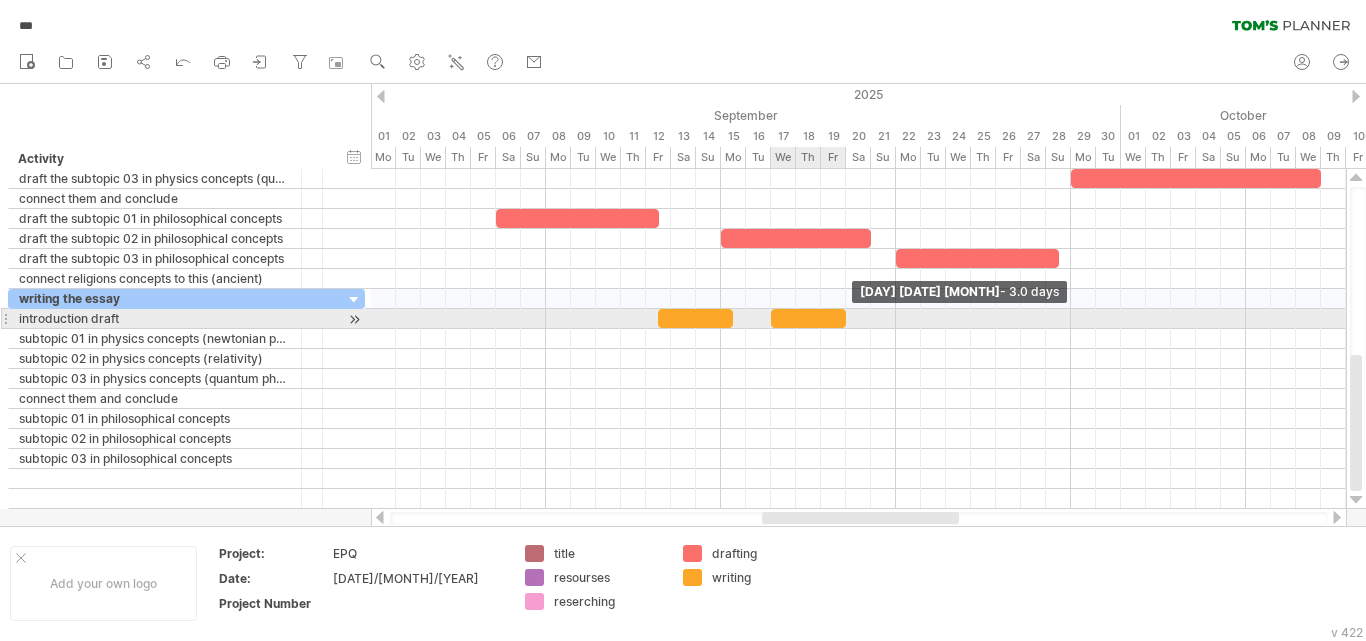 drag, startPoint x: 793, startPoint y: 315, endPoint x: 843, endPoint y: 316, distance: 50.01 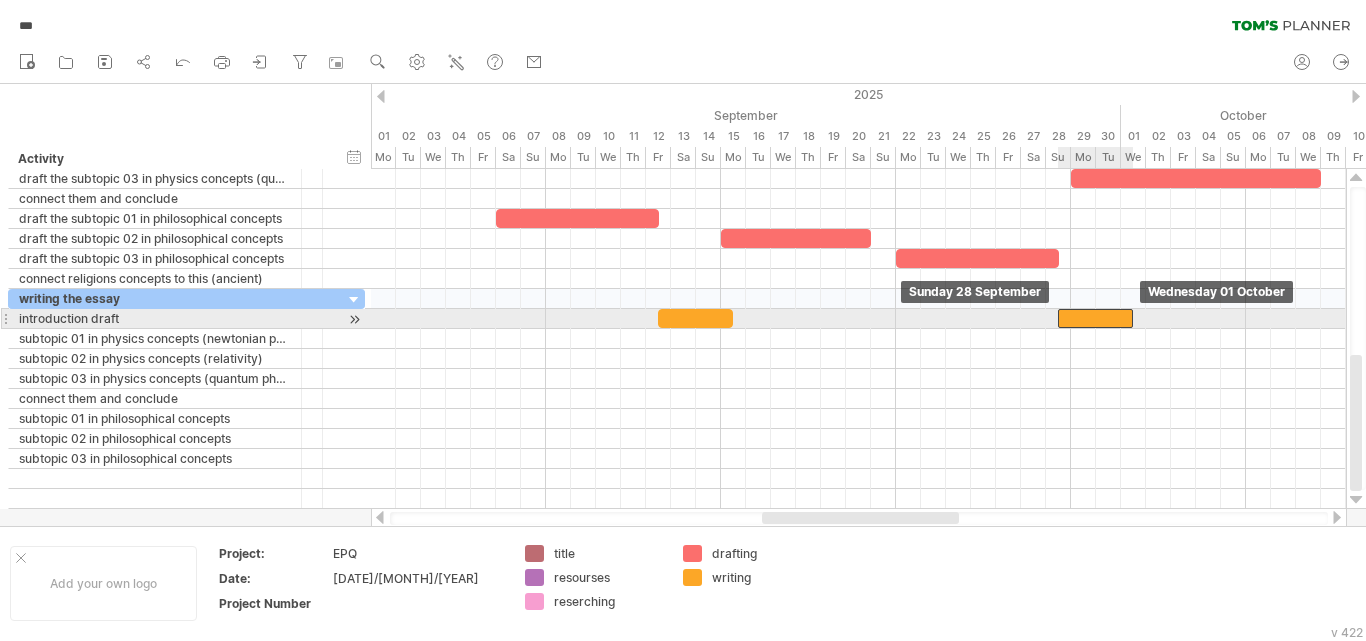 drag, startPoint x: 821, startPoint y: 318, endPoint x: 1107, endPoint y: 321, distance: 286.01575 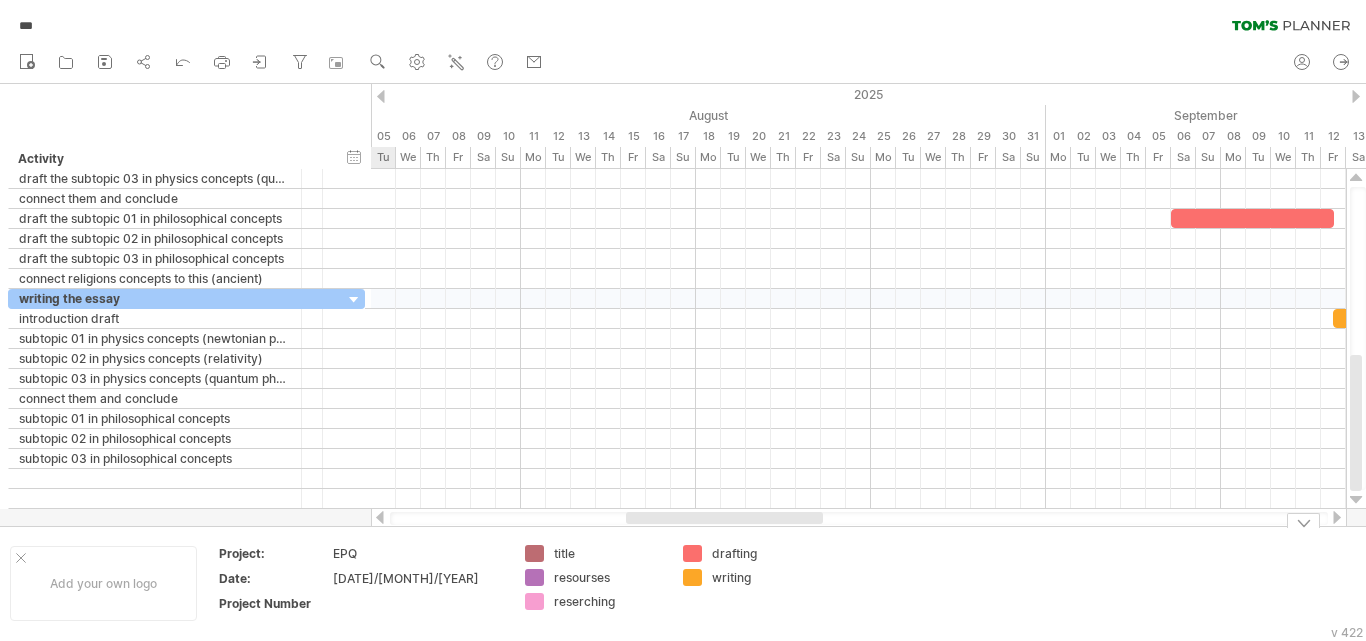 drag, startPoint x: 919, startPoint y: 518, endPoint x: 783, endPoint y: 547, distance: 139.05754 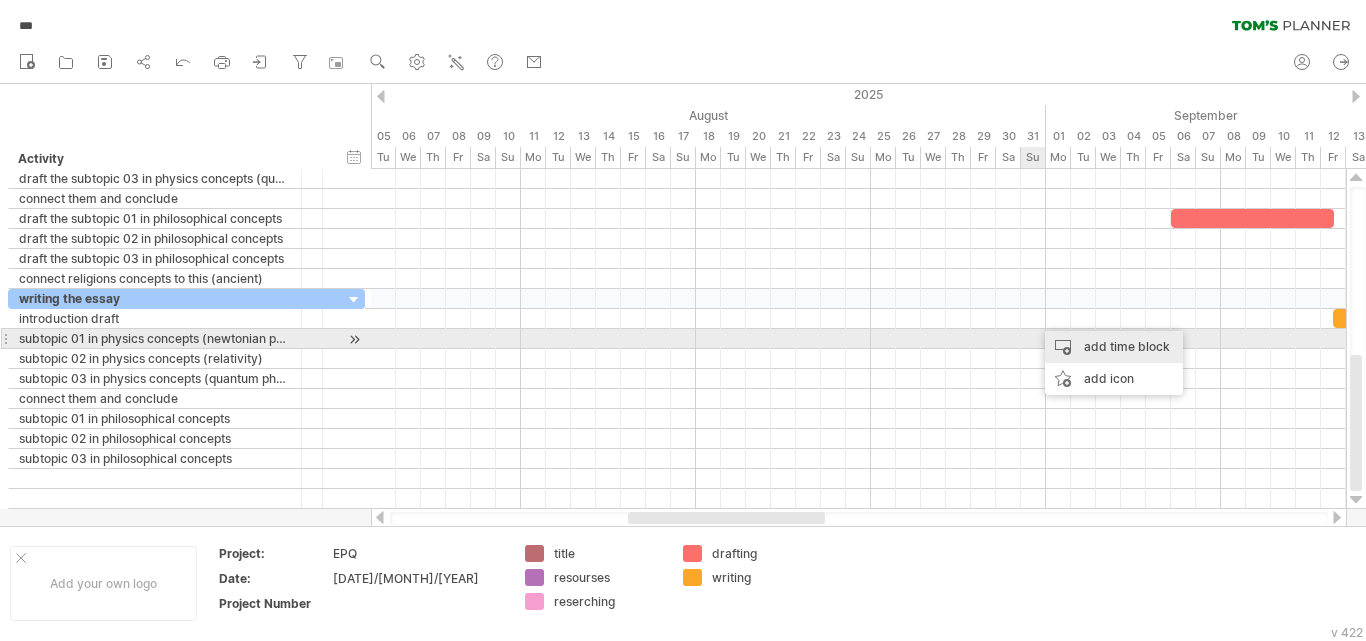 click on "add time block" at bounding box center [1114, 347] 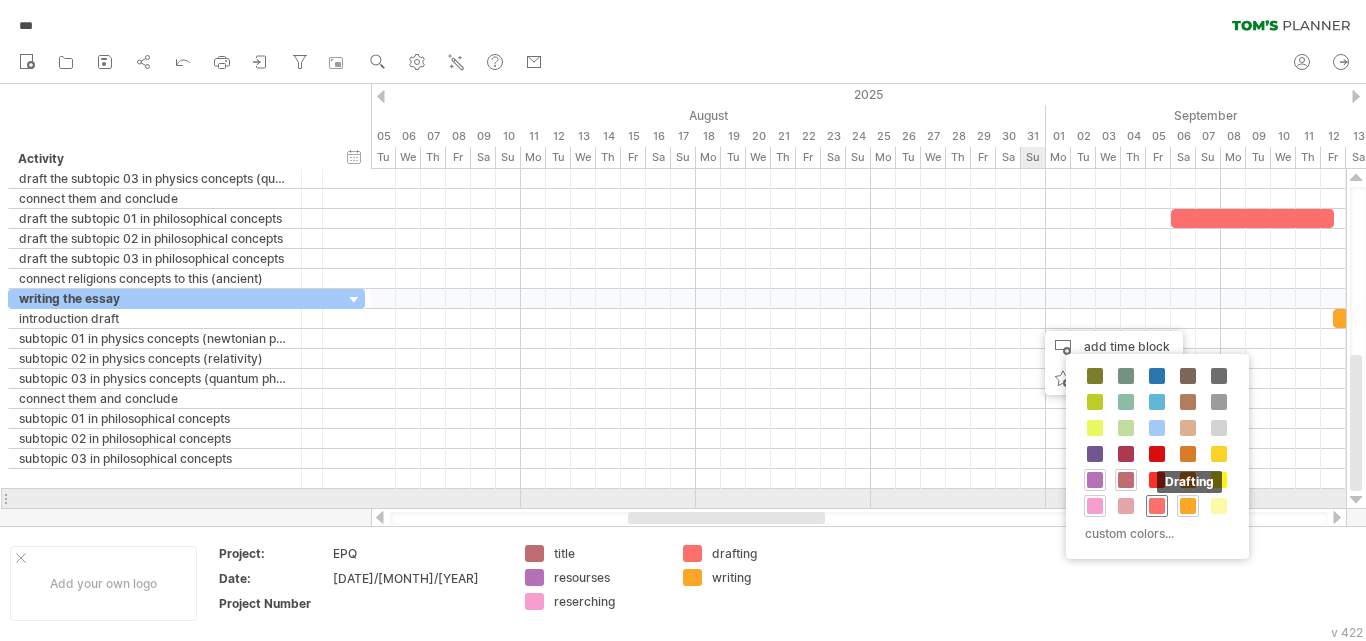 click at bounding box center (1157, 506) 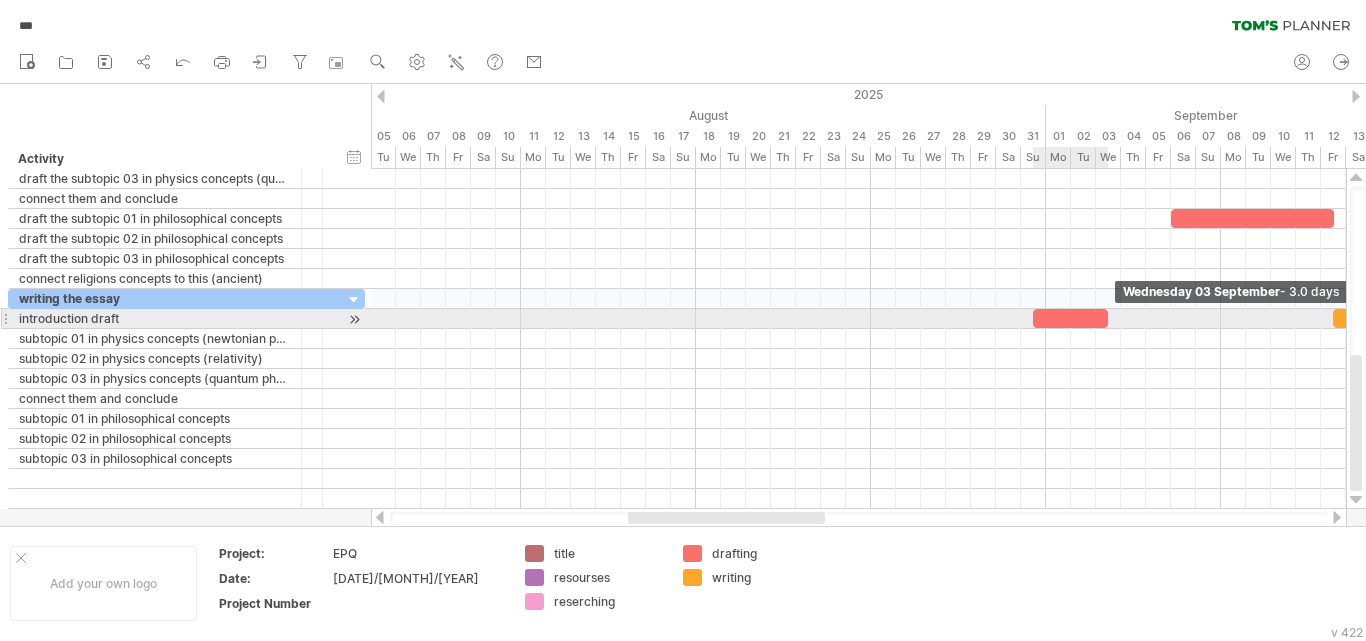 drag, startPoint x: 1057, startPoint y: 317, endPoint x: 1103, endPoint y: 314, distance: 46.09772 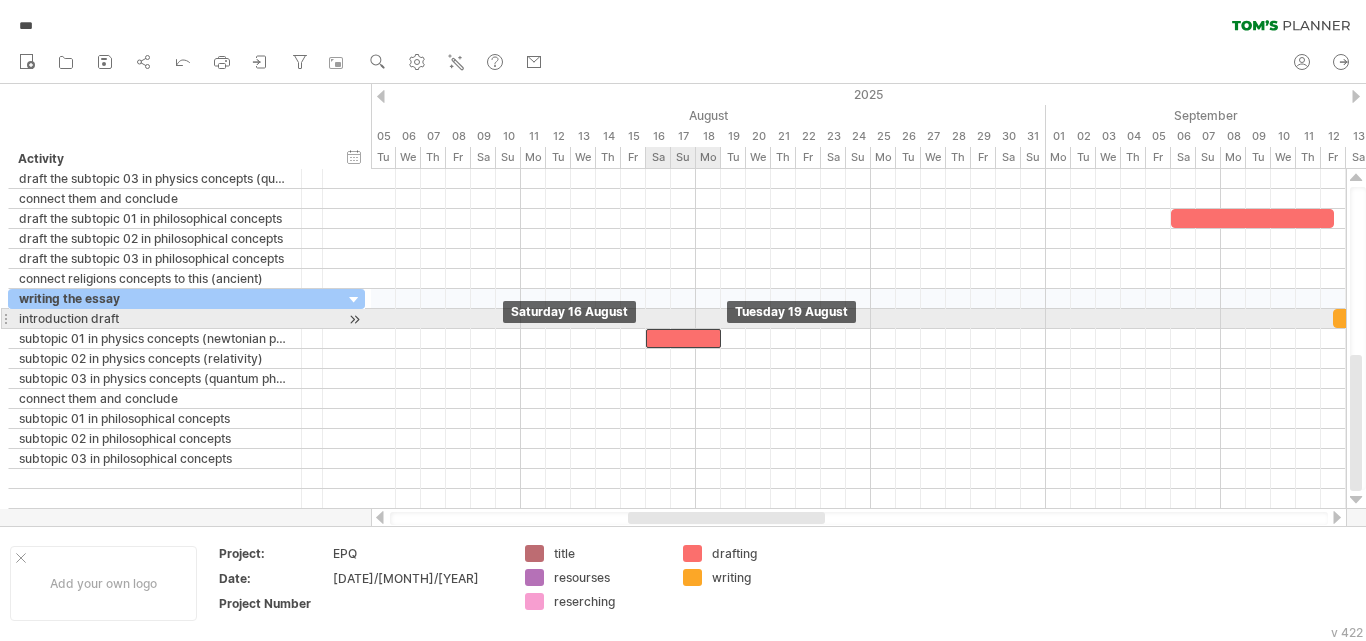 drag, startPoint x: 1085, startPoint y: 313, endPoint x: 698, endPoint y: 324, distance: 387.1563 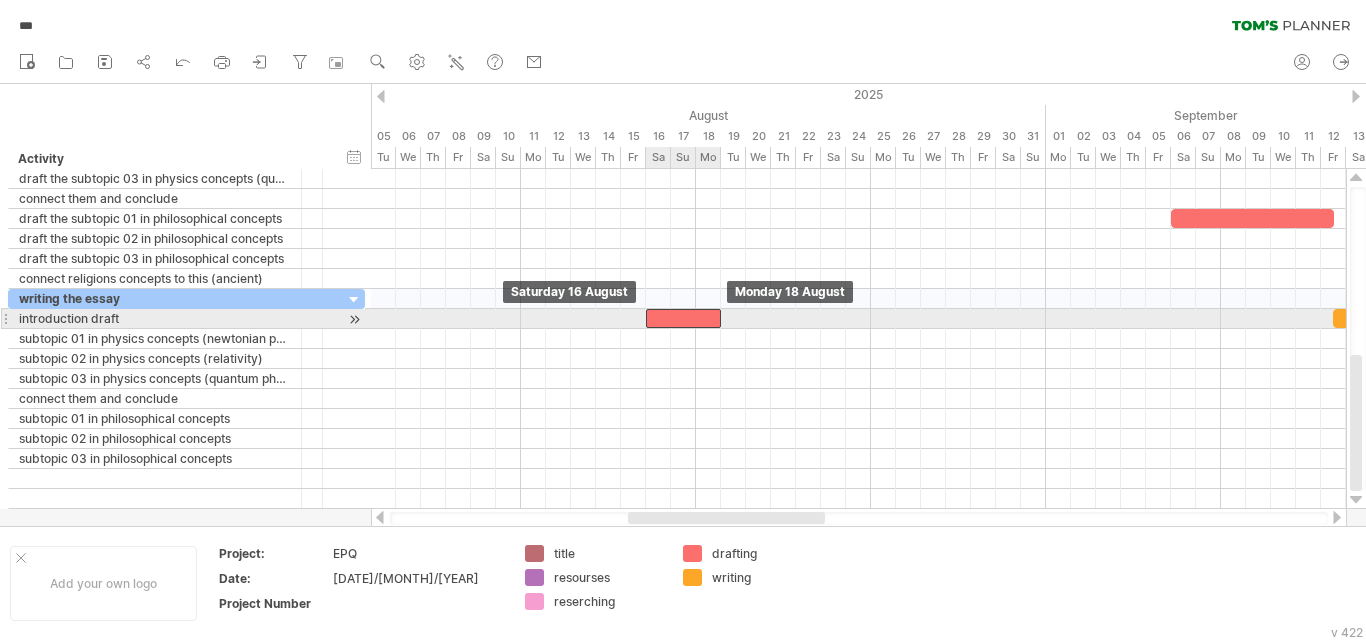 drag, startPoint x: 694, startPoint y: 345, endPoint x: 688, endPoint y: 324, distance: 21.84033 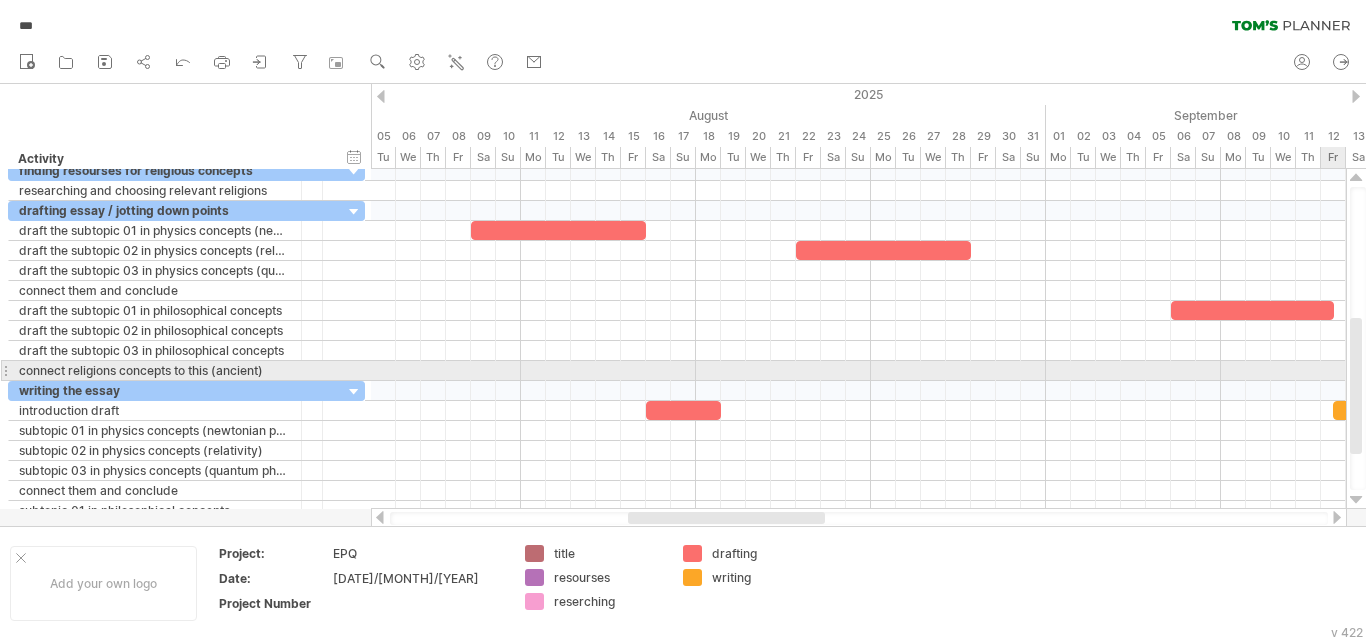 drag, startPoint x: 1360, startPoint y: 411, endPoint x: 1347, endPoint y: 373, distance: 40.16217 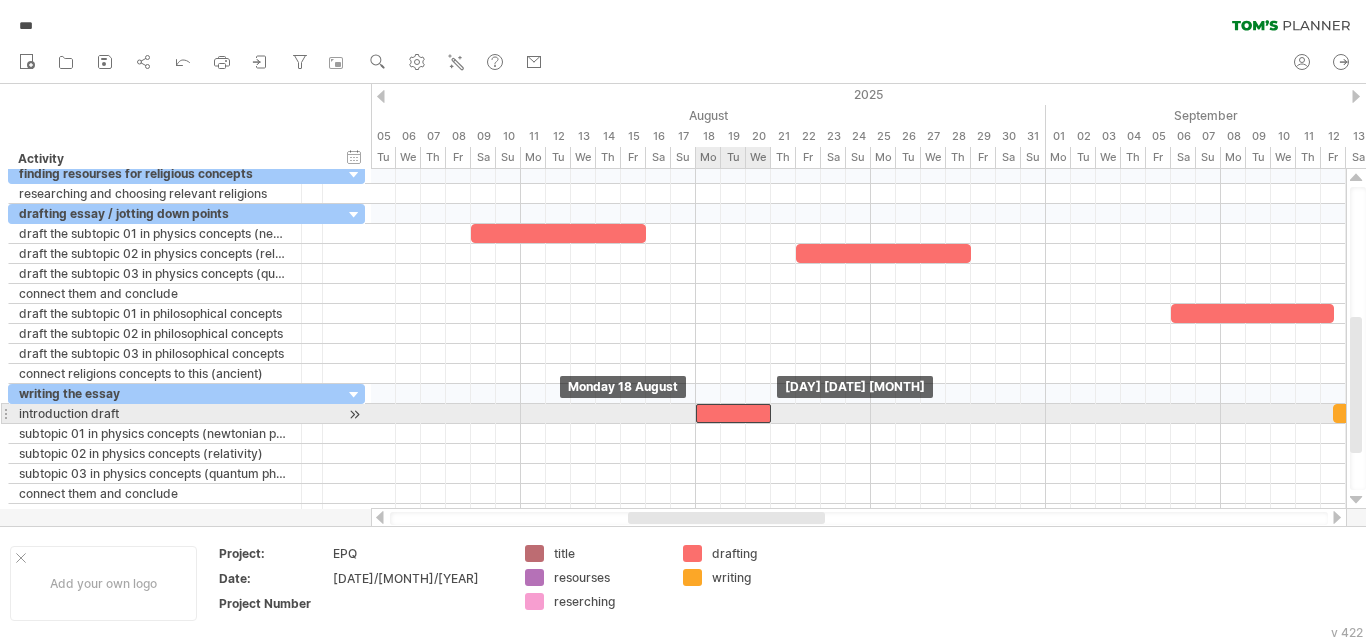 drag, startPoint x: 696, startPoint y: 411, endPoint x: 743, endPoint y: 406, distance: 47.26521 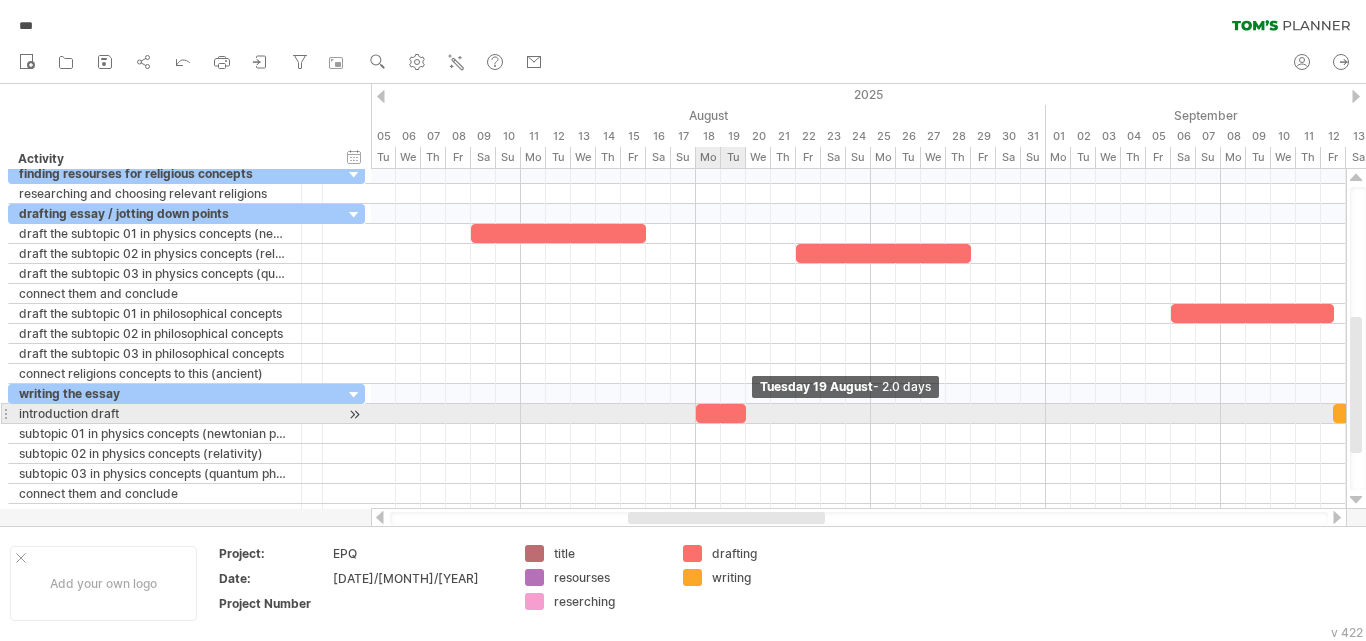drag, startPoint x: 772, startPoint y: 413, endPoint x: 751, endPoint y: 413, distance: 21 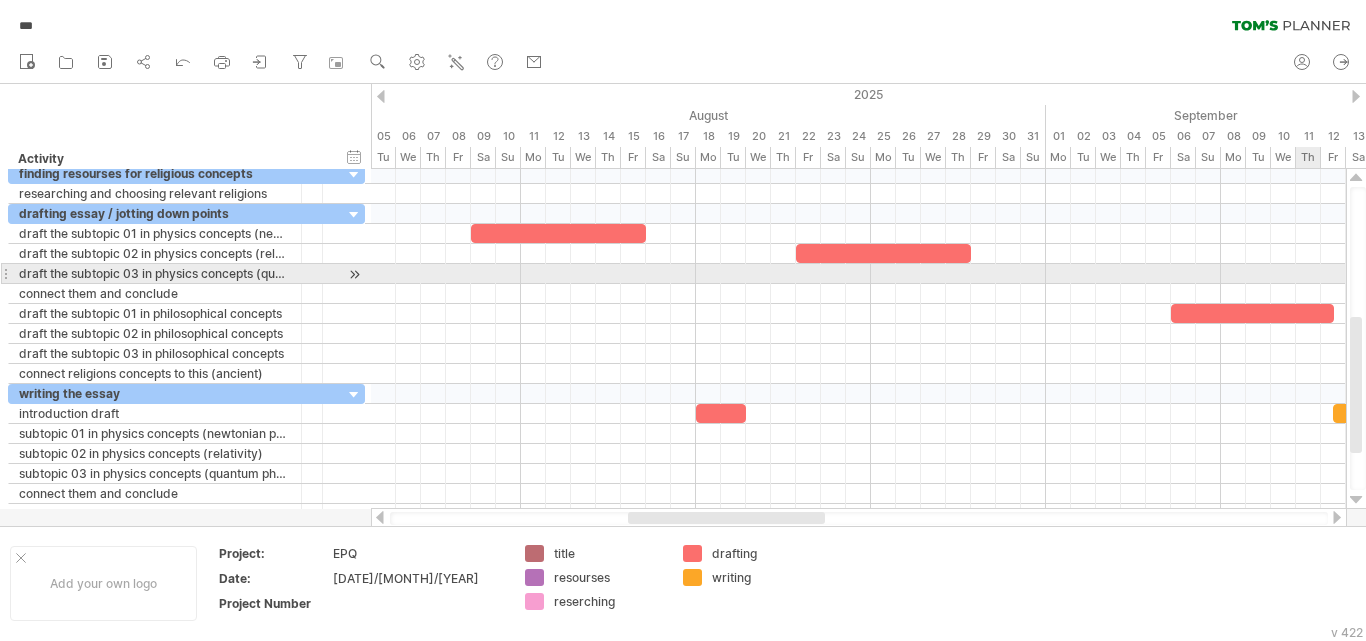 drag, startPoint x: 1365, startPoint y: 410, endPoint x: 1365, endPoint y: 277, distance: 133 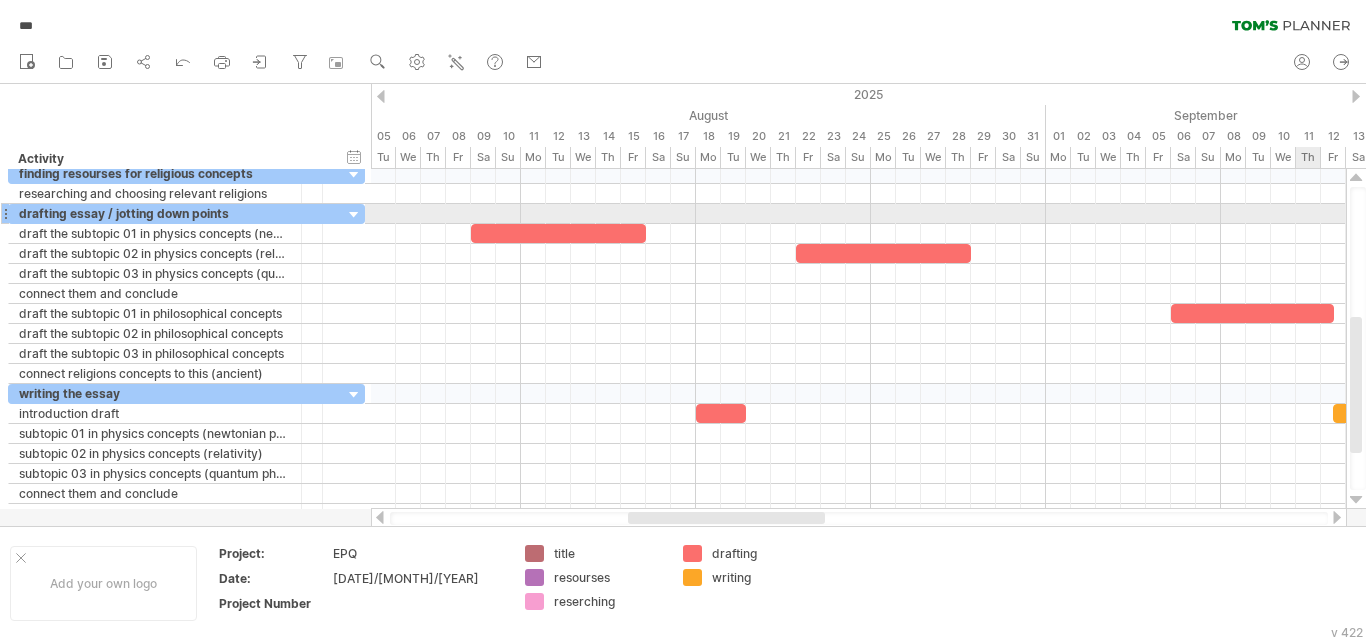click at bounding box center (1358, 338) 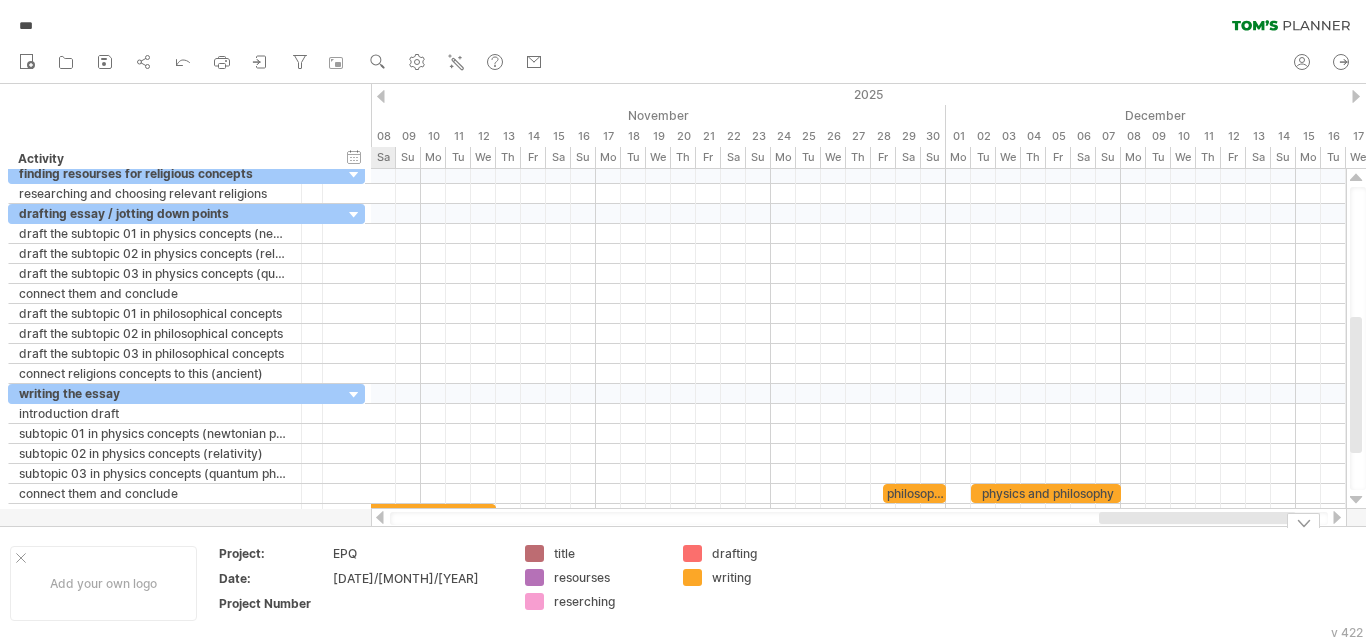 drag, startPoint x: 814, startPoint y: 518, endPoint x: 1329, endPoint y: 509, distance: 515.0786 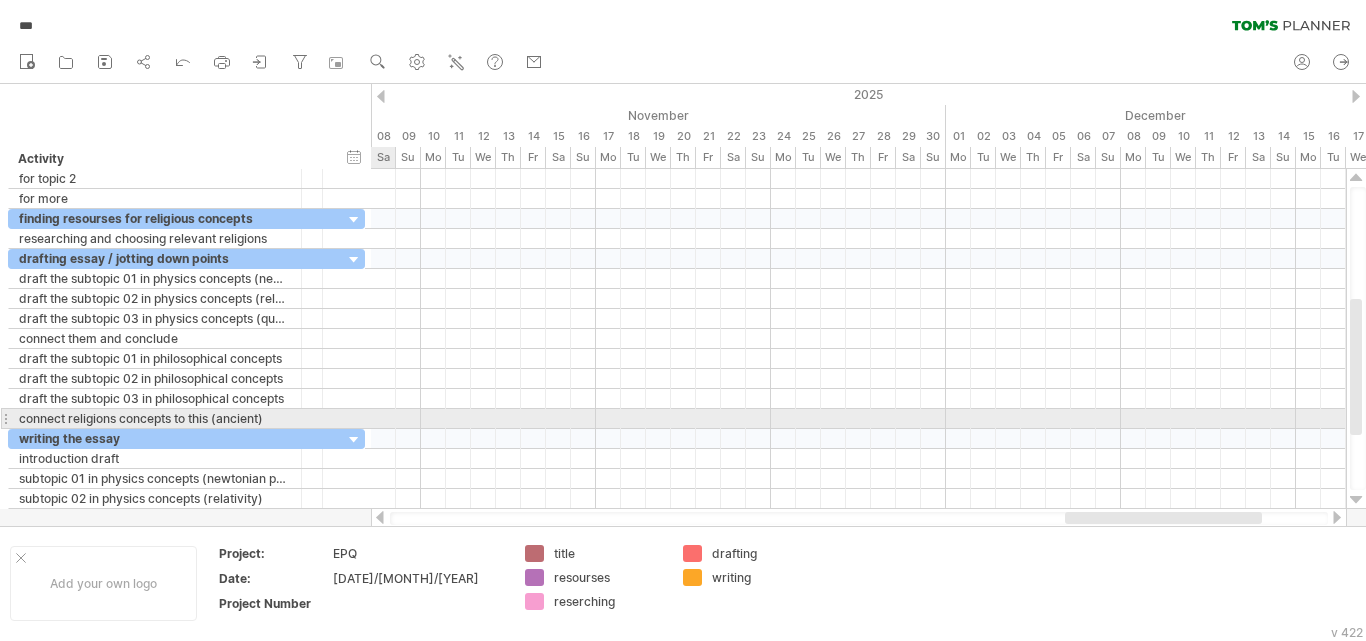 drag, startPoint x: 1359, startPoint y: 446, endPoint x: 1352, endPoint y: 428, distance: 19.313208 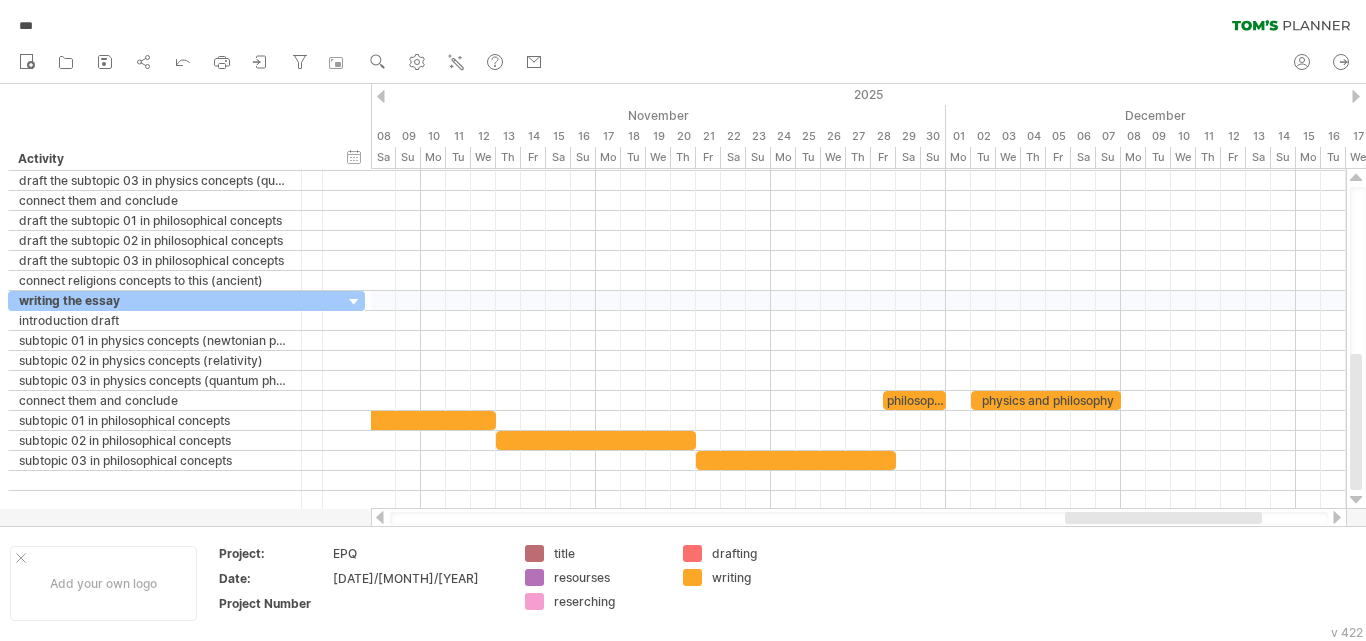 drag, startPoint x: 1361, startPoint y: 376, endPoint x: 956, endPoint y: 560, distance: 444.83817 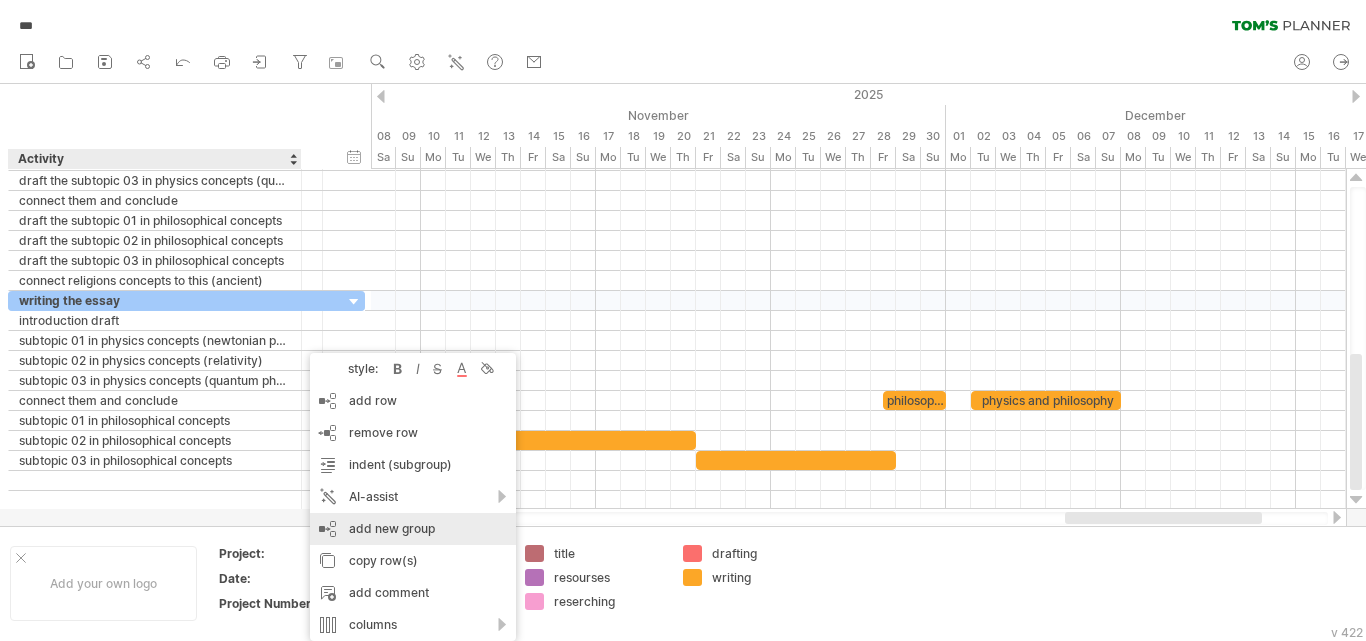 click on "add new group" at bounding box center (413, 529) 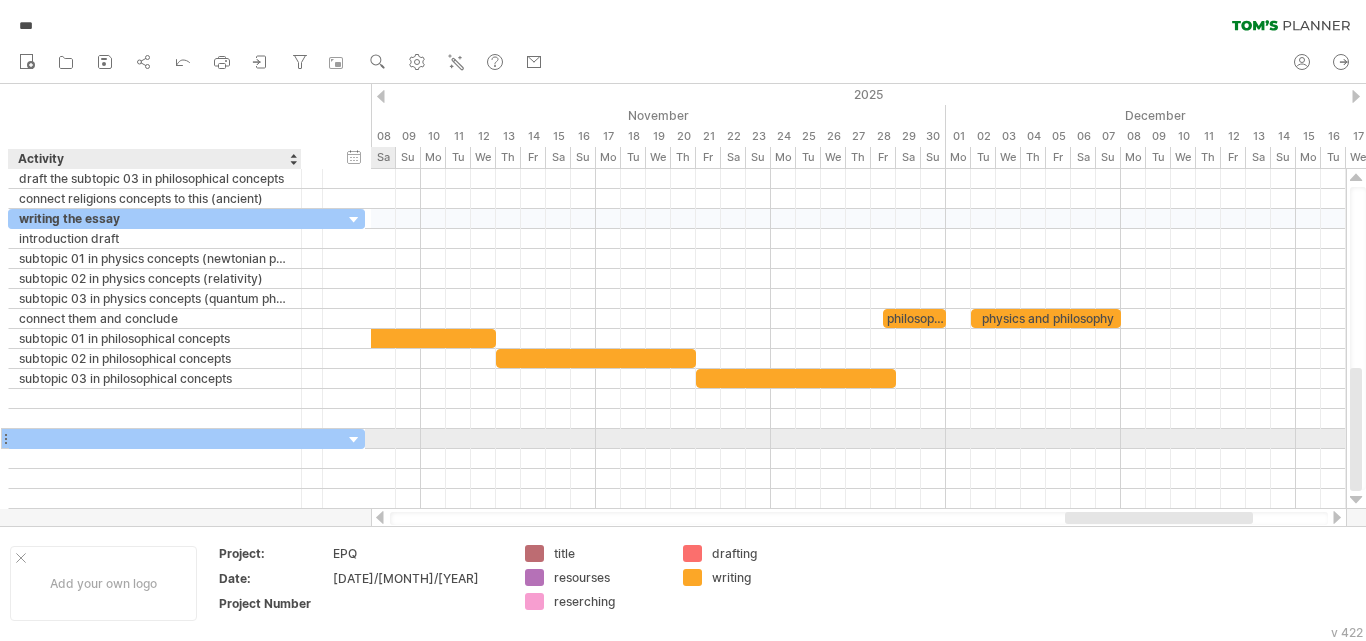 click at bounding box center (155, 438) 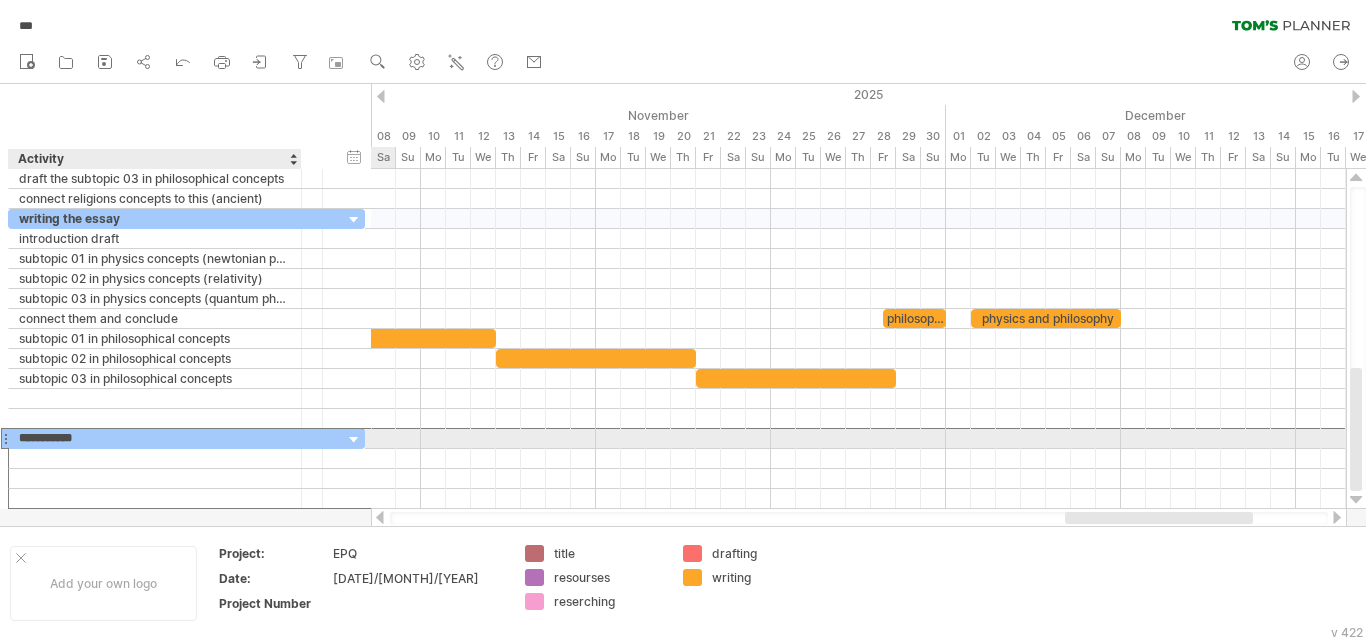 type on "**********" 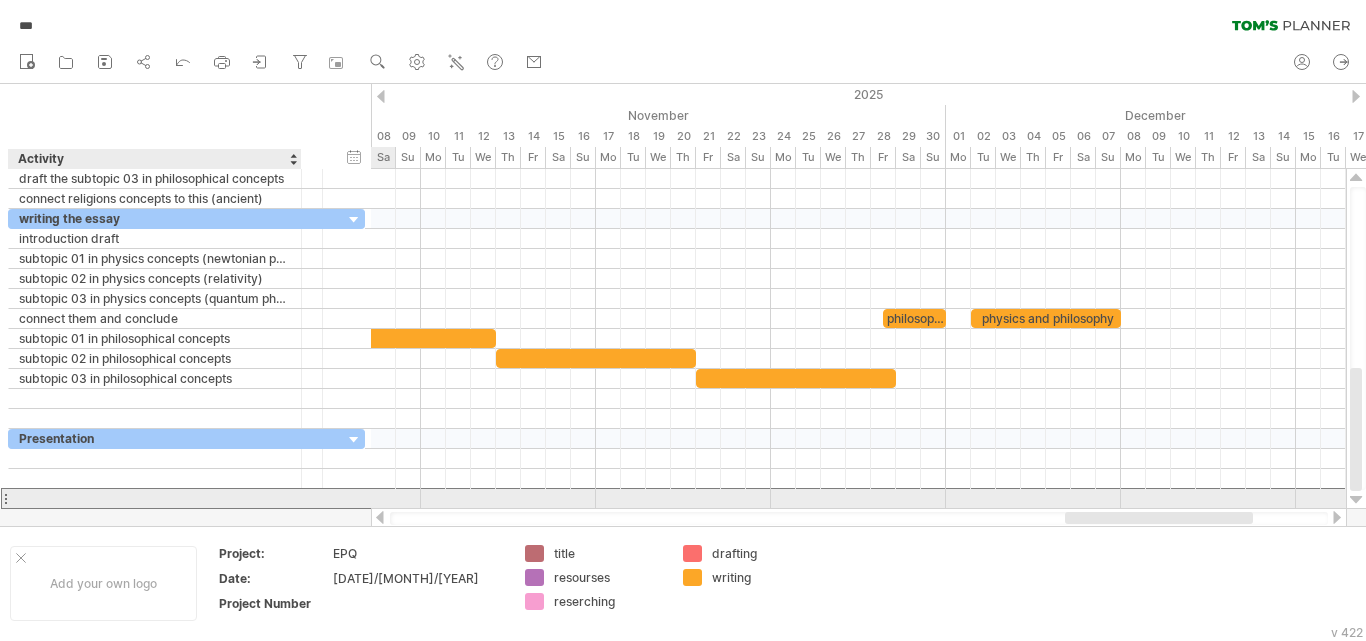 click at bounding box center [155, 498] 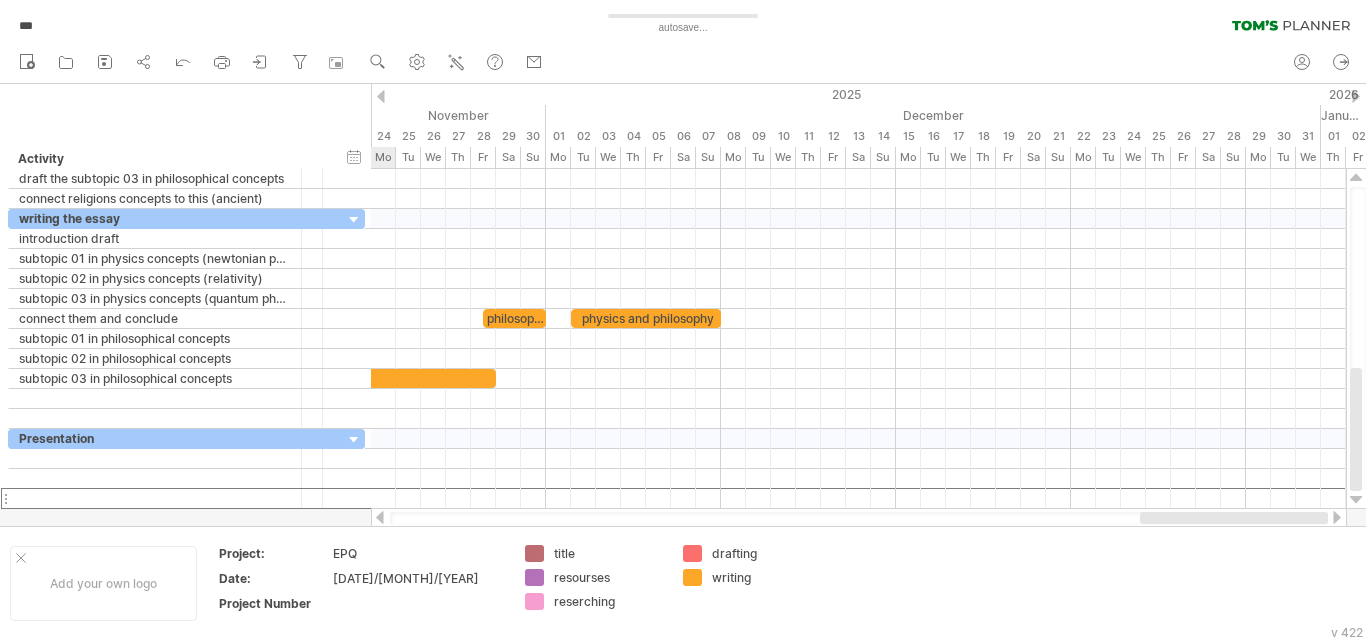 drag, startPoint x: 1087, startPoint y: 519, endPoint x: 1185, endPoint y: 519, distance: 98 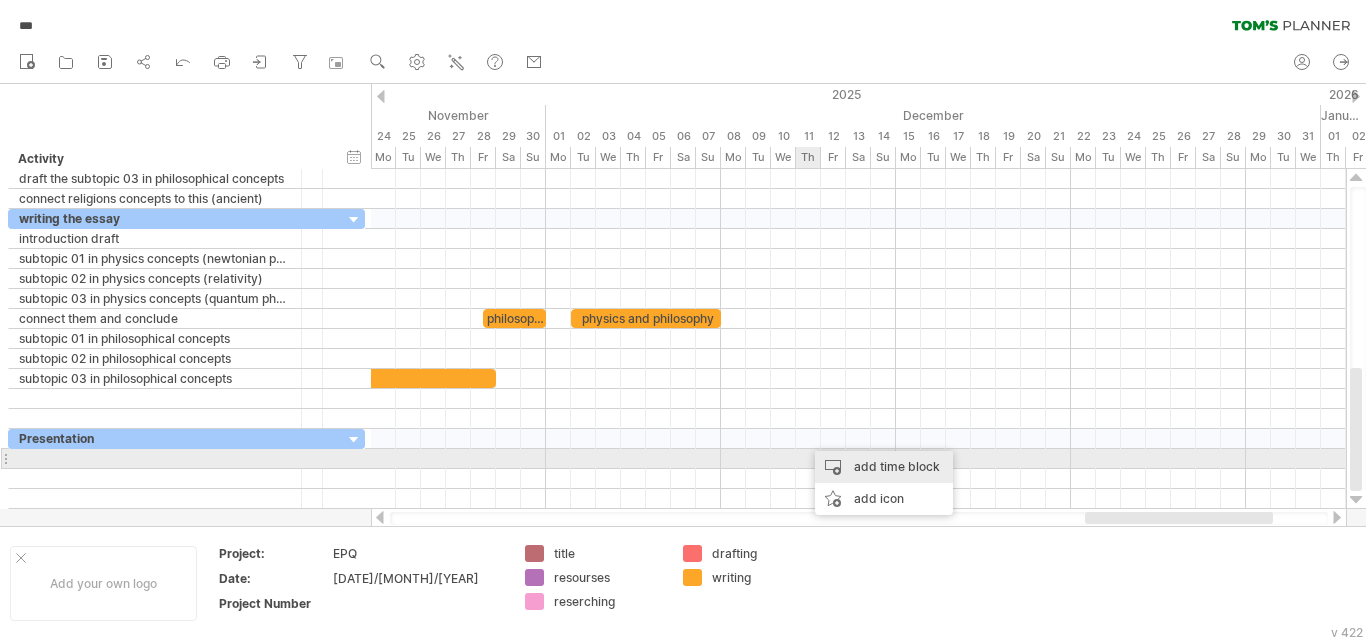 click on "add time block" at bounding box center [884, 467] 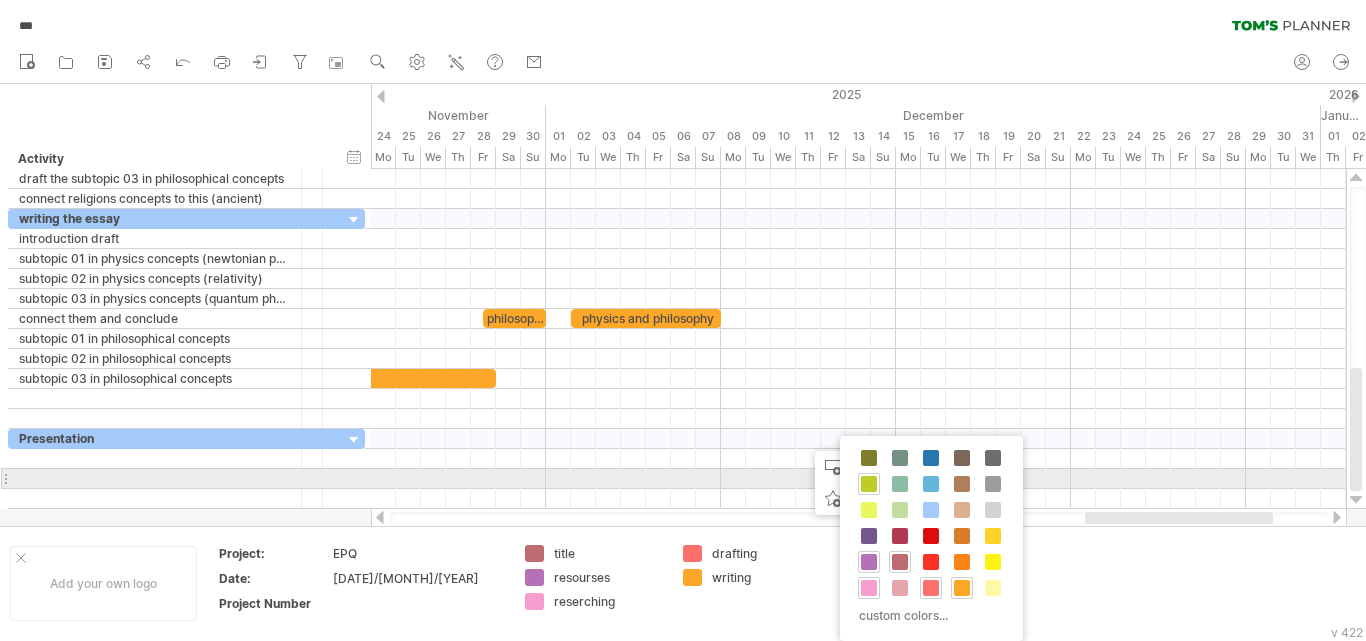 click at bounding box center [869, 484] 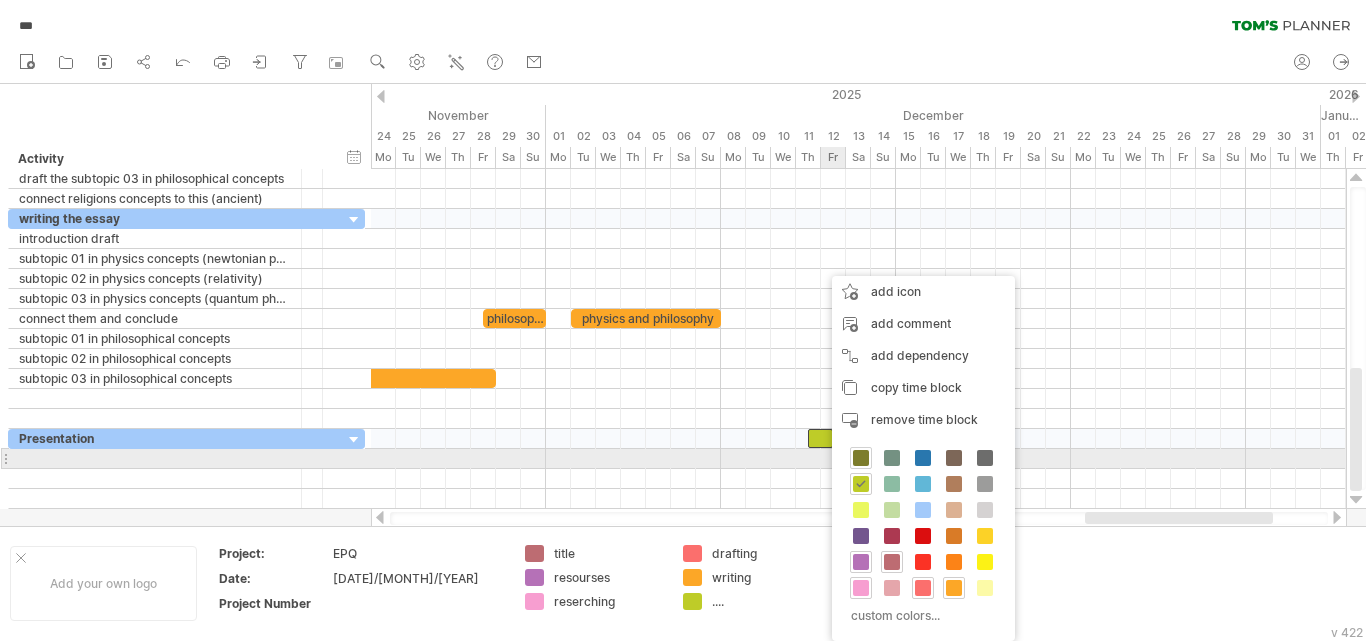 click at bounding box center (861, 458) 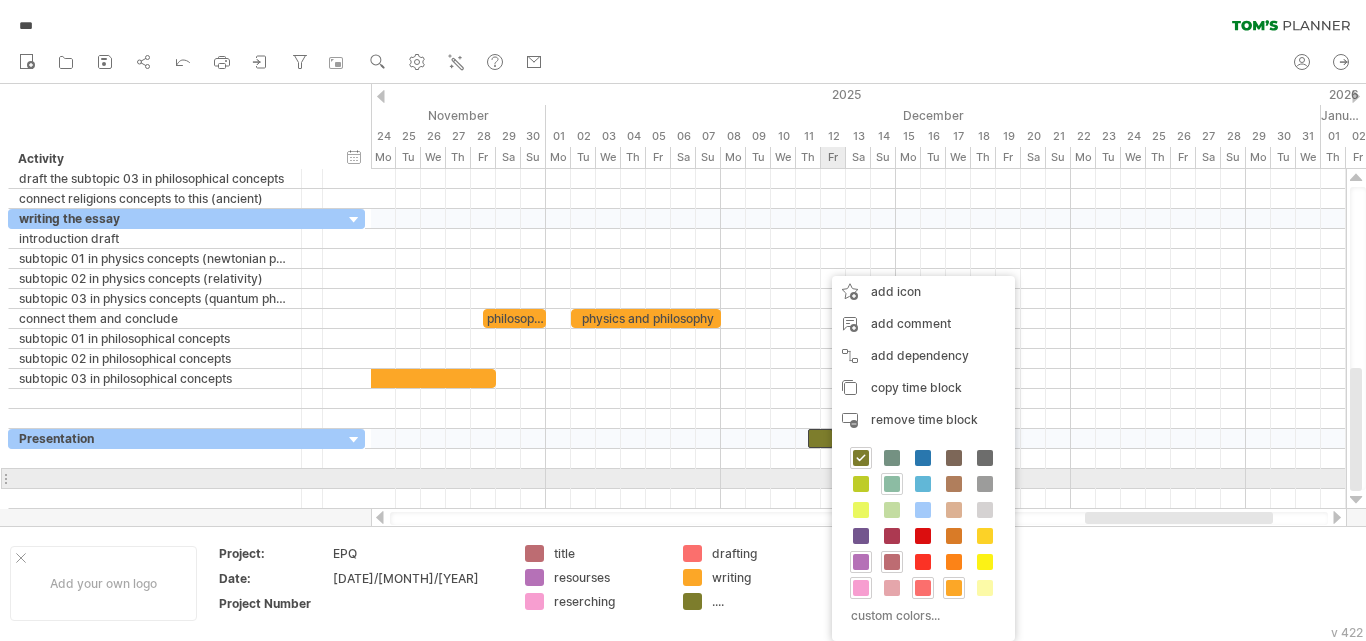 click at bounding box center (892, 484) 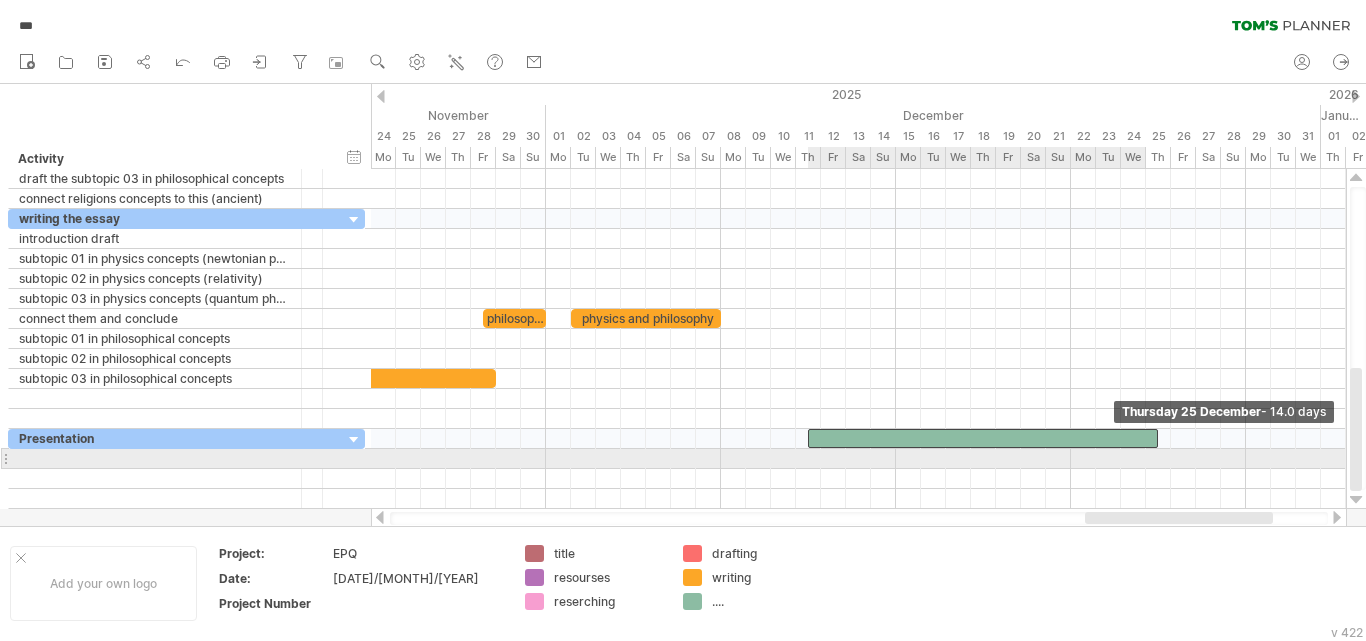 drag, startPoint x: 829, startPoint y: 439, endPoint x: 1148, endPoint y: 465, distance: 320.0578 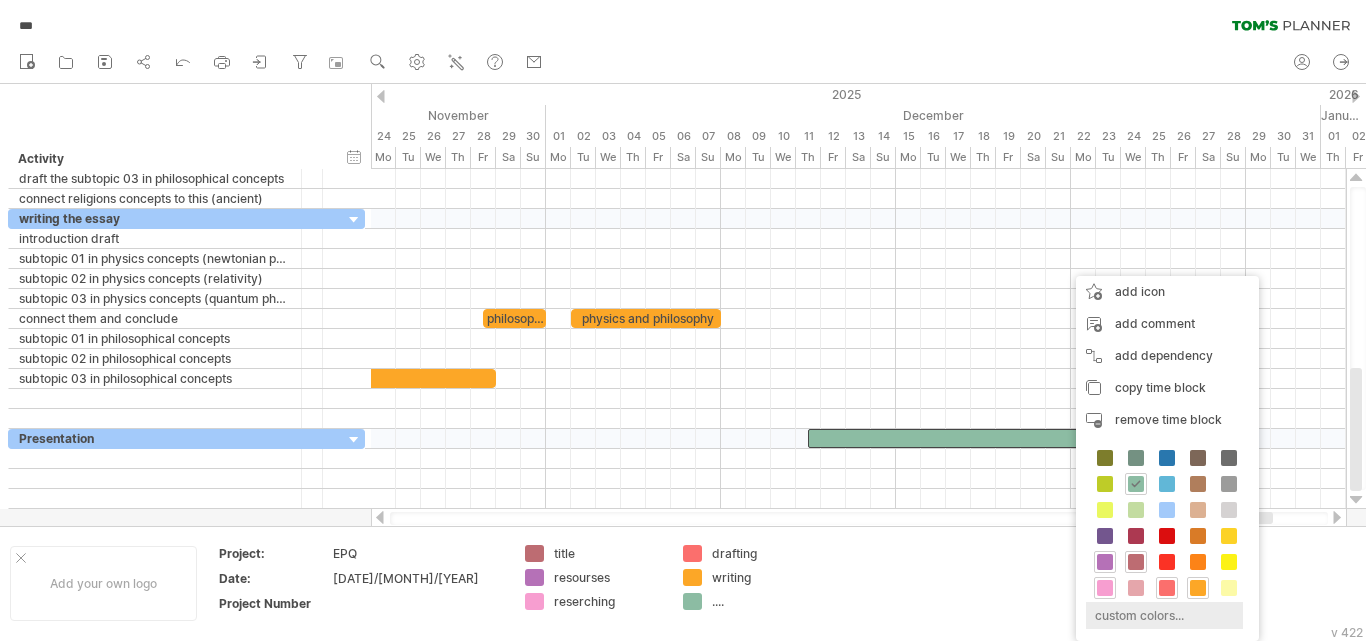 click on "custom colors..." at bounding box center [1164, 615] 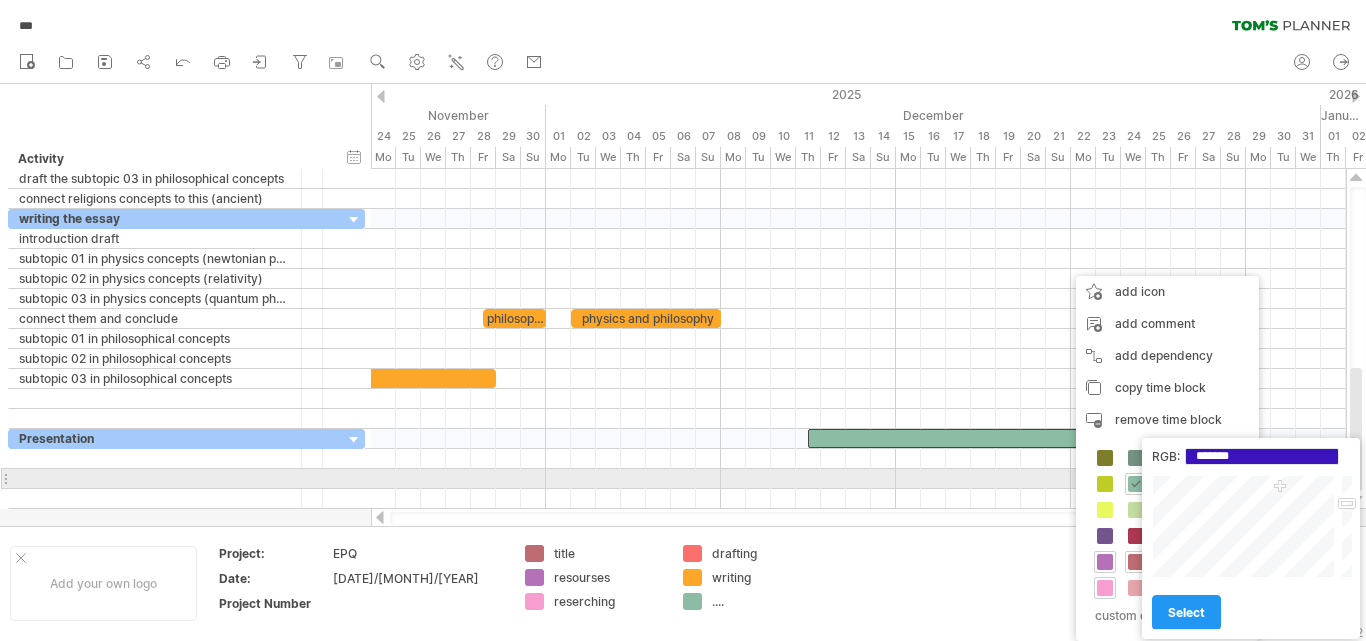 type on "*******" 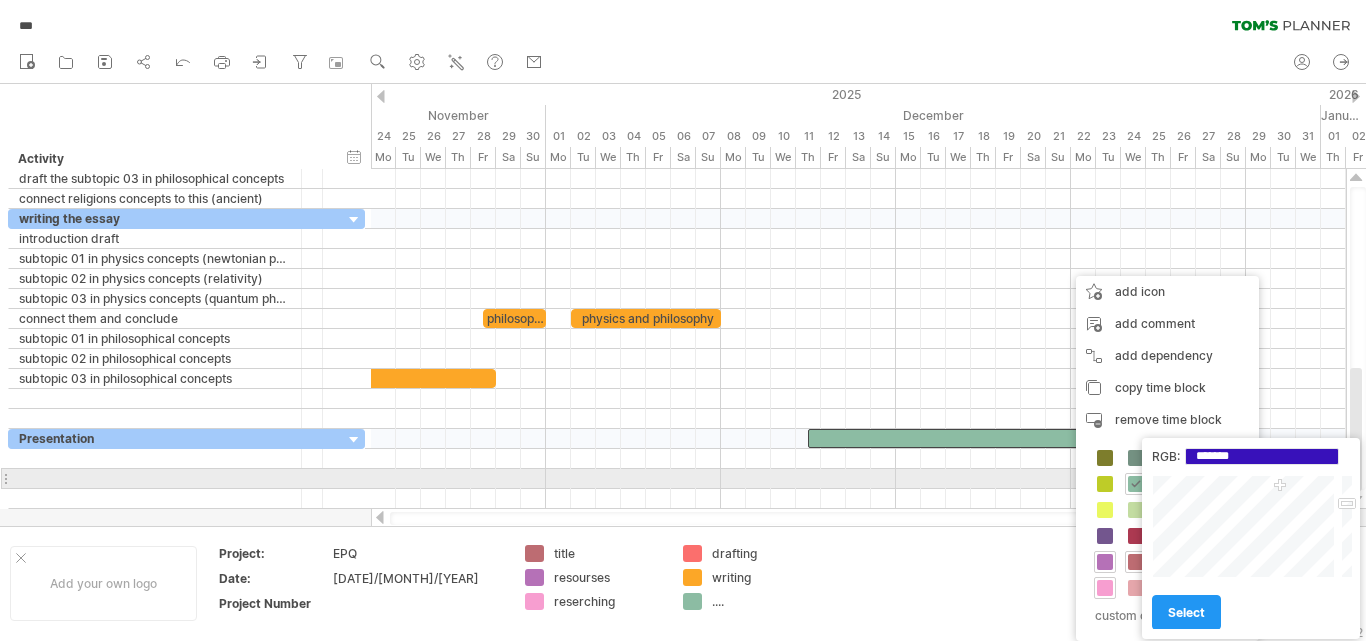drag, startPoint x: 1256, startPoint y: 520, endPoint x: 1280, endPoint y: 487, distance: 40.804413 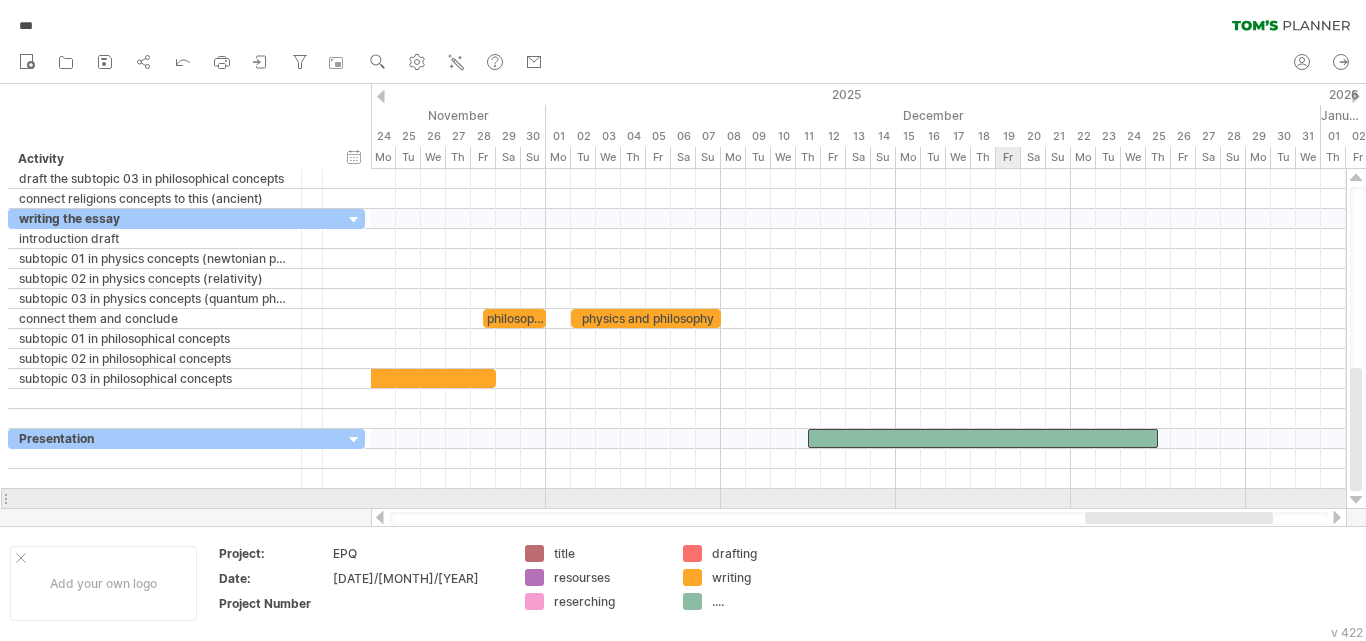 click at bounding box center [859, 518] 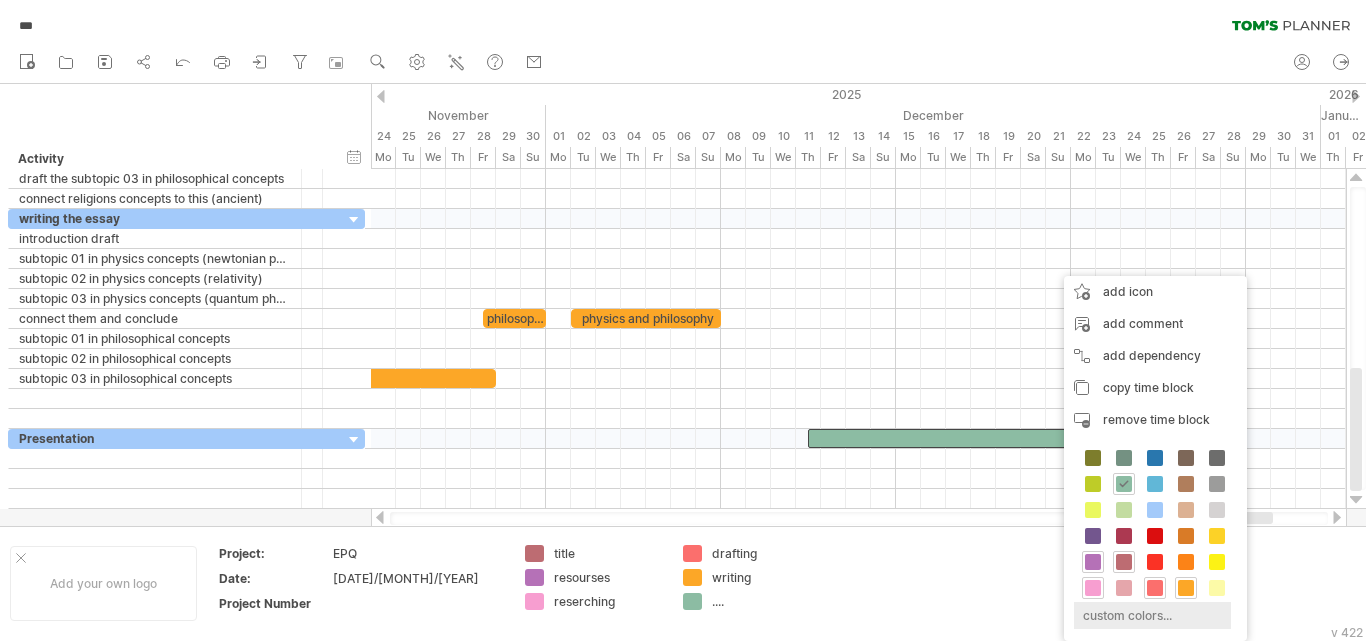 click on "custom colors..." at bounding box center (1152, 615) 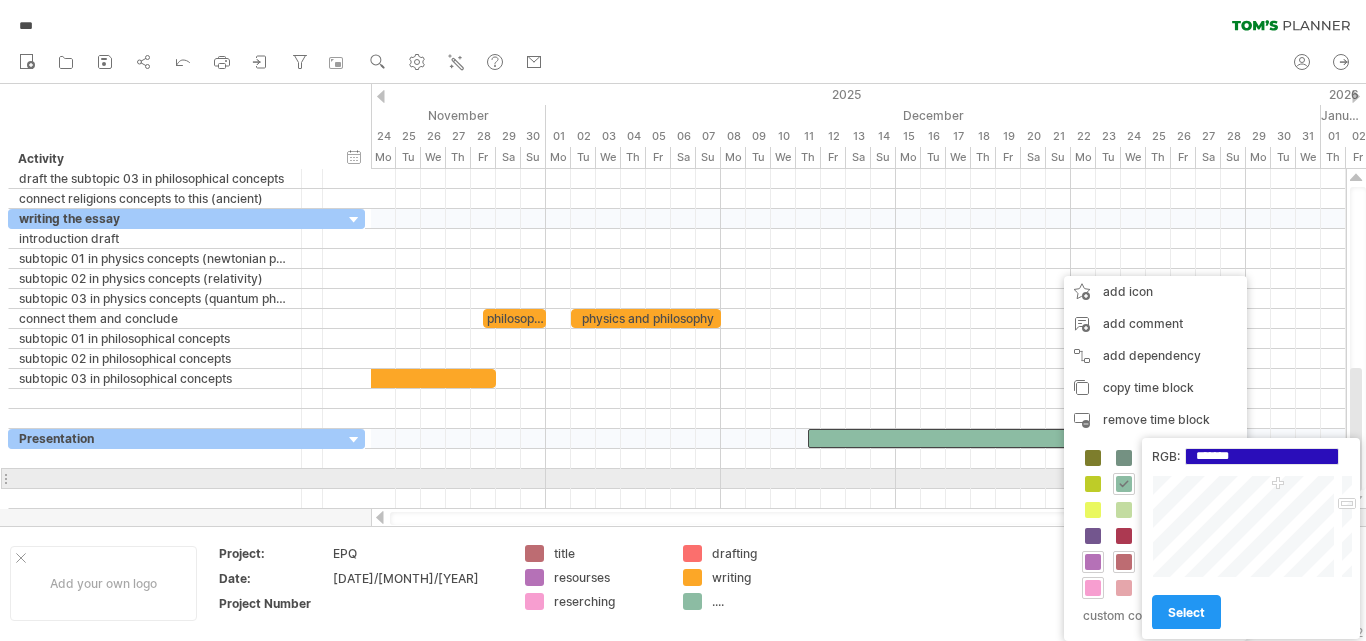 type on "*******" 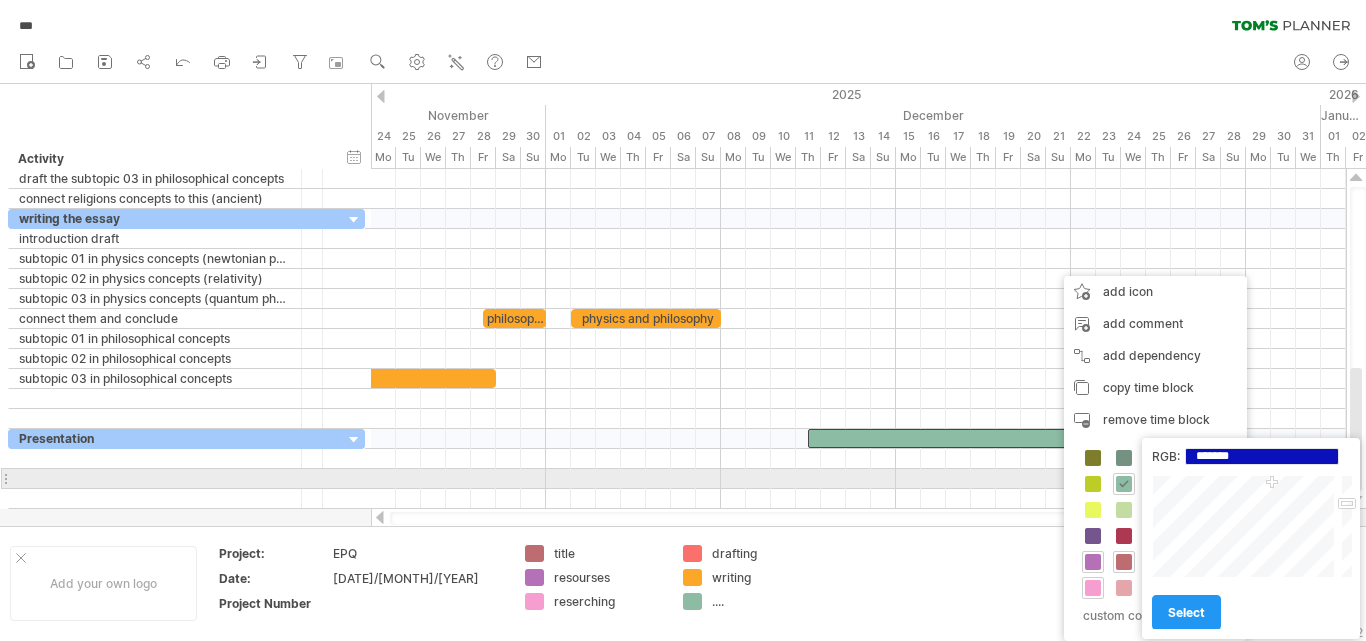 drag, startPoint x: 1263, startPoint y: 524, endPoint x: 1272, endPoint y: 484, distance: 41 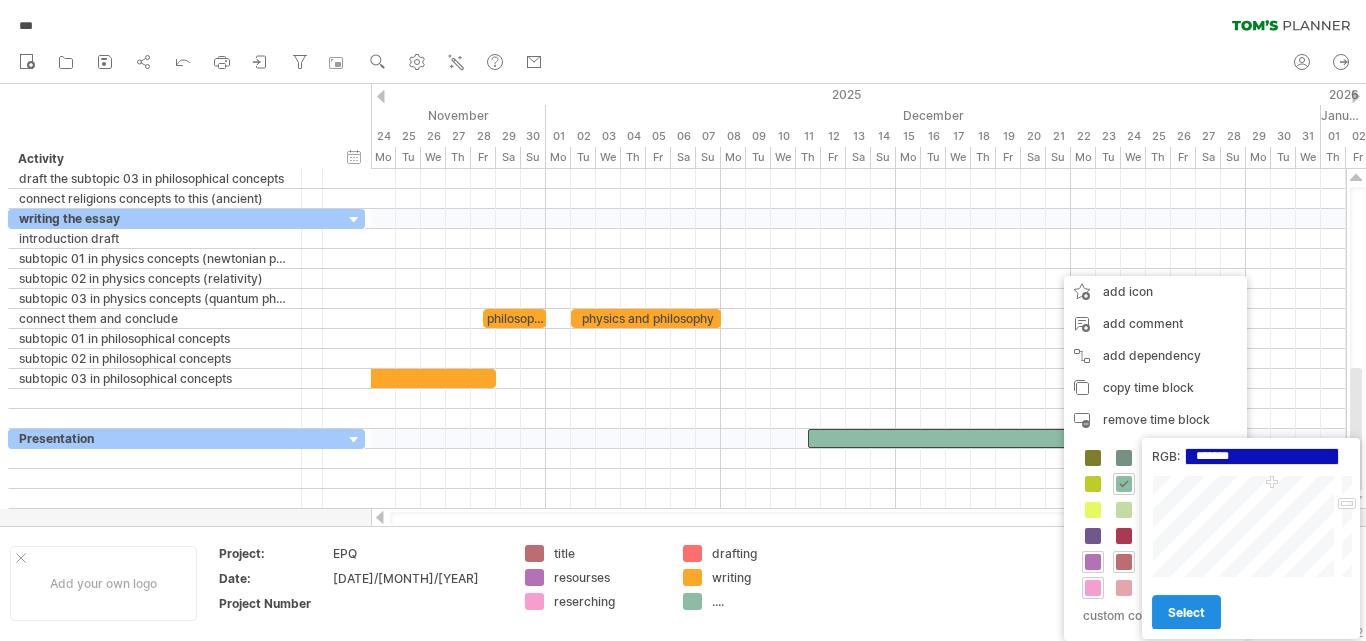 click on "select" at bounding box center (1186, 612) 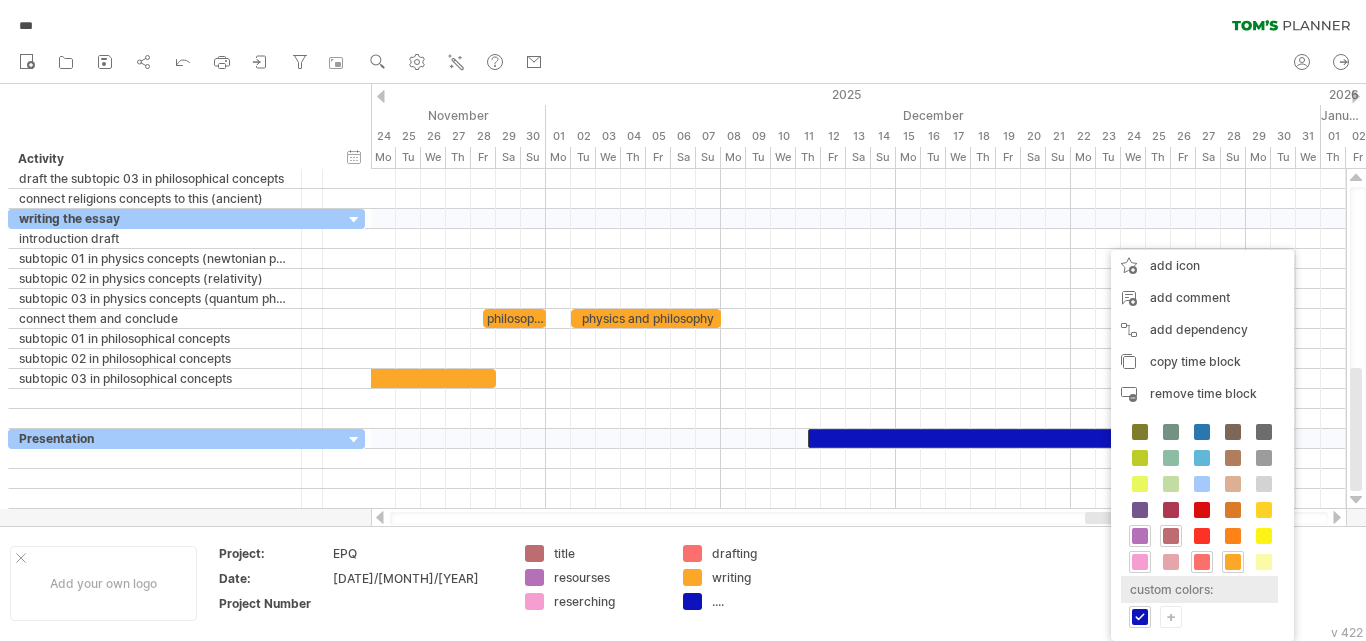 click on "custom colors:" at bounding box center (1199, 589) 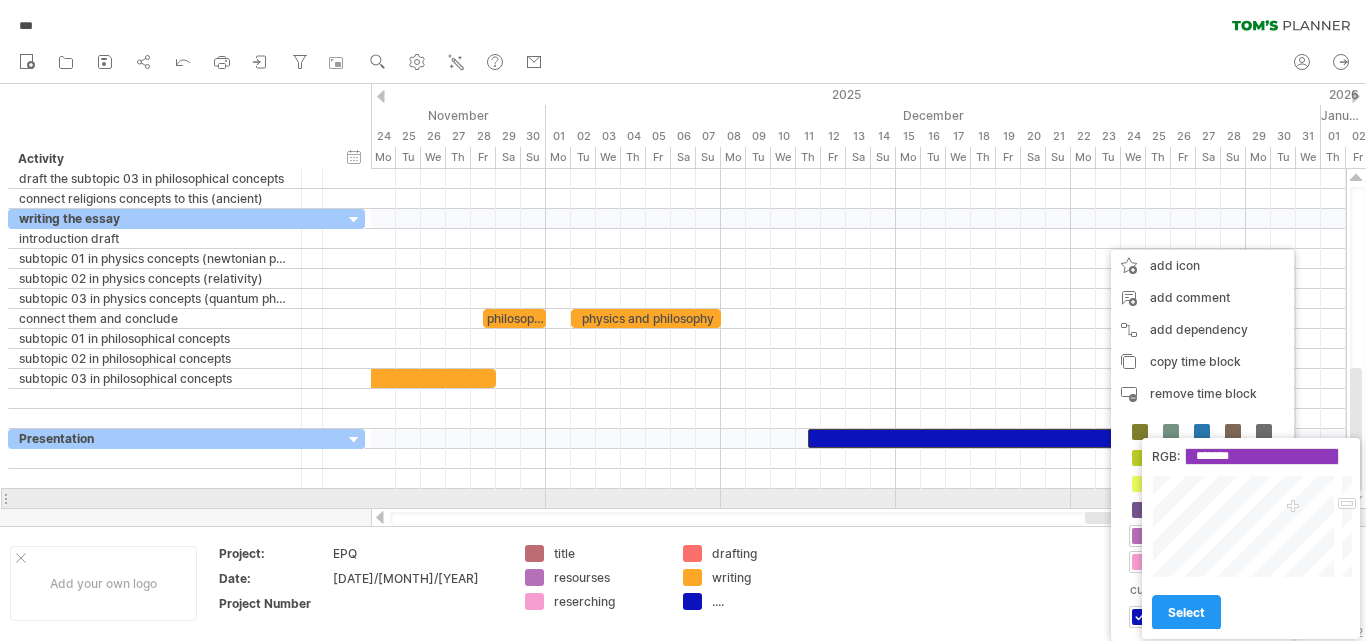 type on "*******" 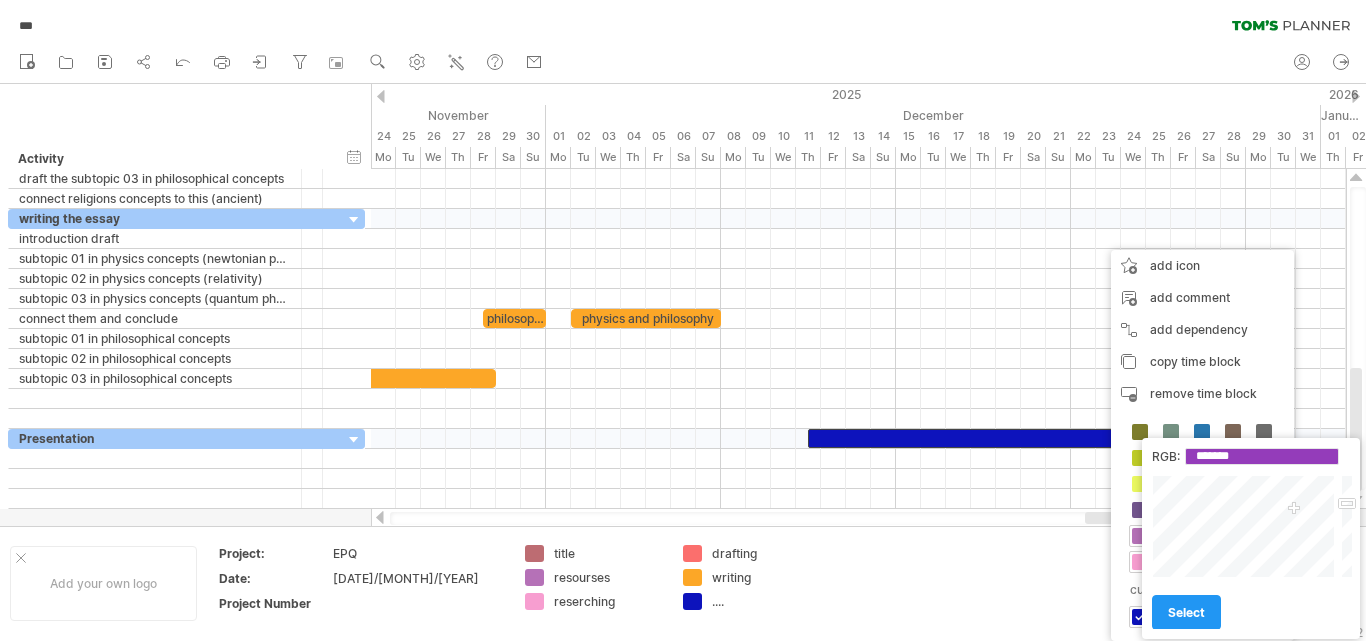drag, startPoint x: 1266, startPoint y: 525, endPoint x: 1294, endPoint y: 510, distance: 31.764761 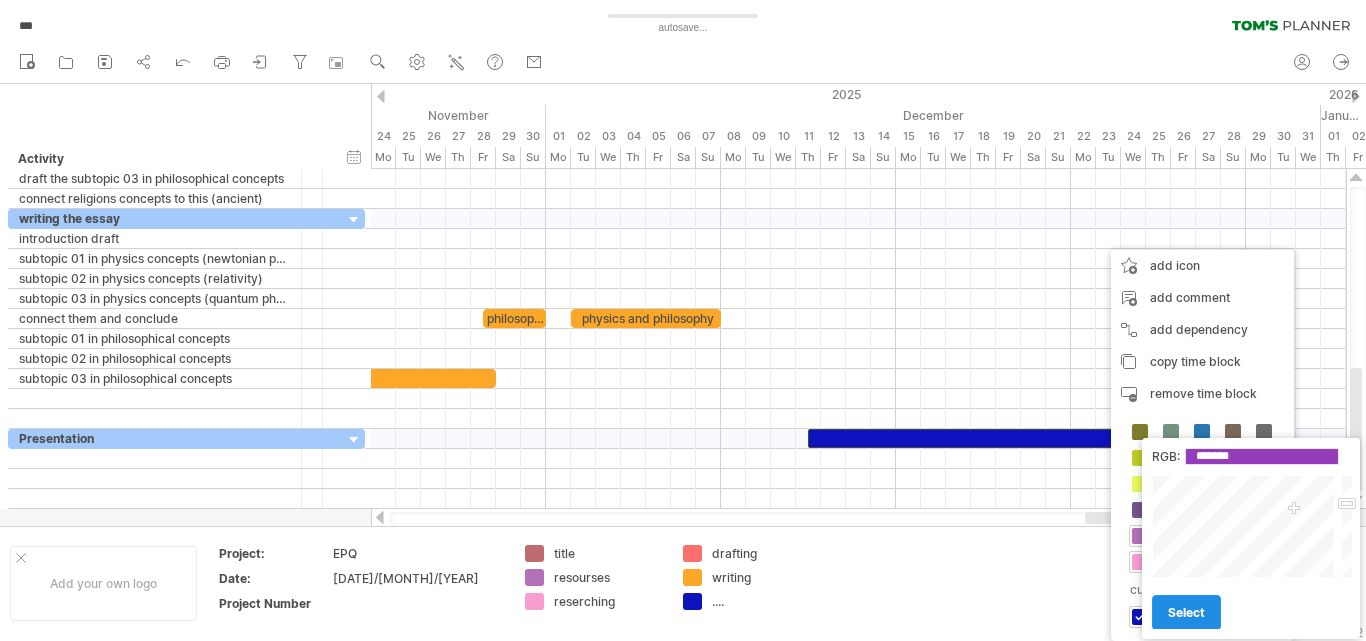 click on "select" at bounding box center (1186, 612) 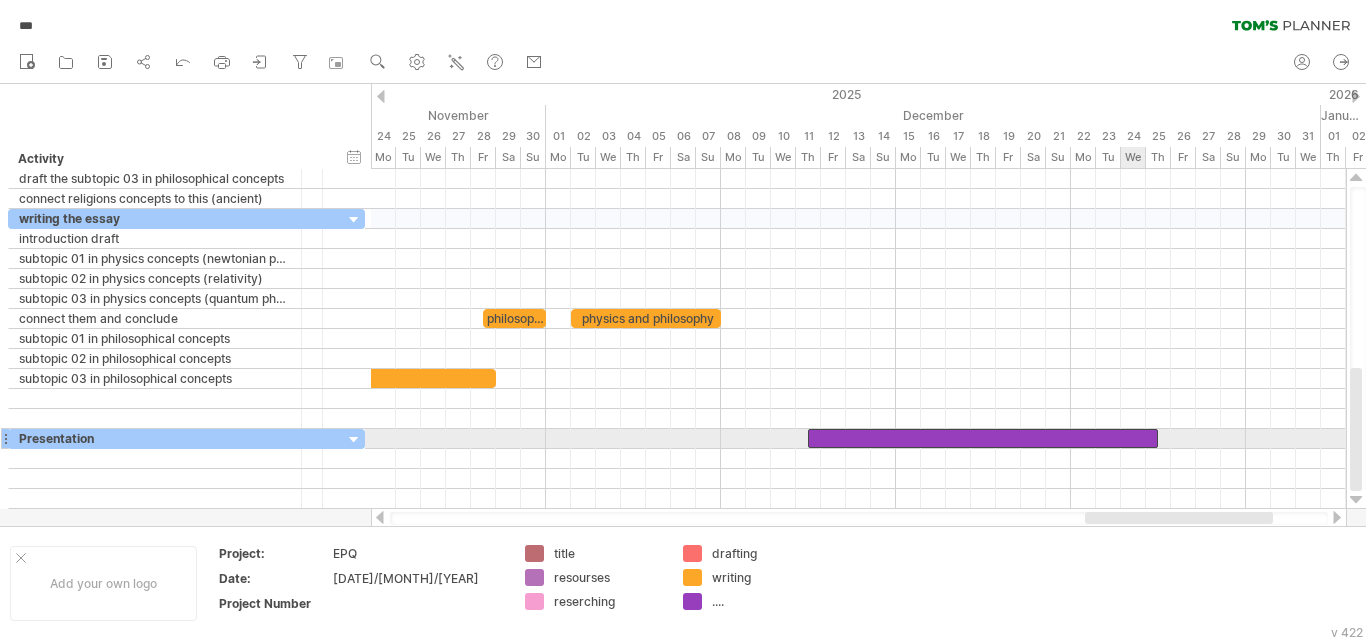 click at bounding box center [983, 438] 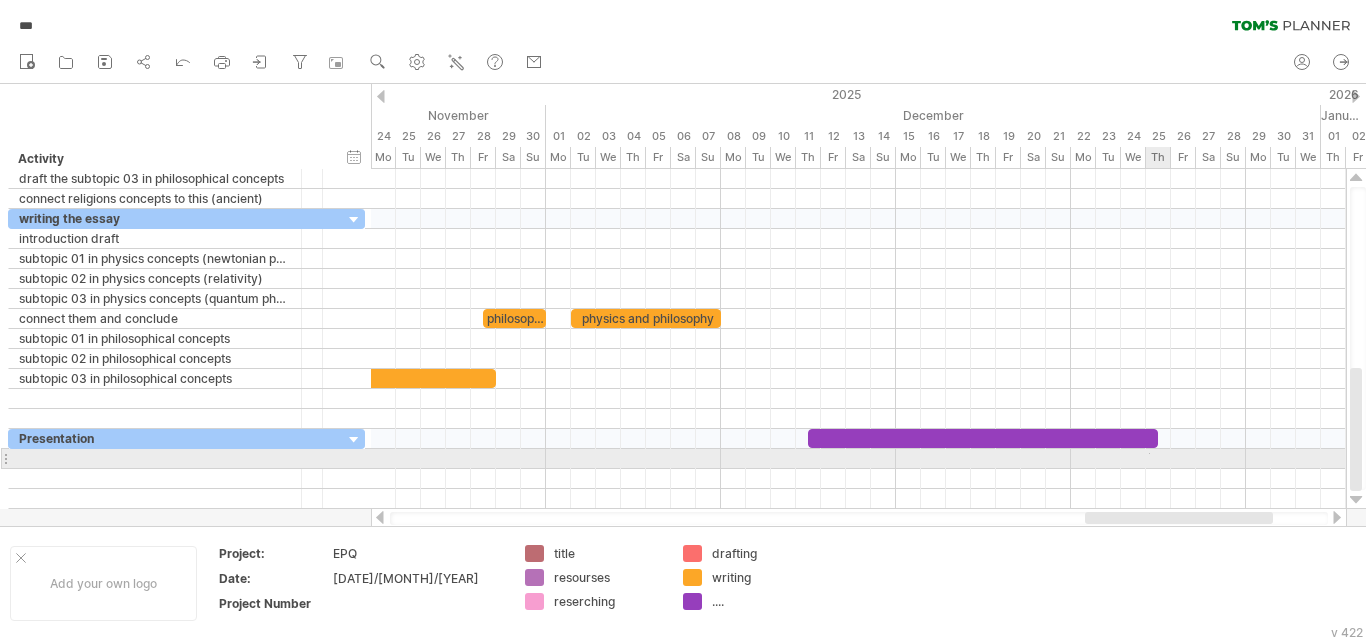 click at bounding box center [858, 459] 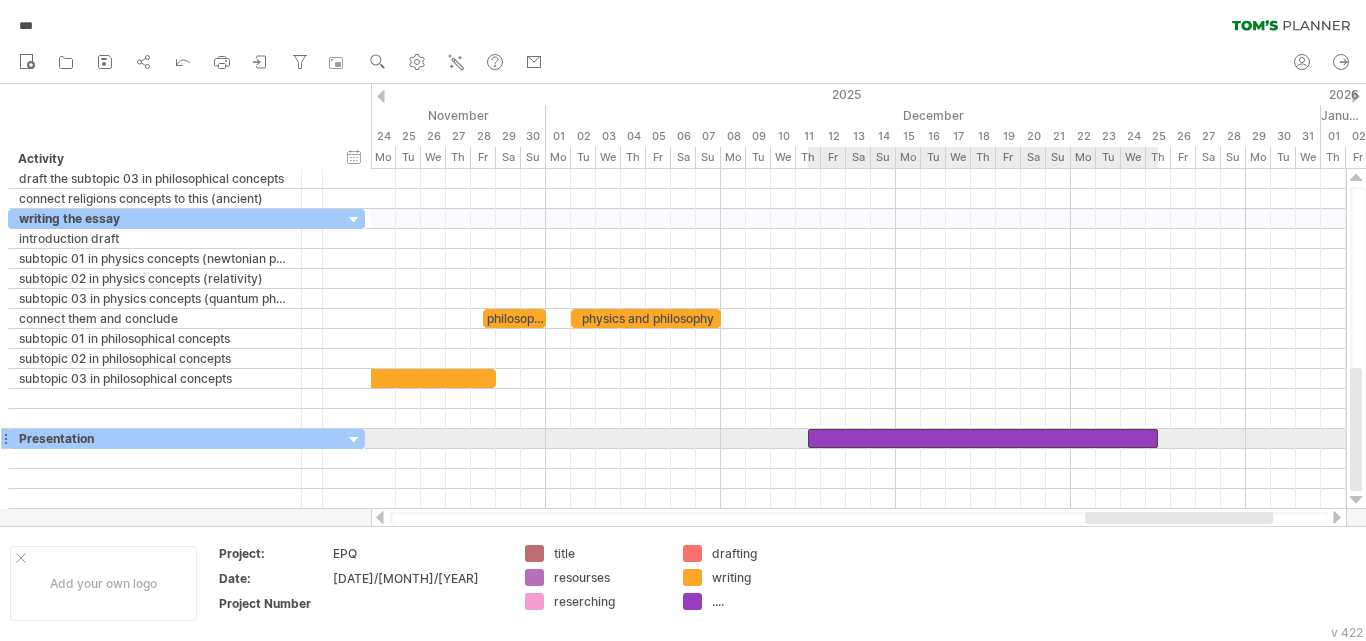 click at bounding box center (983, 438) 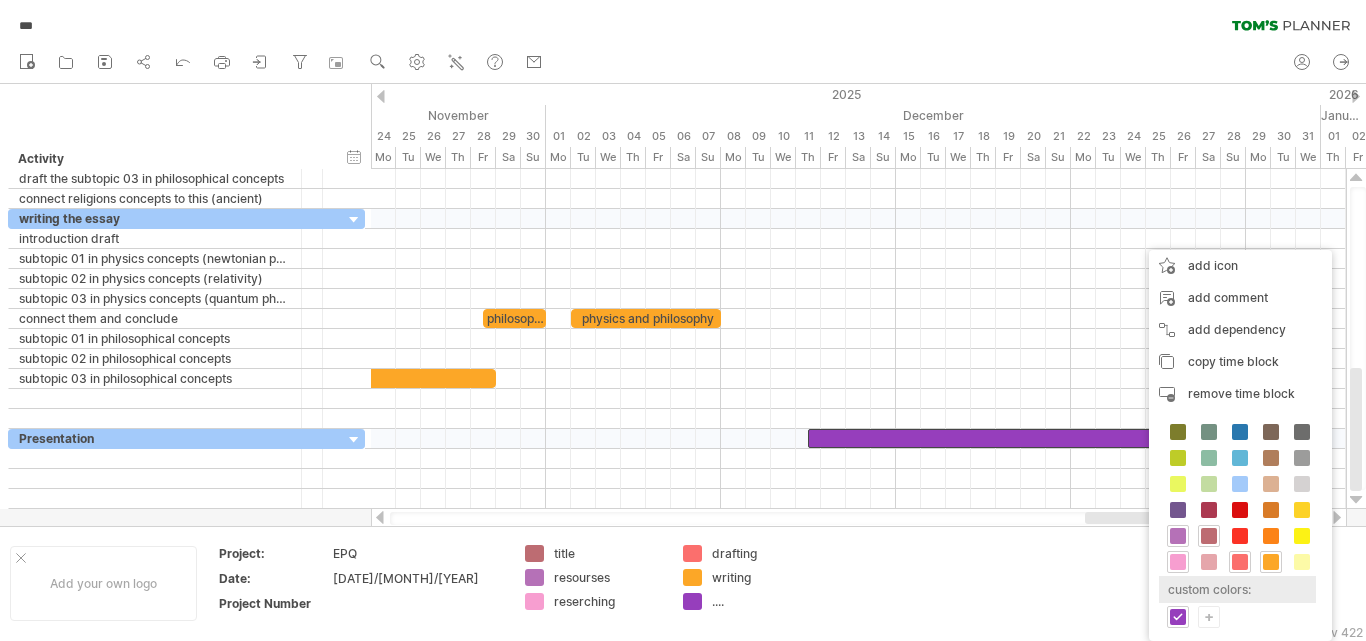 click on "custom colors:" at bounding box center [1237, 589] 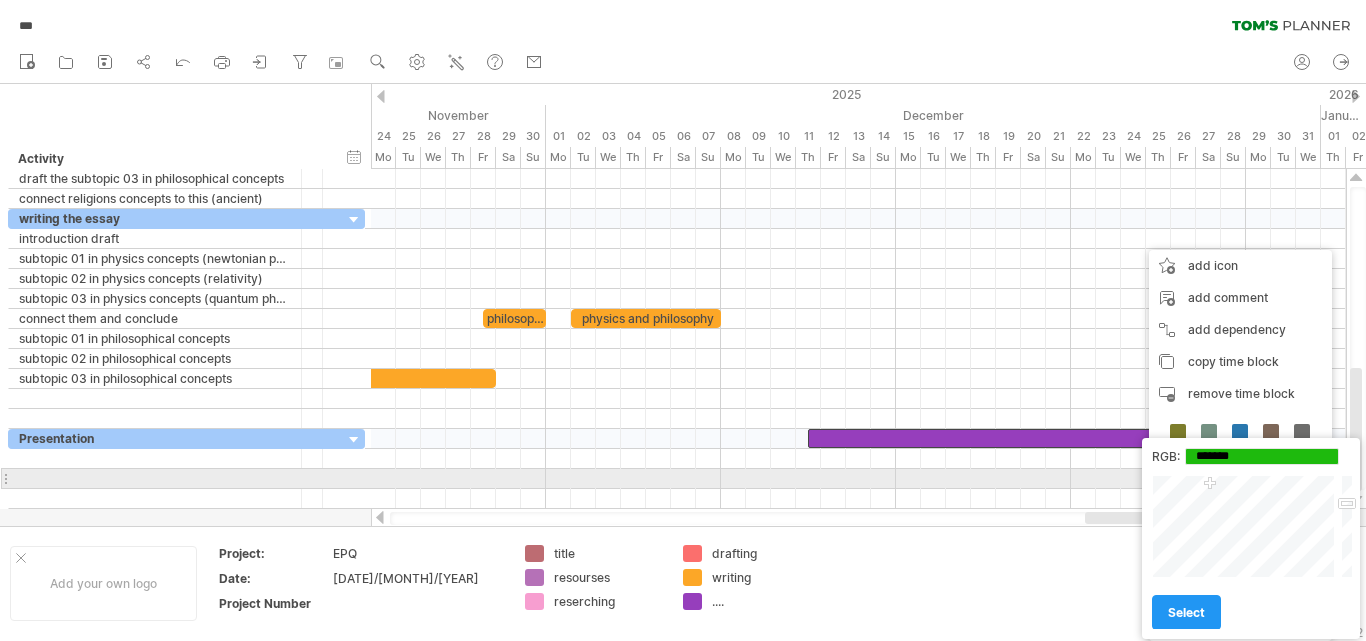 drag, startPoint x: 1309, startPoint y: 544, endPoint x: 1210, endPoint y: 485, distance: 115.24756 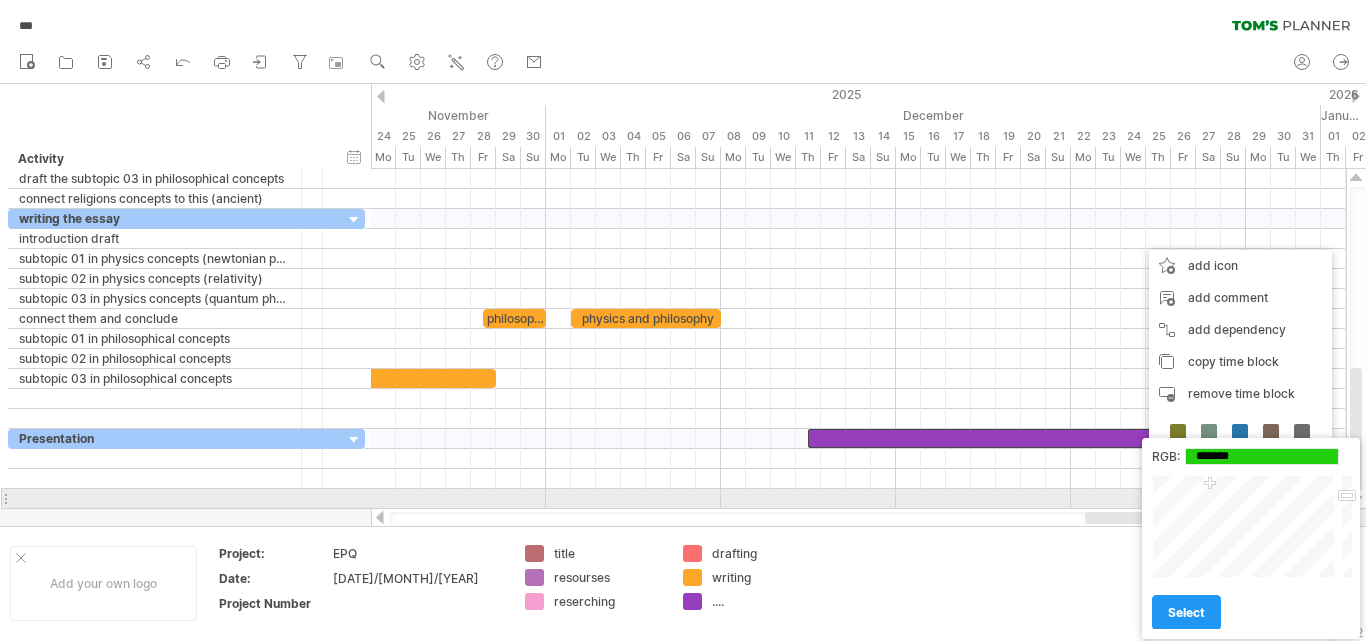 drag, startPoint x: 1344, startPoint y: 511, endPoint x: 1288, endPoint y: 476, distance: 66.037865 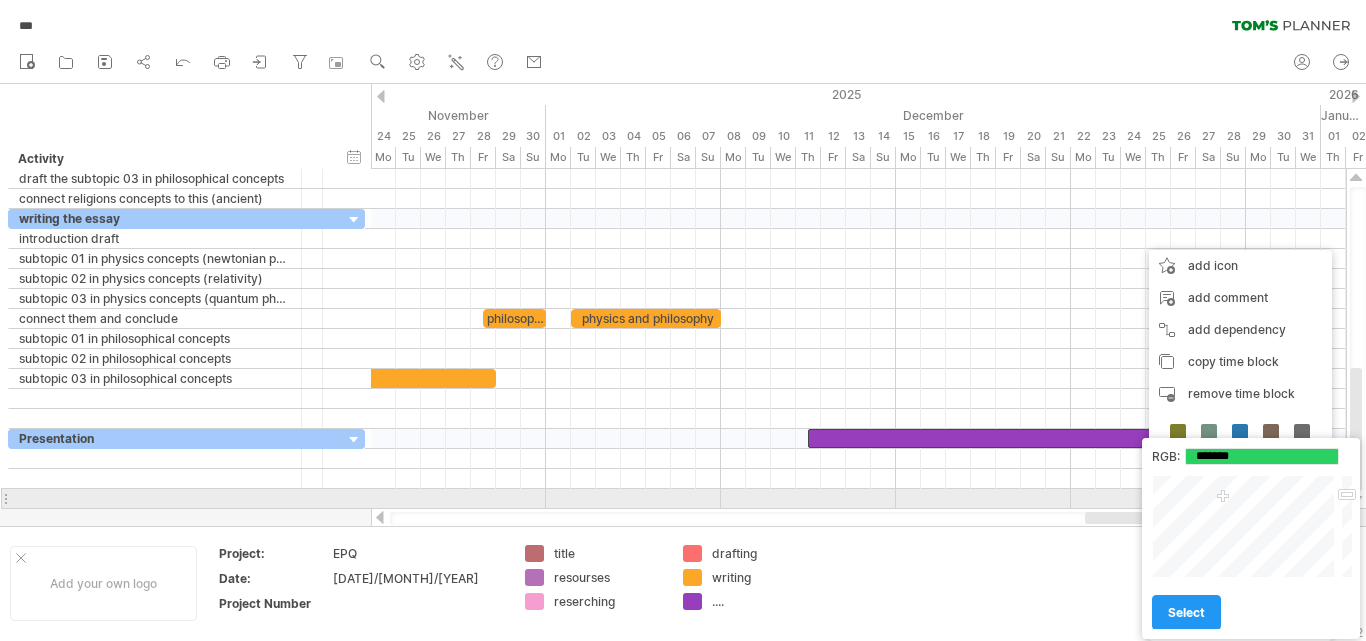 type on "*******" 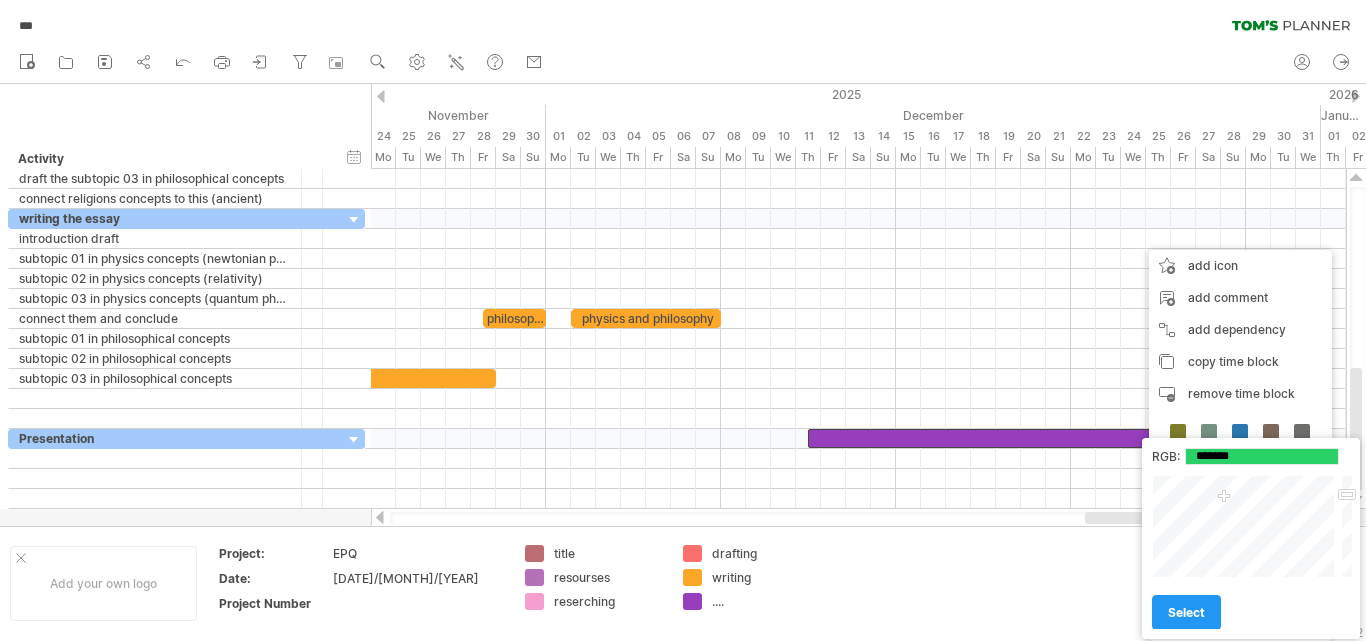 click on "select" at bounding box center [1186, 612] 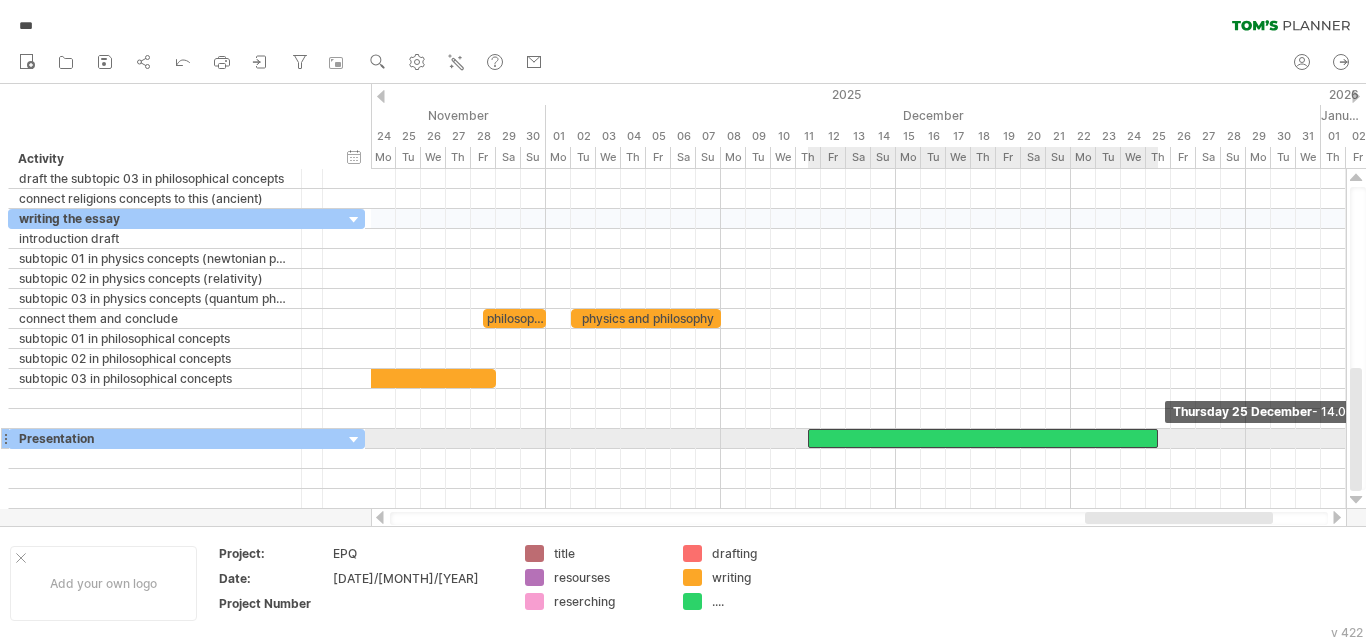 click at bounding box center (1158, 438) 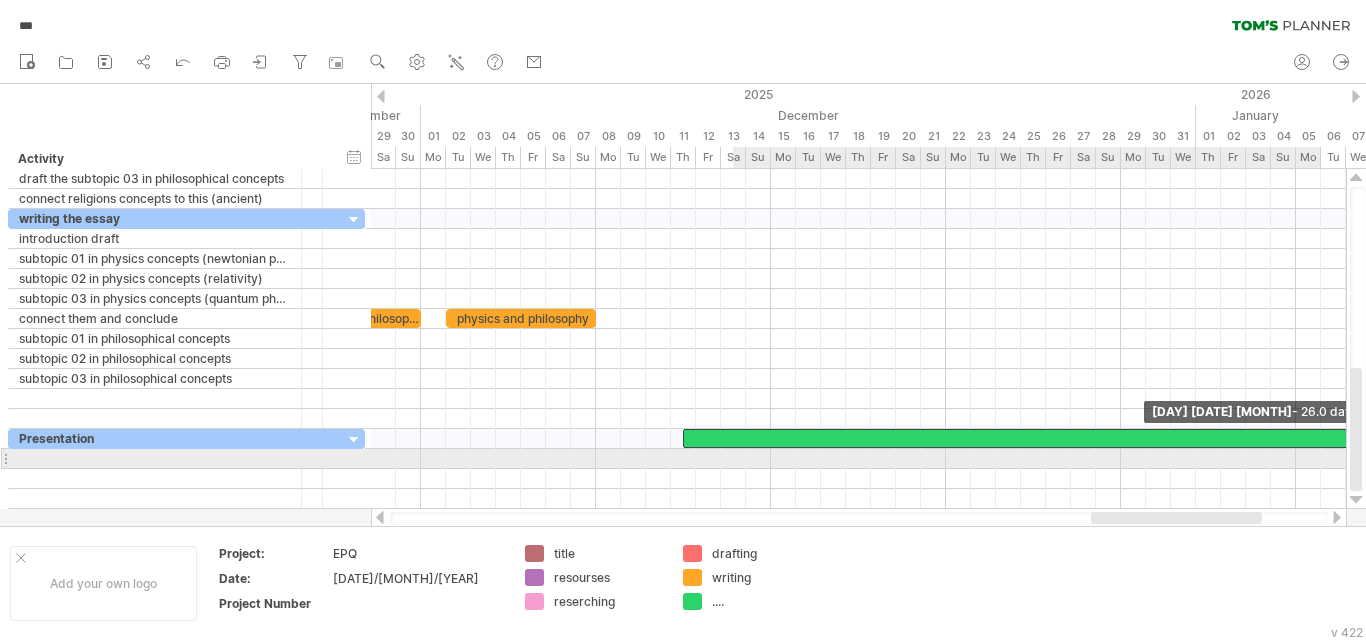 drag, startPoint x: 1157, startPoint y: 438, endPoint x: 1365, endPoint y: 453, distance: 208.54016 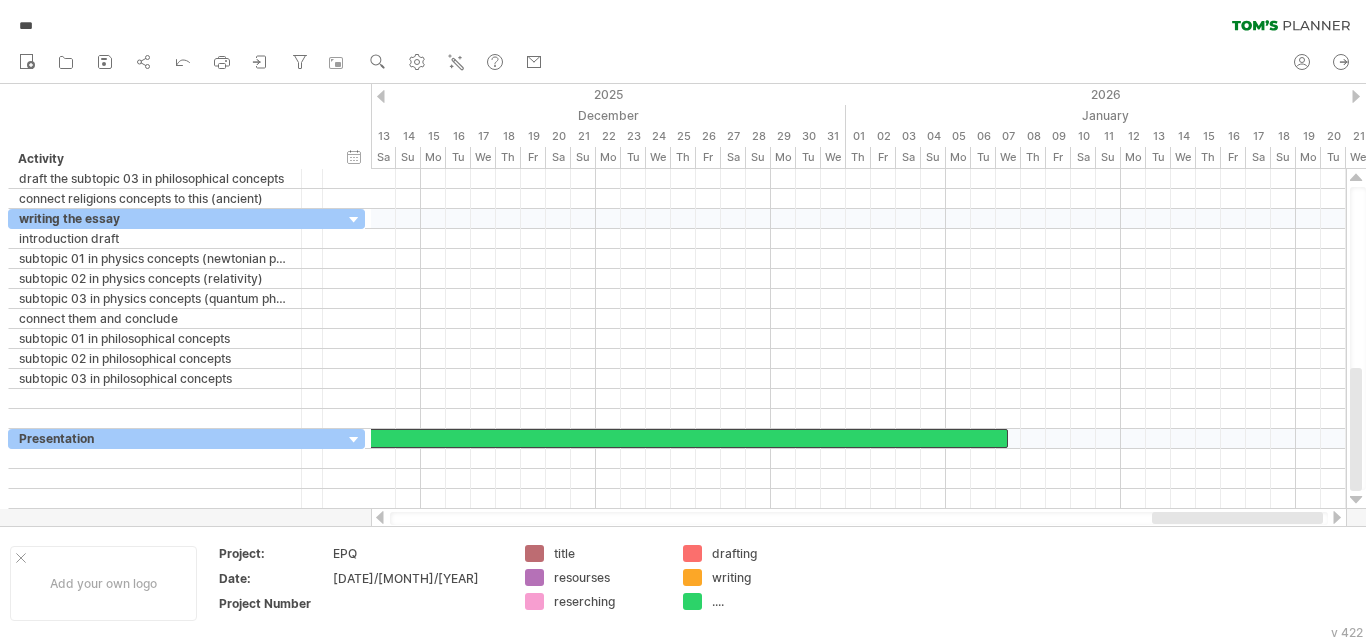 drag, startPoint x: 1115, startPoint y: 516, endPoint x: 1176, endPoint y: 524, distance: 61.522354 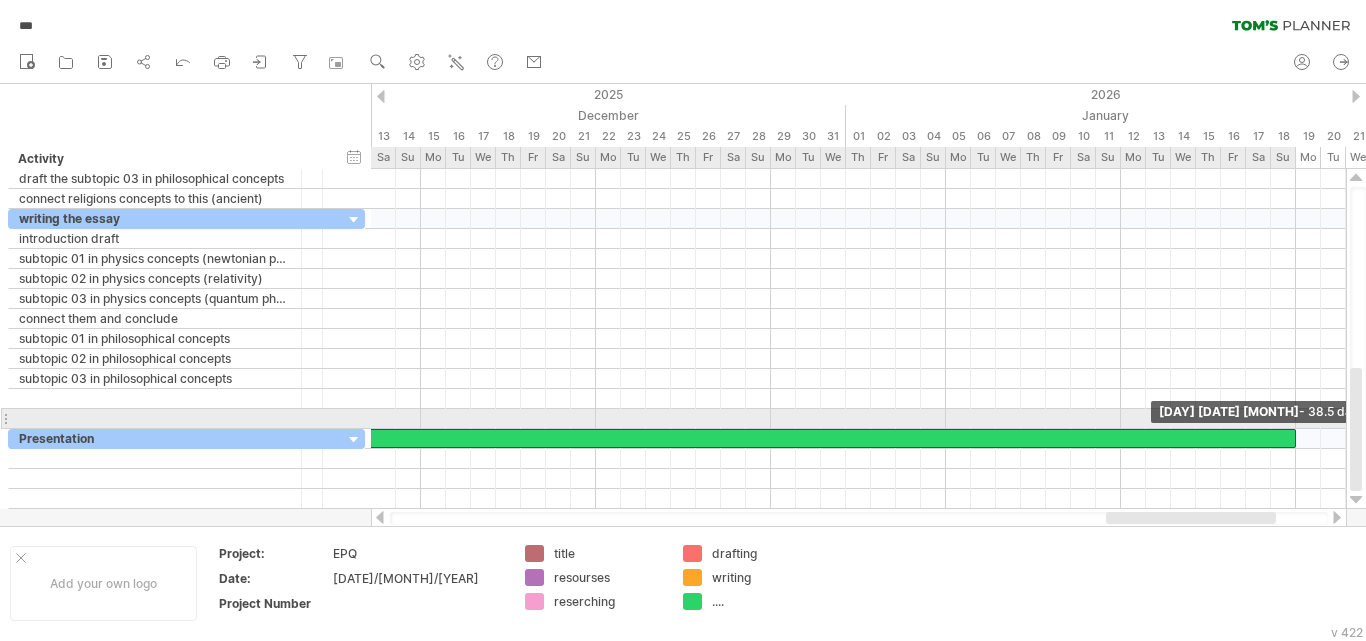 drag, startPoint x: 1004, startPoint y: 443, endPoint x: 1296, endPoint y: 414, distance: 293.43652 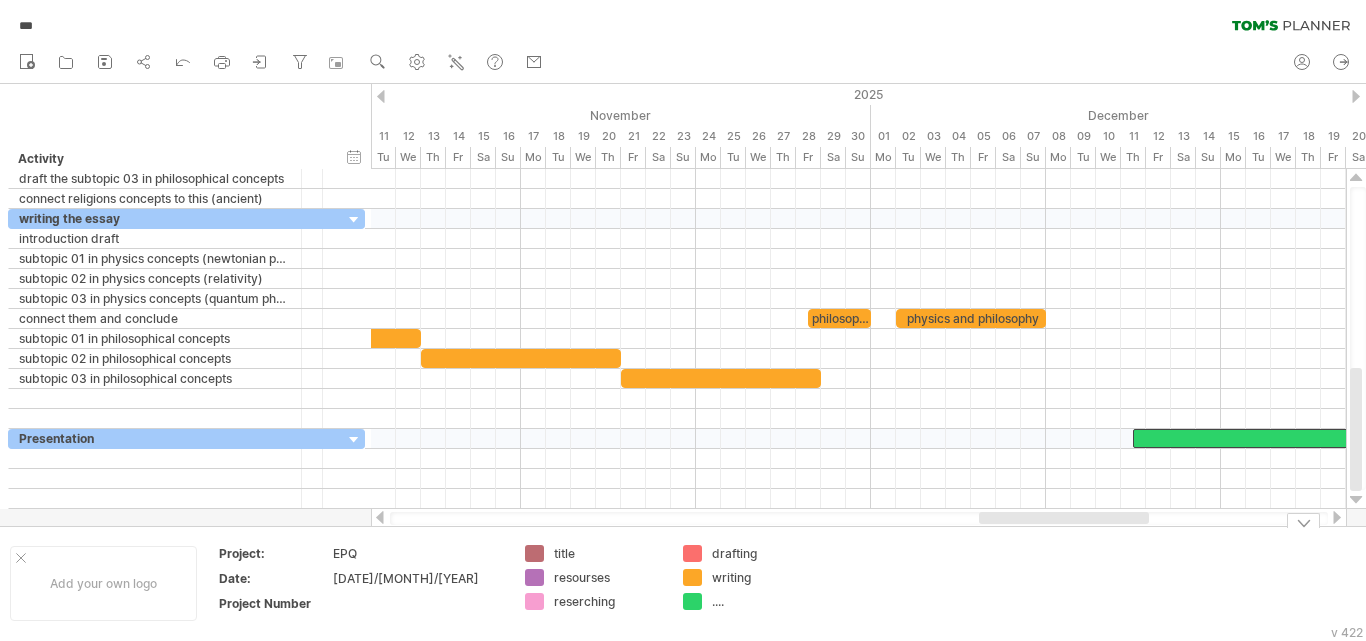 drag, startPoint x: 1264, startPoint y: 517, endPoint x: 1139, endPoint y: 540, distance: 127.09839 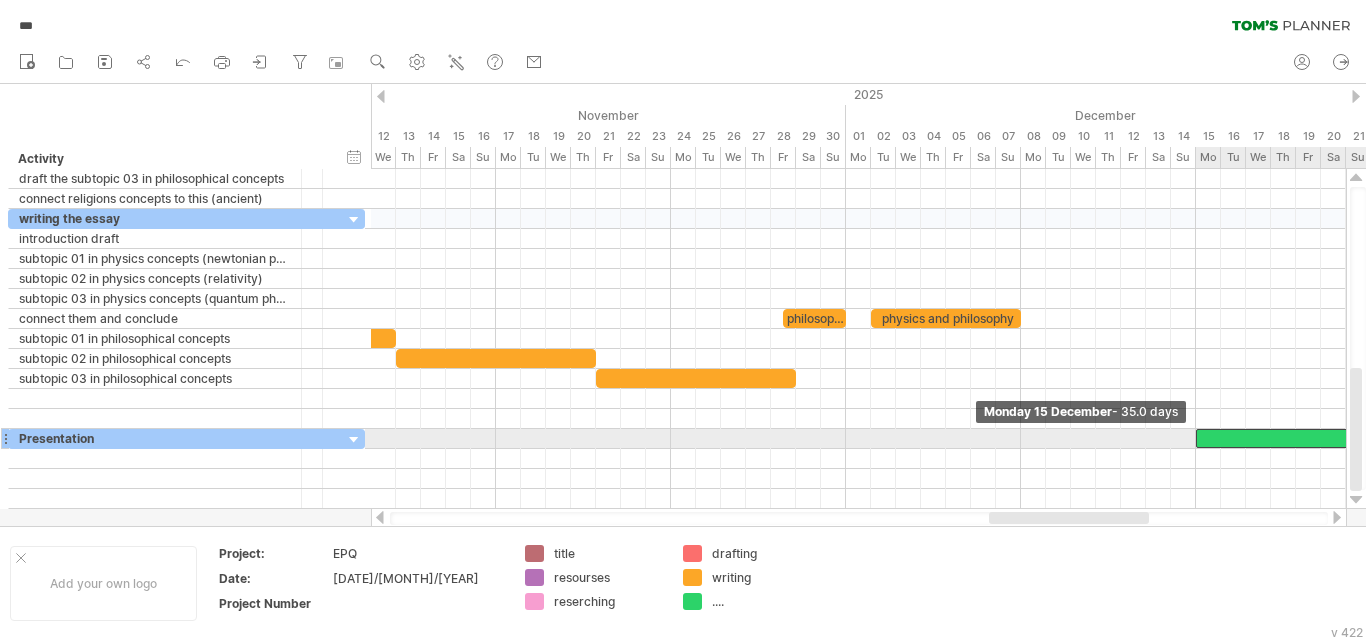 drag, startPoint x: 1109, startPoint y: 436, endPoint x: 1190, endPoint y: 441, distance: 81.154175 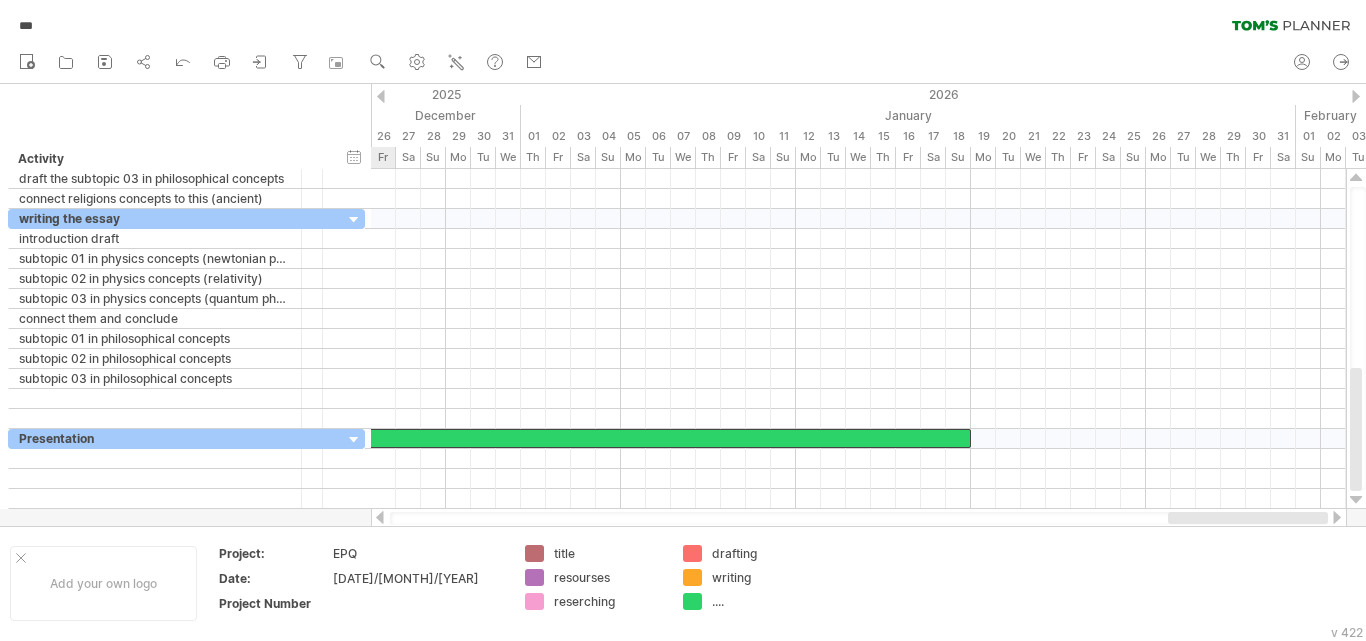 drag, startPoint x: 1047, startPoint y: 516, endPoint x: 1269, endPoint y: 524, distance: 222.1441 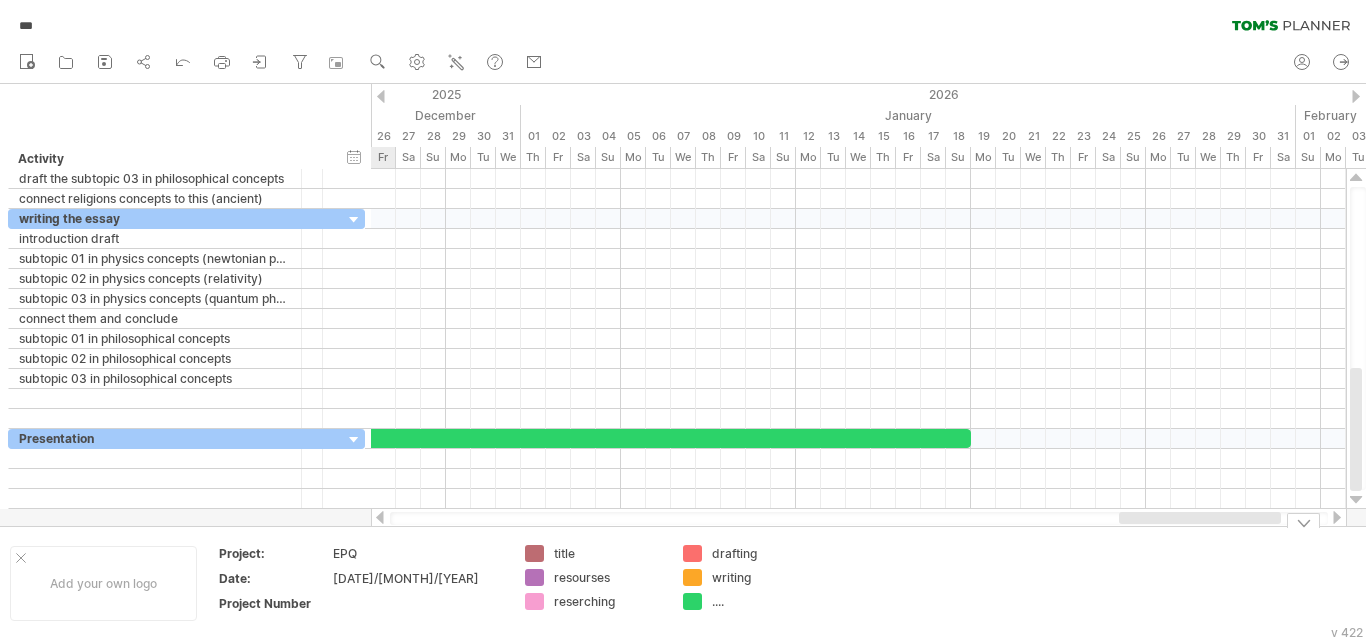 click on "writing" at bounding box center (752, 577) 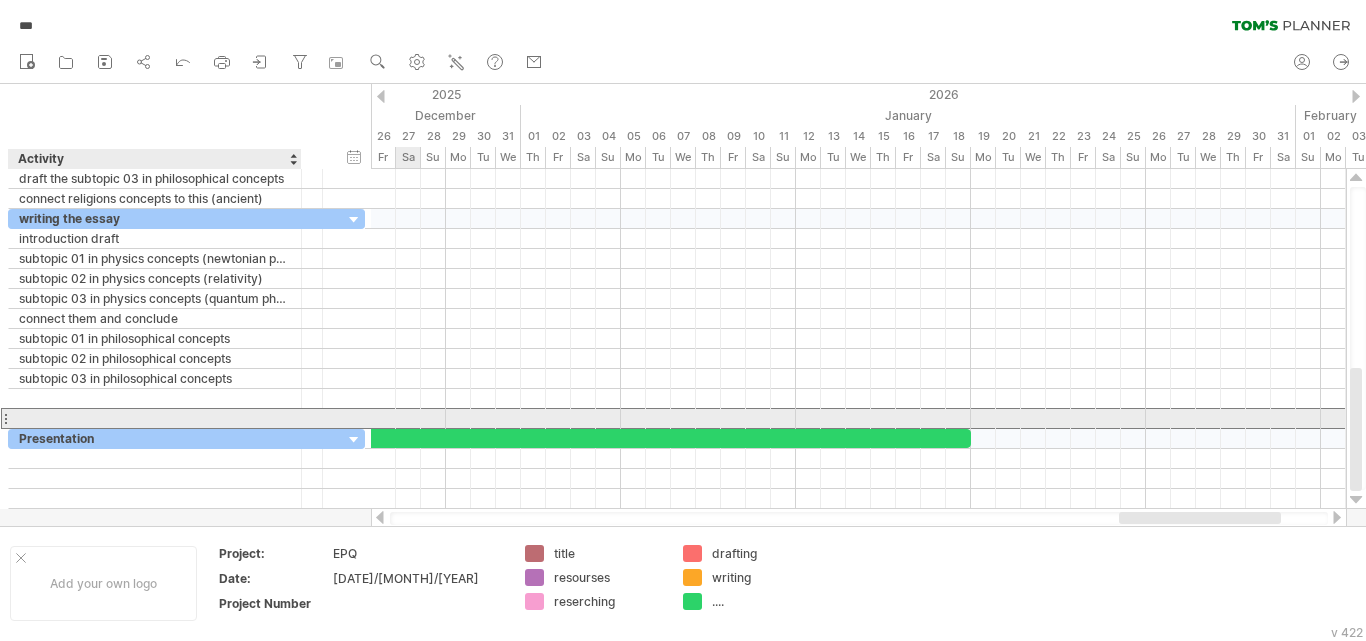 click at bounding box center [155, 418] 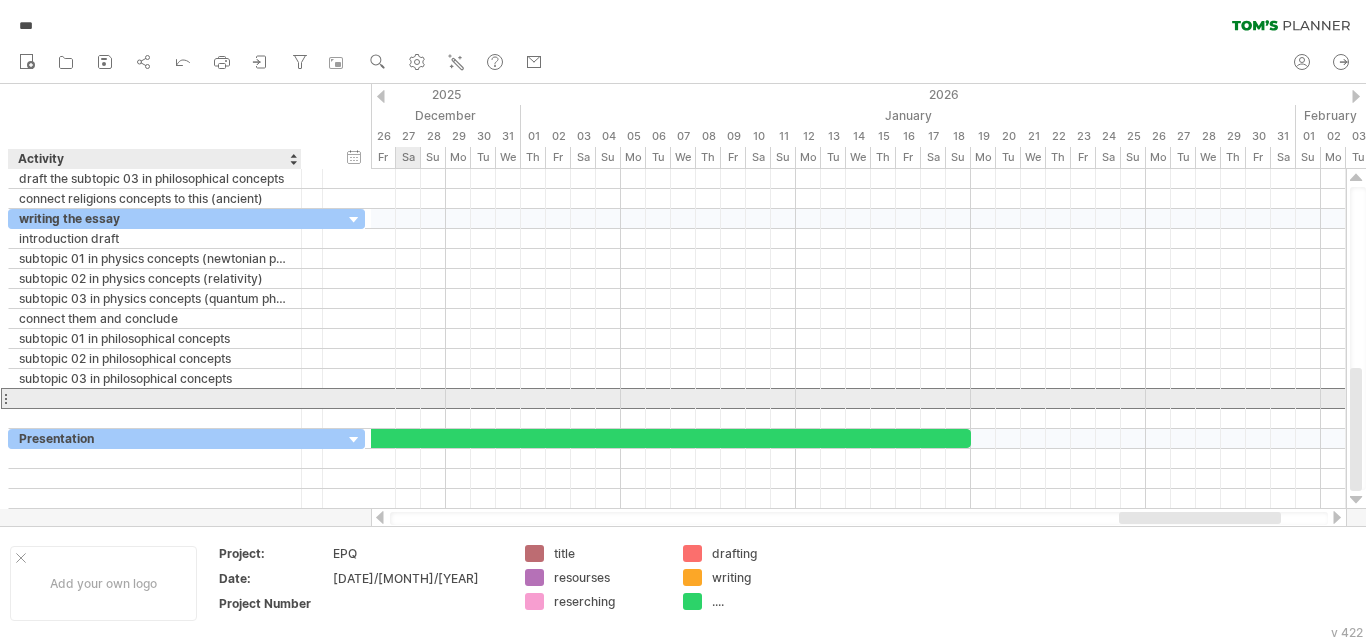 click at bounding box center (155, 398) 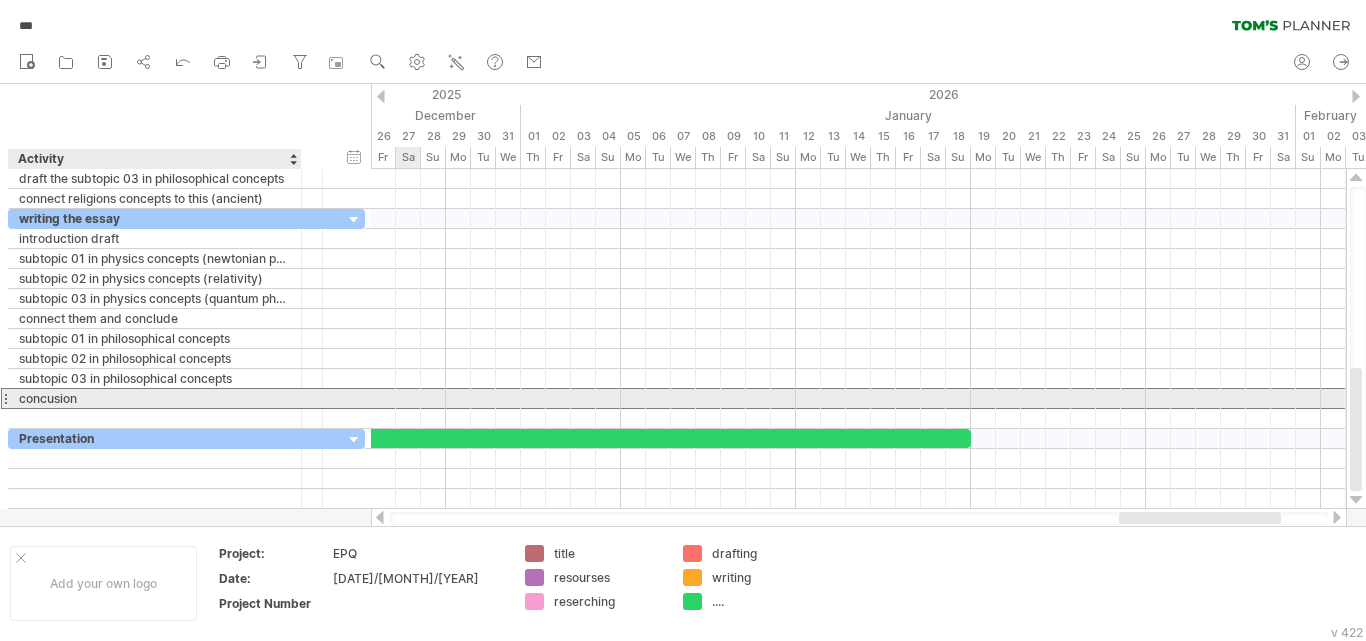 click on "********* concusion" at bounding box center [186, 398] 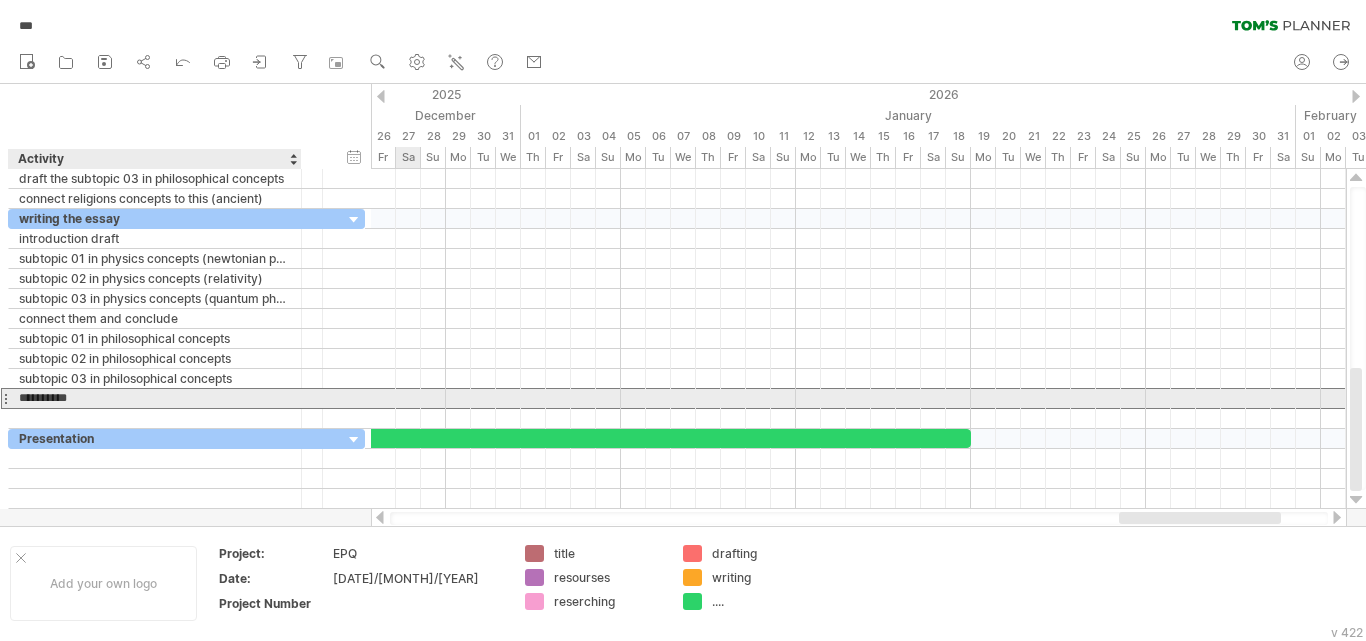 type on "**********" 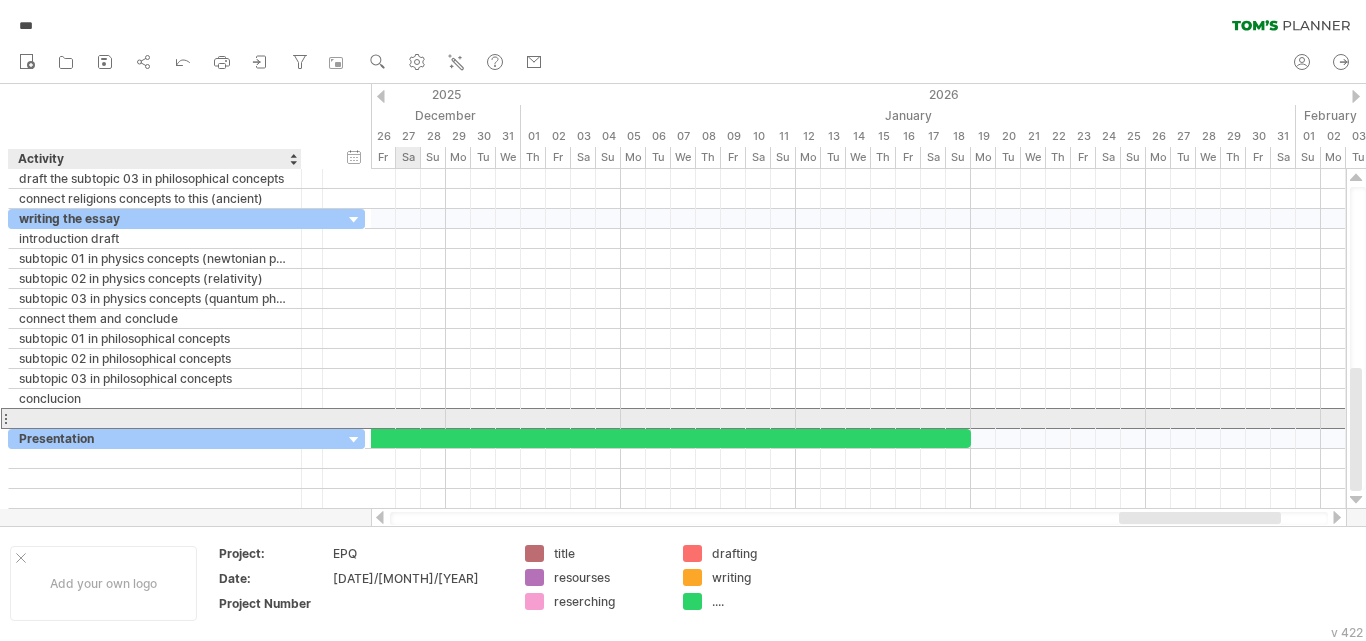 click at bounding box center [155, 418] 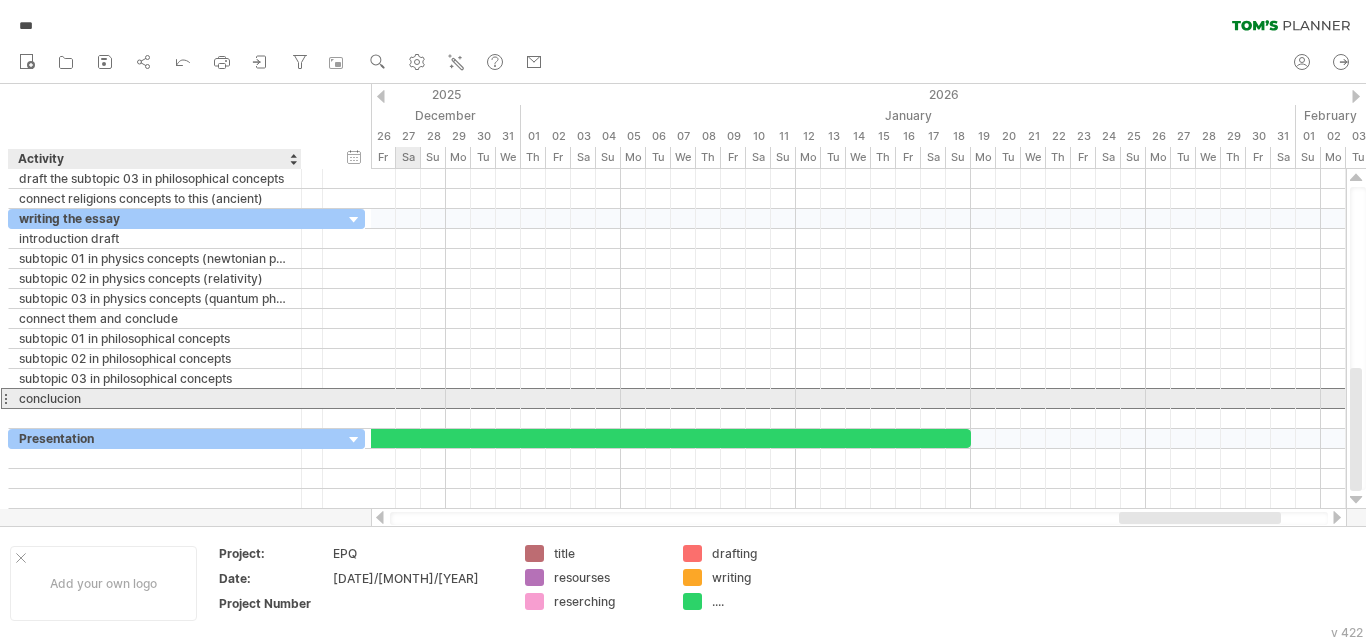 click on "conclucion" at bounding box center (155, 398) 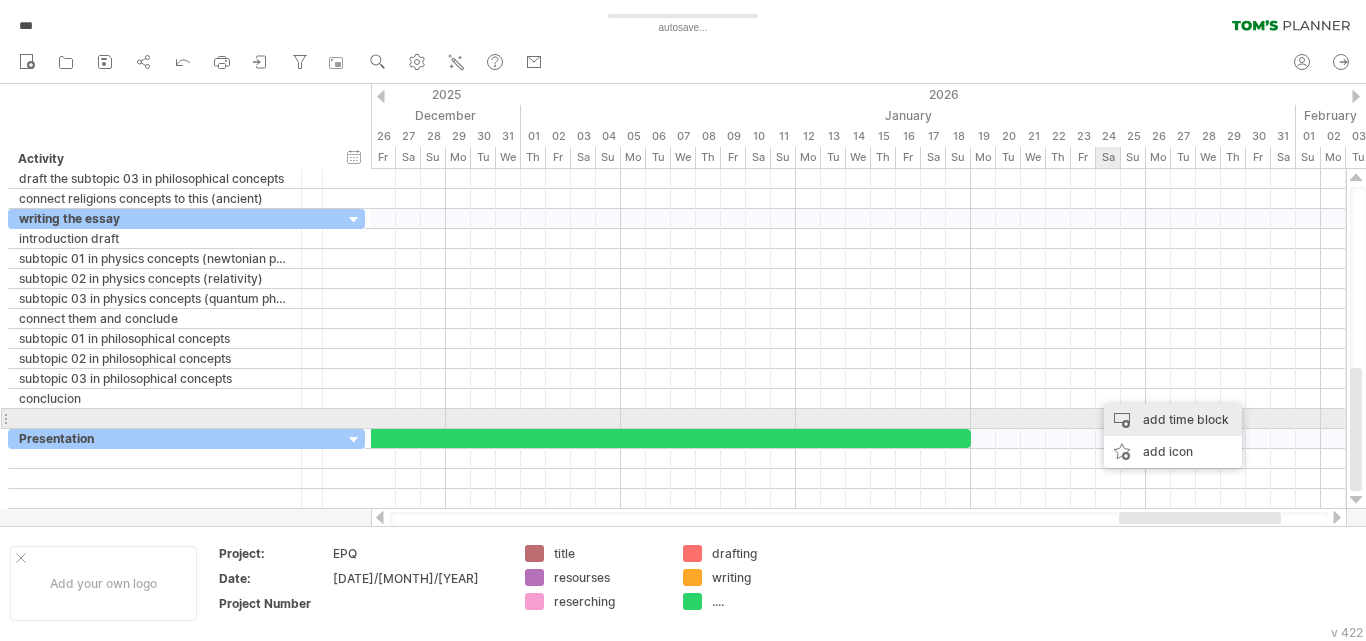 click on "add time block" at bounding box center [1173, 420] 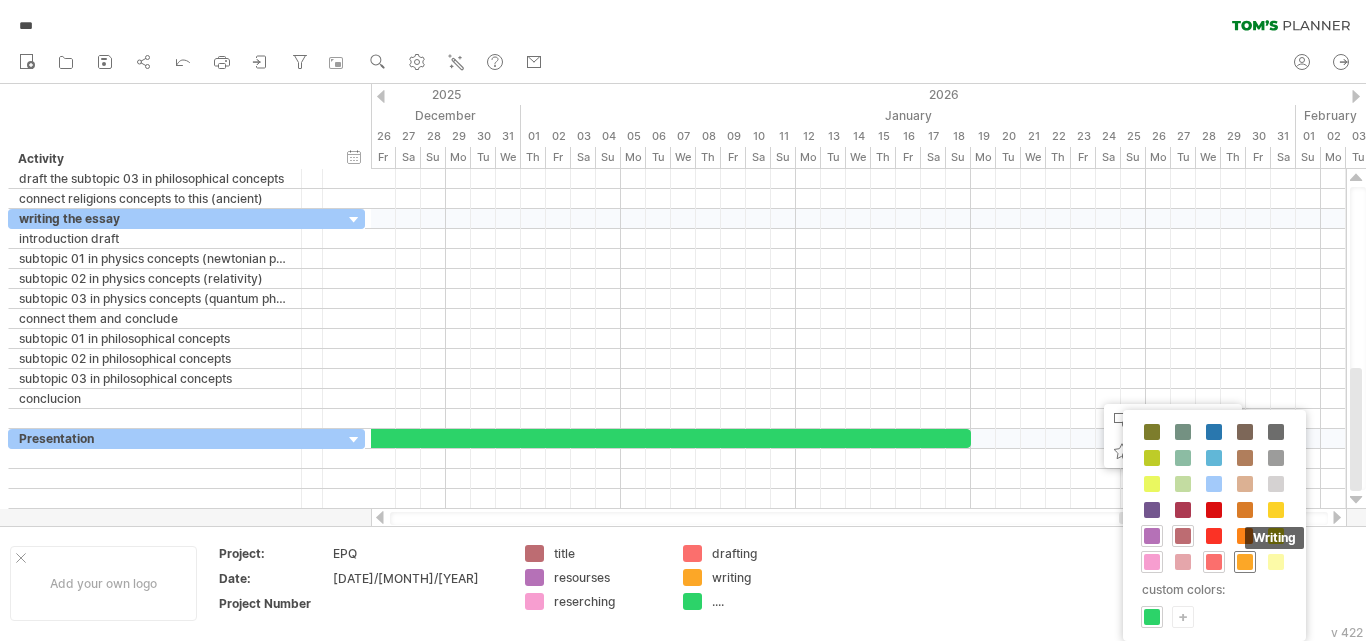 click at bounding box center (1245, 562) 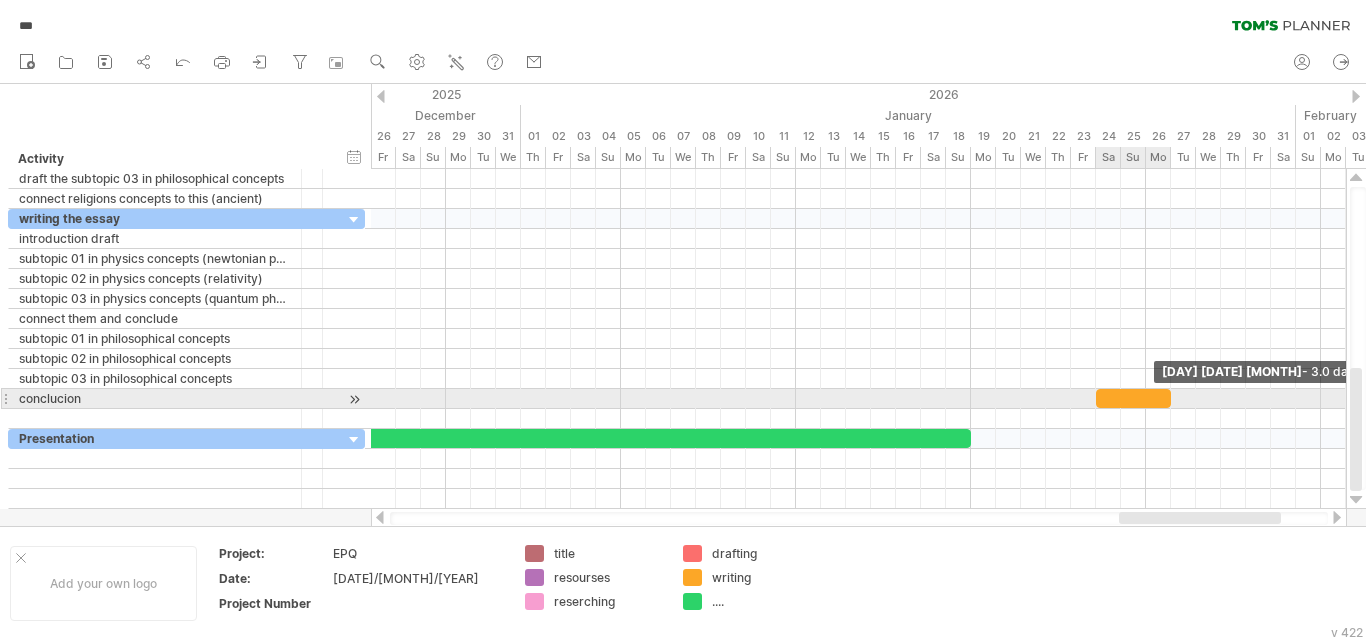 drag, startPoint x: 1122, startPoint y: 398, endPoint x: 1177, endPoint y: 397, distance: 55.00909 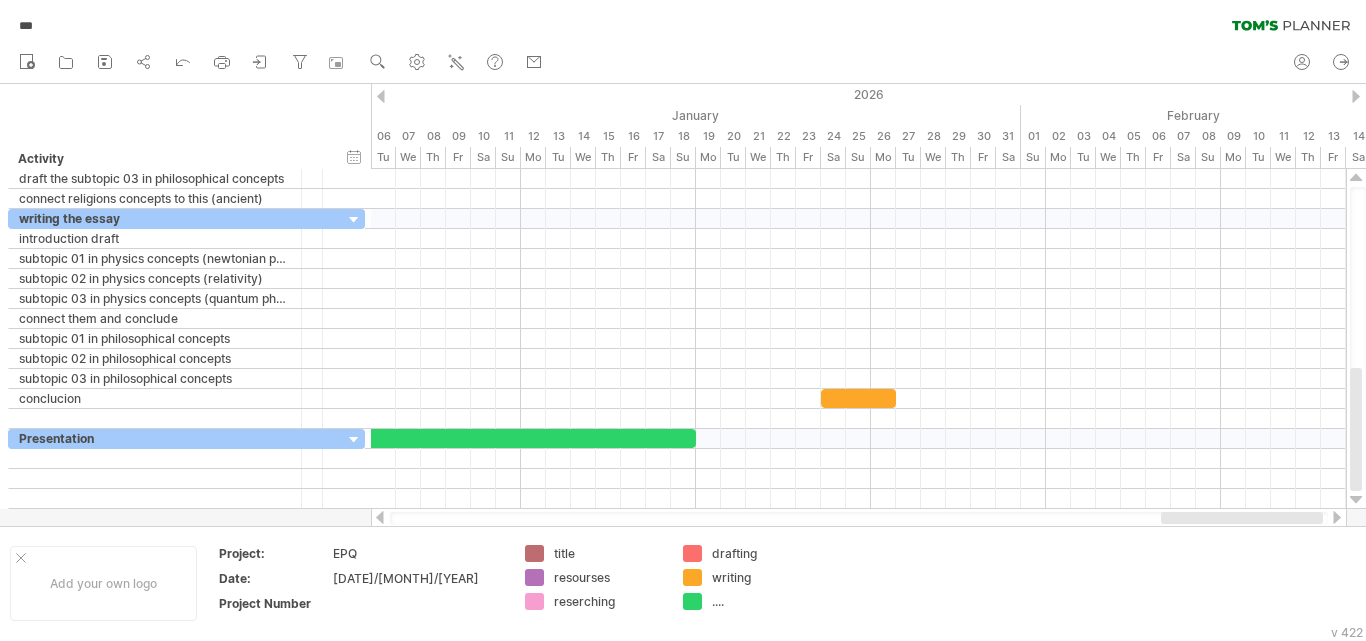 drag, startPoint x: 1169, startPoint y: 514, endPoint x: 1211, endPoint y: 516, distance: 42.047592 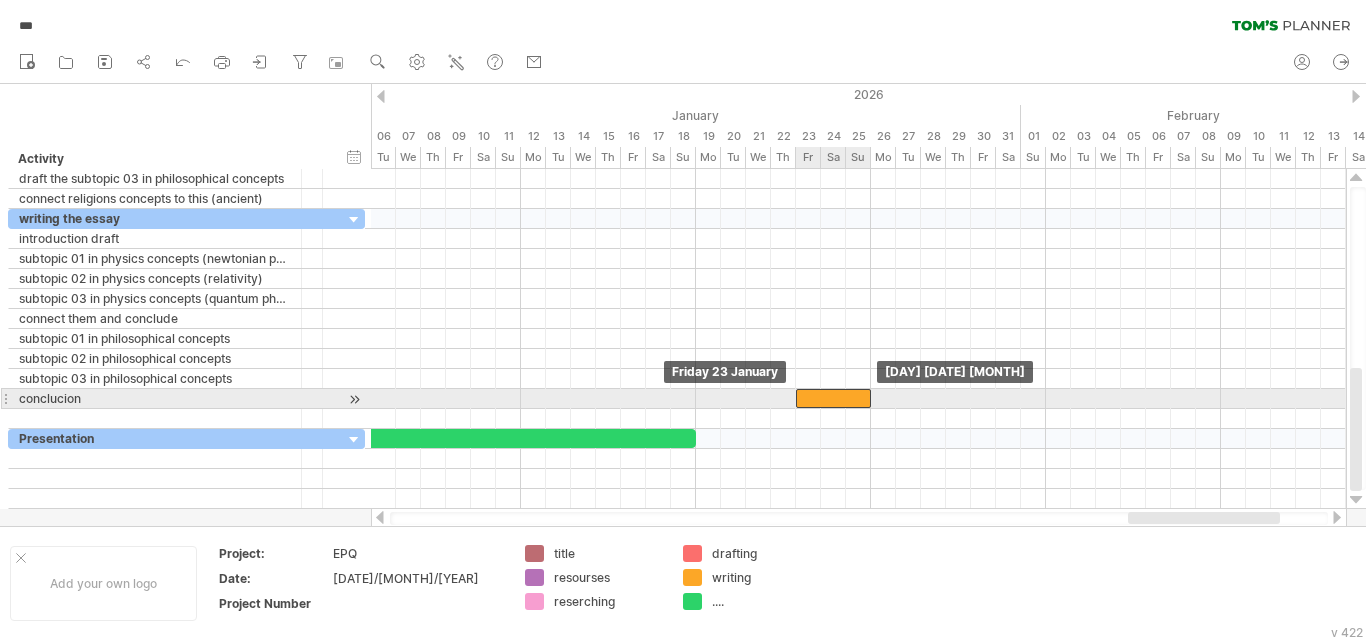 drag, startPoint x: 869, startPoint y: 399, endPoint x: 842, endPoint y: 398, distance: 27.018513 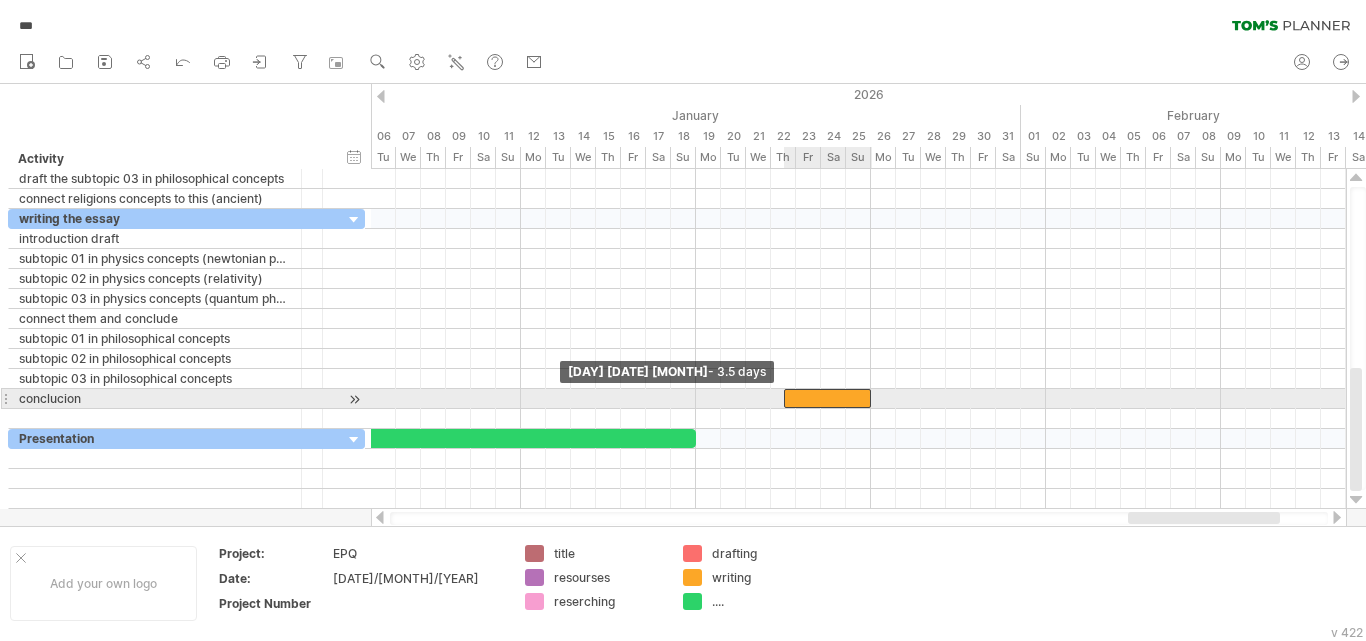 click at bounding box center (828, 398) 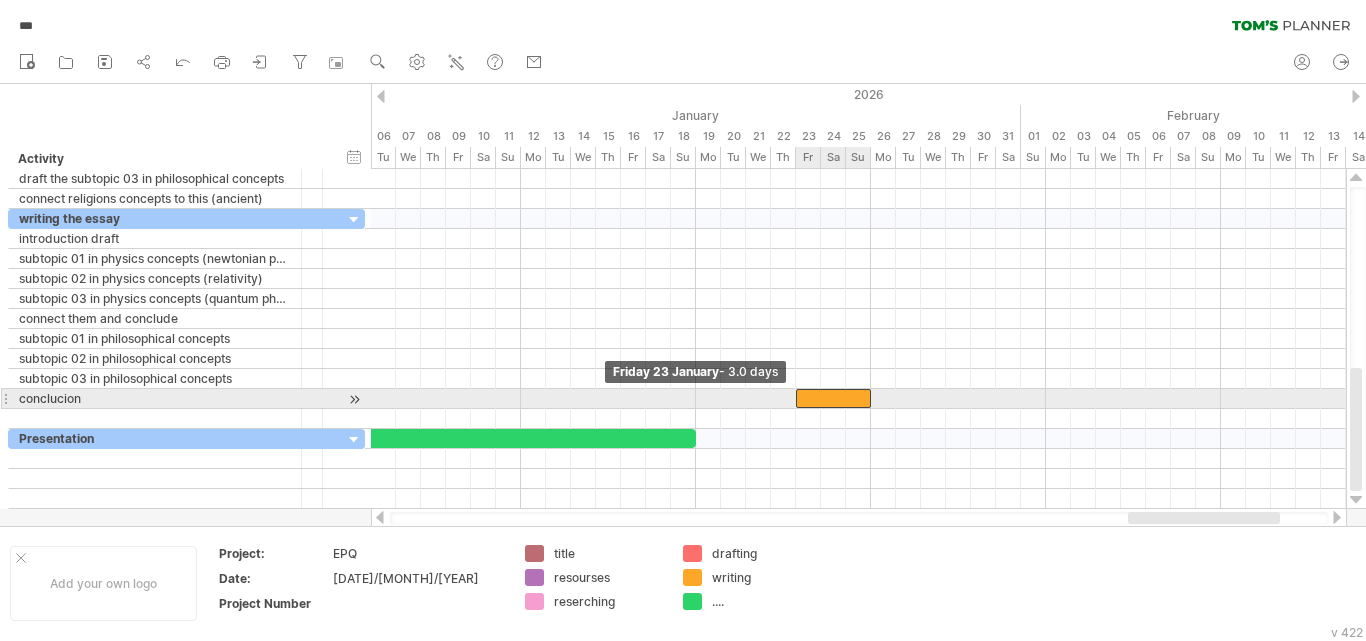 click at bounding box center [796, 398] 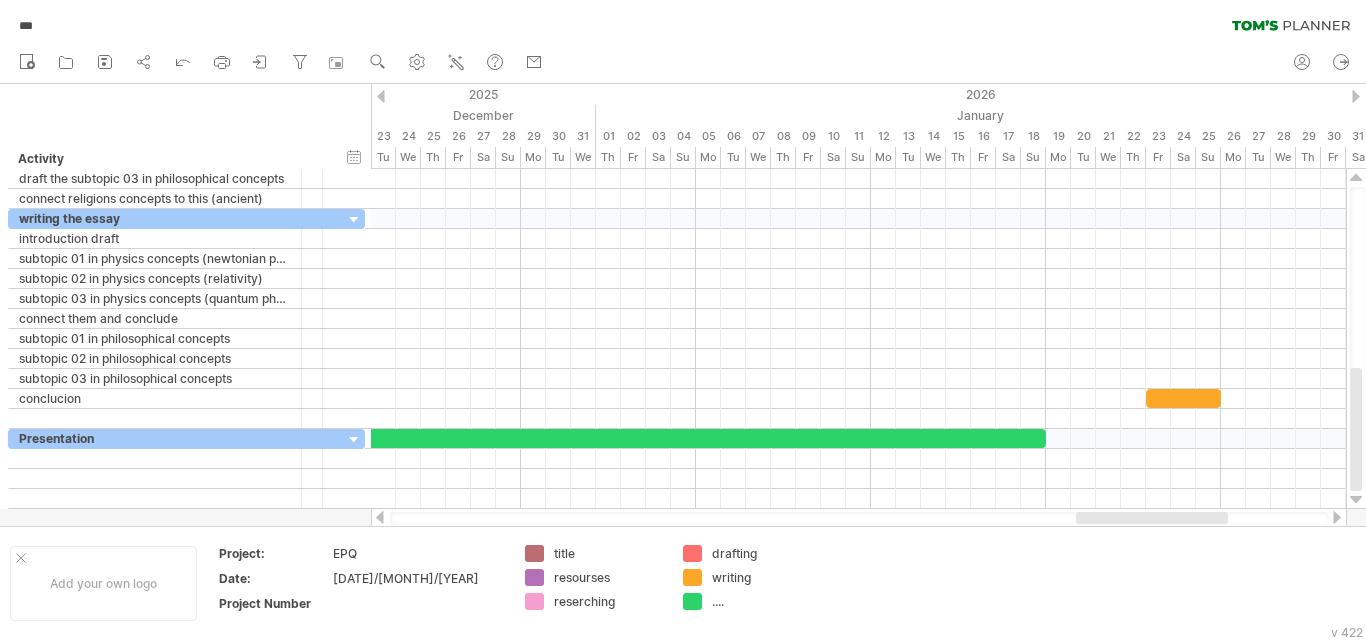 drag, startPoint x: 1257, startPoint y: 516, endPoint x: 1205, endPoint y: 522, distance: 52.34501 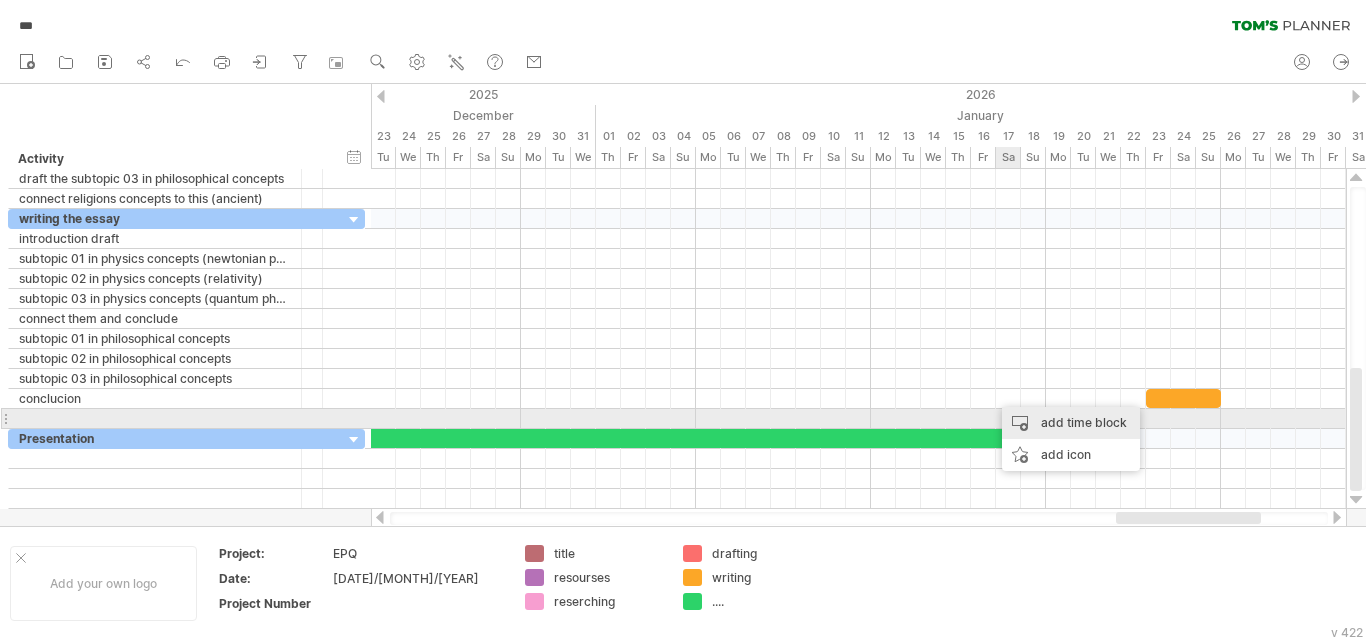 click on "add time block" at bounding box center (1071, 423) 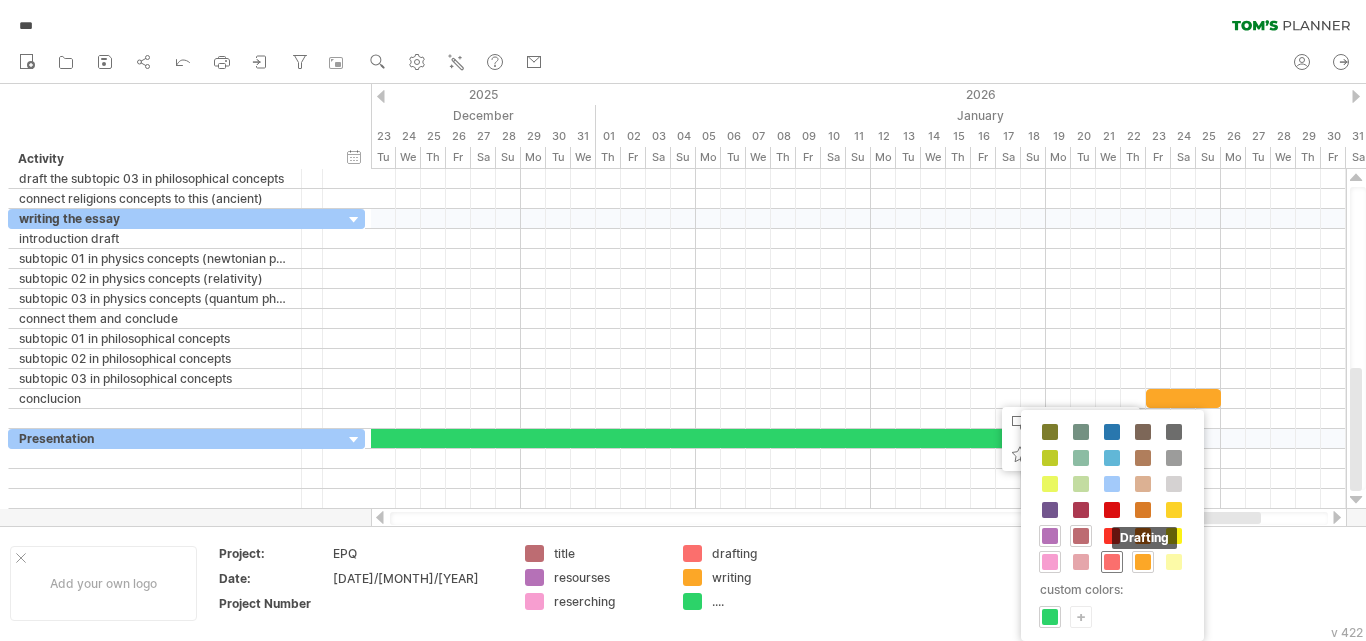 click at bounding box center (1112, 562) 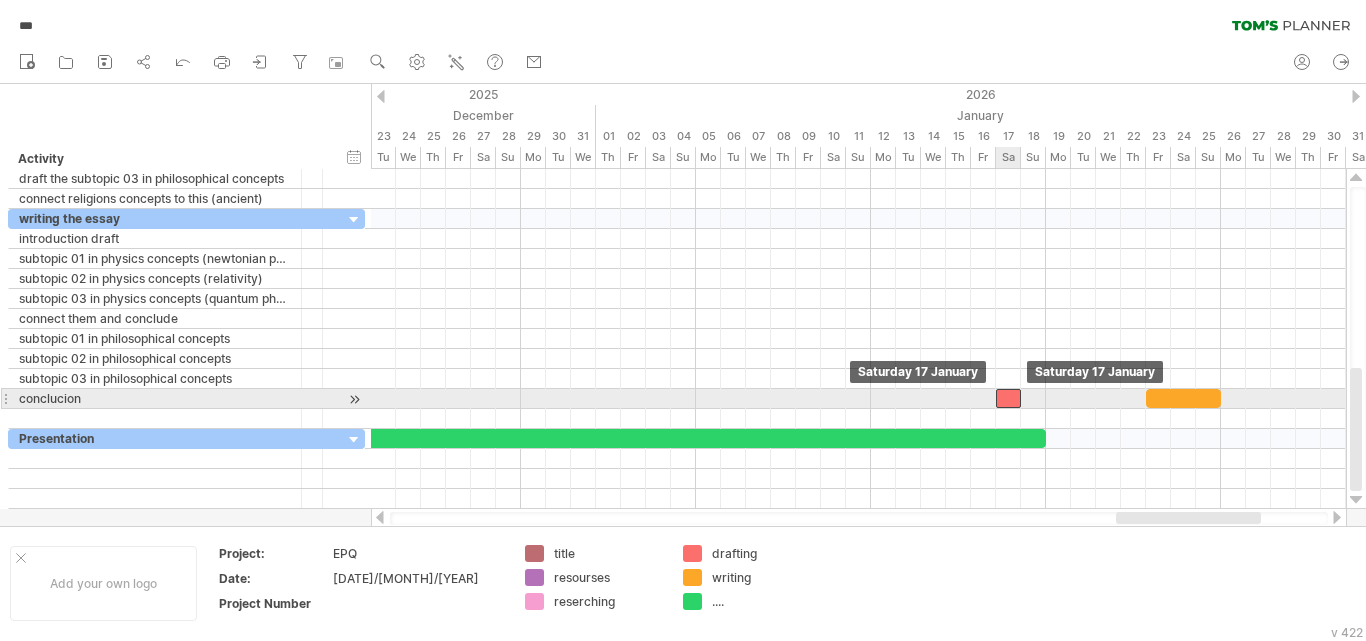 click at bounding box center (1008, 398) 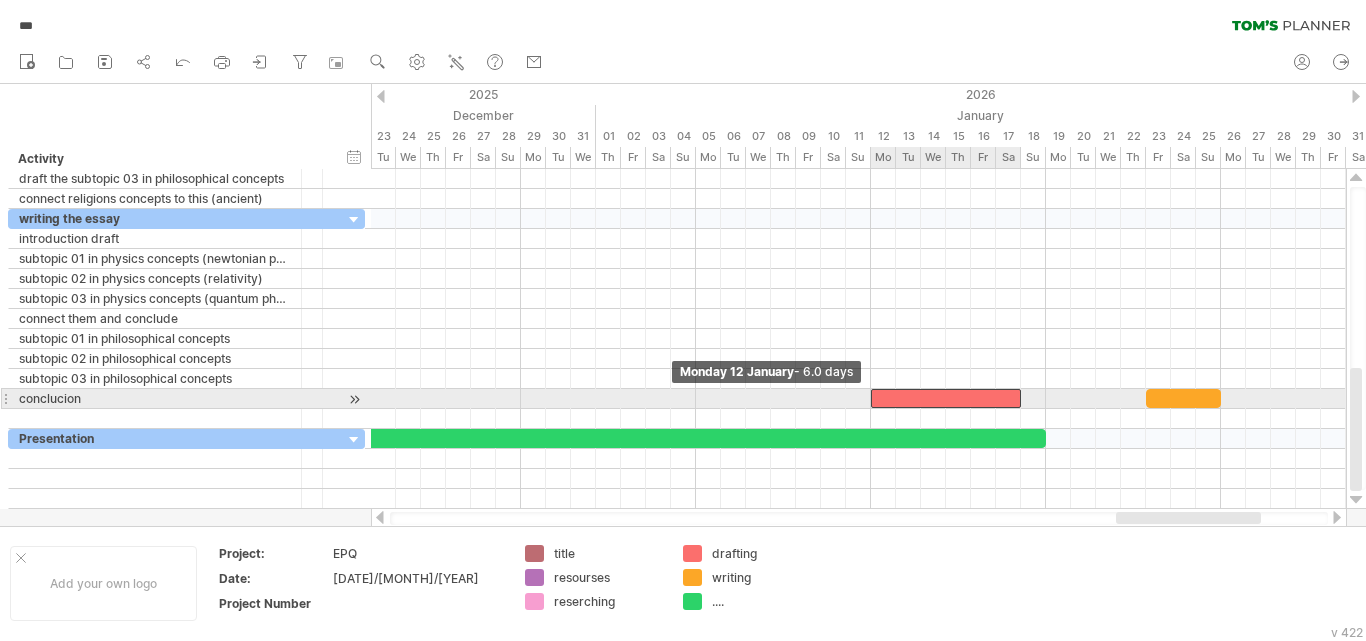drag, startPoint x: 996, startPoint y: 397, endPoint x: 868, endPoint y: 390, distance: 128.19127 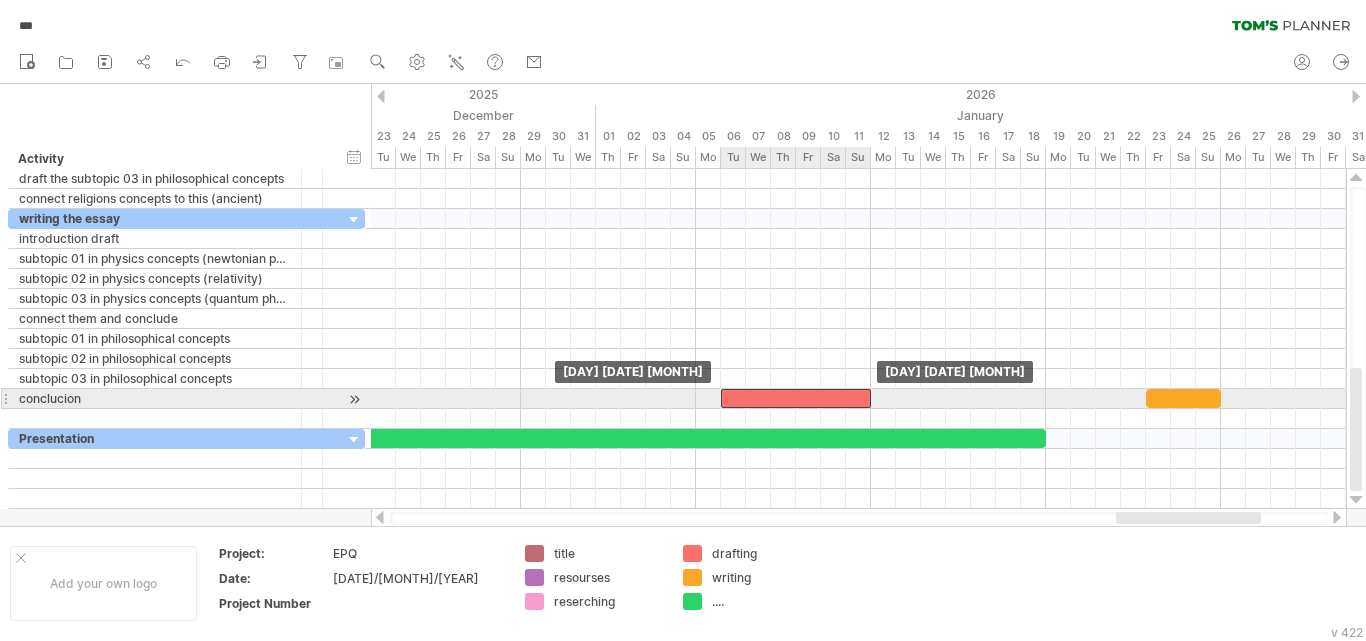 drag, startPoint x: 894, startPoint y: 396, endPoint x: 746, endPoint y: 405, distance: 148.27339 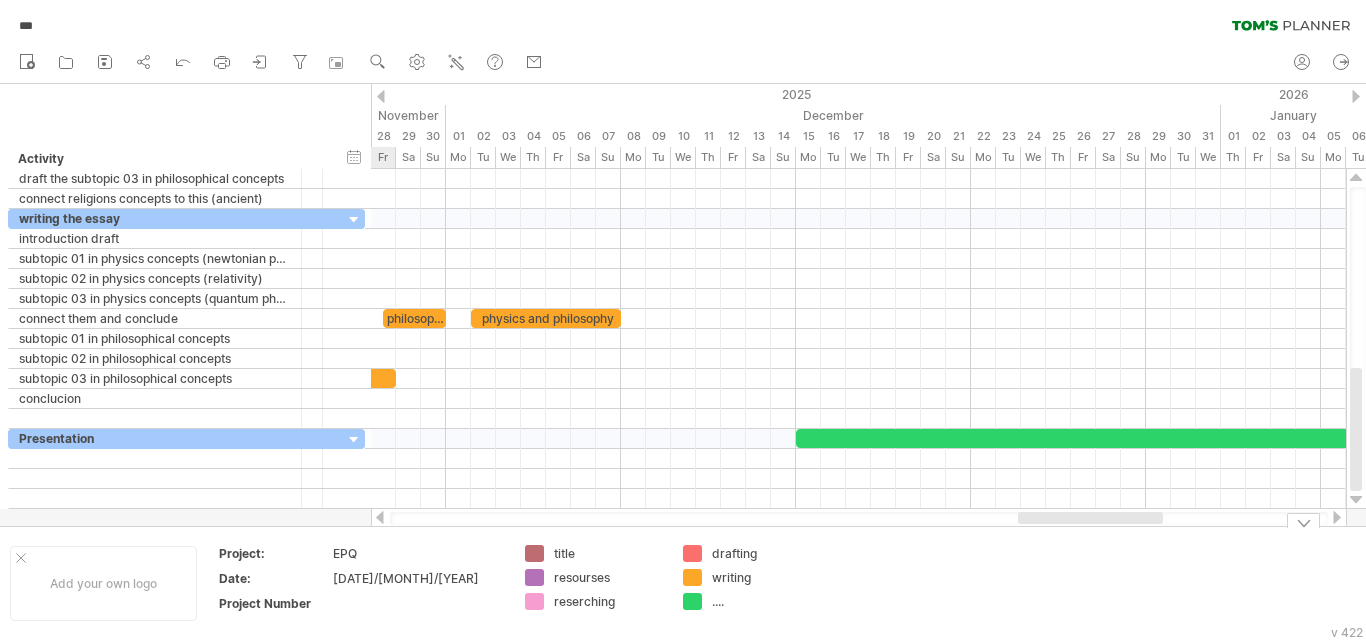 drag, startPoint x: 1180, startPoint y: 518, endPoint x: 1082, endPoint y: 527, distance: 98.4124 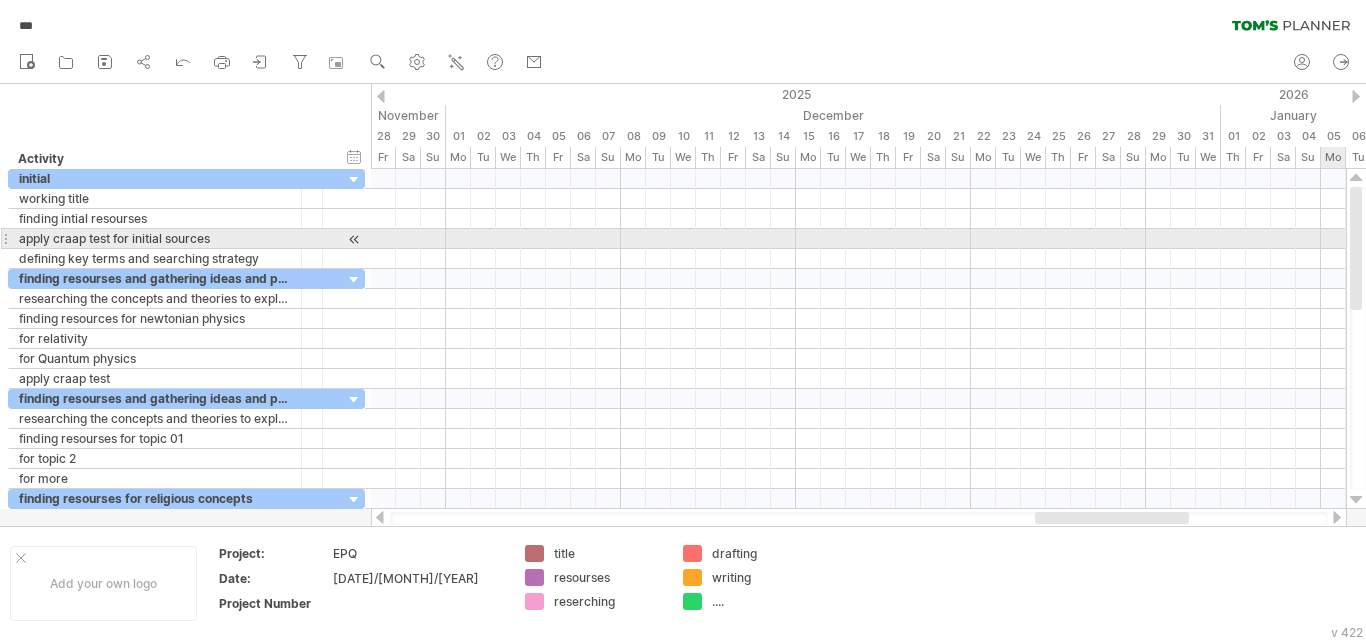 drag, startPoint x: 1359, startPoint y: 431, endPoint x: 1337, endPoint y: 238, distance: 194.24983 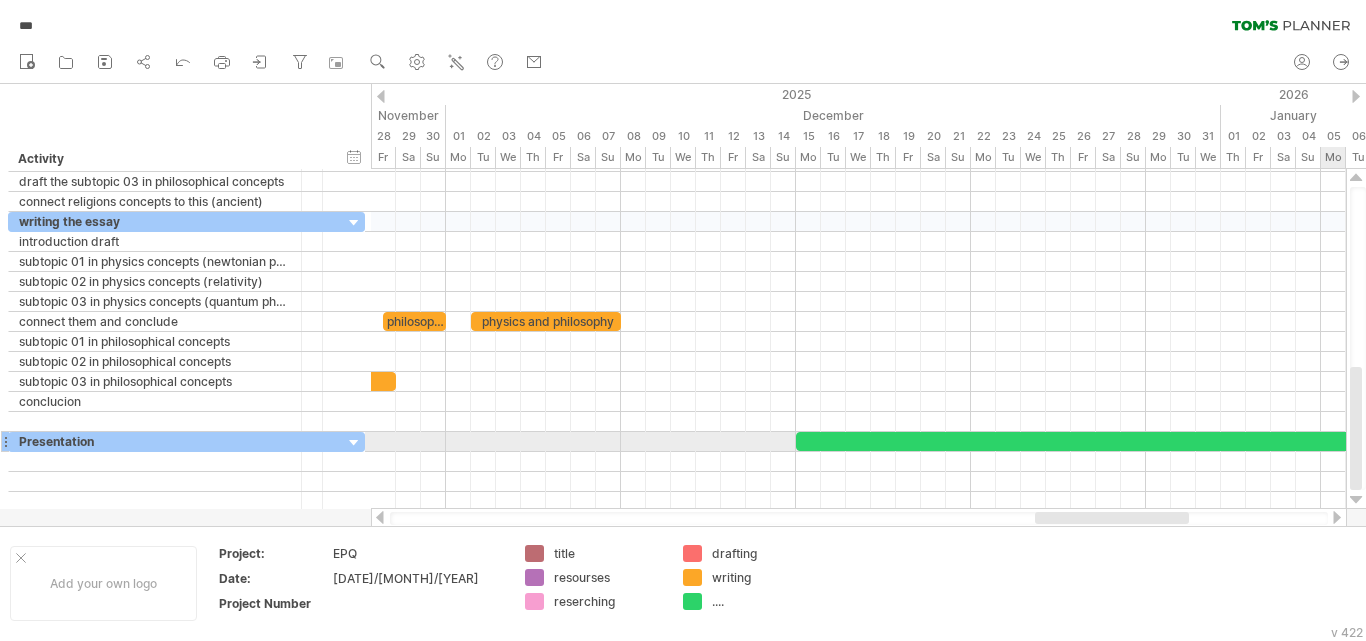 drag, startPoint x: 1358, startPoint y: 258, endPoint x: 1362, endPoint y: 438, distance: 180.04443 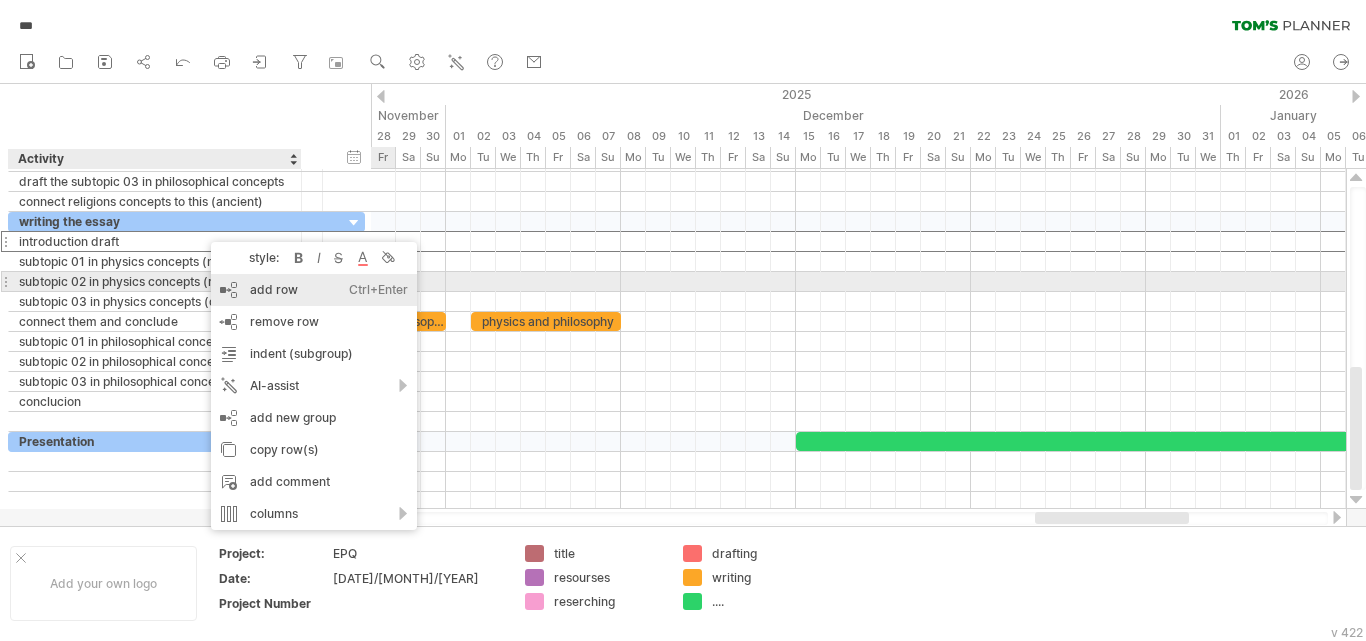 click on "add row Ctrl+Enter Cmd+Enter" at bounding box center (314, 290) 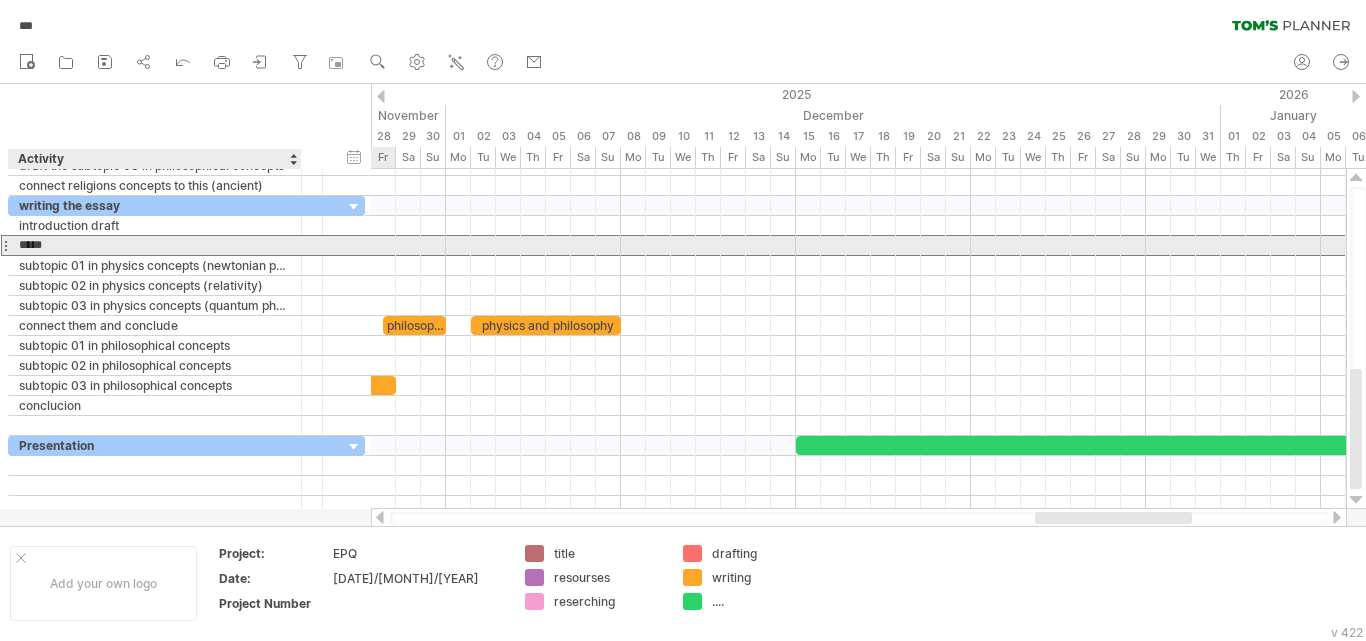 click on "*****" at bounding box center [155, 245] 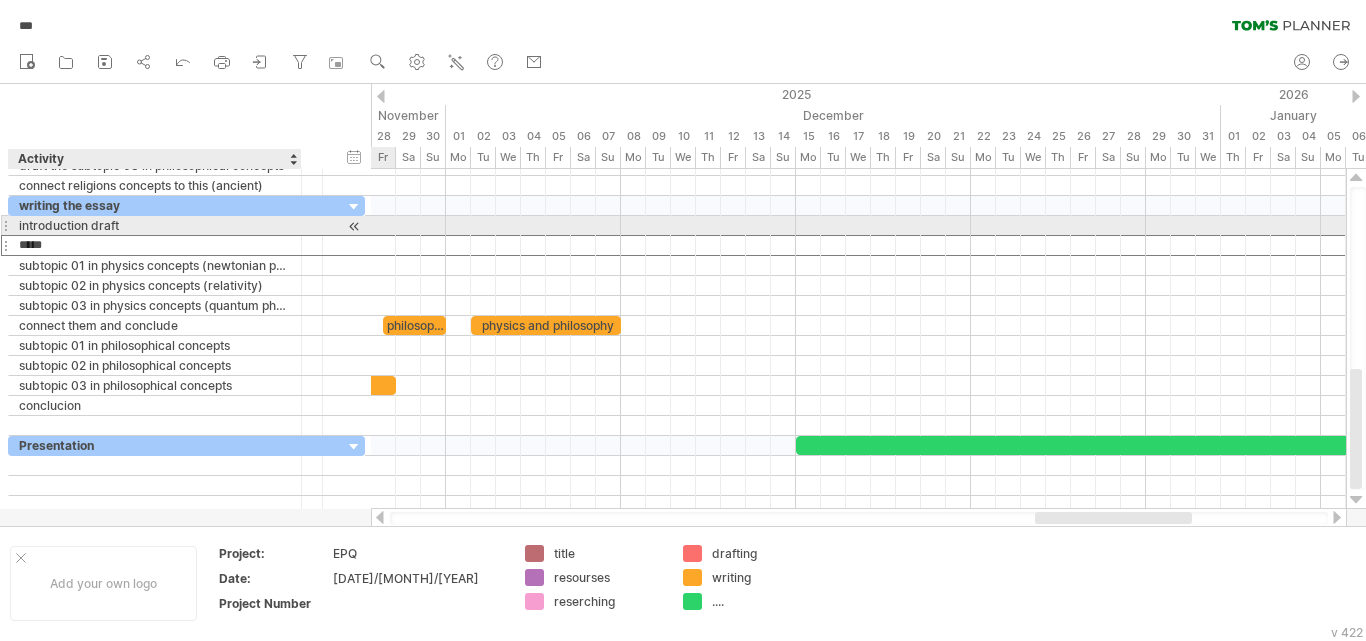 drag, startPoint x: 135, startPoint y: 243, endPoint x: 135, endPoint y: 221, distance: 22 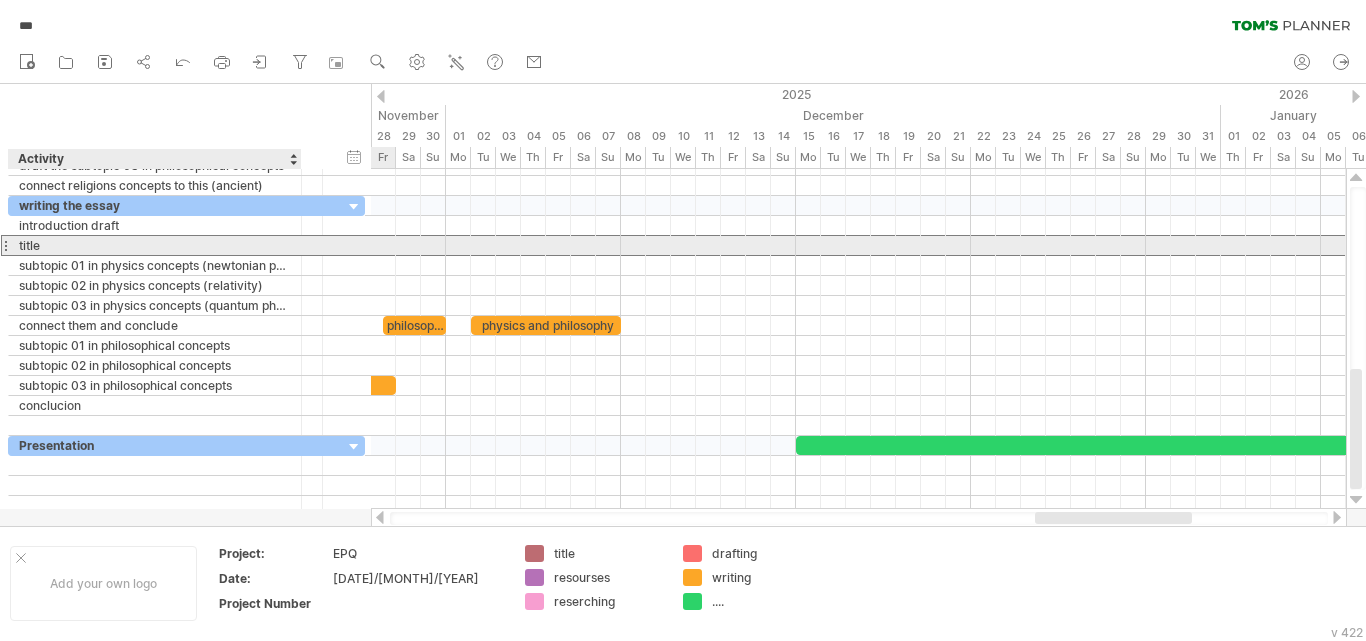 click on "title" at bounding box center [155, 245] 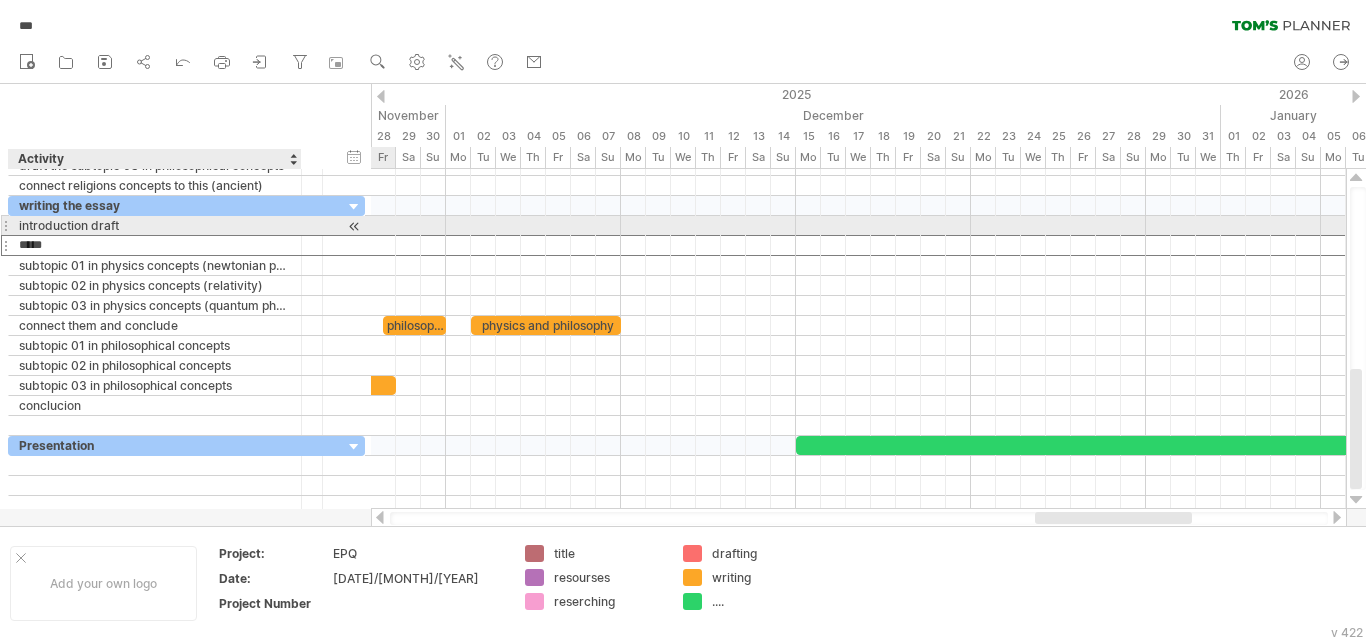 drag, startPoint x: 31, startPoint y: 245, endPoint x: 31, endPoint y: 228, distance: 17 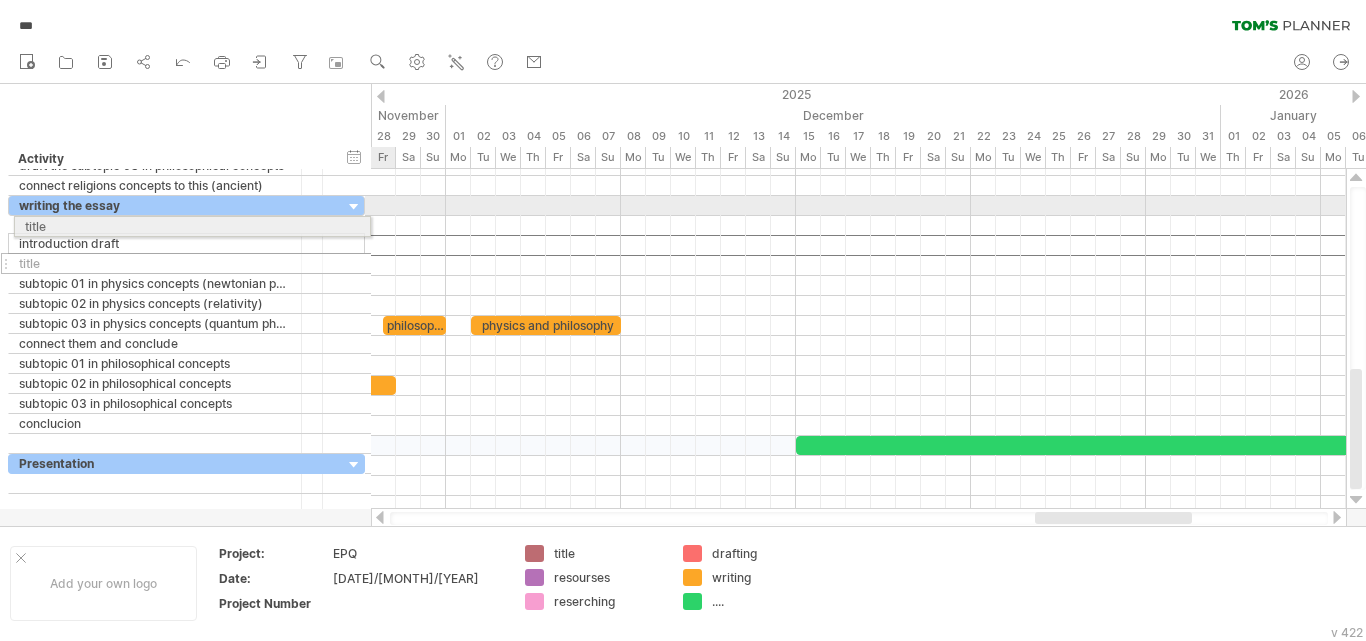 drag, startPoint x: 13, startPoint y: 246, endPoint x: 13, endPoint y: 221, distance: 25 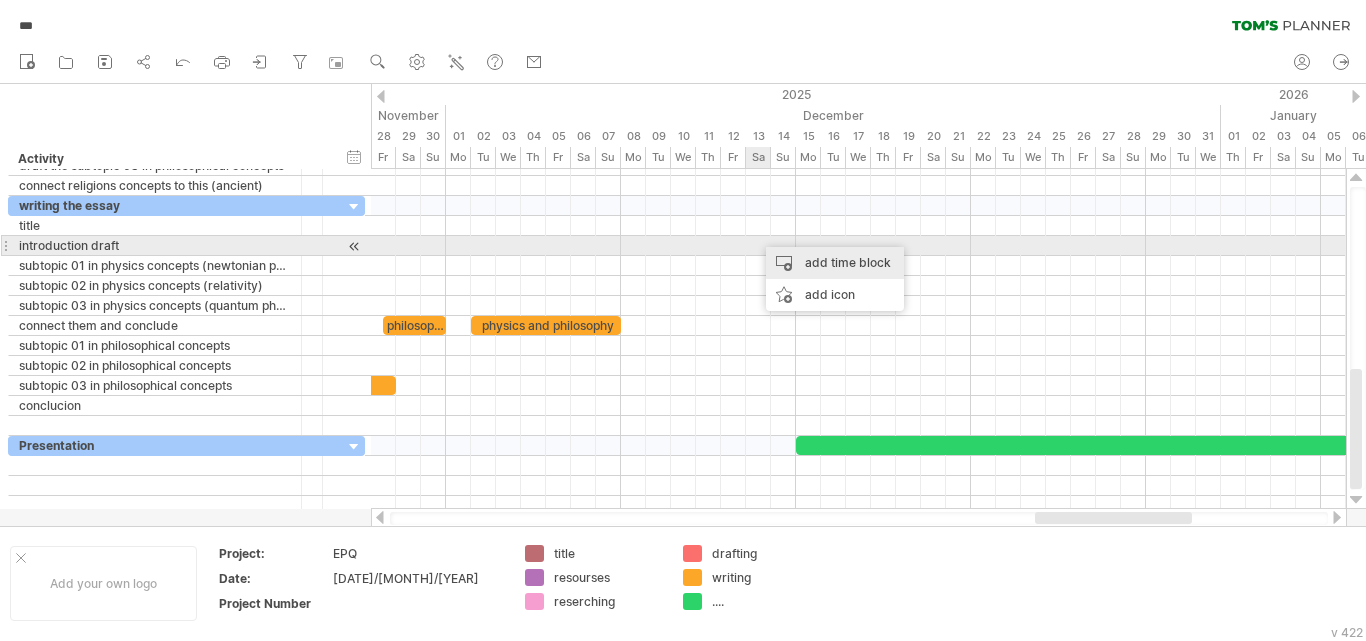 click on "add time block" at bounding box center (835, 263) 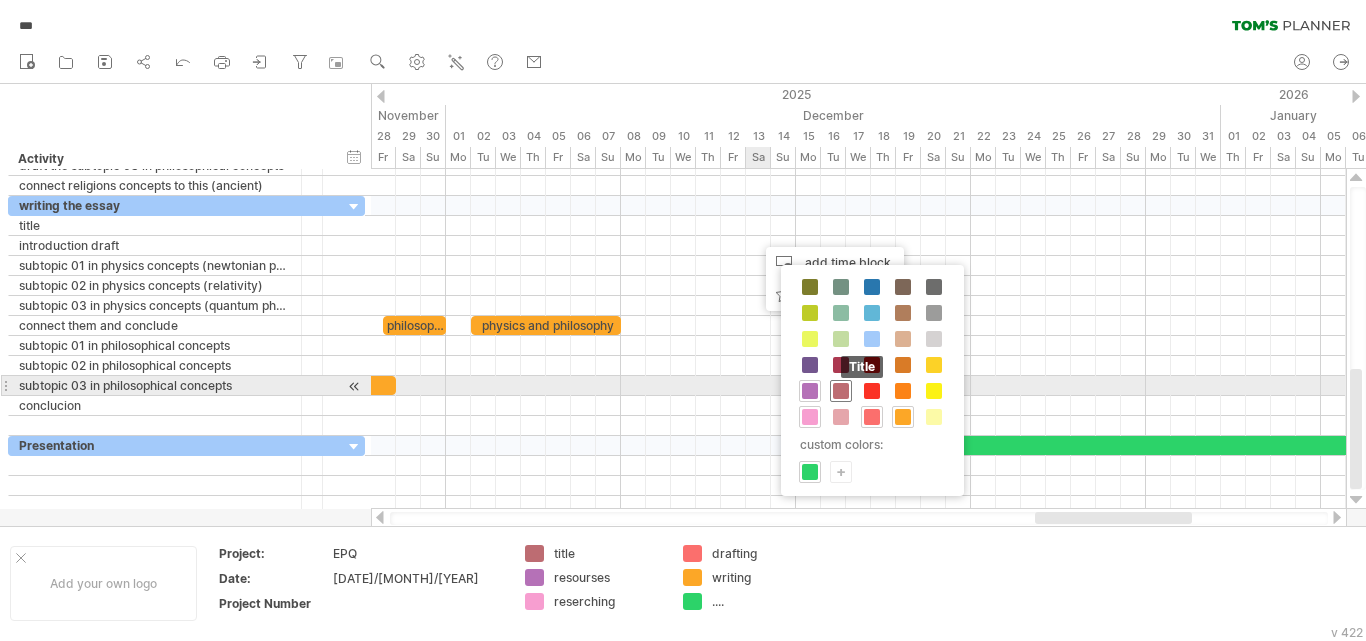 click at bounding box center (841, 391) 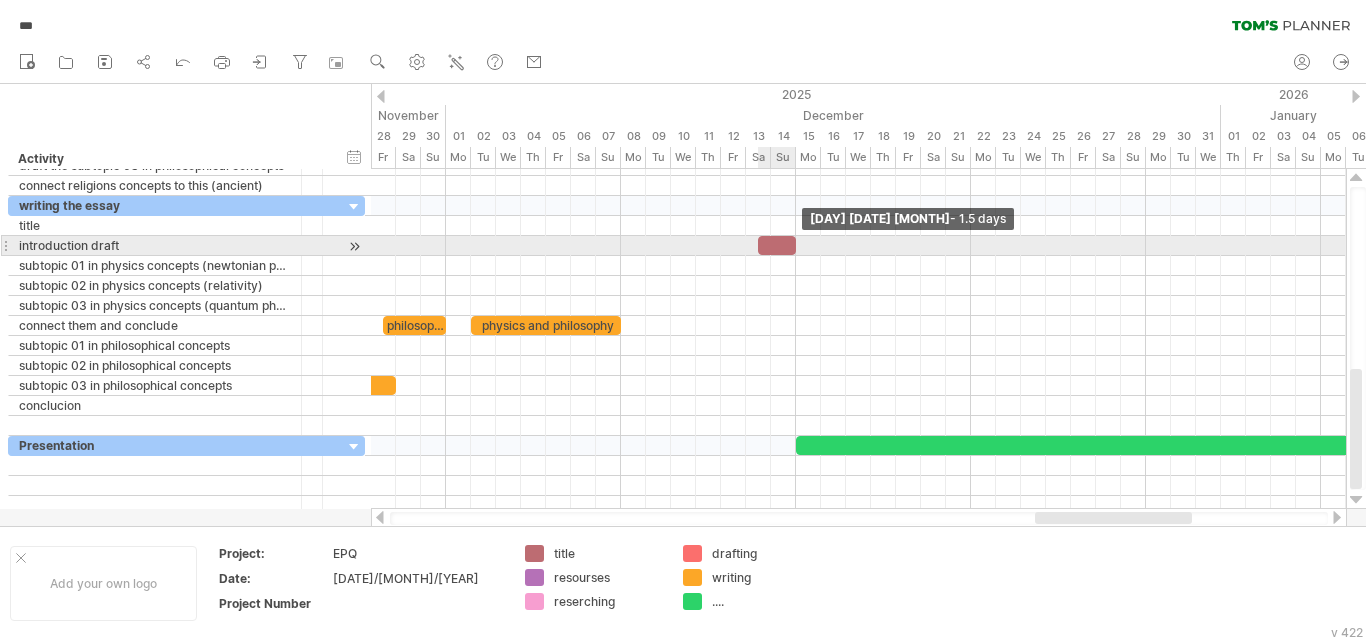 drag, startPoint x: 781, startPoint y: 244, endPoint x: 793, endPoint y: 244, distance: 12 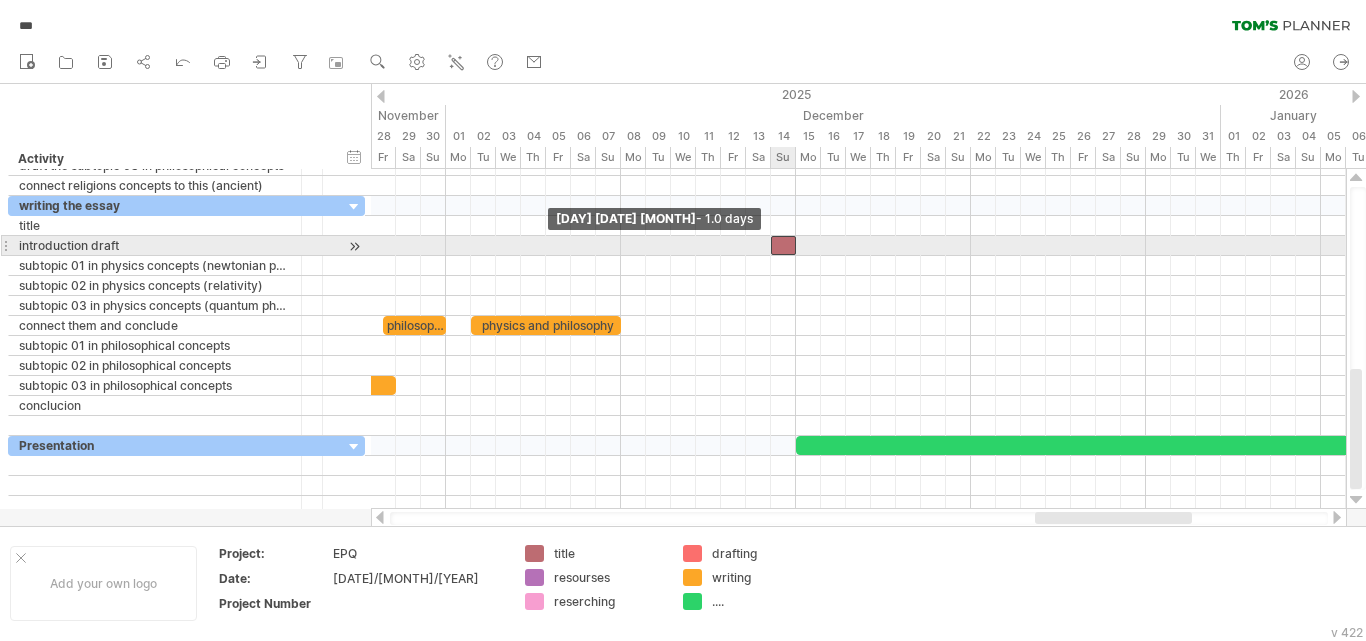 drag, startPoint x: 761, startPoint y: 243, endPoint x: 772, endPoint y: 244, distance: 11.045361 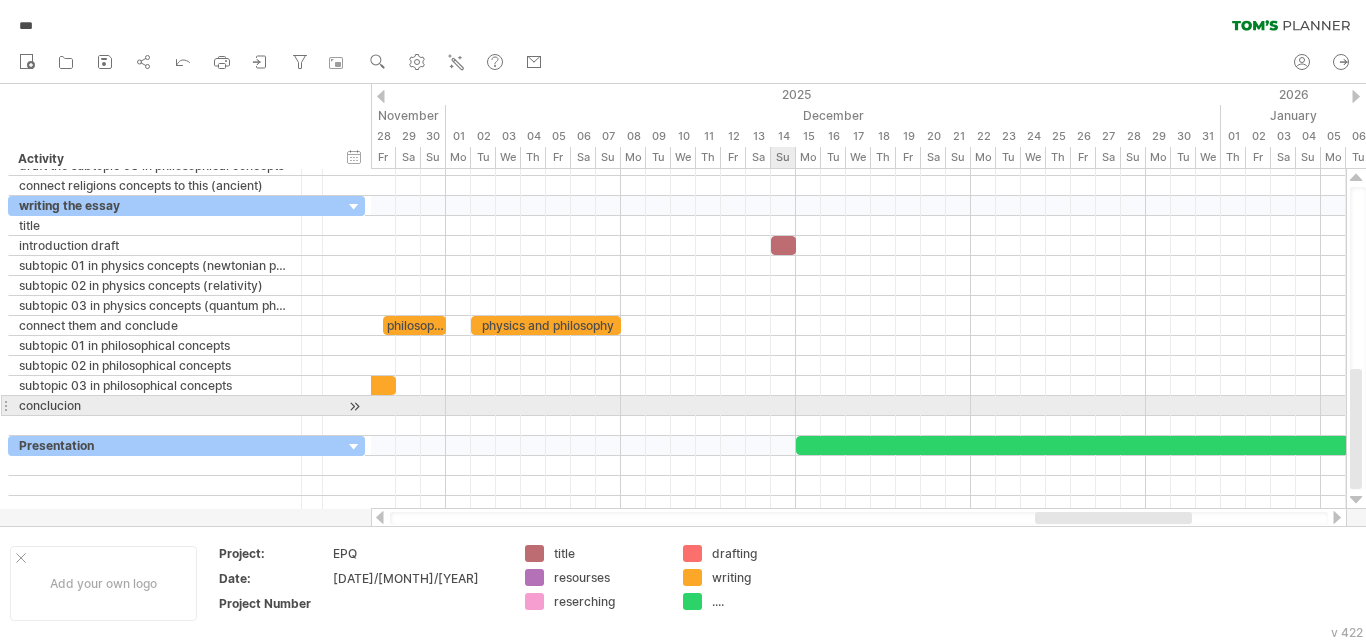 click at bounding box center [858, 406] 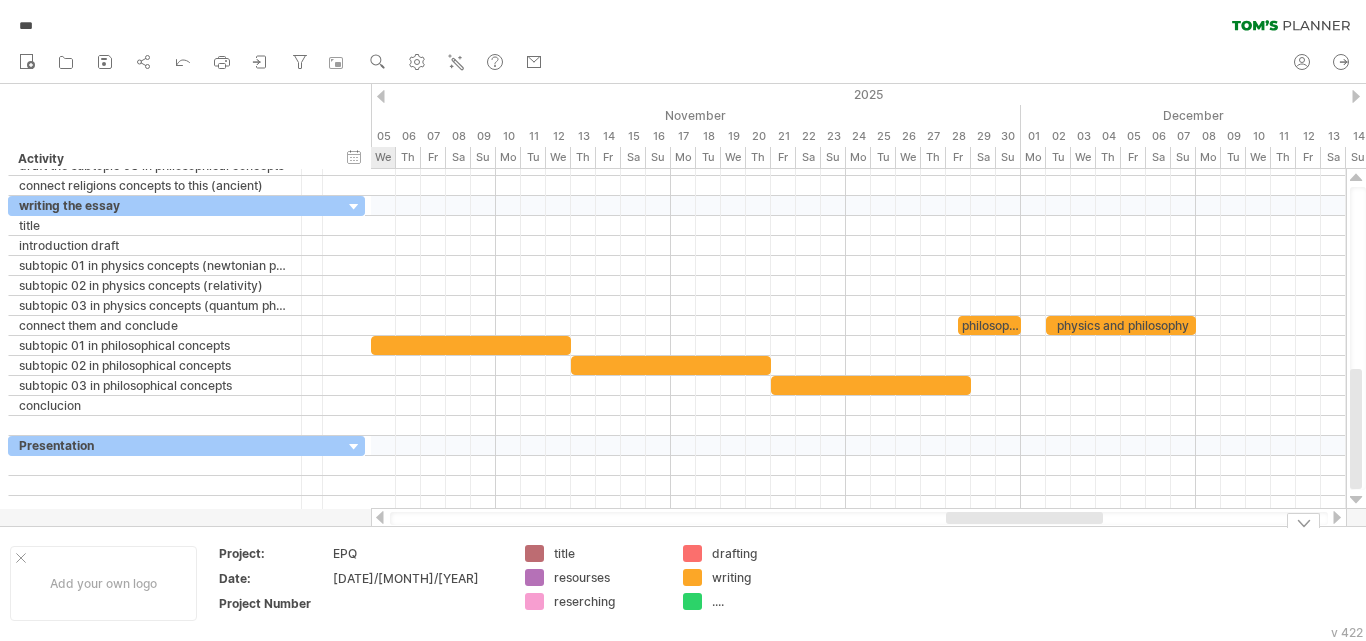 drag, startPoint x: 1080, startPoint y: 514, endPoint x: 988, endPoint y: 556, distance: 101.133575 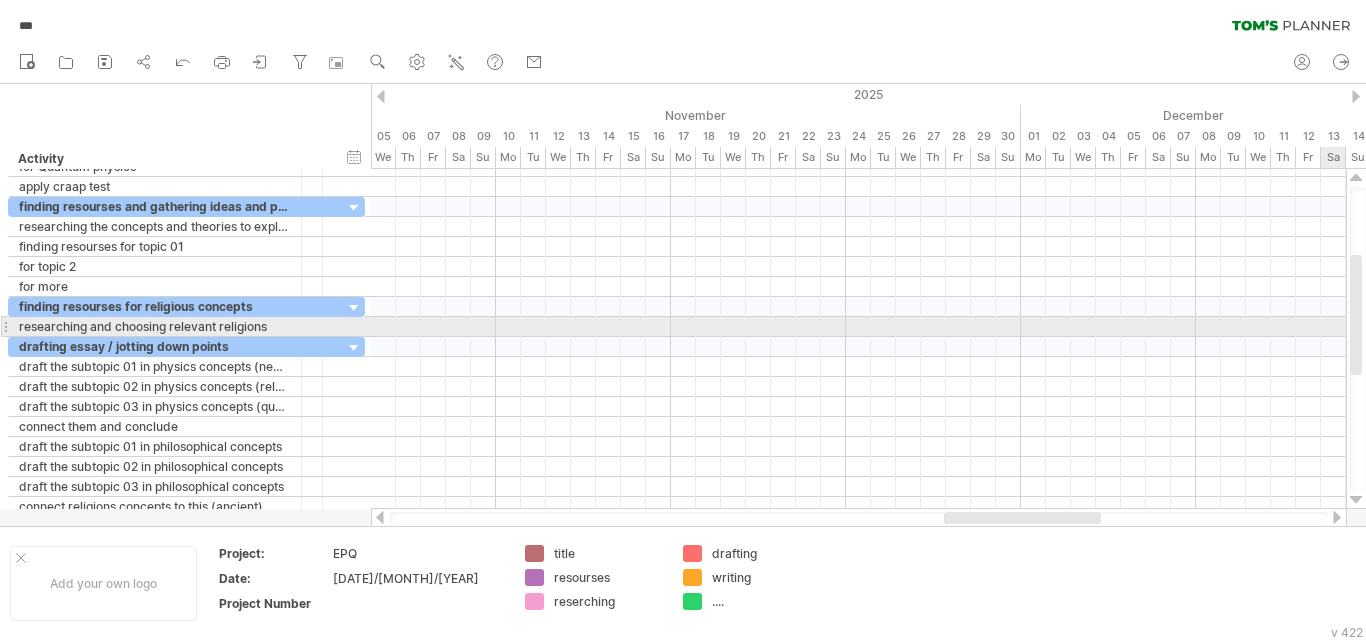 drag, startPoint x: 1358, startPoint y: 447, endPoint x: 1338, endPoint y: 333, distance: 115.74109 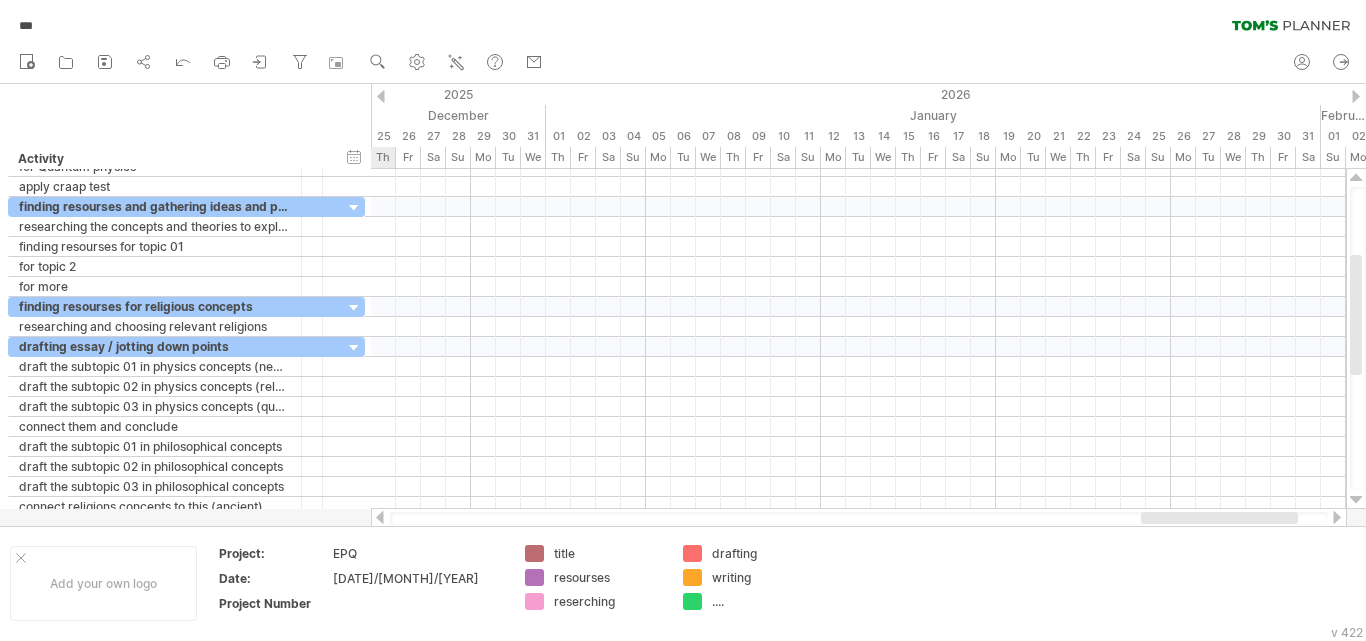 drag, startPoint x: 1079, startPoint y: 518, endPoint x: 1295, endPoint y: 501, distance: 216.66795 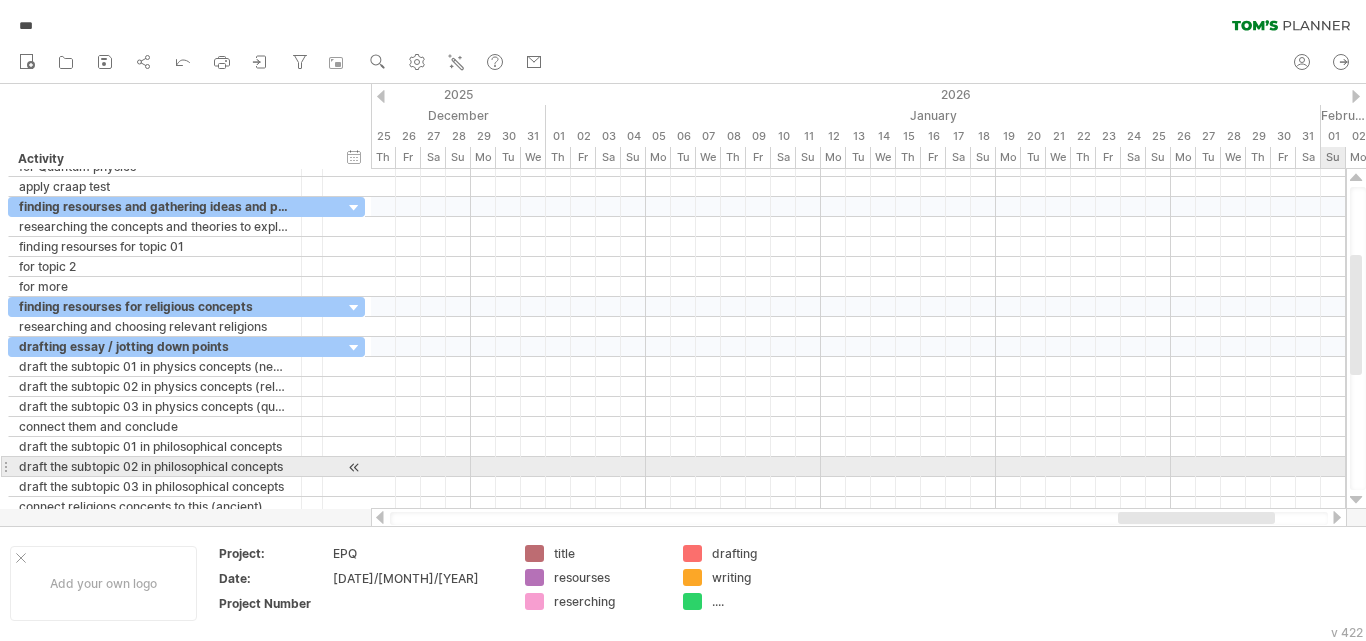 drag, startPoint x: 1363, startPoint y: 347, endPoint x: 1352, endPoint y: 469, distance: 122.494896 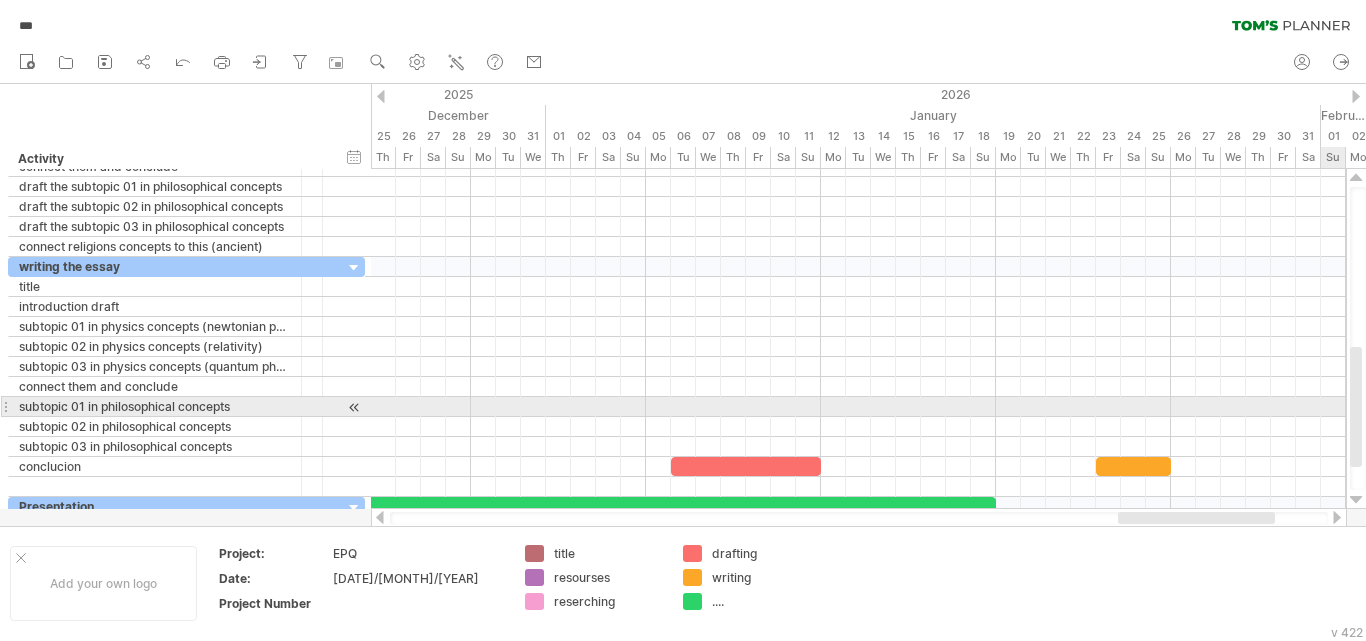 drag, startPoint x: 1360, startPoint y: 323, endPoint x: 1351, endPoint y: 408, distance: 85.47514 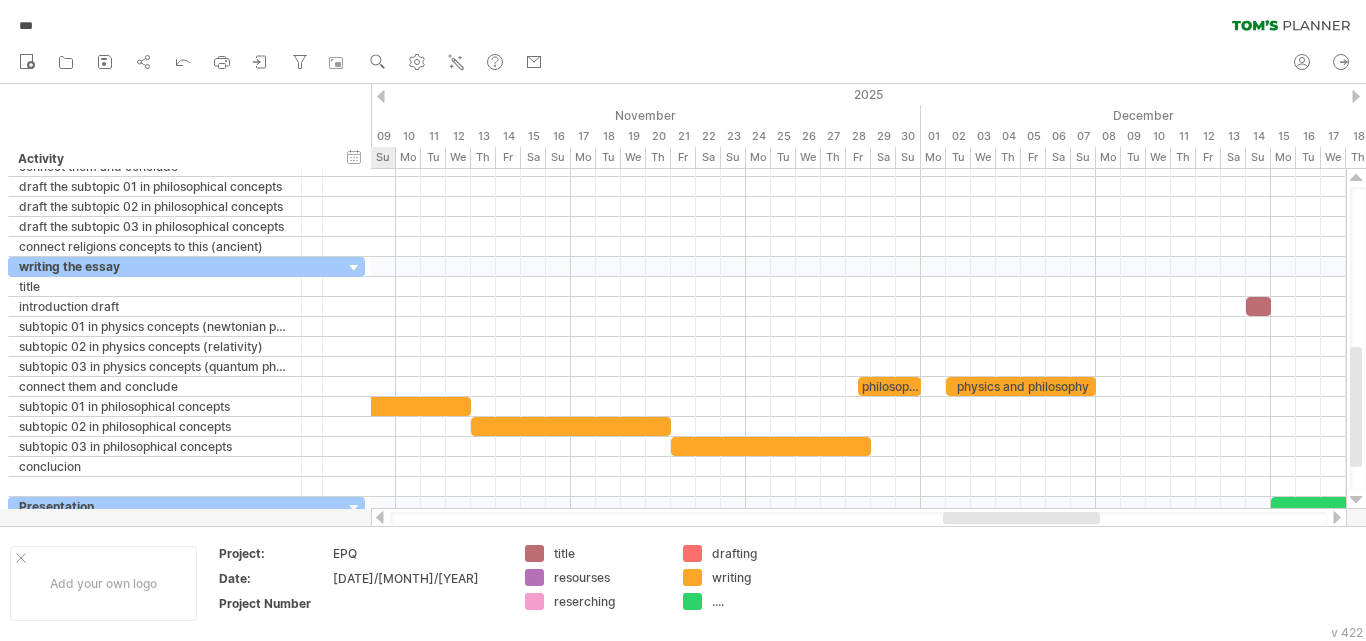 drag, startPoint x: 1155, startPoint y: 516, endPoint x: 980, endPoint y: 518, distance: 175.01143 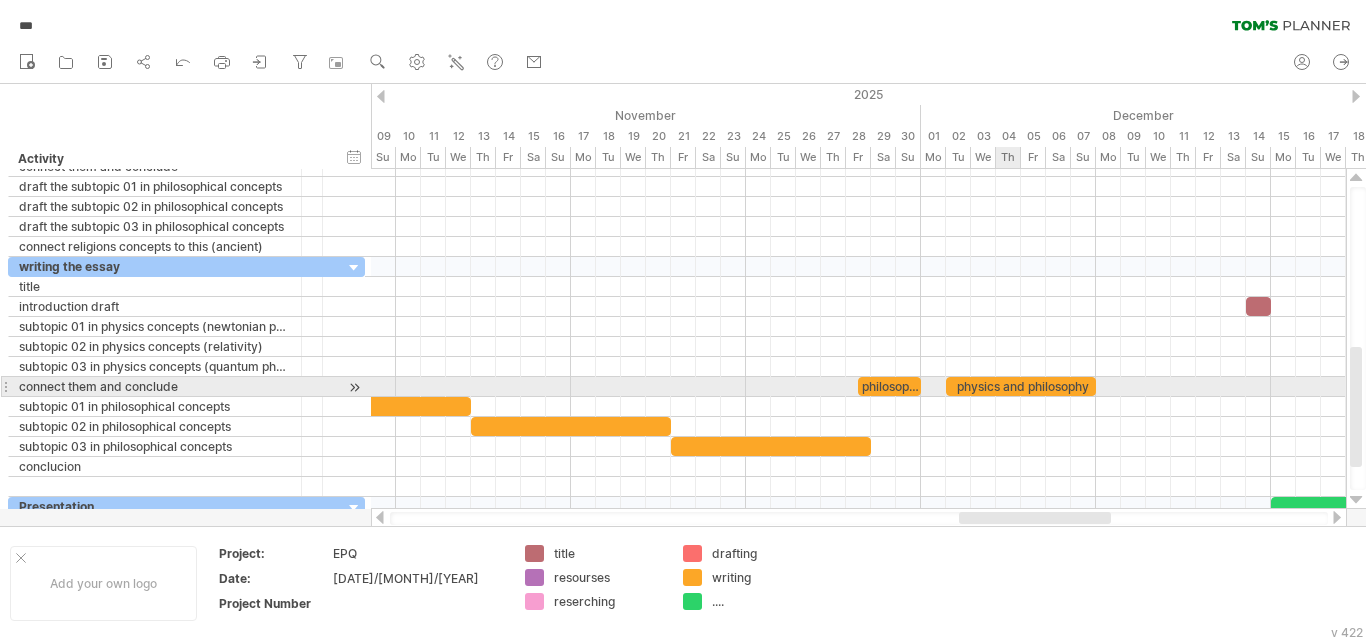 click on "physics and philosophy" at bounding box center [1021, 386] 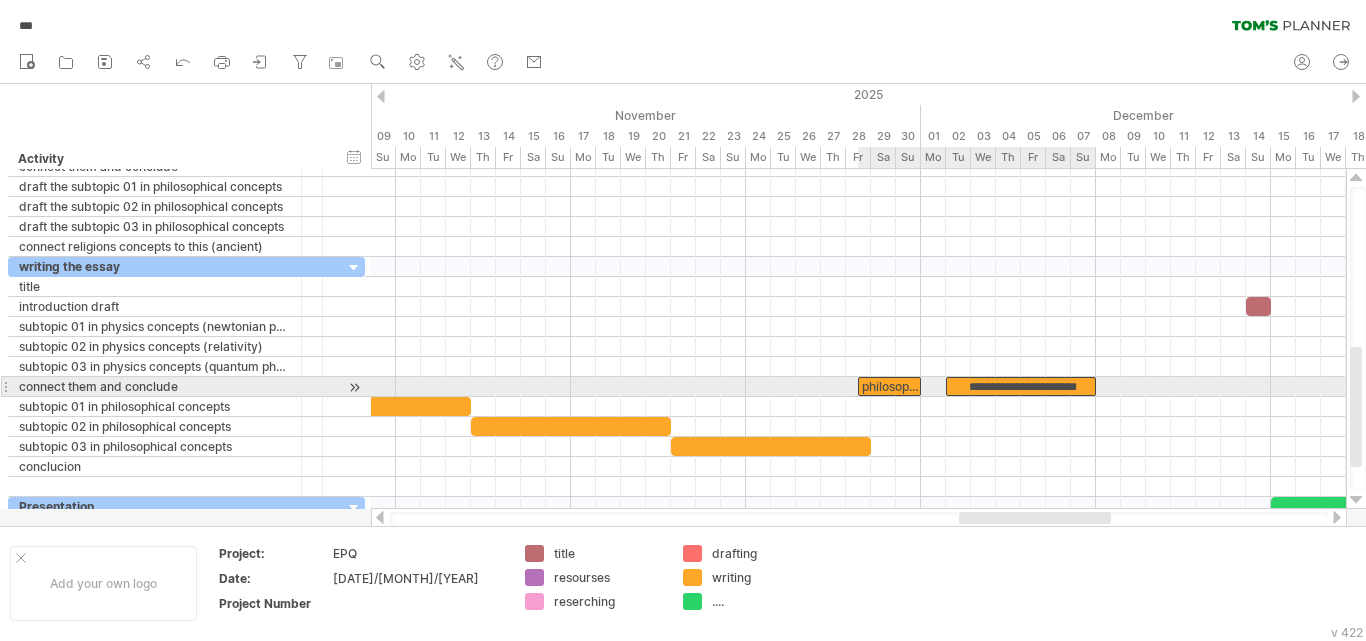 click on "philosophy" at bounding box center [889, 386] 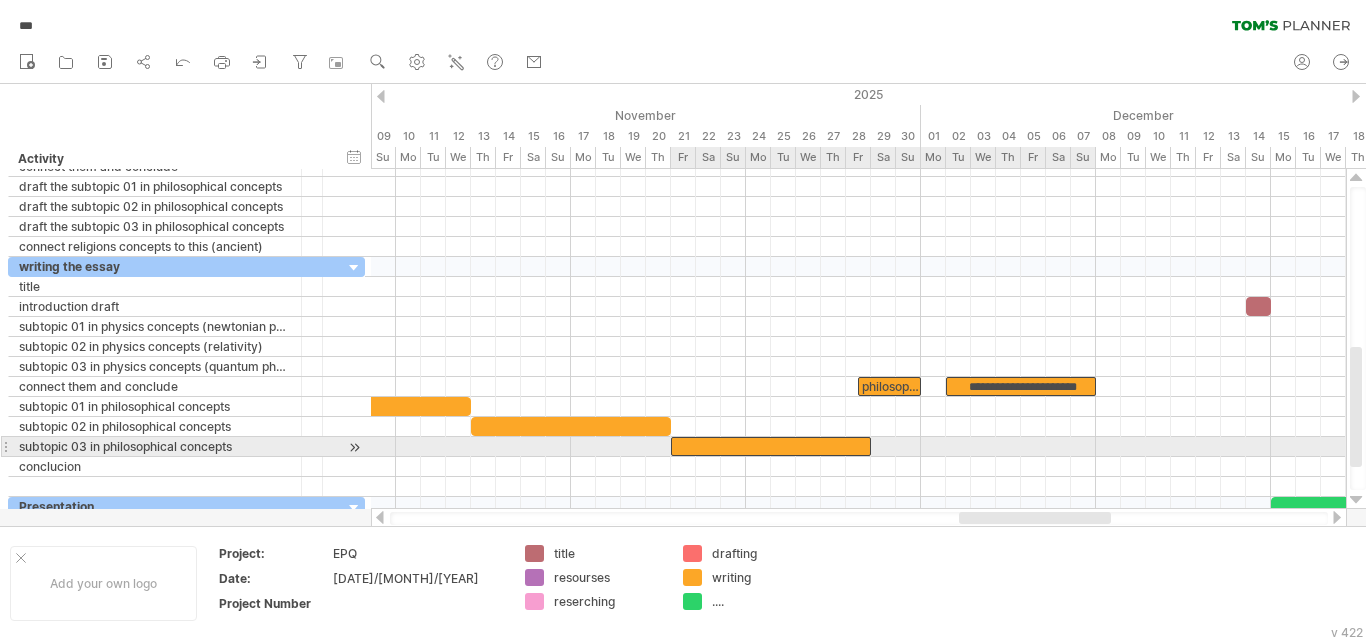 click at bounding box center [771, 446] 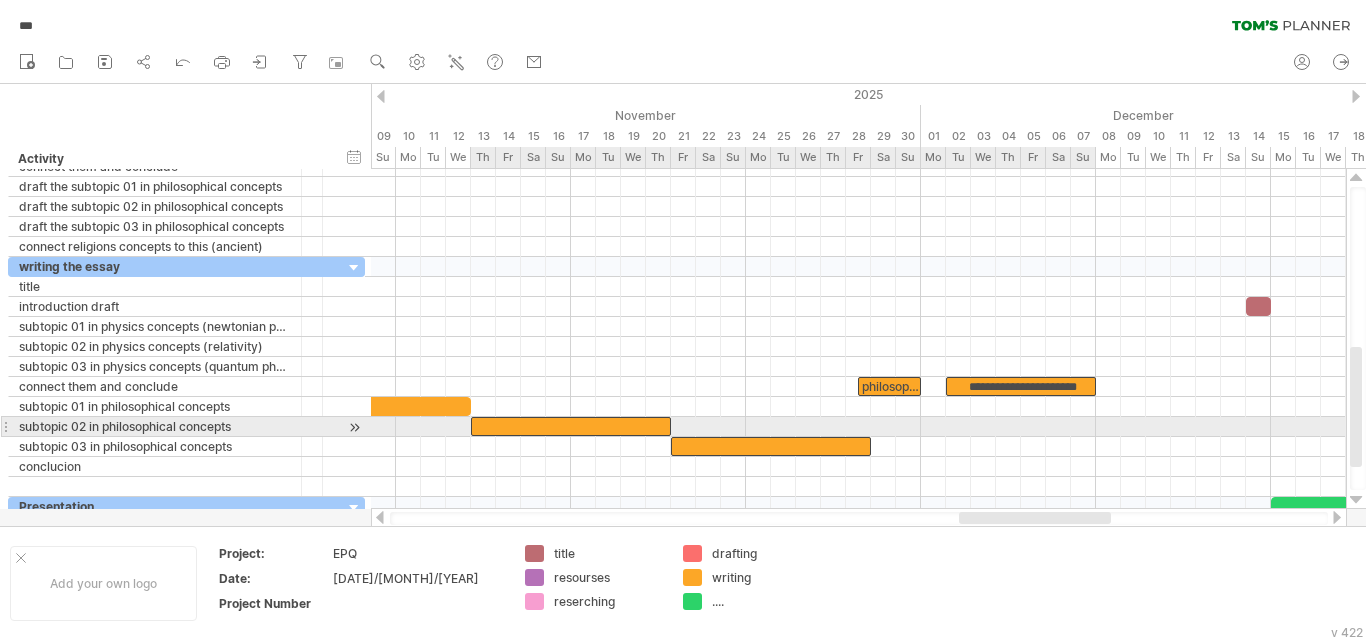 click at bounding box center (571, 426) 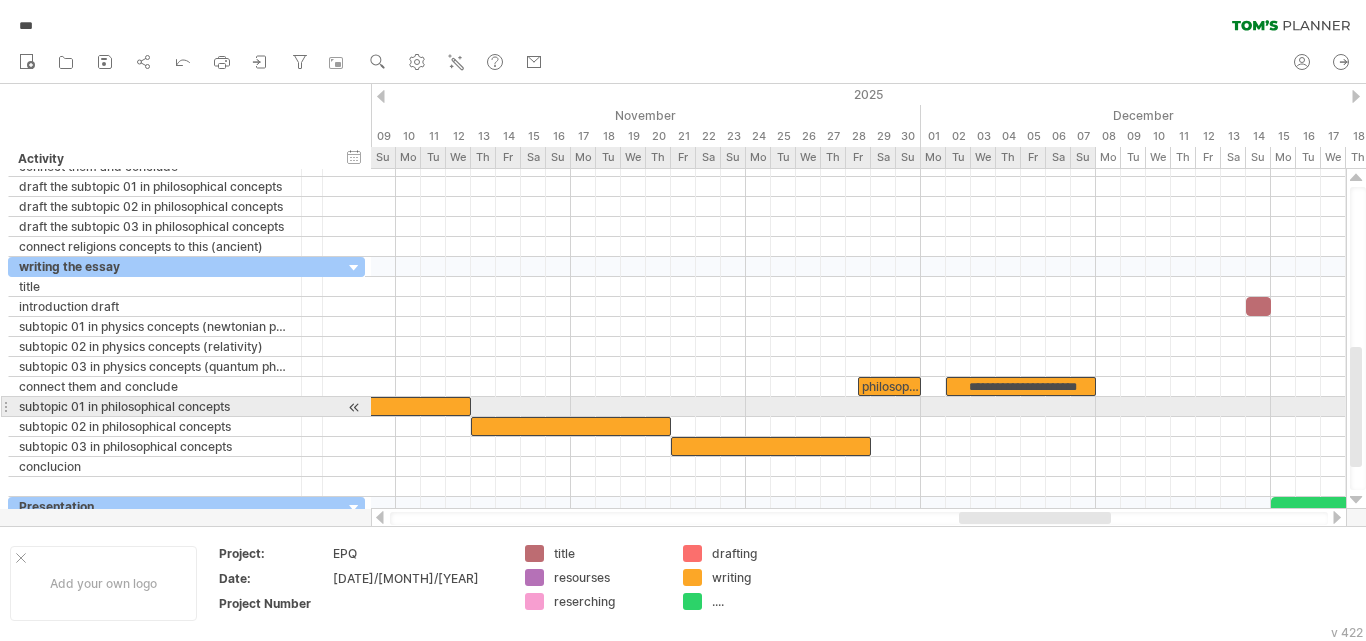 click at bounding box center (371, 406) 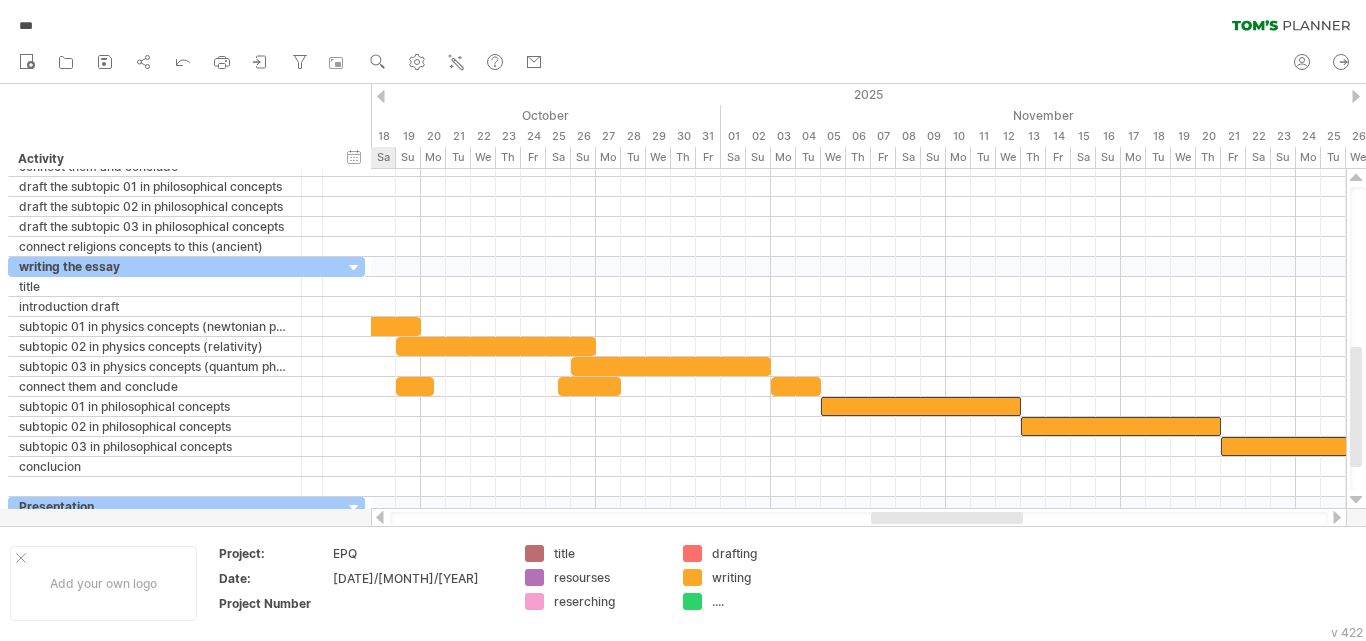 drag, startPoint x: 1029, startPoint y: 518, endPoint x: 941, endPoint y: 520, distance: 88.02273 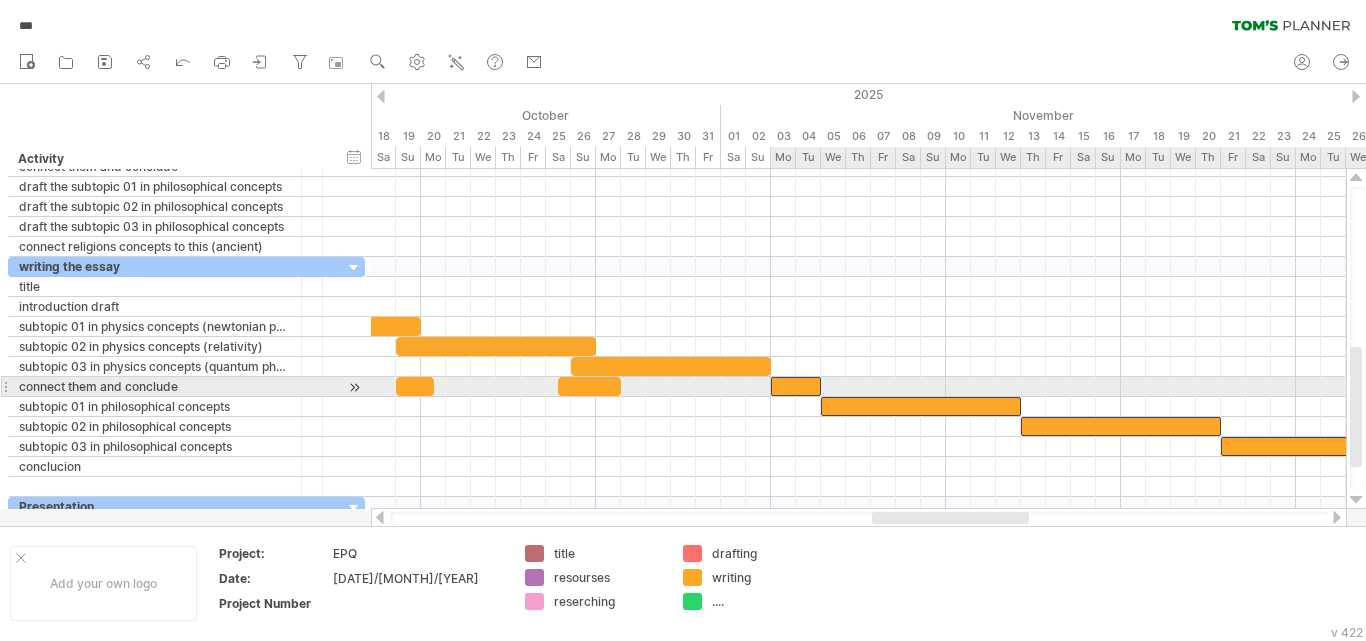 click at bounding box center (796, 386) 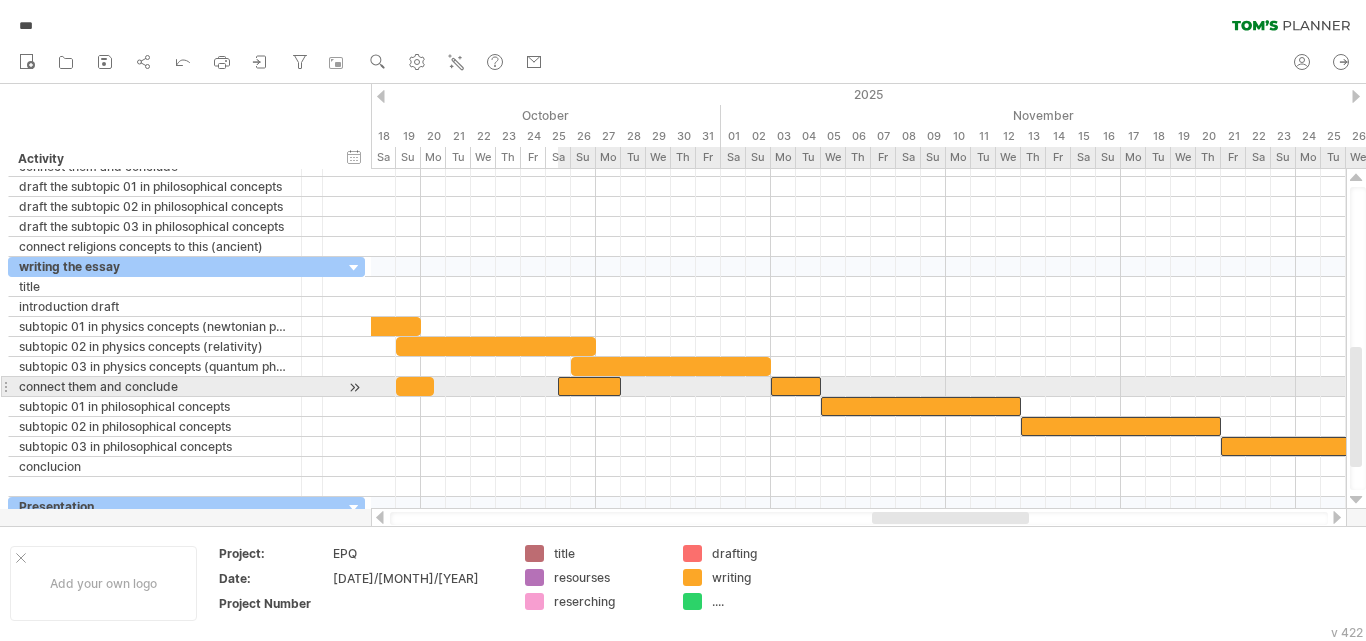 click at bounding box center [589, 386] 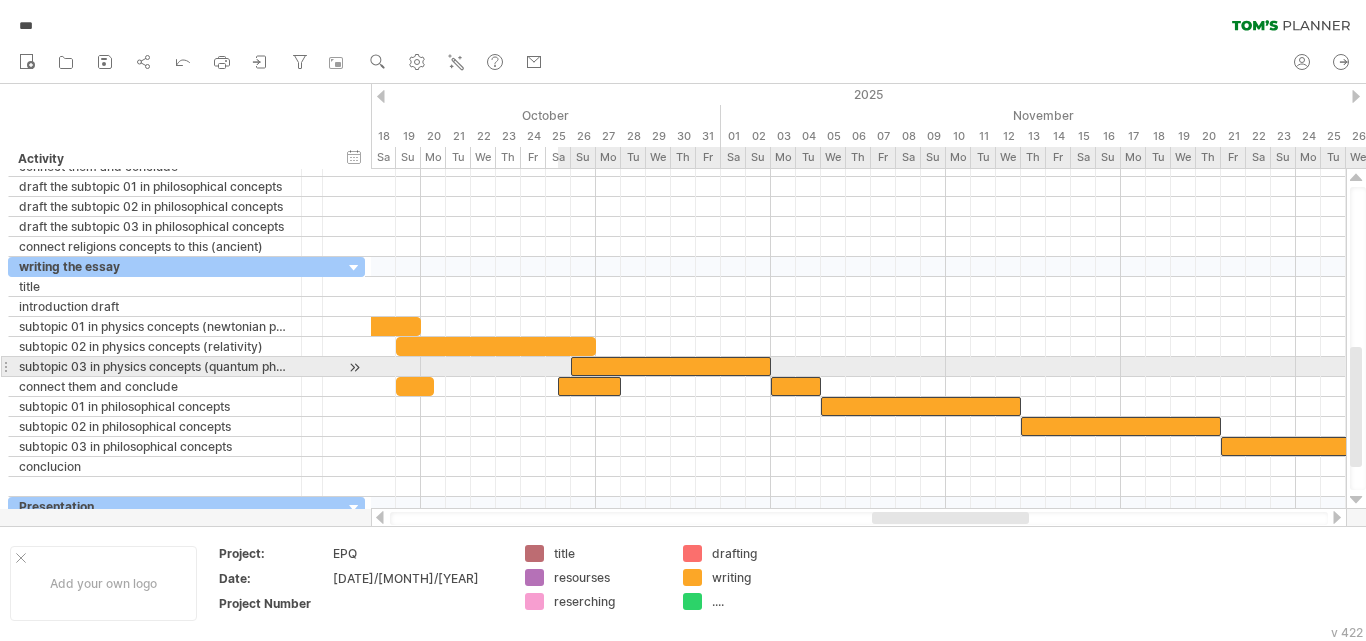 click at bounding box center [671, 366] 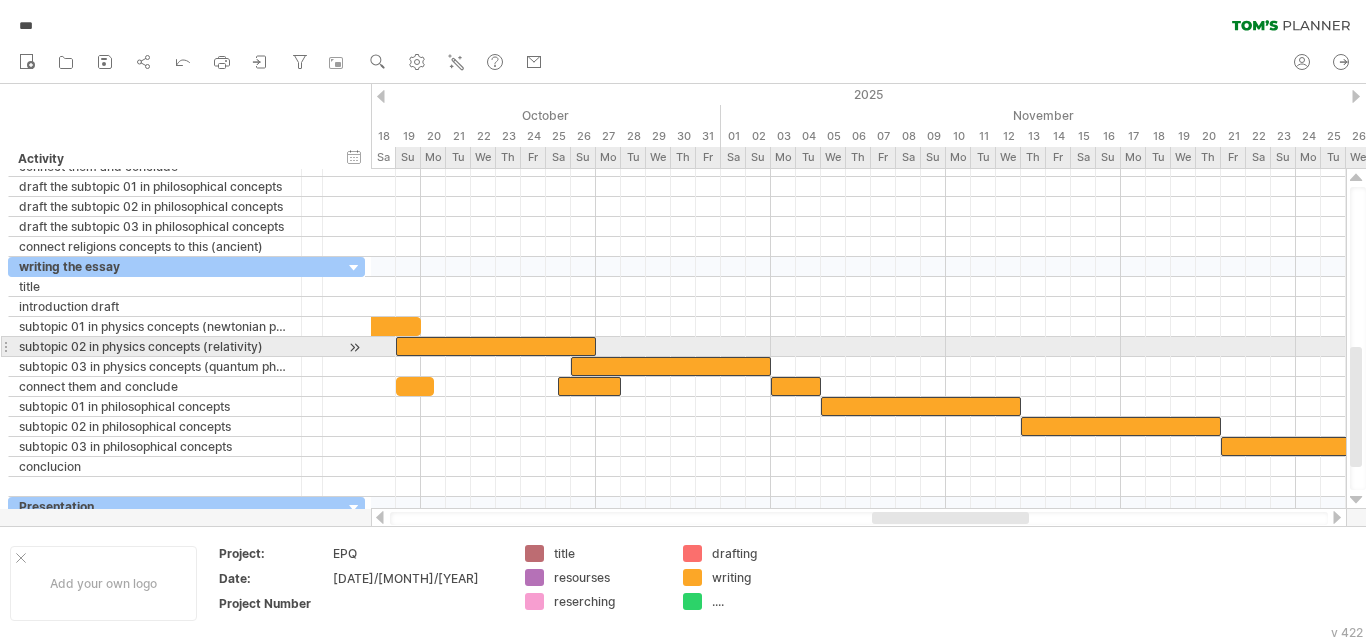click at bounding box center (496, 346) 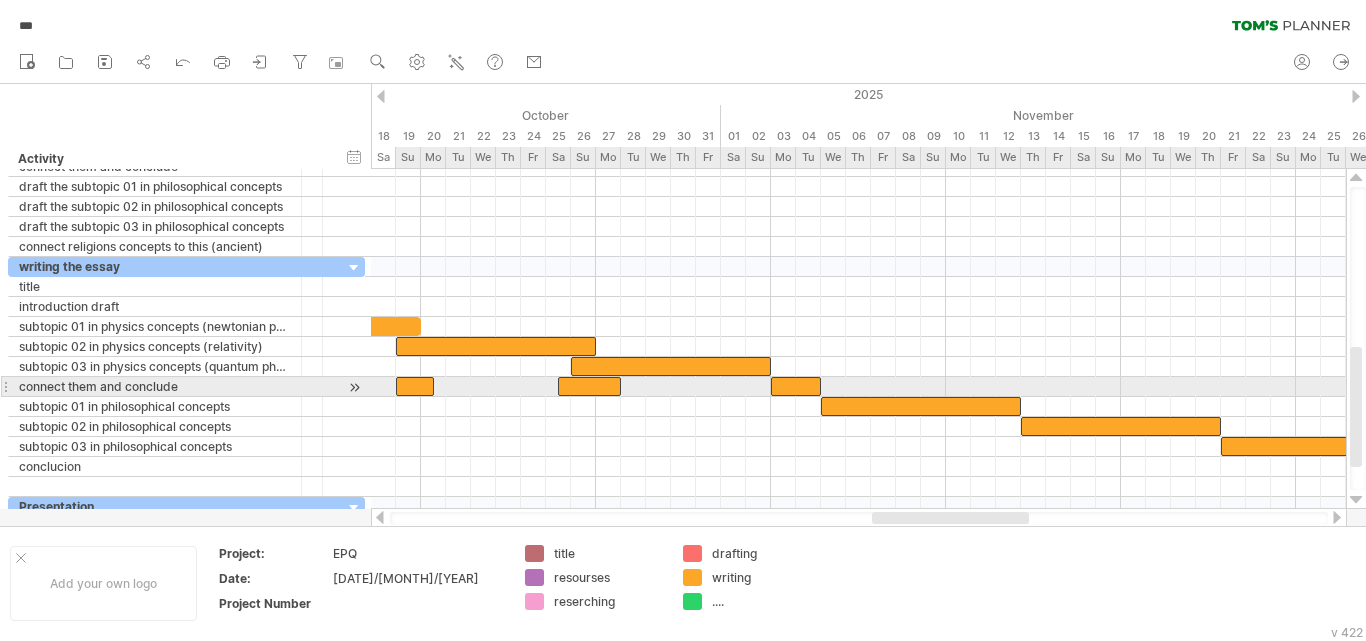 click at bounding box center [415, 386] 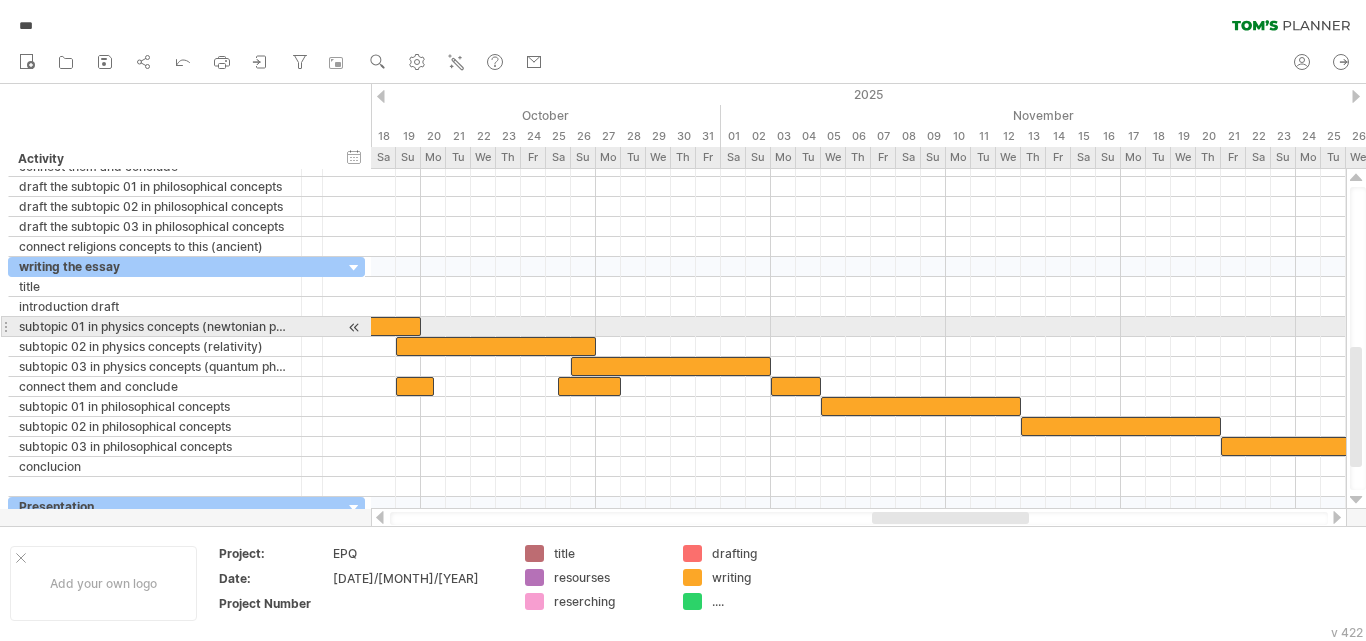 click at bounding box center (308, 326) 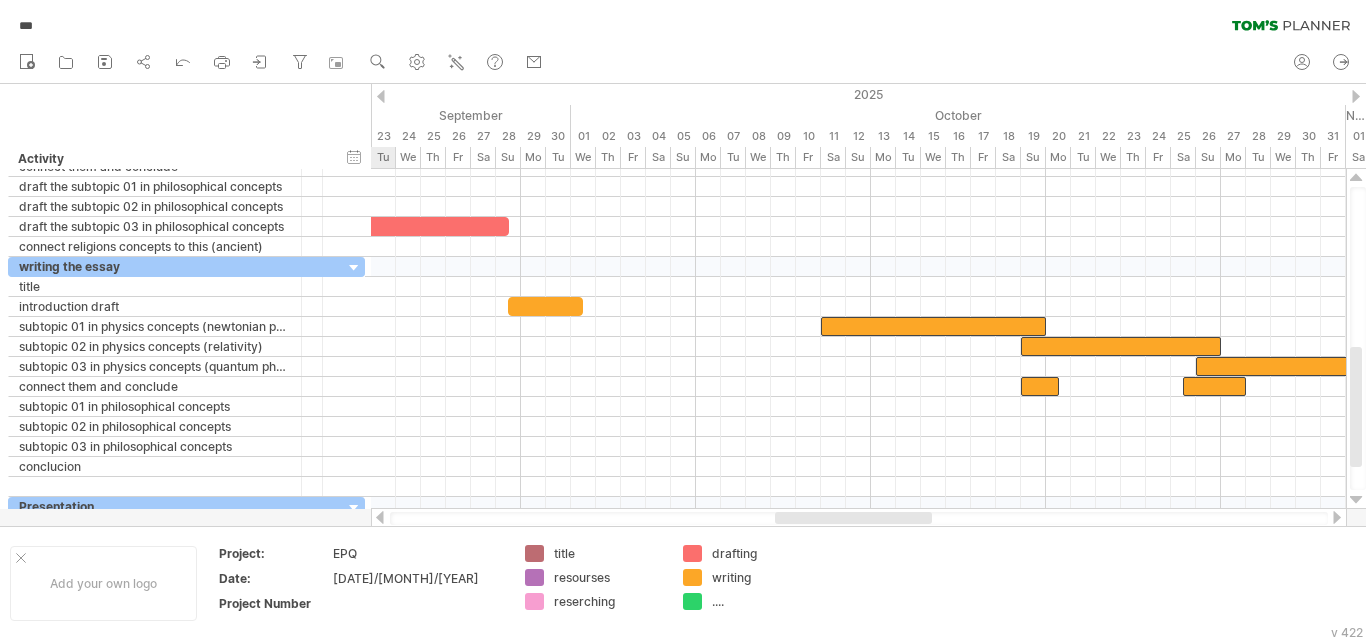 drag, startPoint x: 977, startPoint y: 519, endPoint x: 881, endPoint y: 515, distance: 96.0833 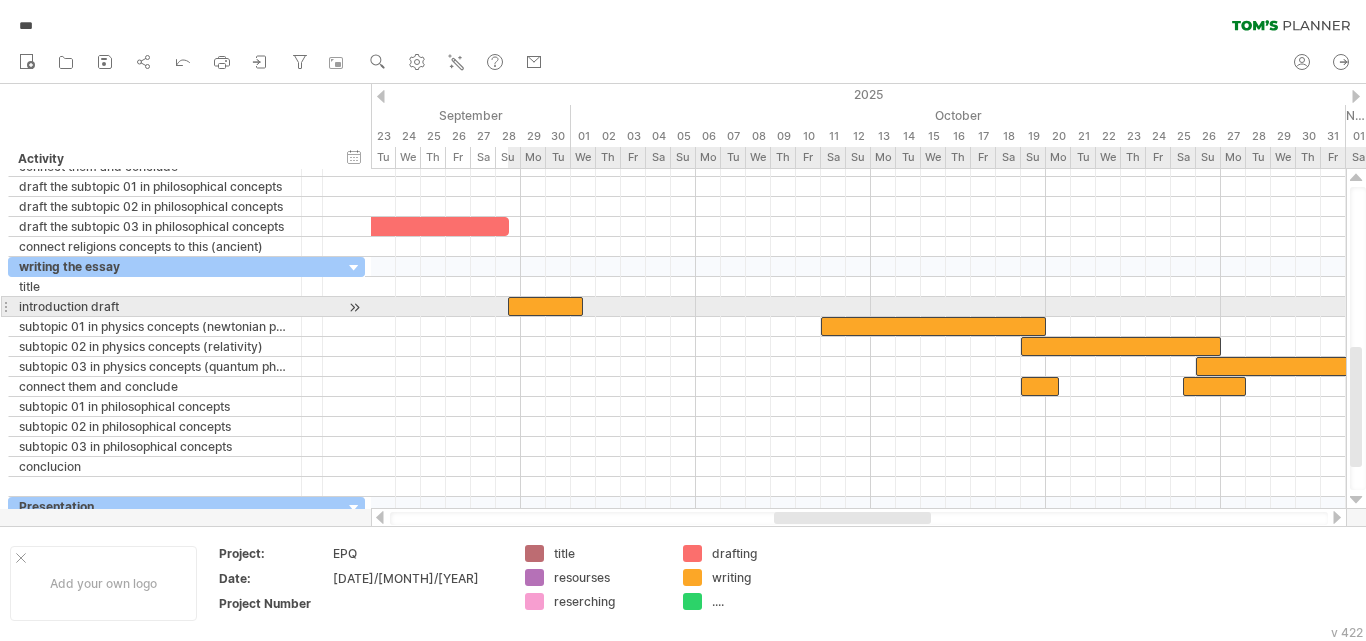 click at bounding box center [545, 306] 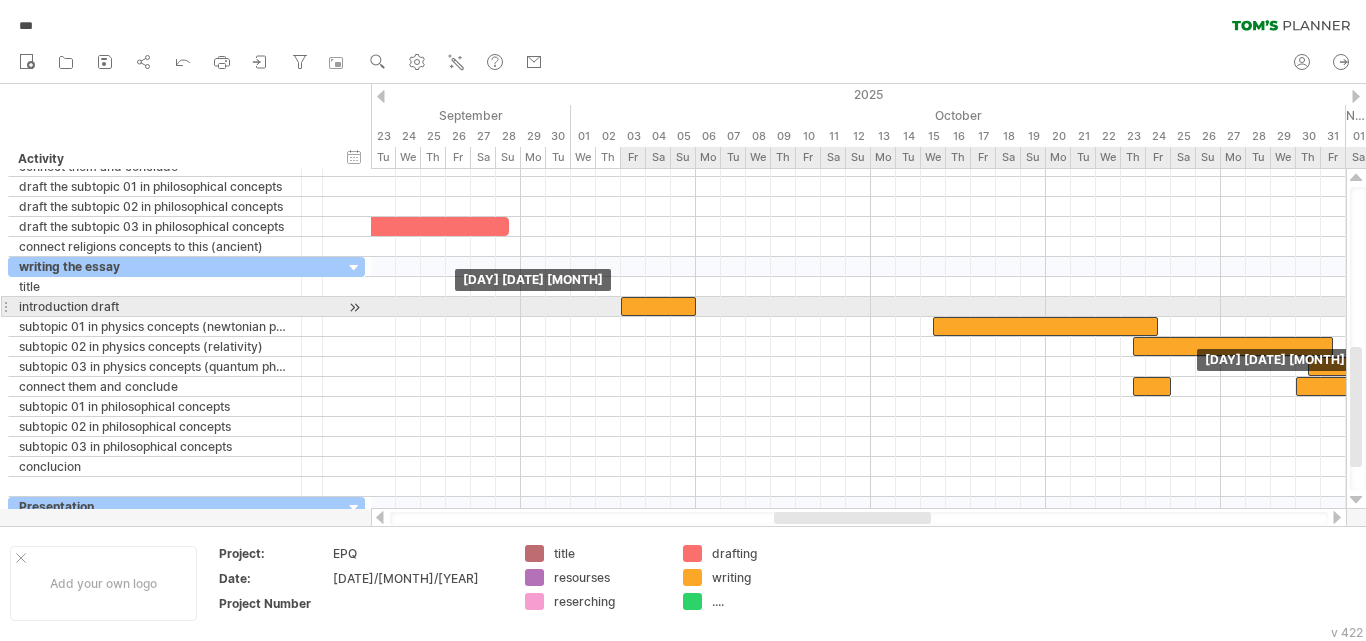 drag, startPoint x: 558, startPoint y: 309, endPoint x: 671, endPoint y: 302, distance: 113.216606 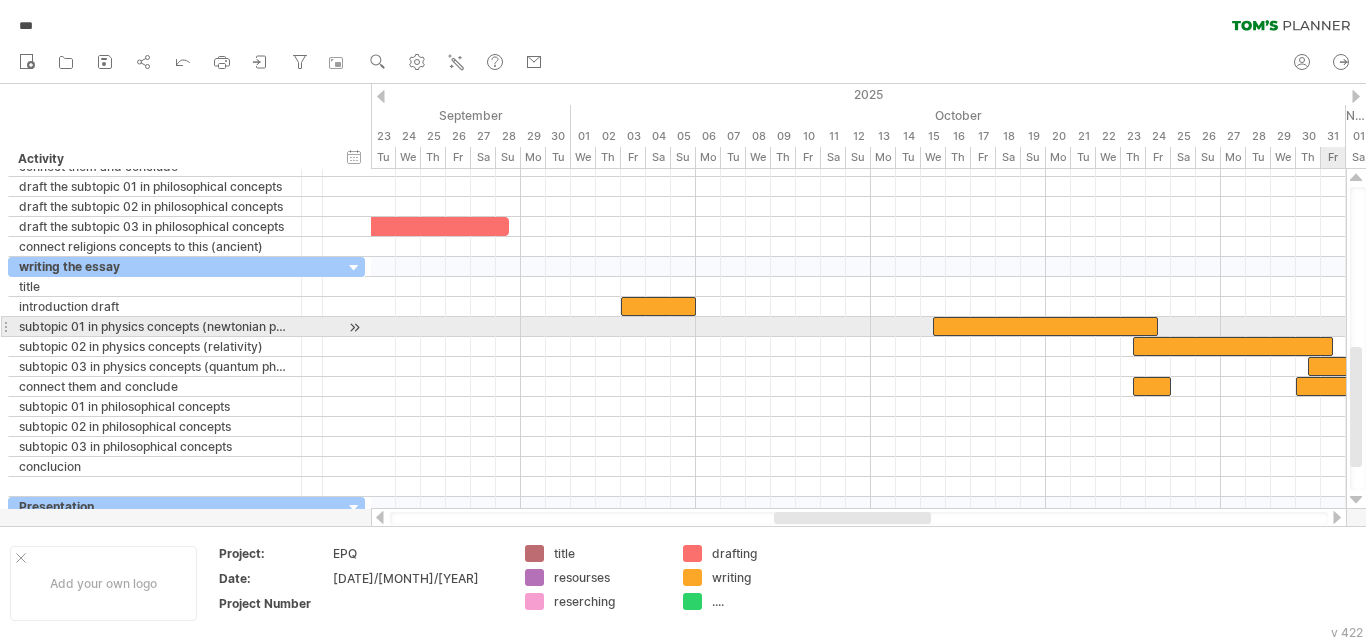 drag, startPoint x: 1364, startPoint y: 374, endPoint x: 1353, endPoint y: 326, distance: 49.24429 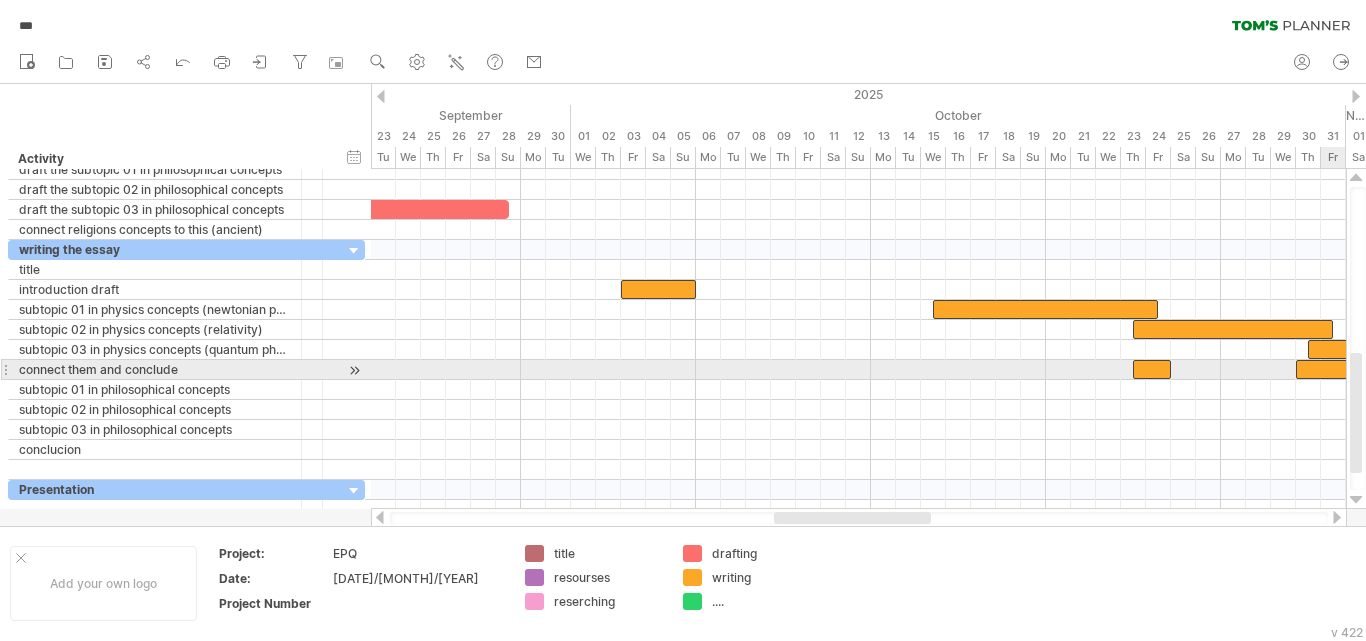 click at bounding box center (1356, 413) 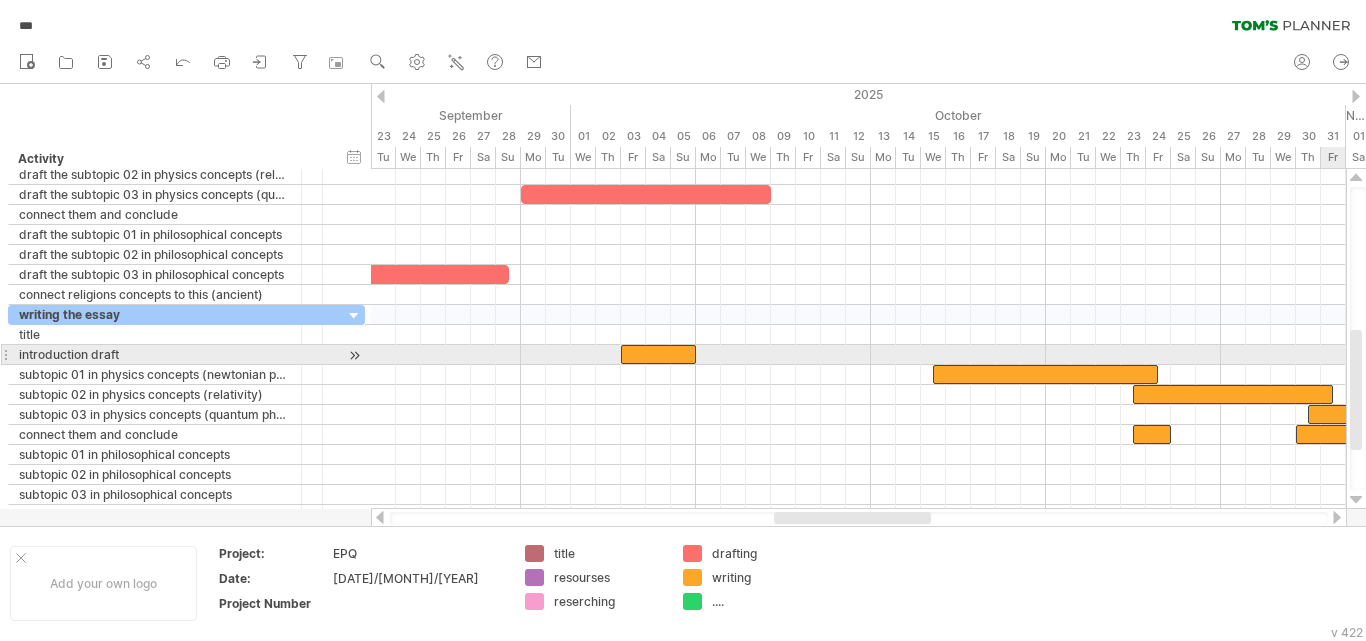 drag, startPoint x: 1360, startPoint y: 390, endPoint x: 1361, endPoint y: 366, distance: 24.020824 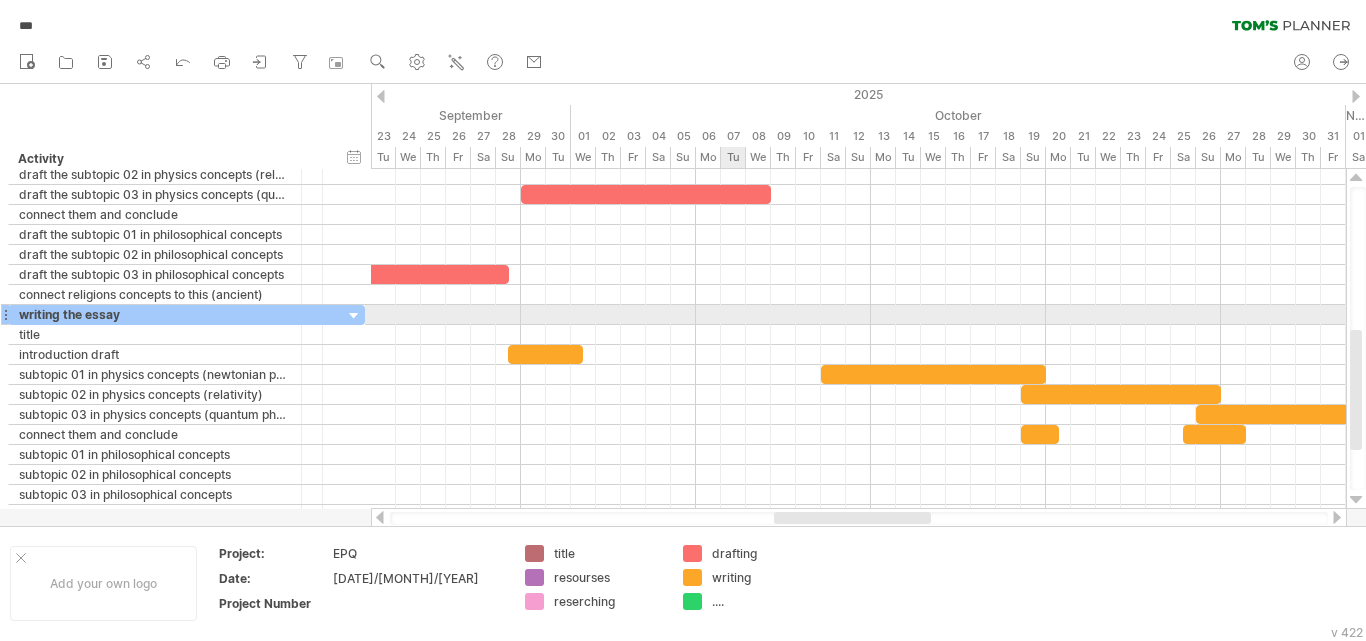 click at bounding box center (858, 315) 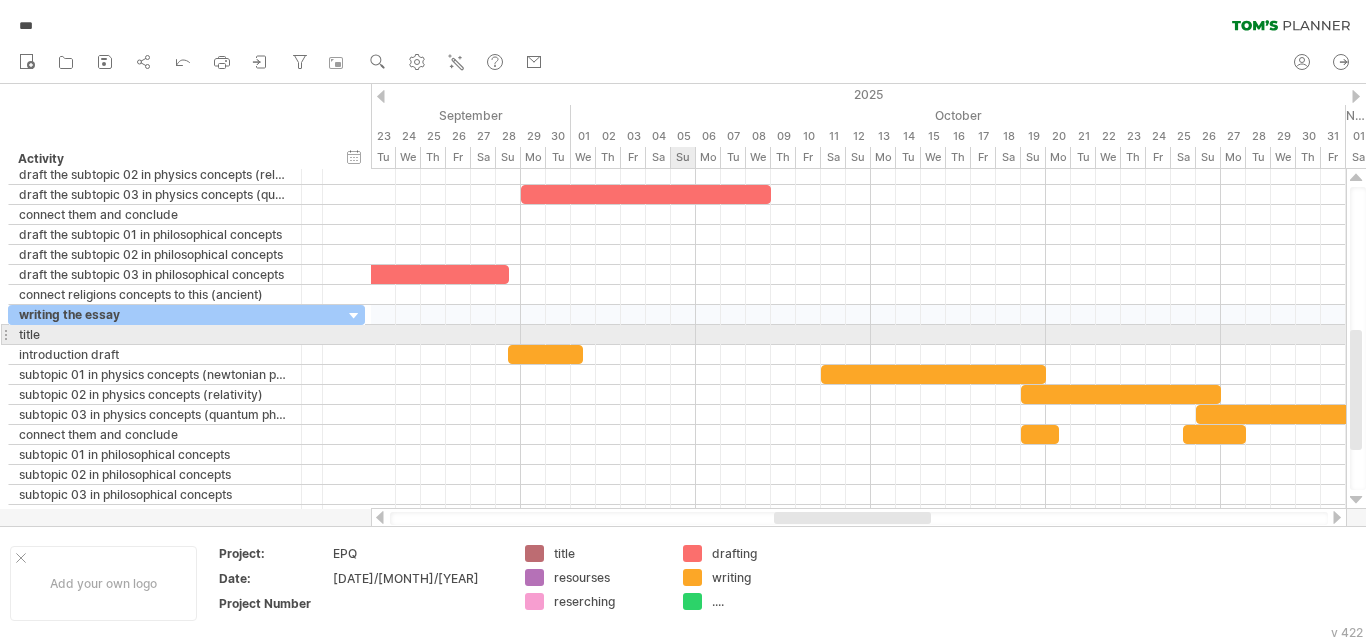 click at bounding box center (858, 335) 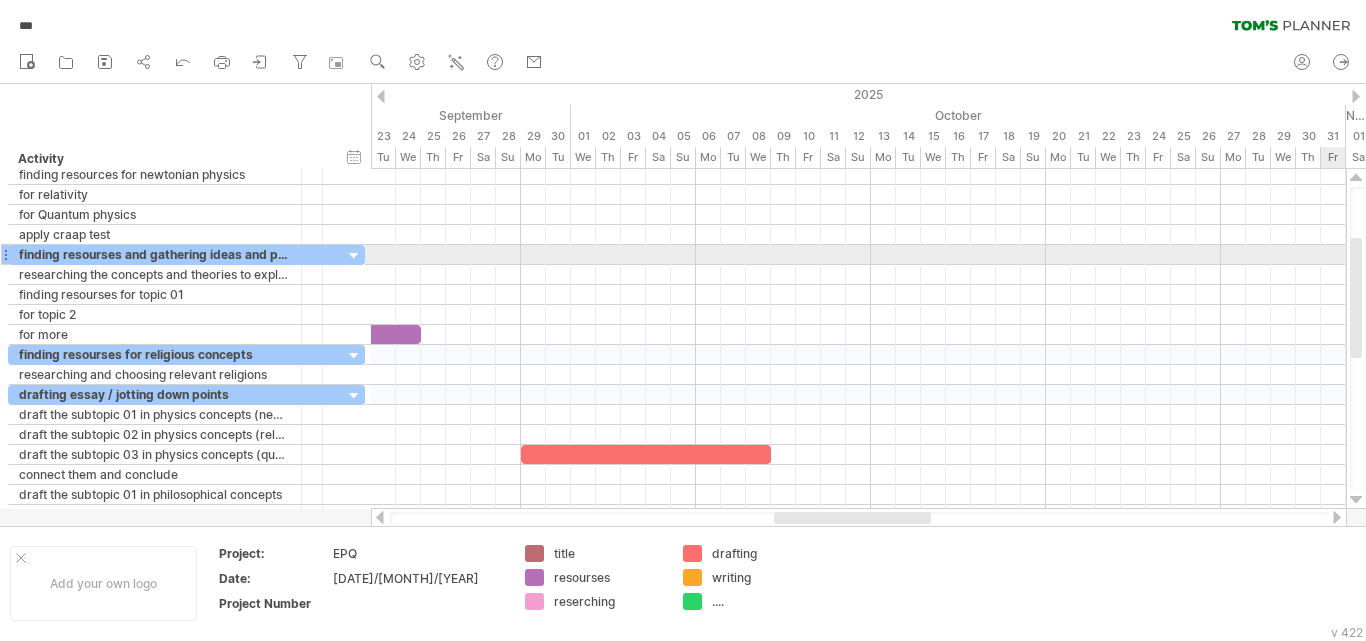 drag, startPoint x: 1354, startPoint y: 353, endPoint x: 1351, endPoint y: 261, distance: 92.0489 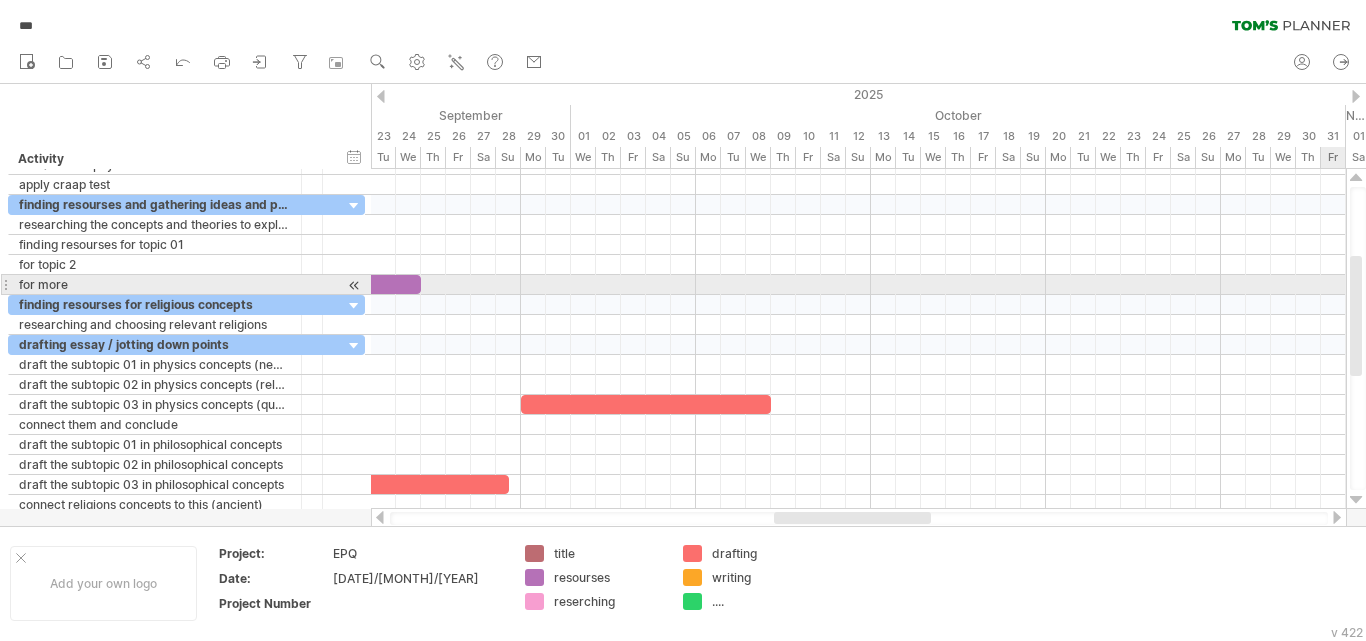 drag, startPoint x: 1365, startPoint y: 329, endPoint x: 1361, endPoint y: 273, distance: 56.142673 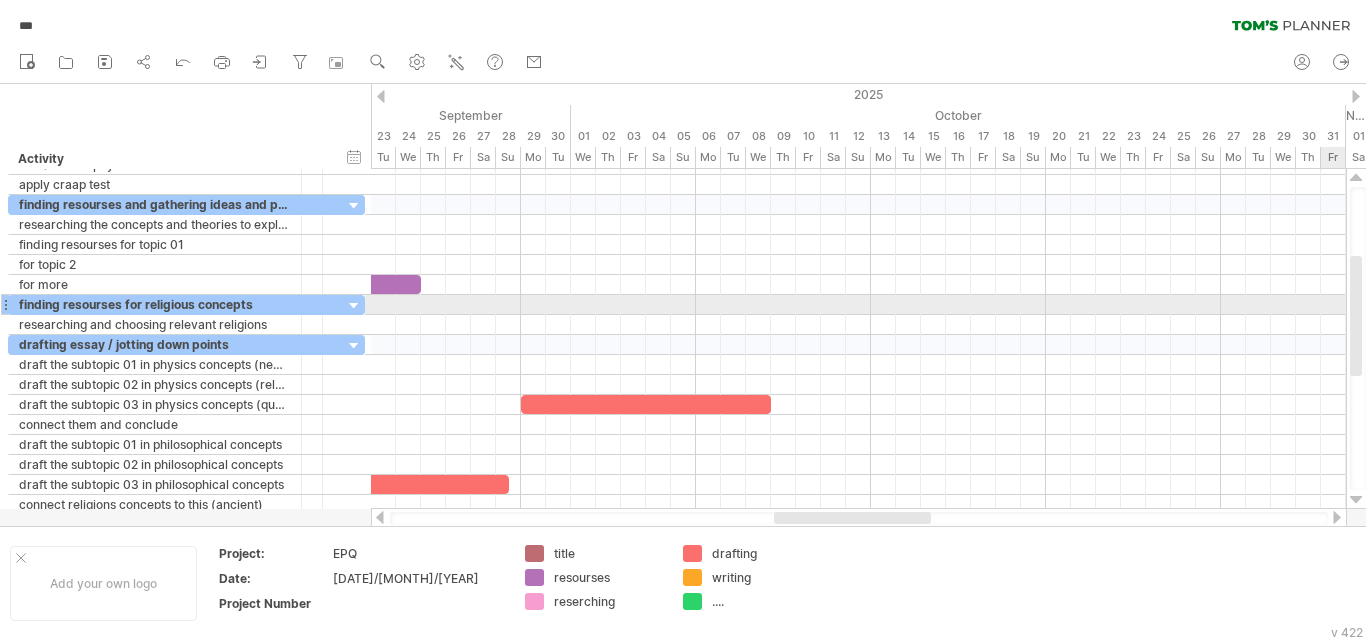 click at bounding box center [1356, 316] 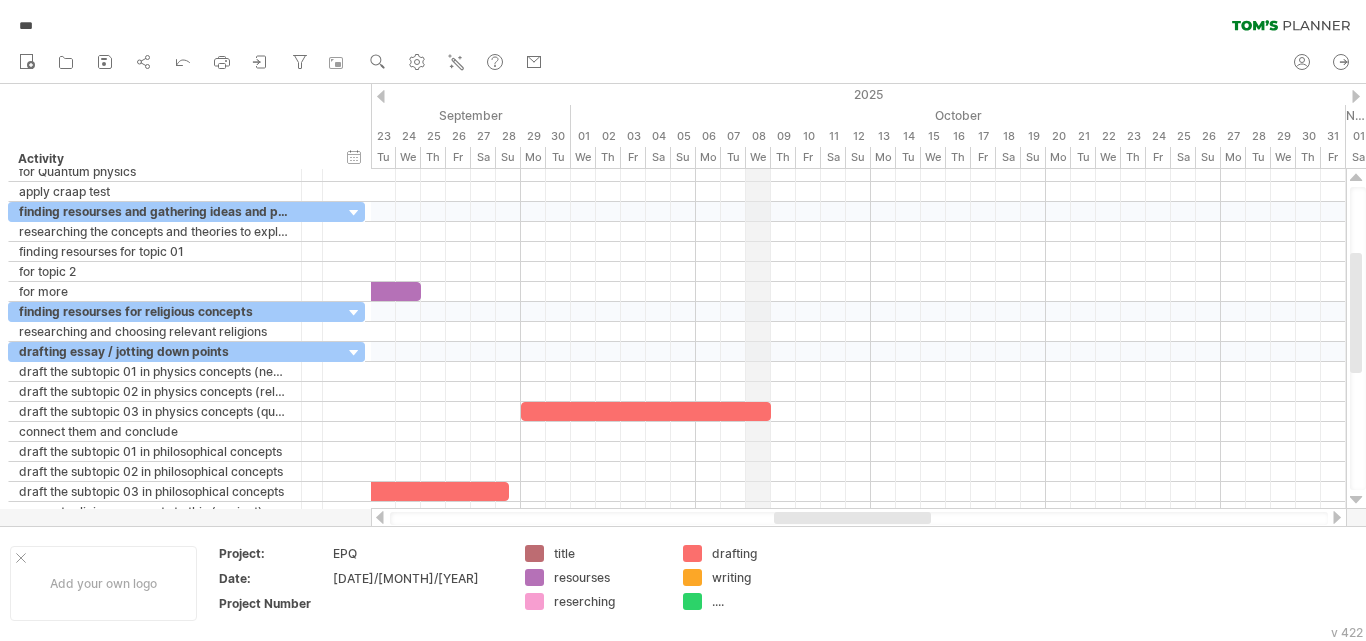 click on "We" at bounding box center (758, 157) 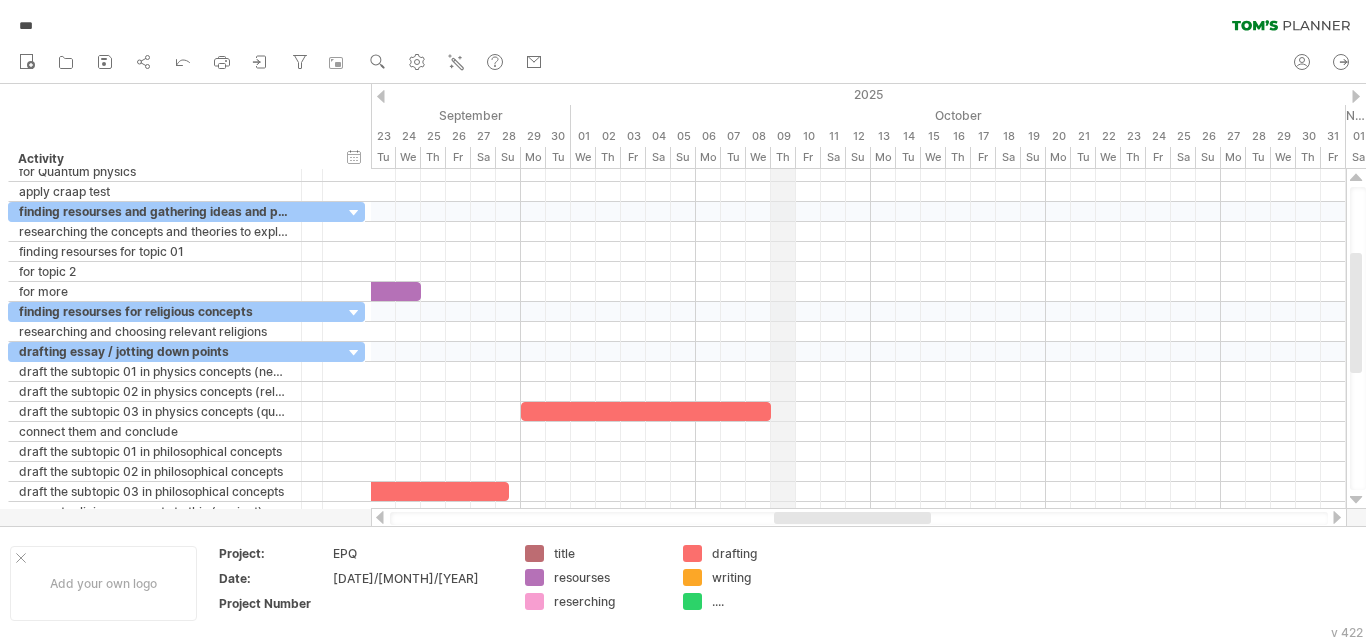 click on "Th" at bounding box center [783, 157] 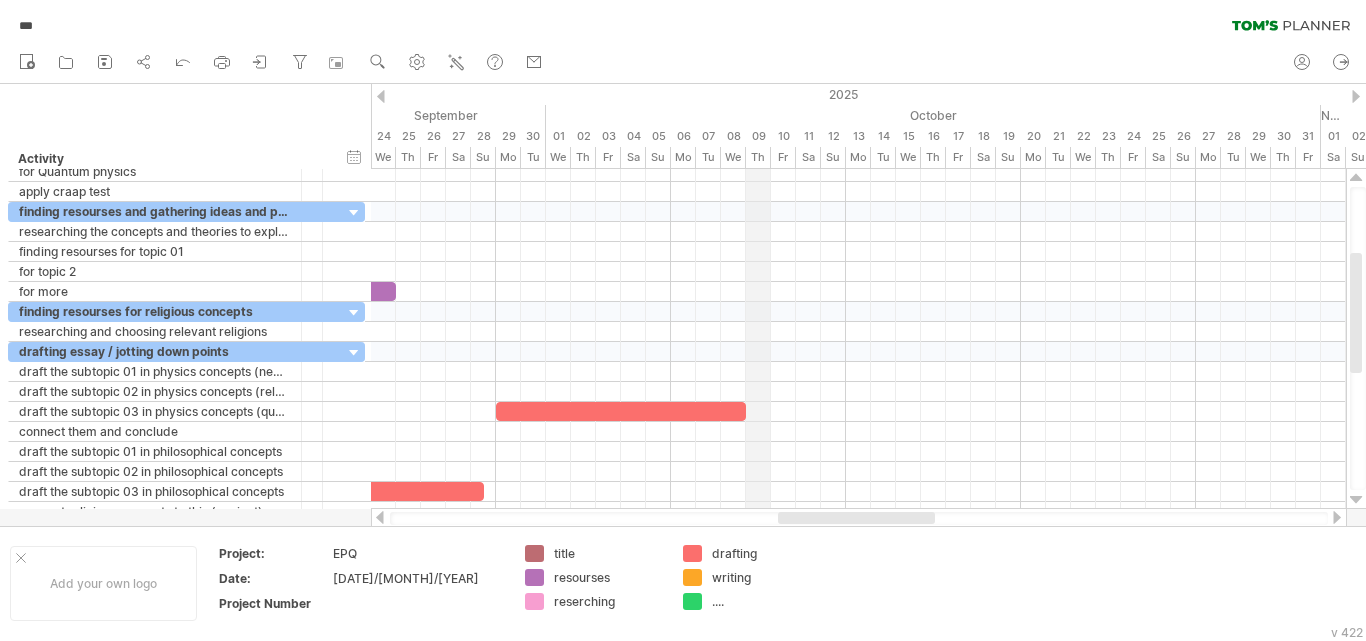 drag, startPoint x: 814, startPoint y: 150, endPoint x: 756, endPoint y: 159, distance: 58.694122 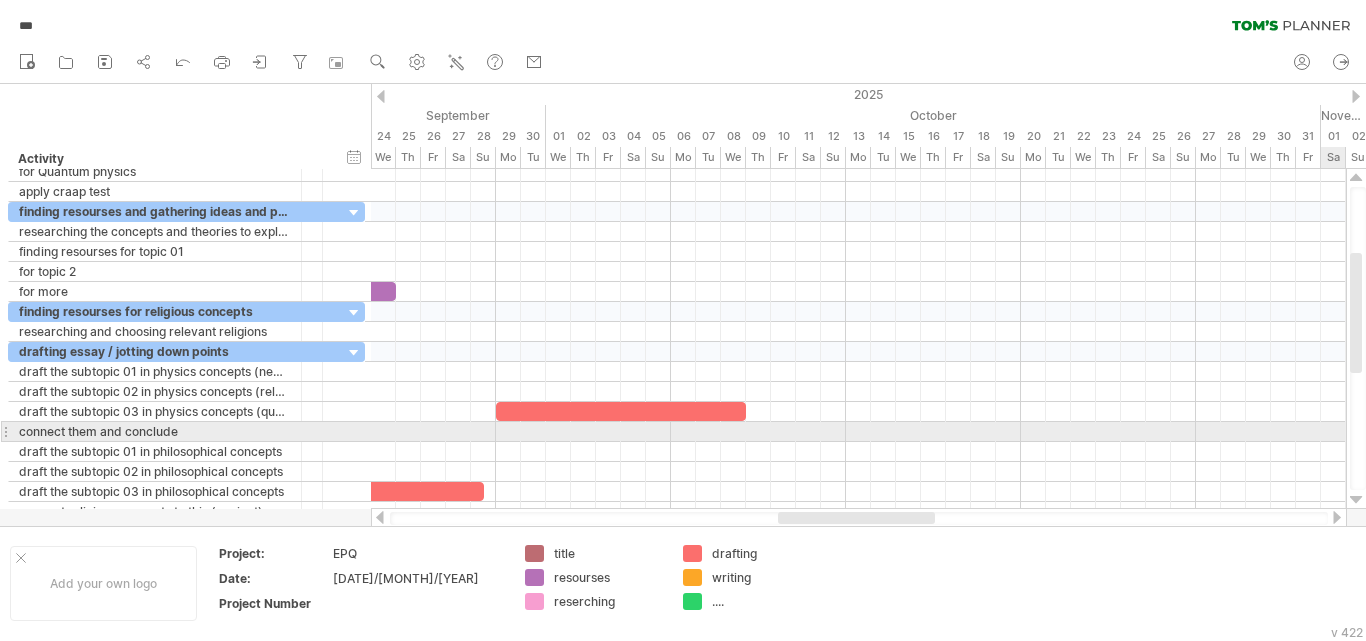 drag, startPoint x: 1365, startPoint y: 342, endPoint x: 1363, endPoint y: 410, distance: 68.0294 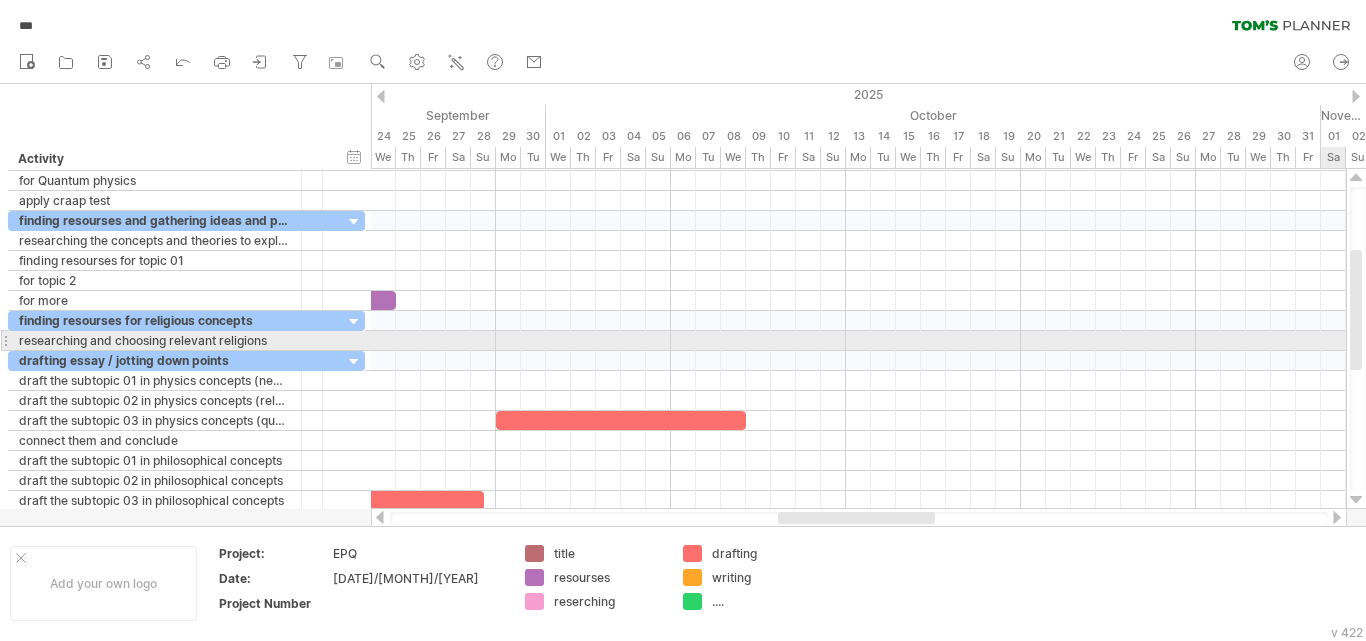 drag, startPoint x: 1359, startPoint y: 347, endPoint x: 1335, endPoint y: 344, distance: 24.186773 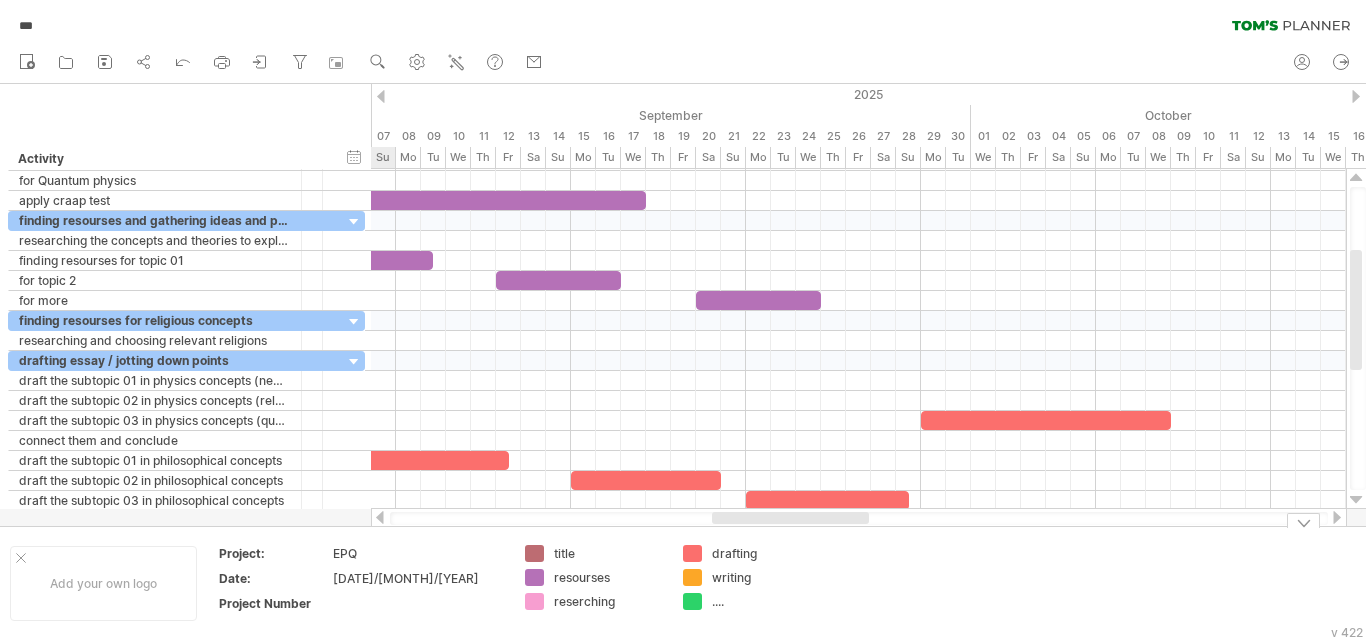 drag, startPoint x: 885, startPoint y: 522, endPoint x: 819, endPoint y: 527, distance: 66.189125 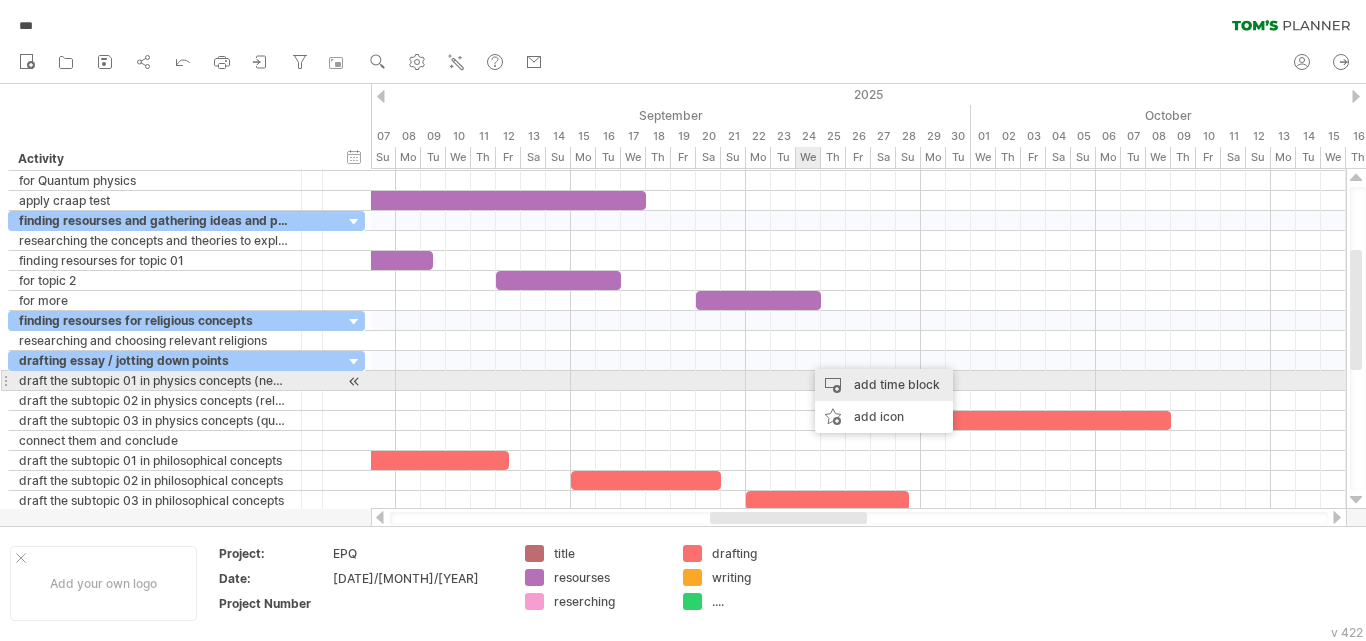 click on "add time block" at bounding box center (884, 385) 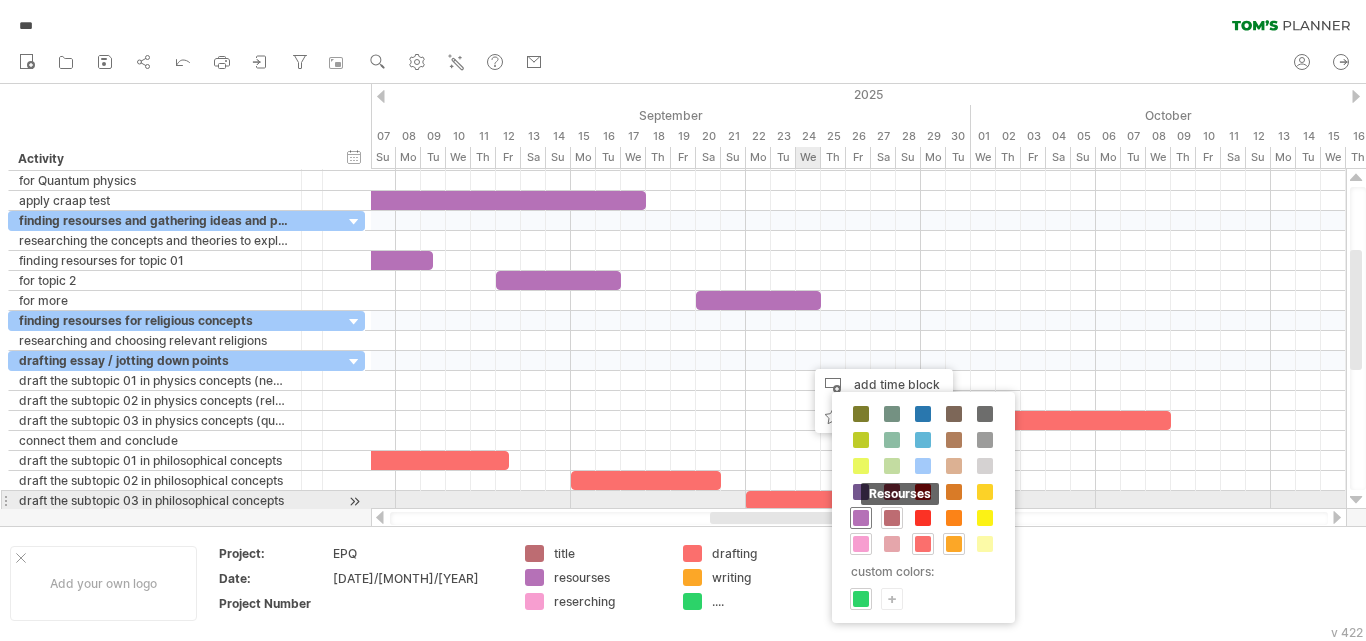 click on "resourses" at bounding box center (861, 518) 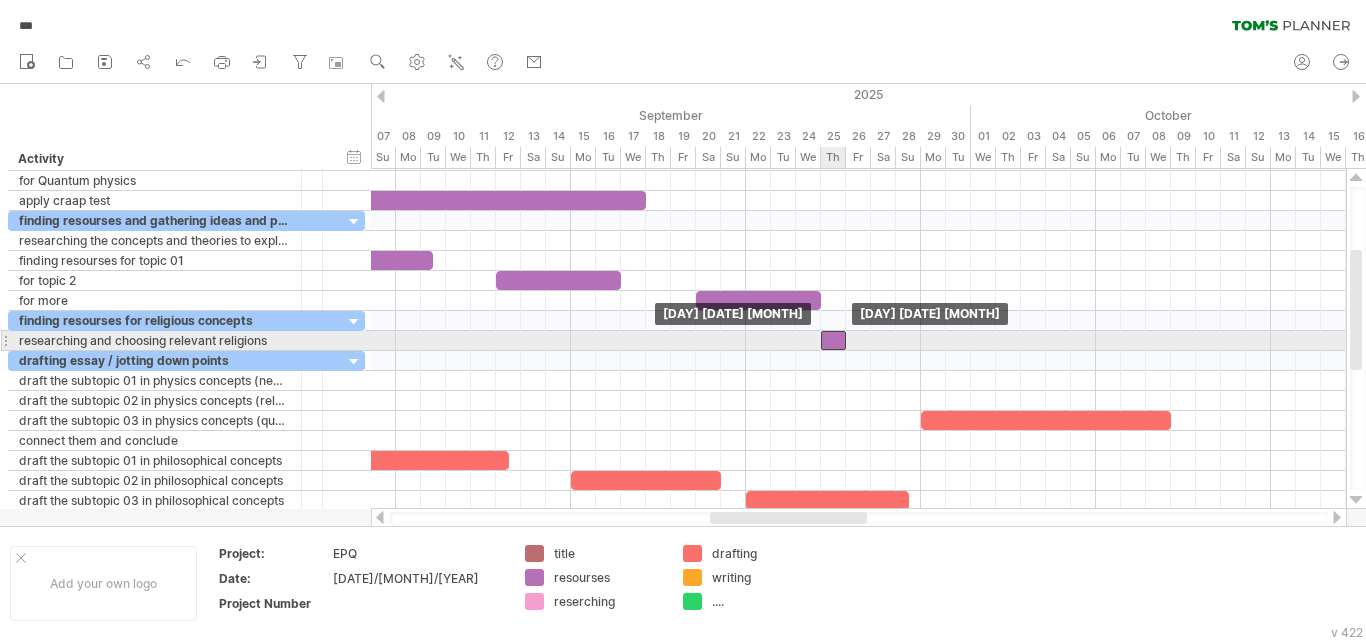 drag, startPoint x: 818, startPoint y: 359, endPoint x: 831, endPoint y: 334, distance: 28.178005 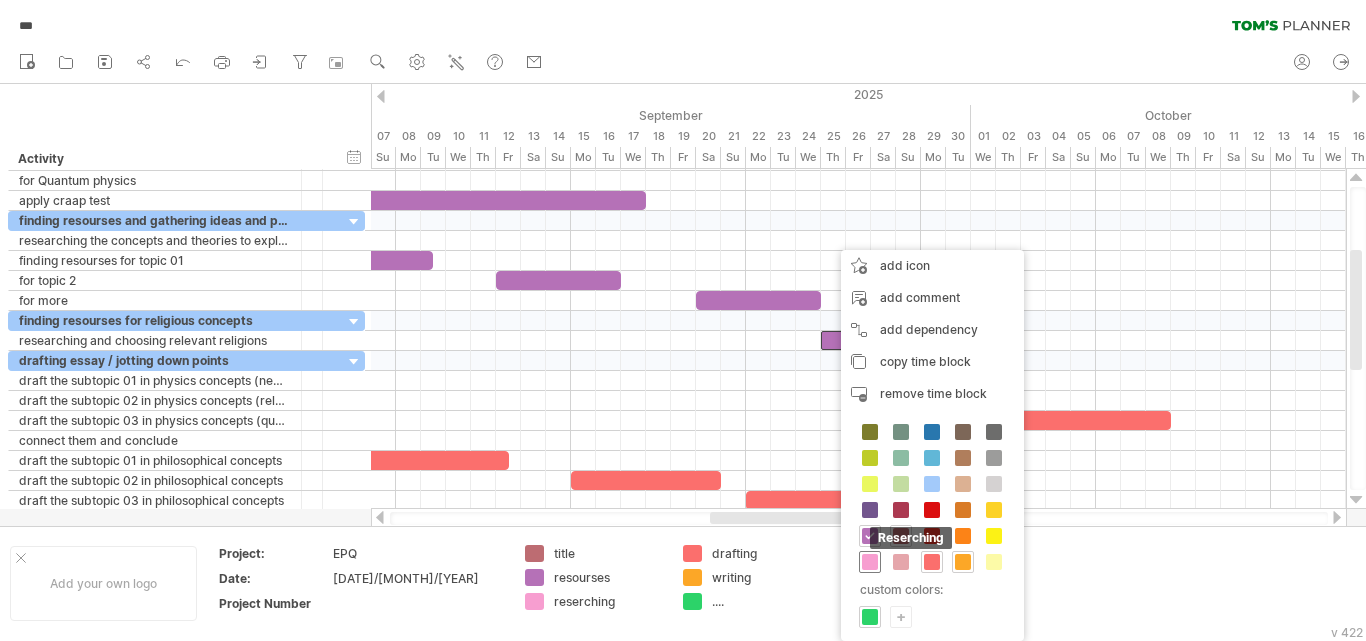 click at bounding box center (870, 562) 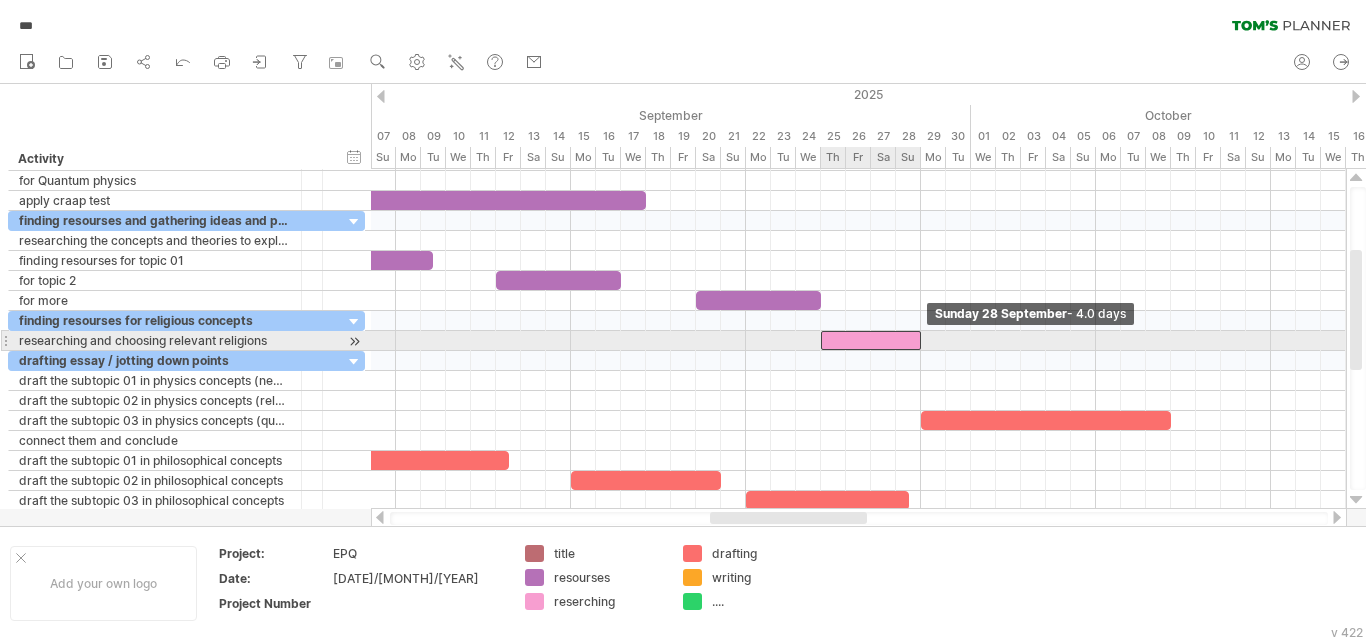 drag, startPoint x: 844, startPoint y: 343, endPoint x: 925, endPoint y: 340, distance: 81.055534 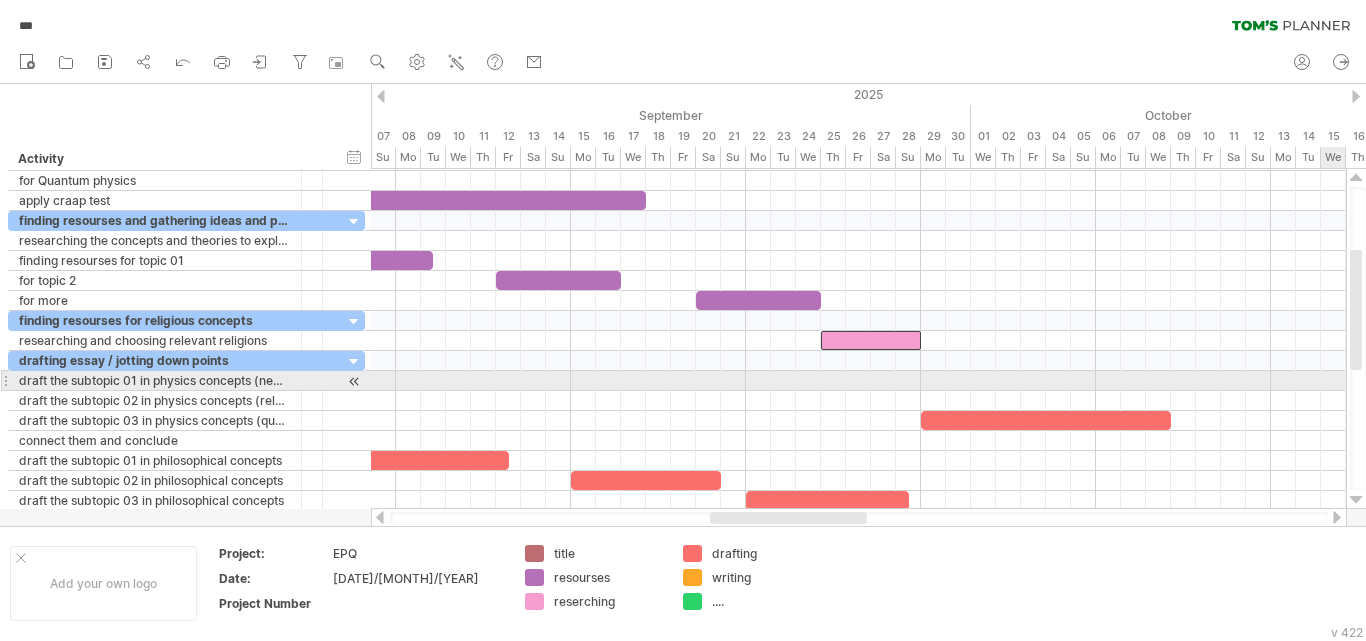 drag, startPoint x: 1362, startPoint y: 338, endPoint x: 1364, endPoint y: 383, distance: 45.044422 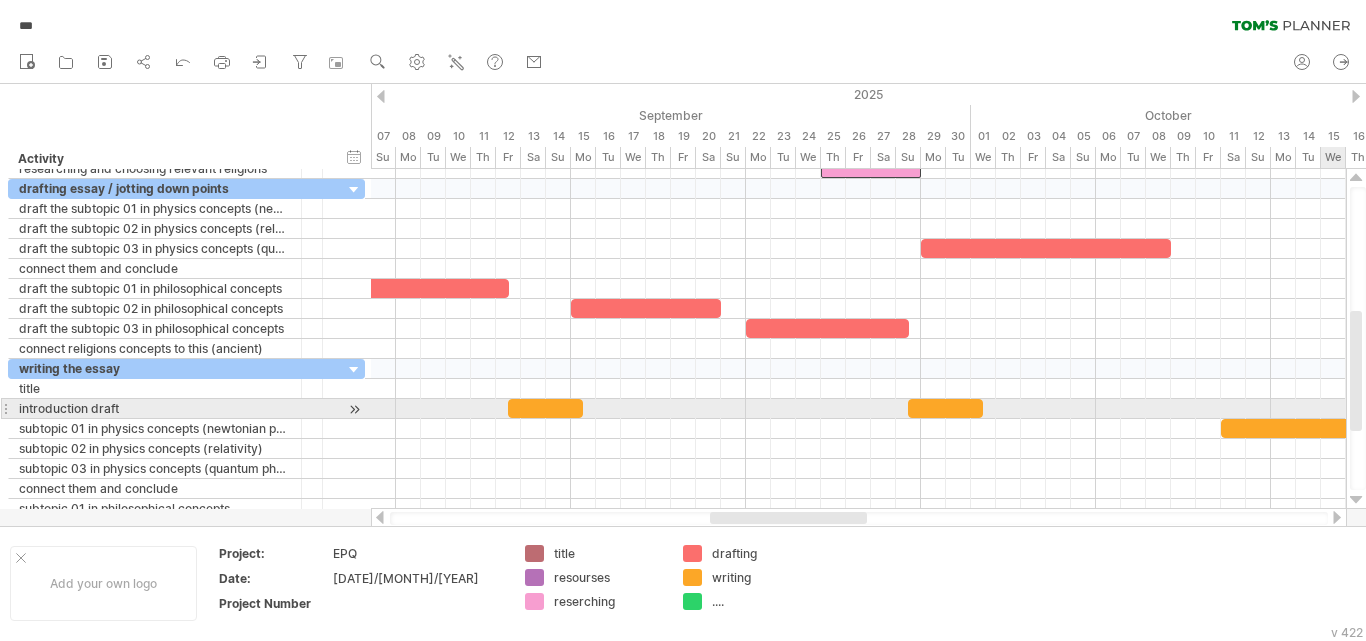 drag, startPoint x: 1356, startPoint y: 350, endPoint x: 1081, endPoint y: 374, distance: 276.0453 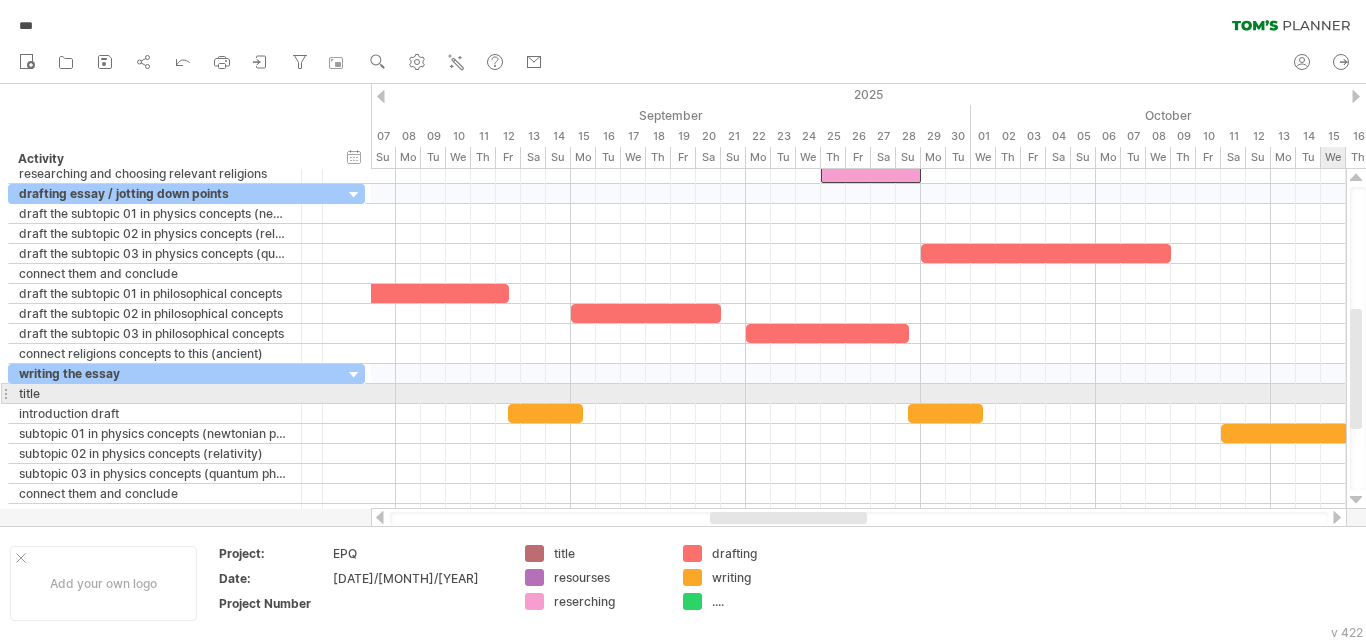 drag, startPoint x: 1365, startPoint y: 370, endPoint x: 1363, endPoint y: 394, distance: 24.083189 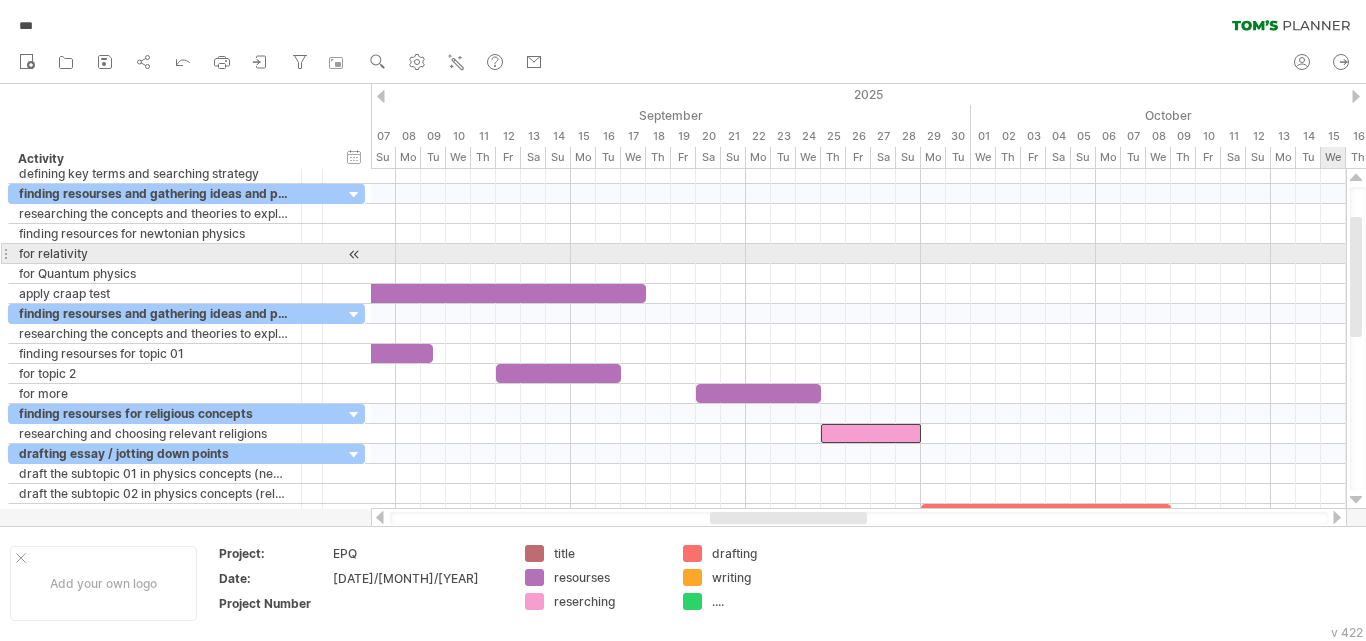 drag, startPoint x: 1359, startPoint y: 347, endPoint x: 1346, endPoint y: 259, distance: 88.95505 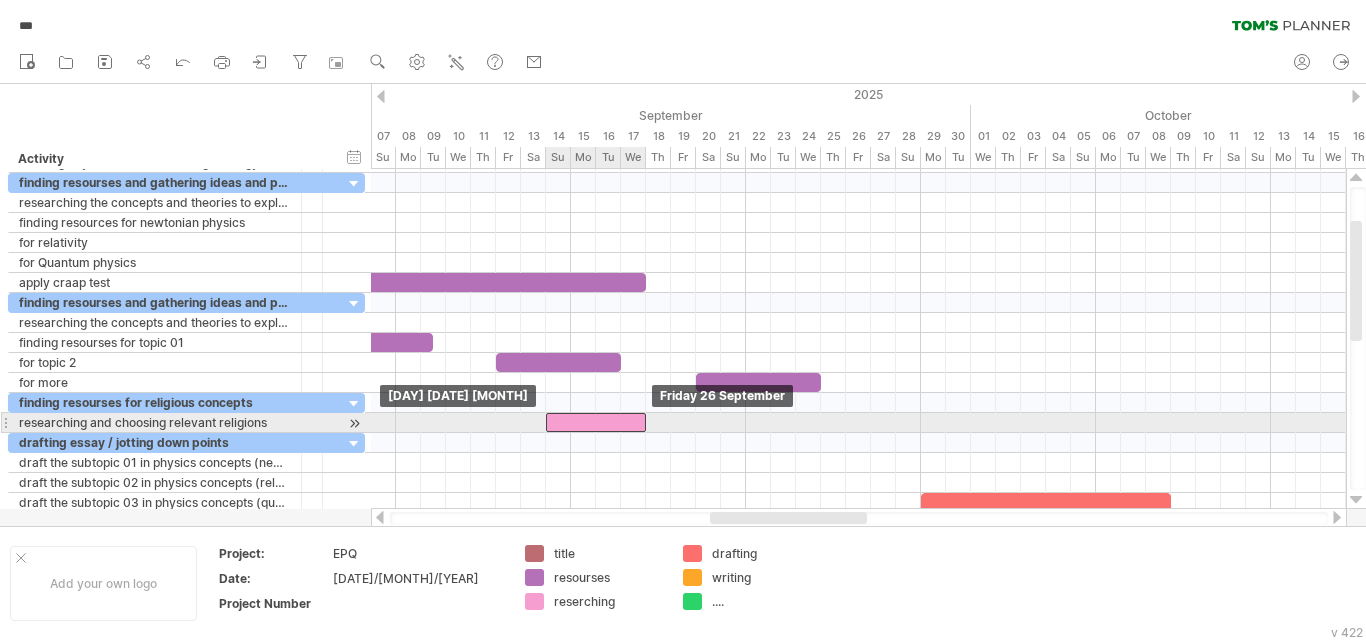 drag, startPoint x: 849, startPoint y: 420, endPoint x: 575, endPoint y: 423, distance: 274.01642 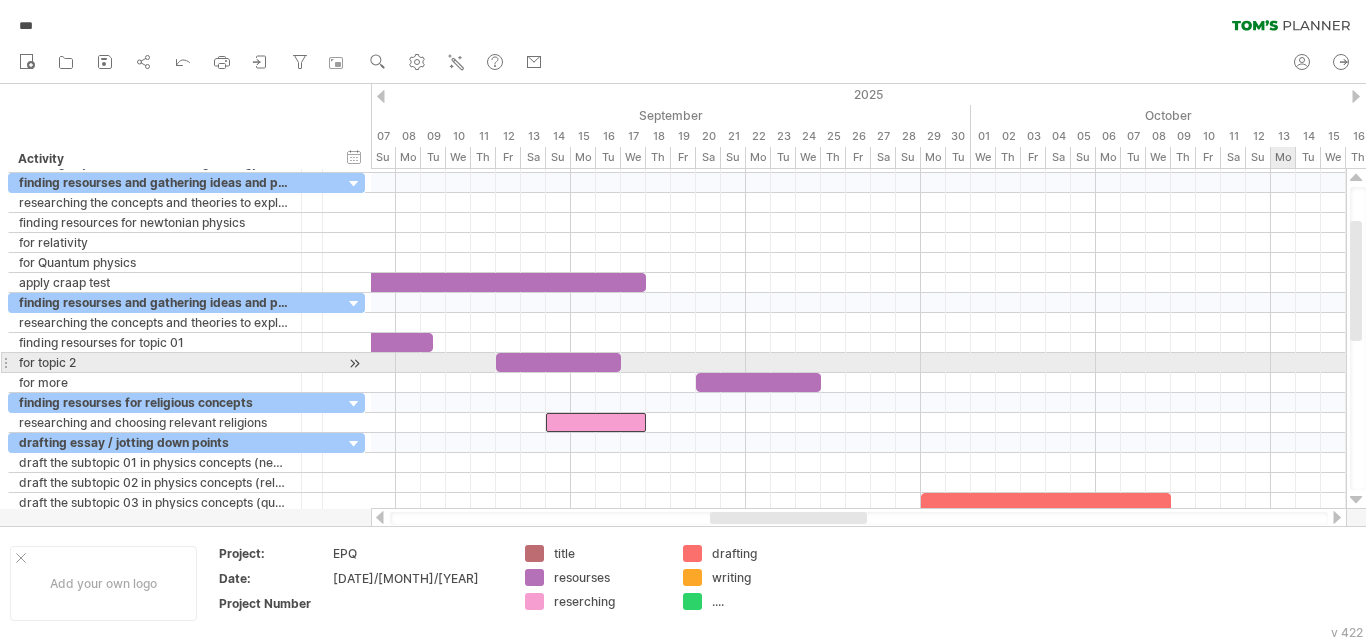 drag, startPoint x: 1362, startPoint y: 330, endPoint x: 1362, endPoint y: 369, distance: 39 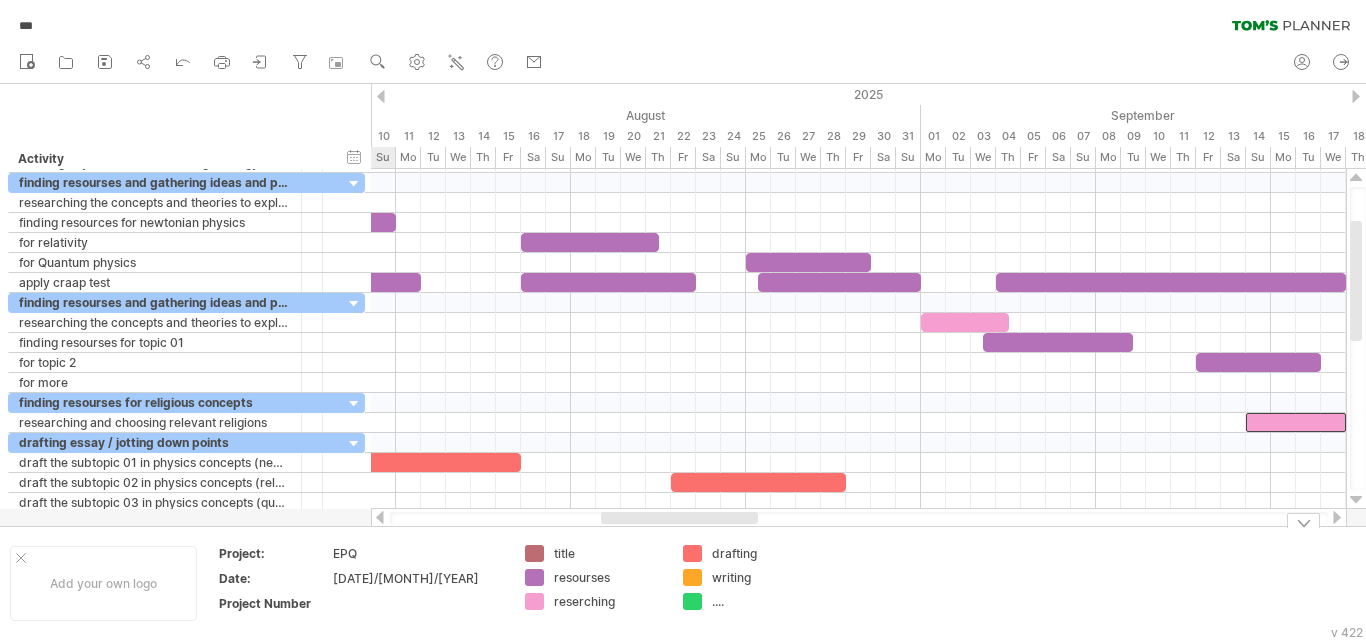 drag, startPoint x: 855, startPoint y: 518, endPoint x: 746, endPoint y: 536, distance: 110.47624 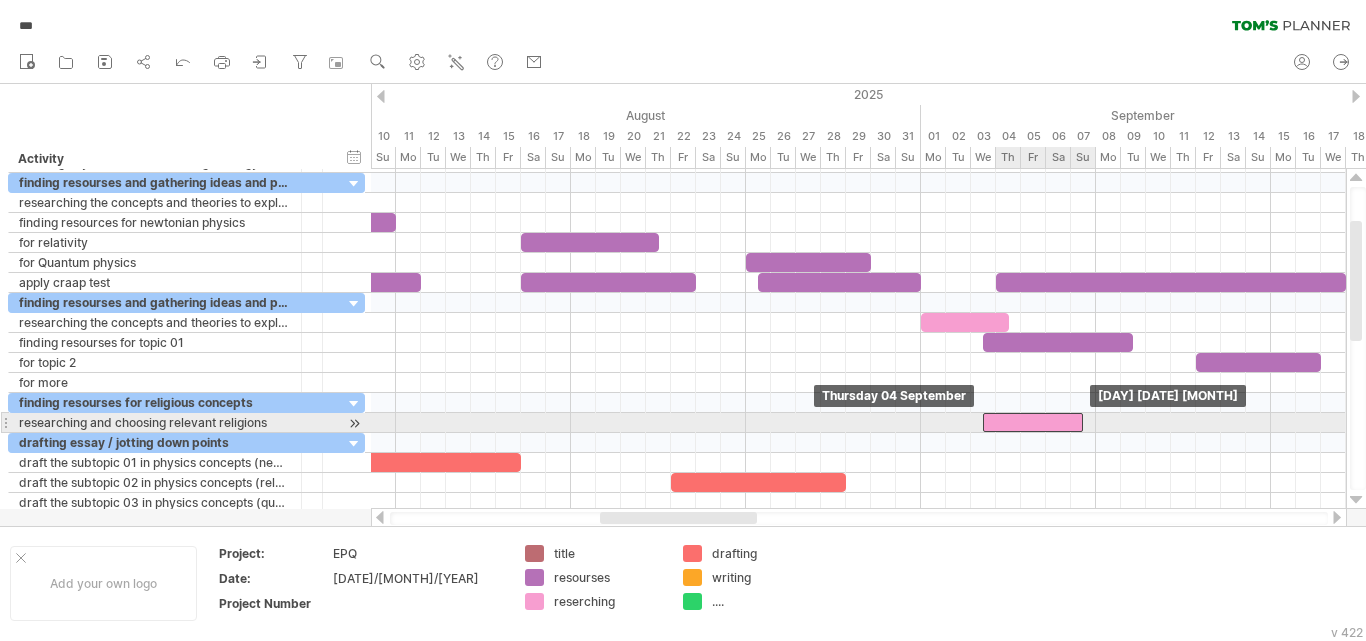 drag, startPoint x: 1284, startPoint y: 421, endPoint x: 1011, endPoint y: 418, distance: 273.01648 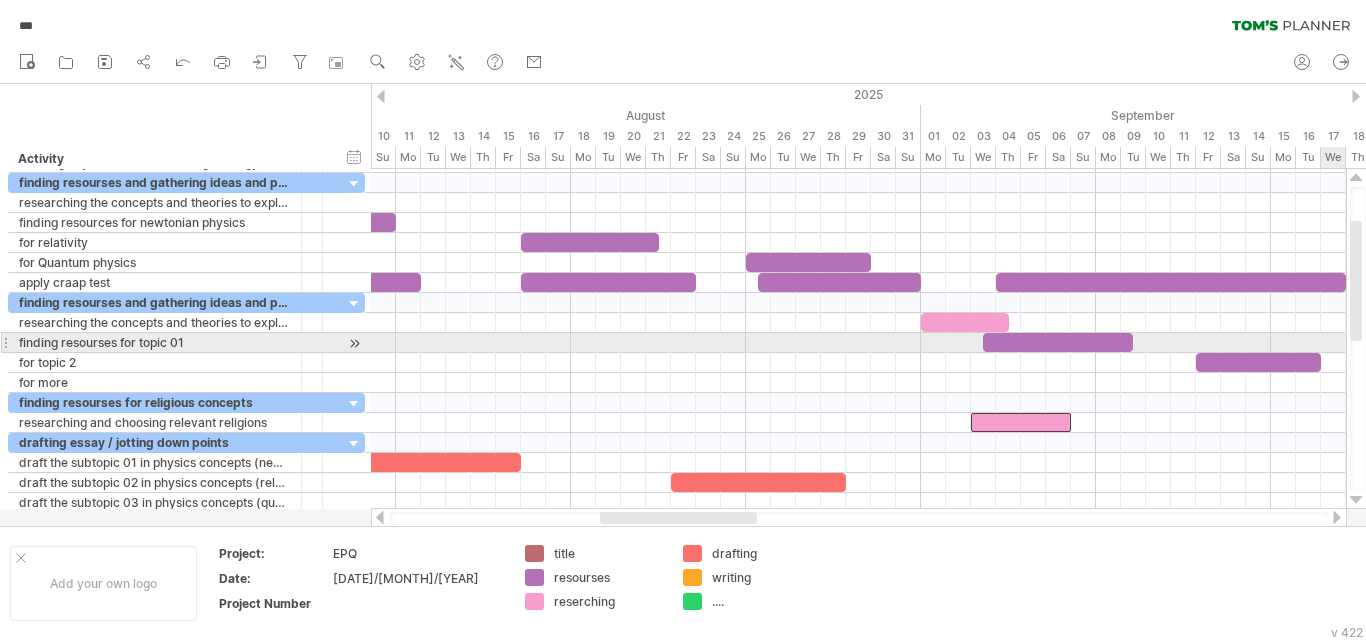 drag, startPoint x: 1365, startPoint y: 273, endPoint x: 1362, endPoint y: 352, distance: 79.05694 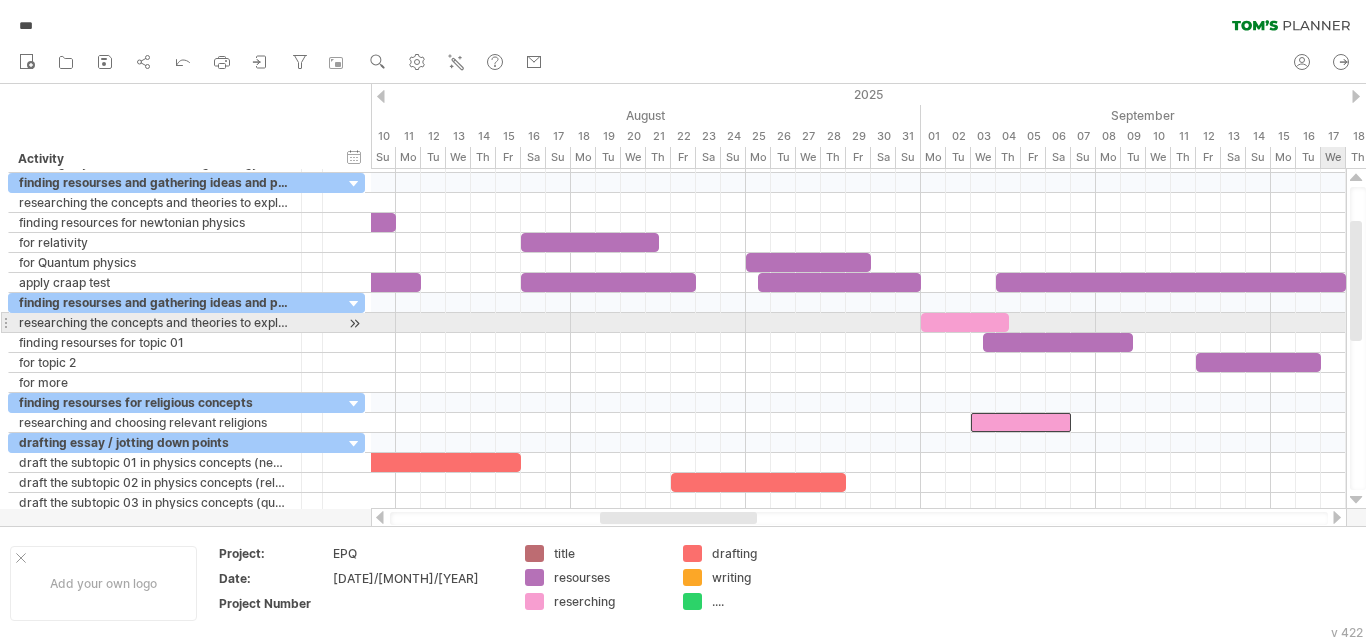click at bounding box center (1356, 281) 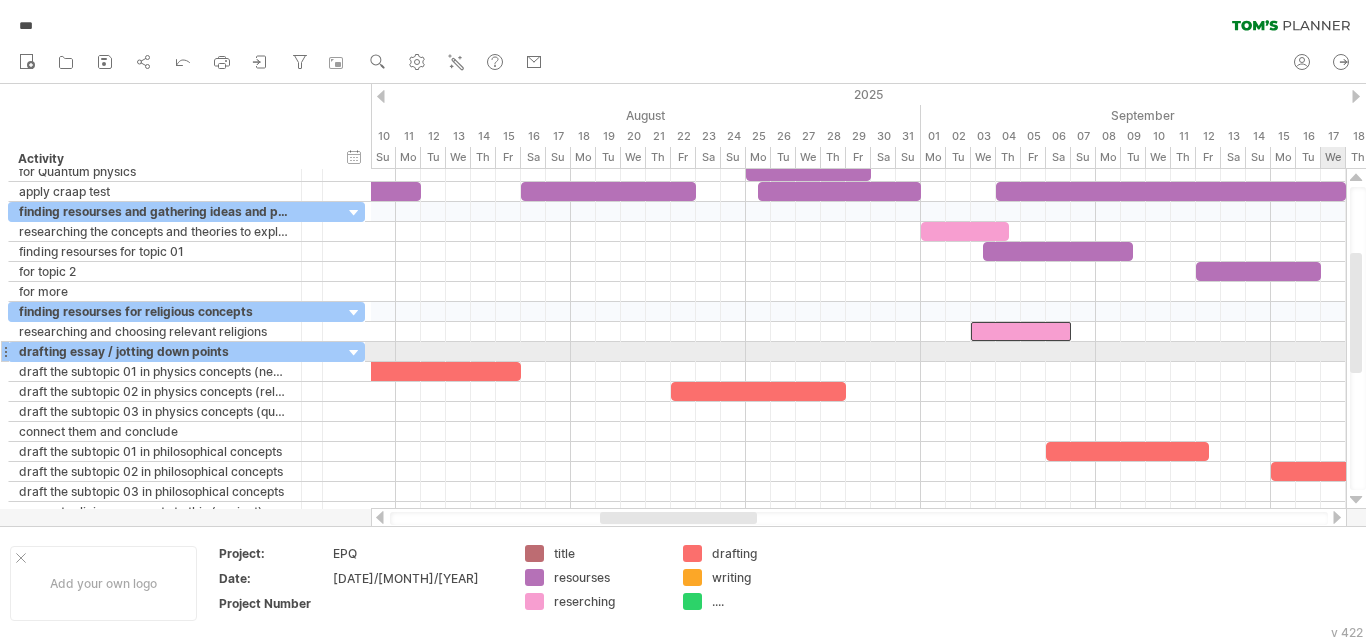 drag, startPoint x: 1359, startPoint y: 322, endPoint x: 1350, endPoint y: 347, distance: 26.57066 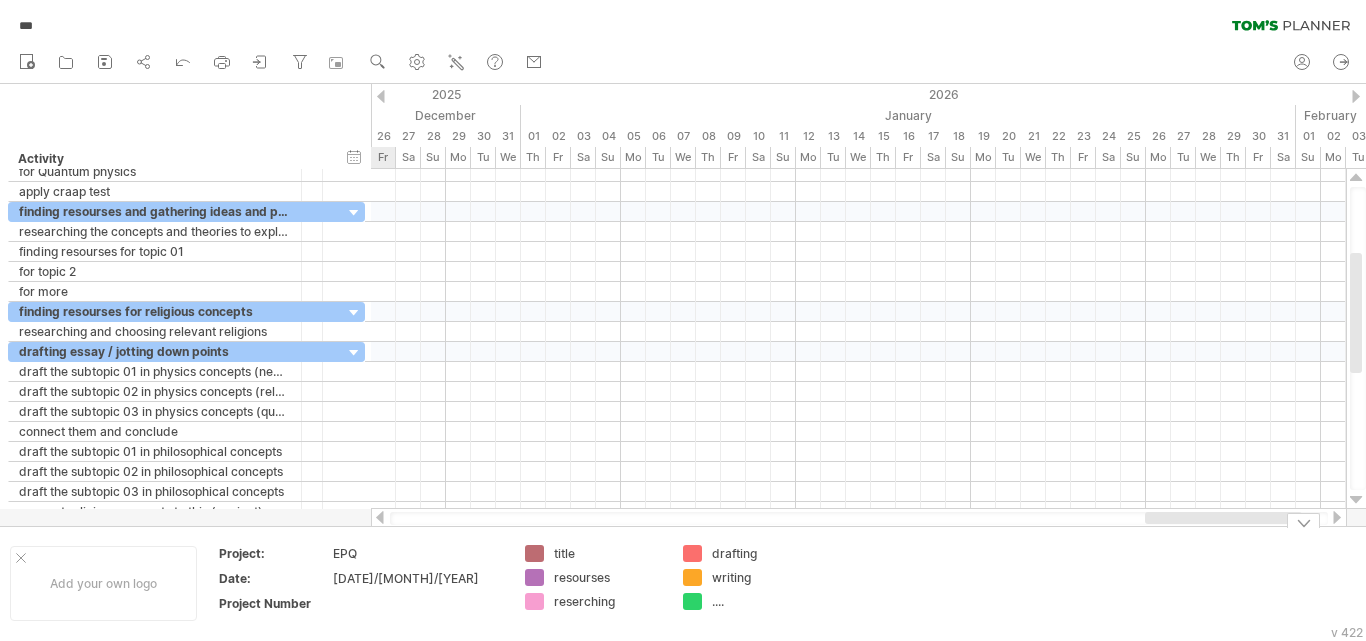drag, startPoint x: 690, startPoint y: 518, endPoint x: 1235, endPoint y: 528, distance: 545.09174 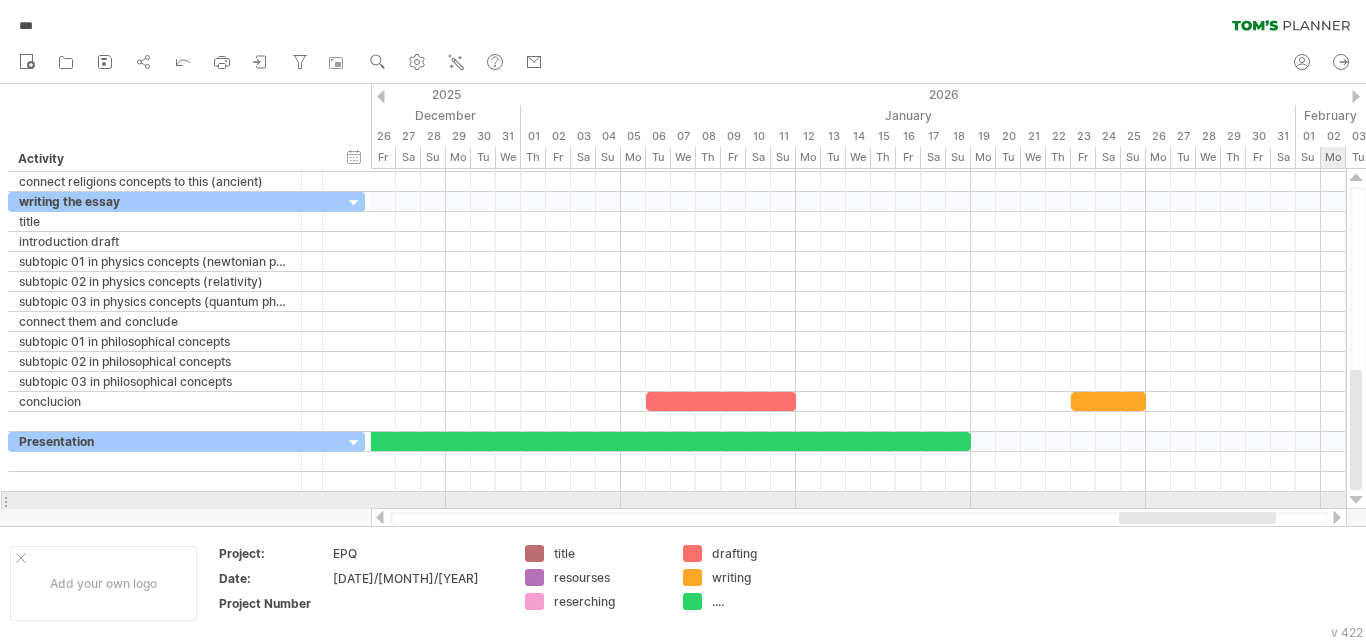 drag, startPoint x: 1359, startPoint y: 358, endPoint x: 1340, endPoint y: 498, distance: 141.2834 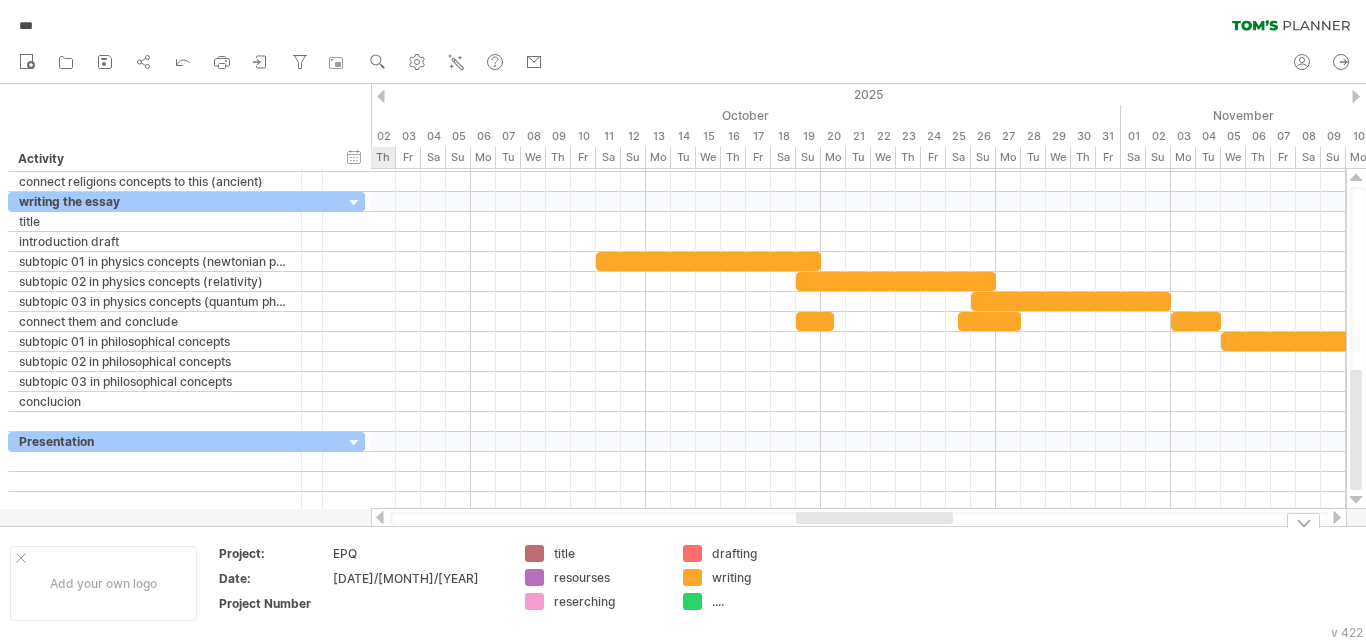 drag, startPoint x: 1235, startPoint y: 520, endPoint x: 912, endPoint y: 561, distance: 325.59177 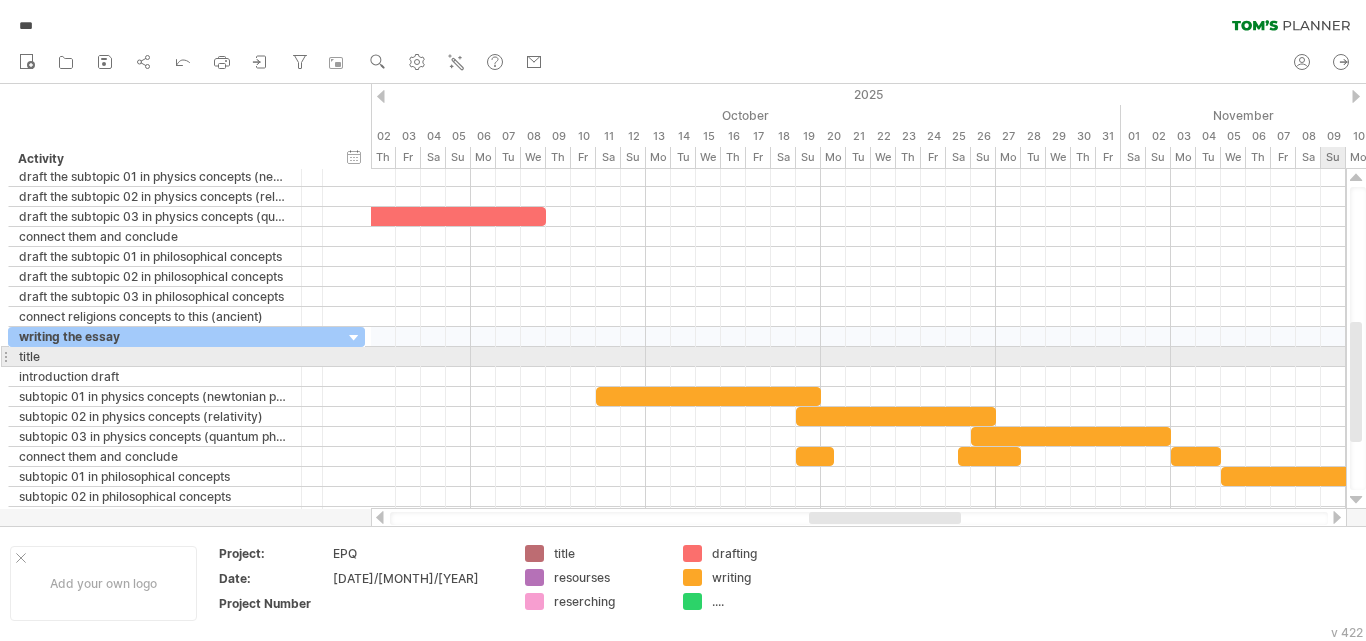 drag, startPoint x: 1361, startPoint y: 405, endPoint x: 1343, endPoint y: 357, distance: 51.264023 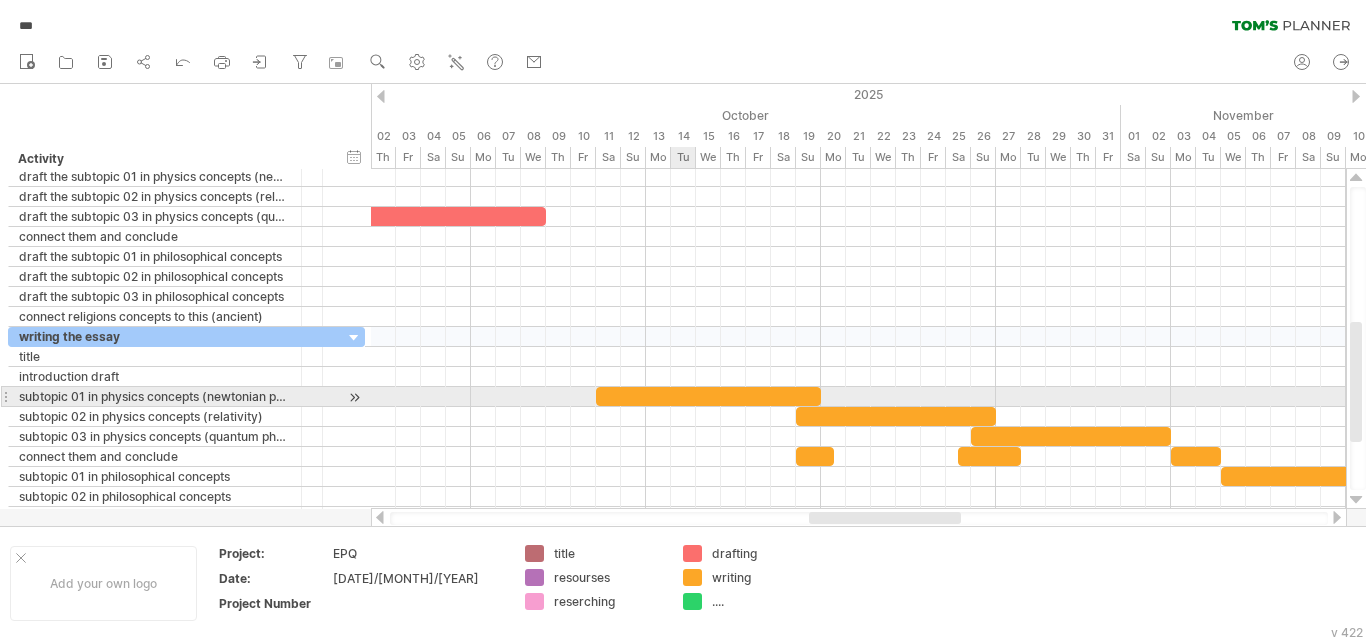 click at bounding box center [708, 396] 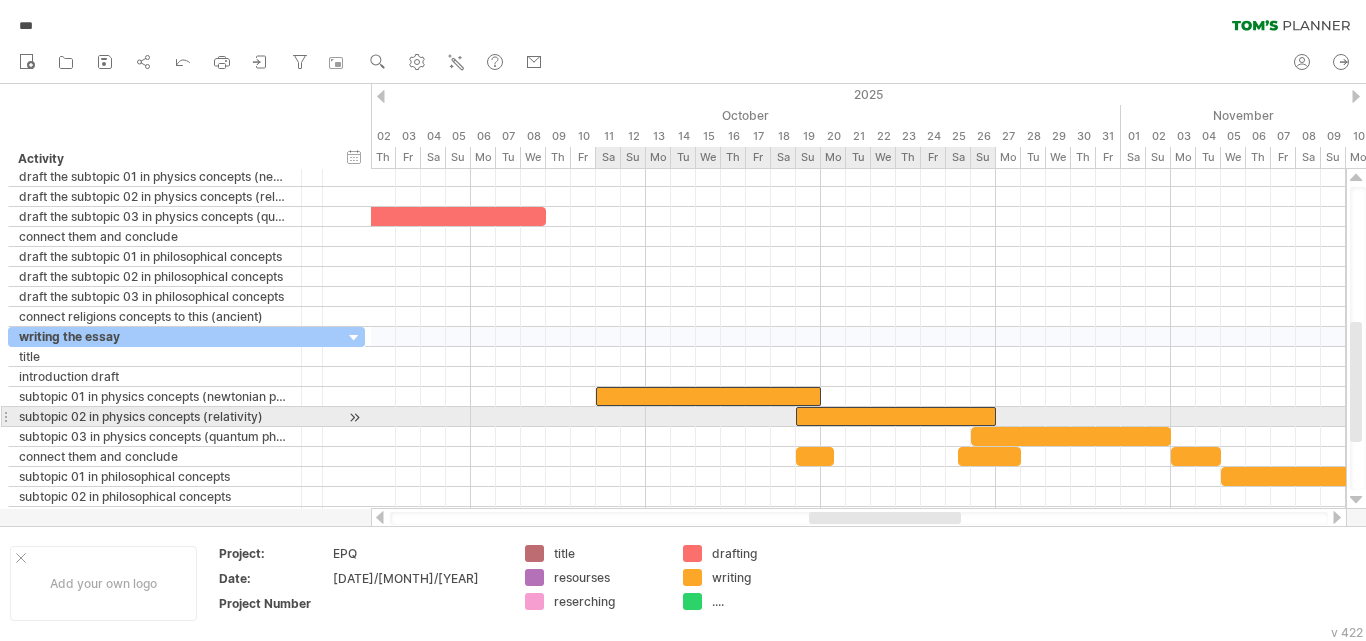 click at bounding box center (896, 416) 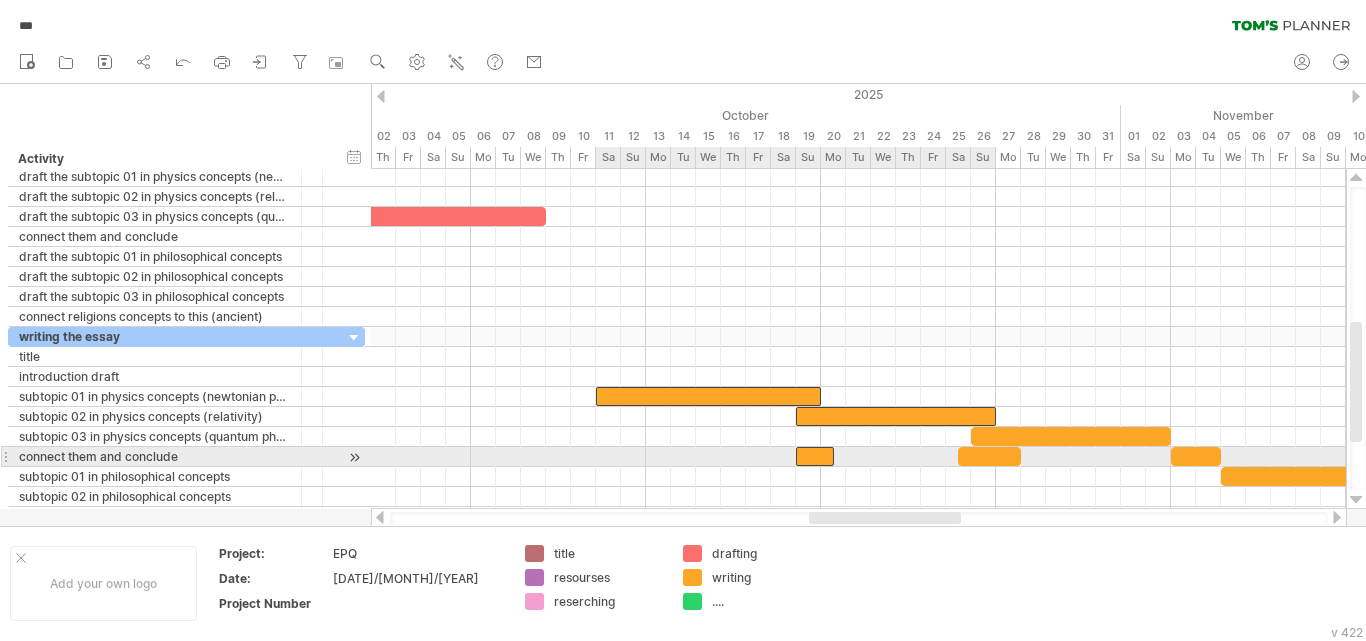 click at bounding box center [815, 456] 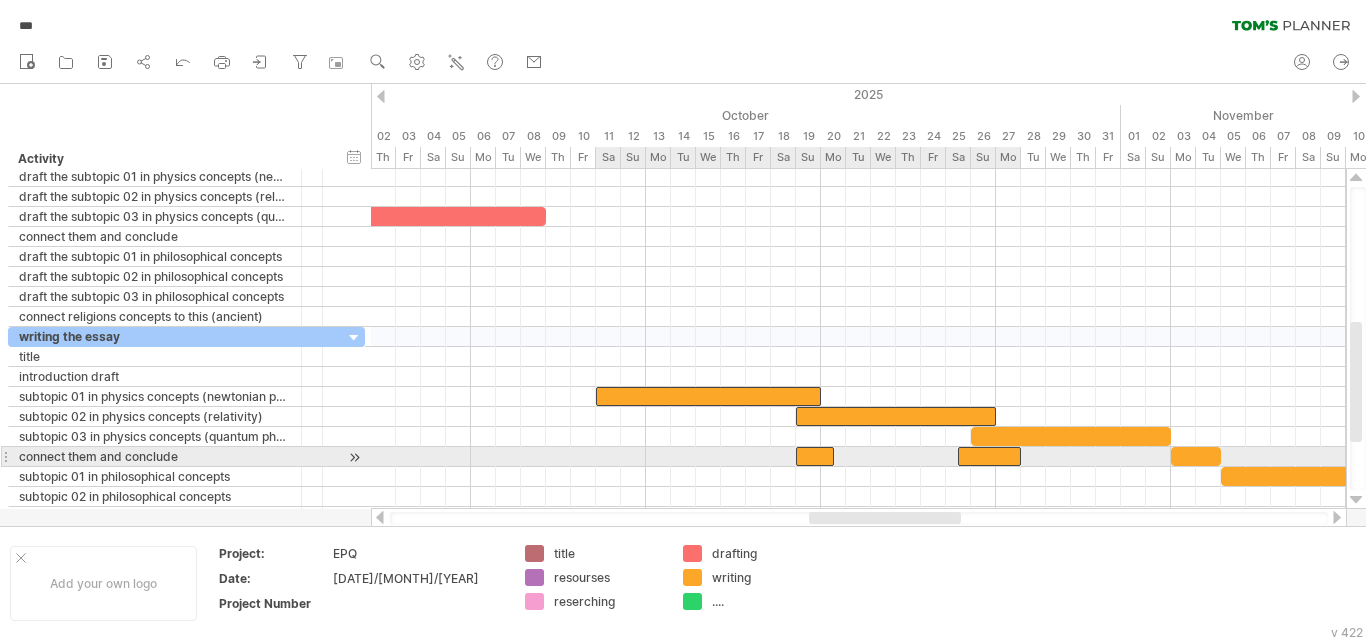 click at bounding box center [989, 456] 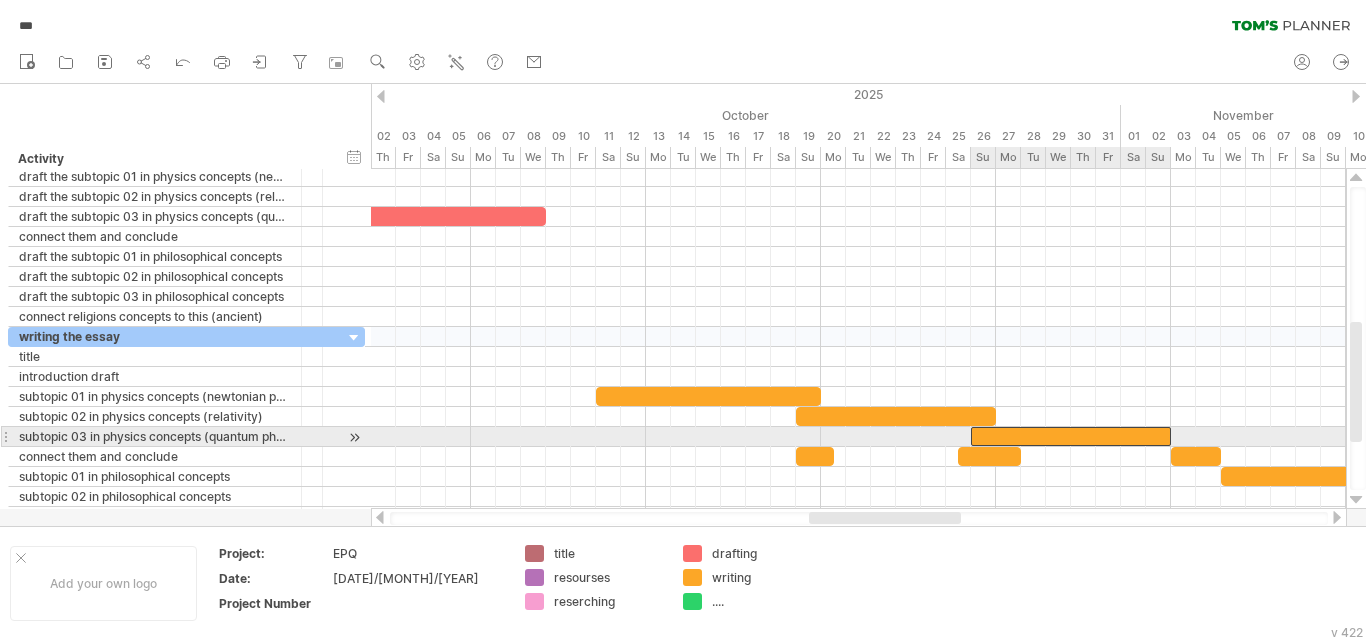 click at bounding box center (1071, 436) 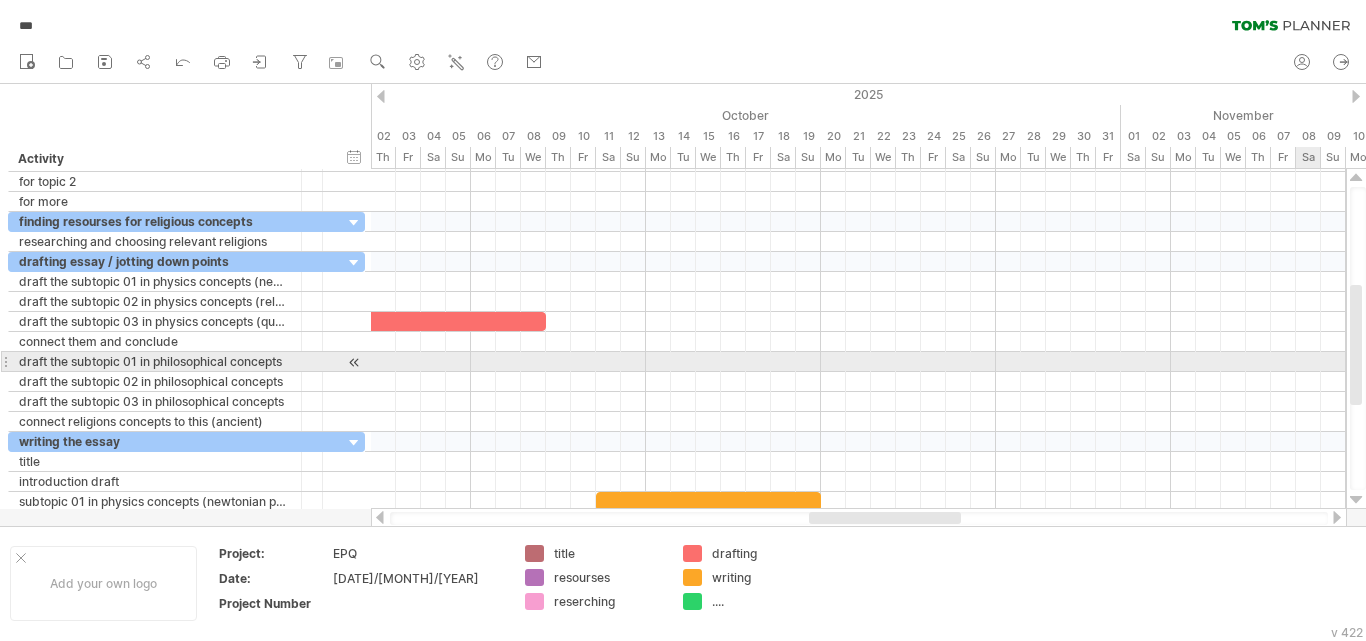 drag, startPoint x: 1357, startPoint y: 392, endPoint x: 1352, endPoint y: 355, distance: 37.336308 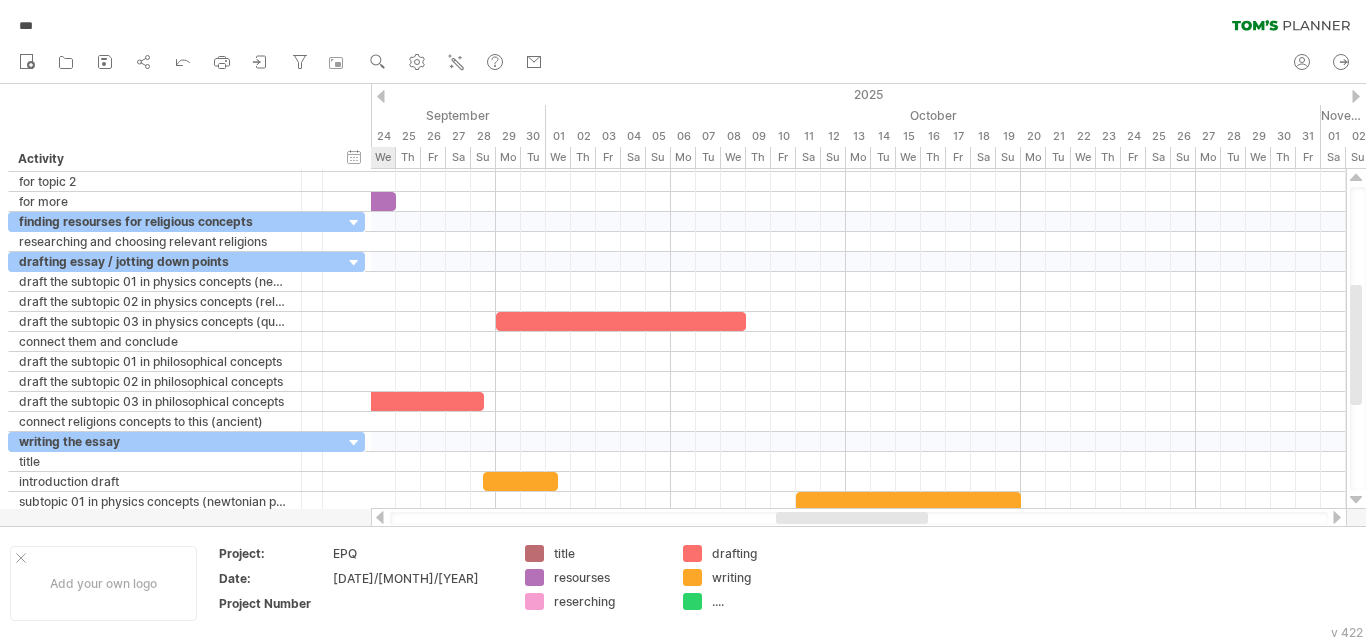 drag, startPoint x: 925, startPoint y: 521, endPoint x: 883, endPoint y: 524, distance: 42.107006 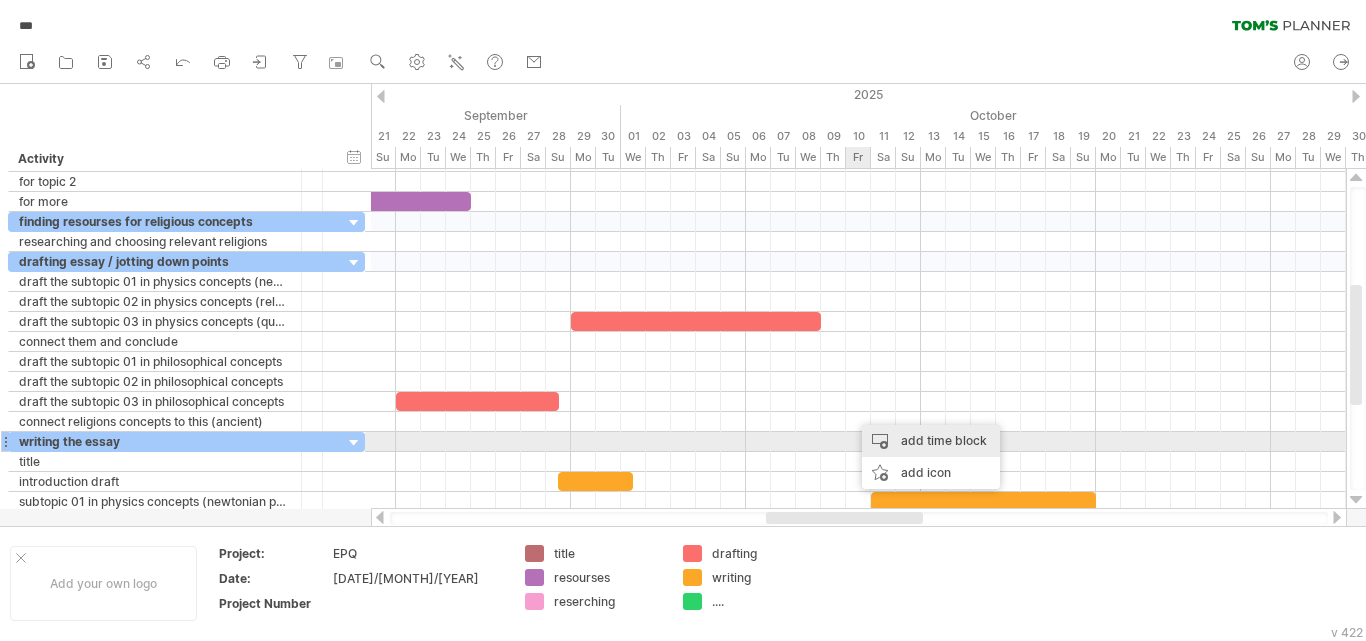 click on "add time block" at bounding box center (931, 441) 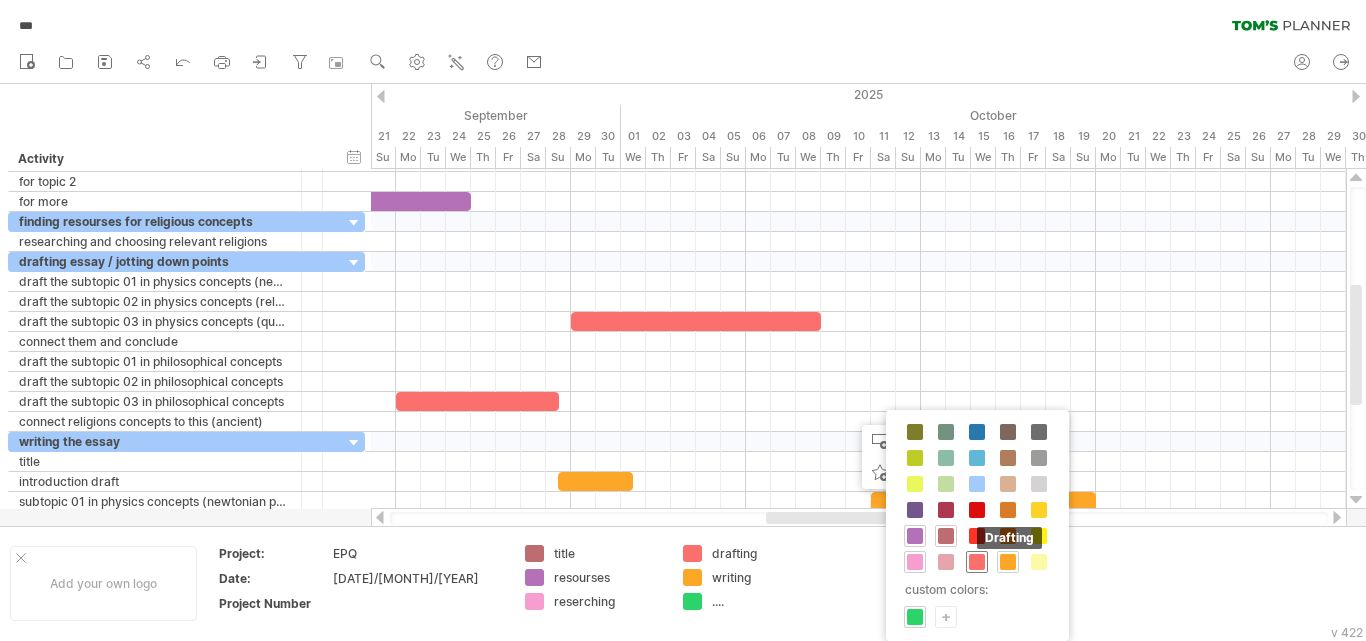 click at bounding box center (977, 562) 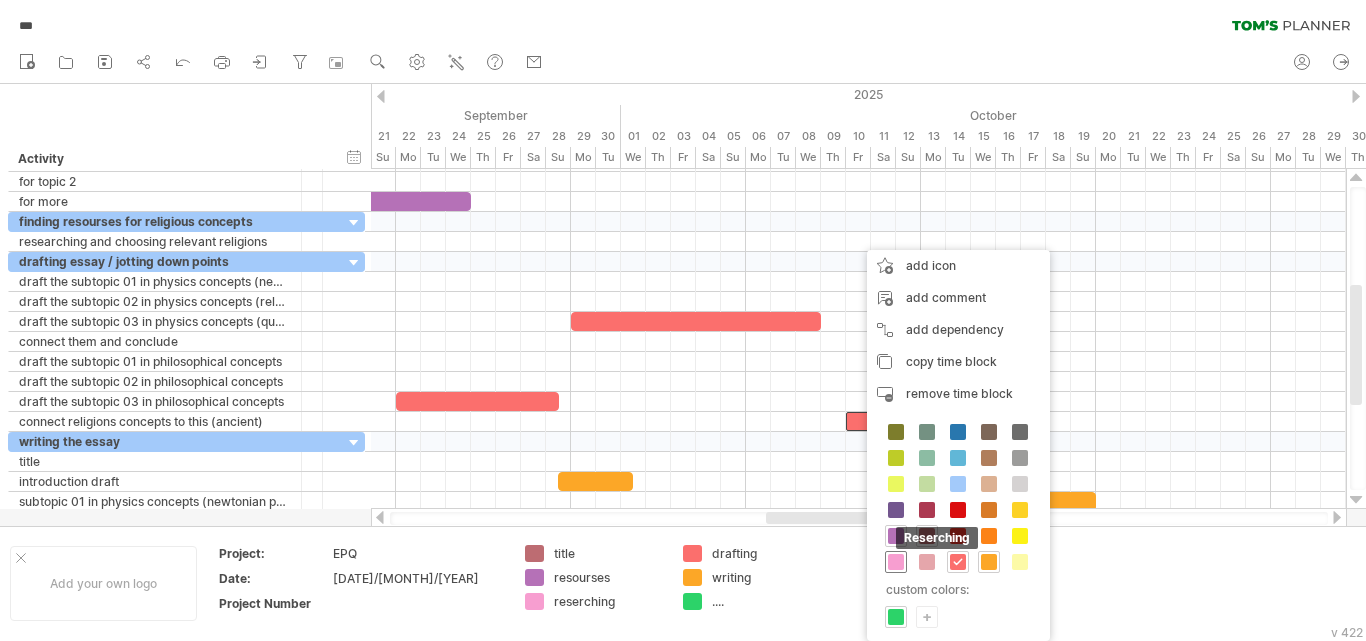 click at bounding box center (896, 562) 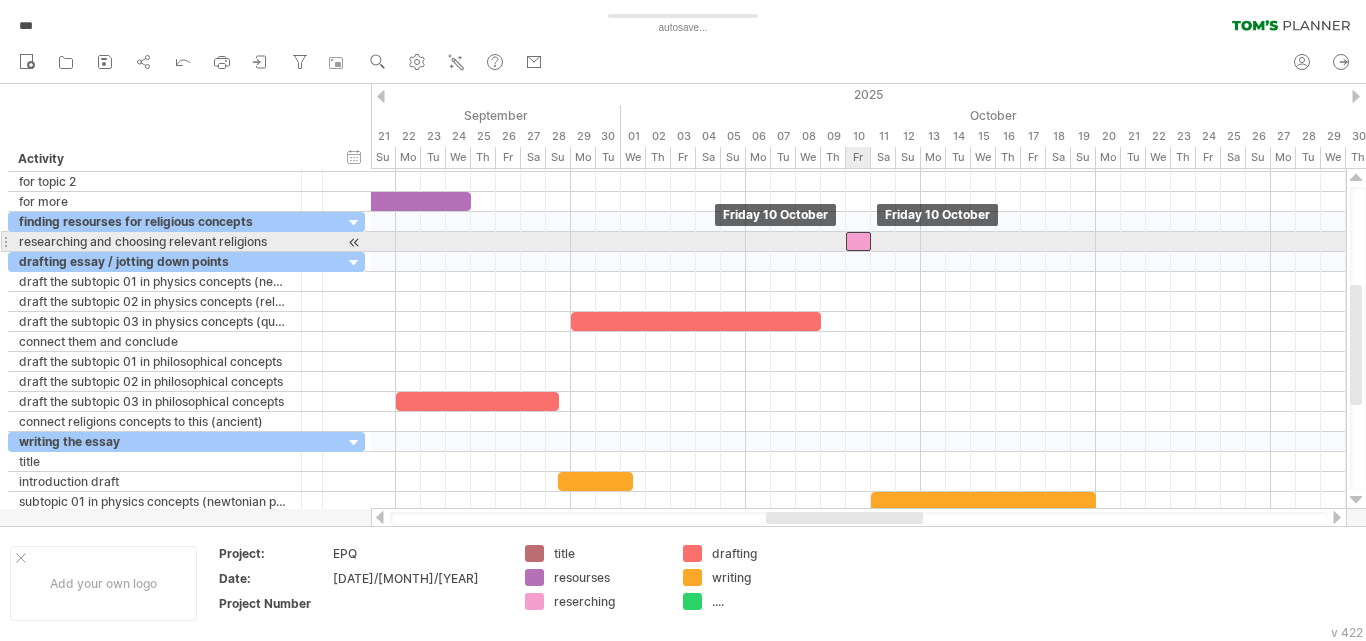 drag, startPoint x: 855, startPoint y: 420, endPoint x: 855, endPoint y: 242, distance: 178 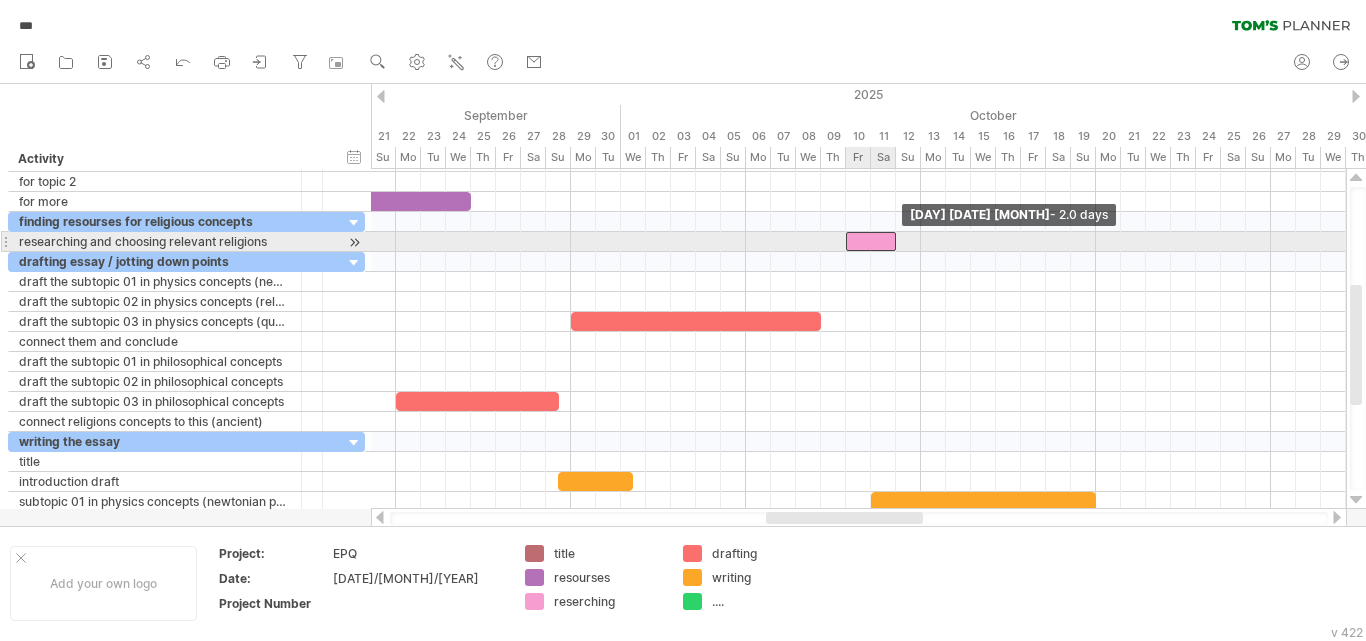 drag, startPoint x: 870, startPoint y: 240, endPoint x: 892, endPoint y: 239, distance: 22.022715 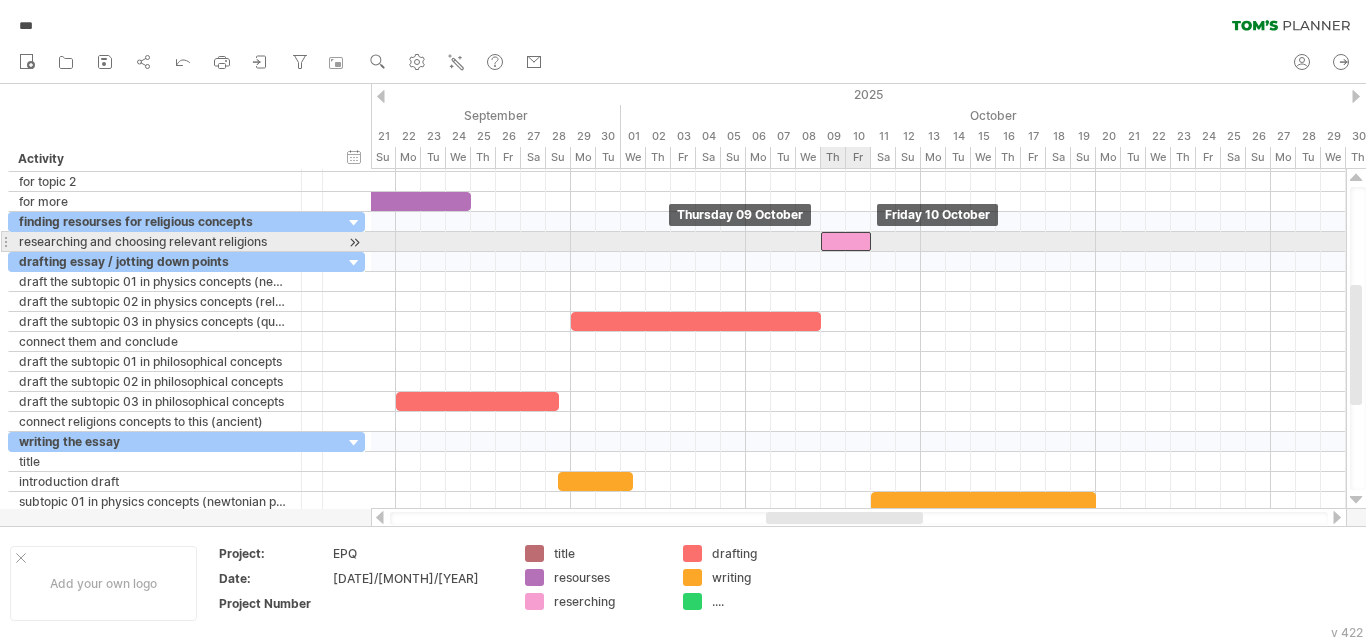 drag, startPoint x: 867, startPoint y: 237, endPoint x: 841, endPoint y: 238, distance: 26.019224 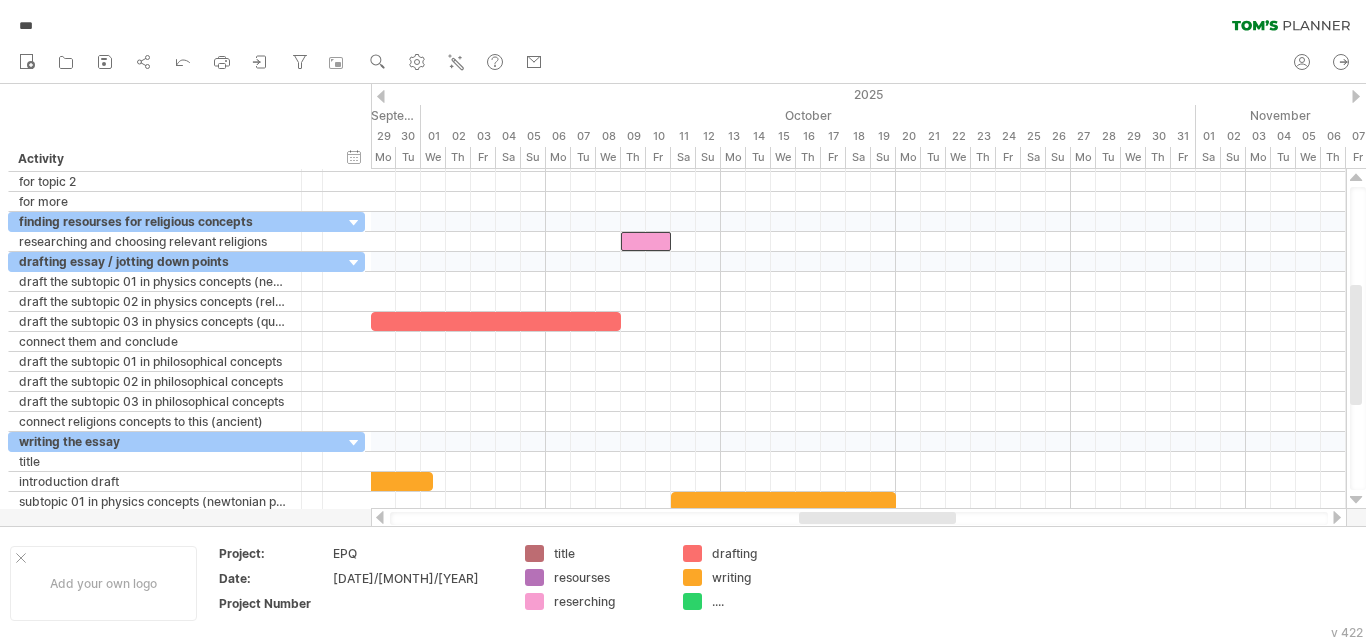 drag, startPoint x: 903, startPoint y: 516, endPoint x: 935, endPoint y: 519, distance: 32.140316 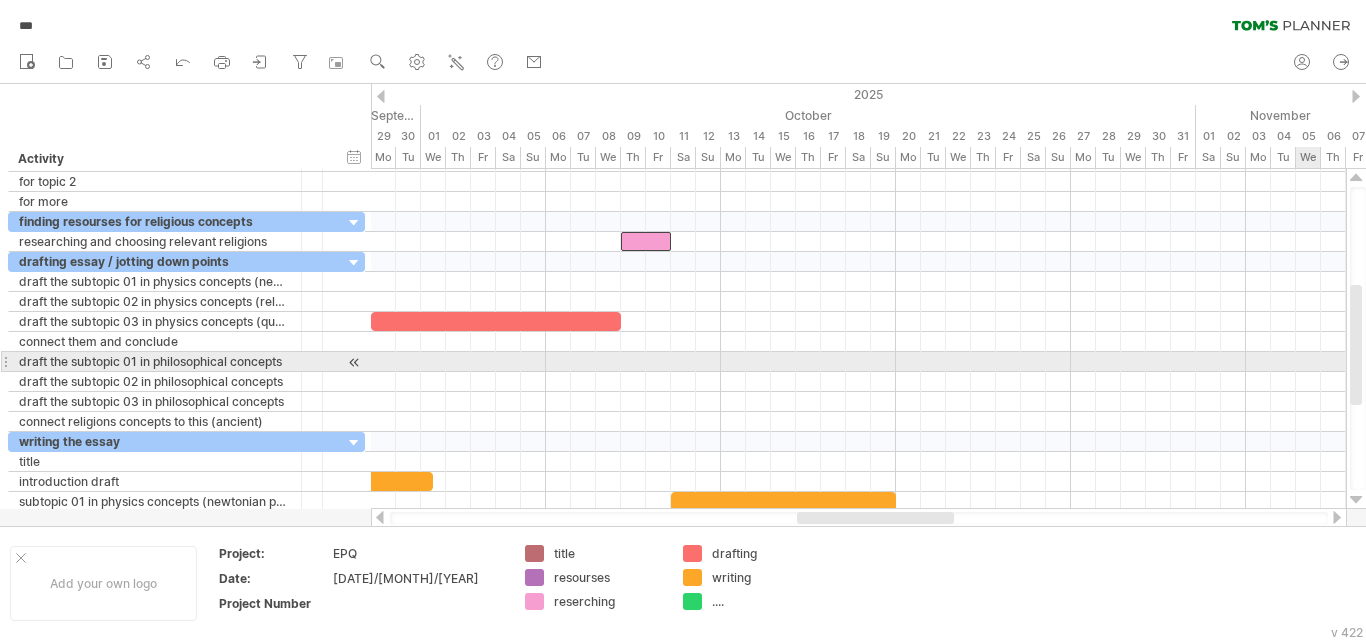 drag, startPoint x: 1365, startPoint y: 331, endPoint x: 1365, endPoint y: 364, distance: 33 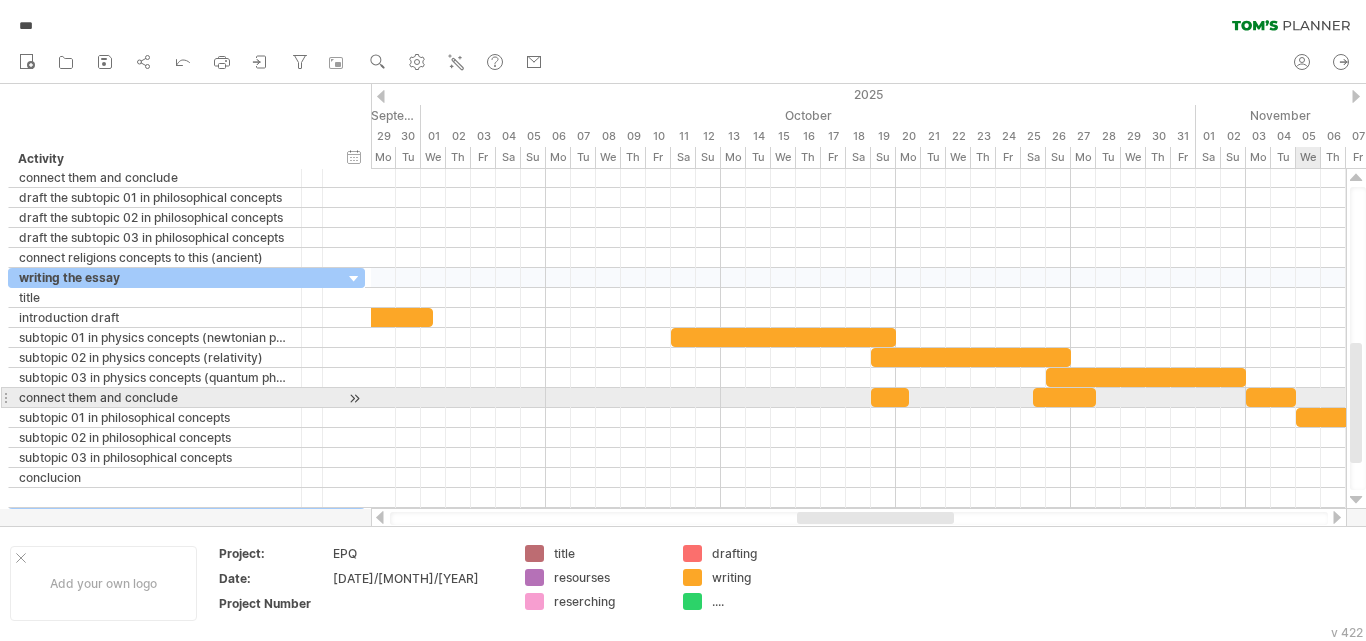 drag, startPoint x: 1354, startPoint y: 352, endPoint x: 1357, endPoint y: 410, distance: 58.077534 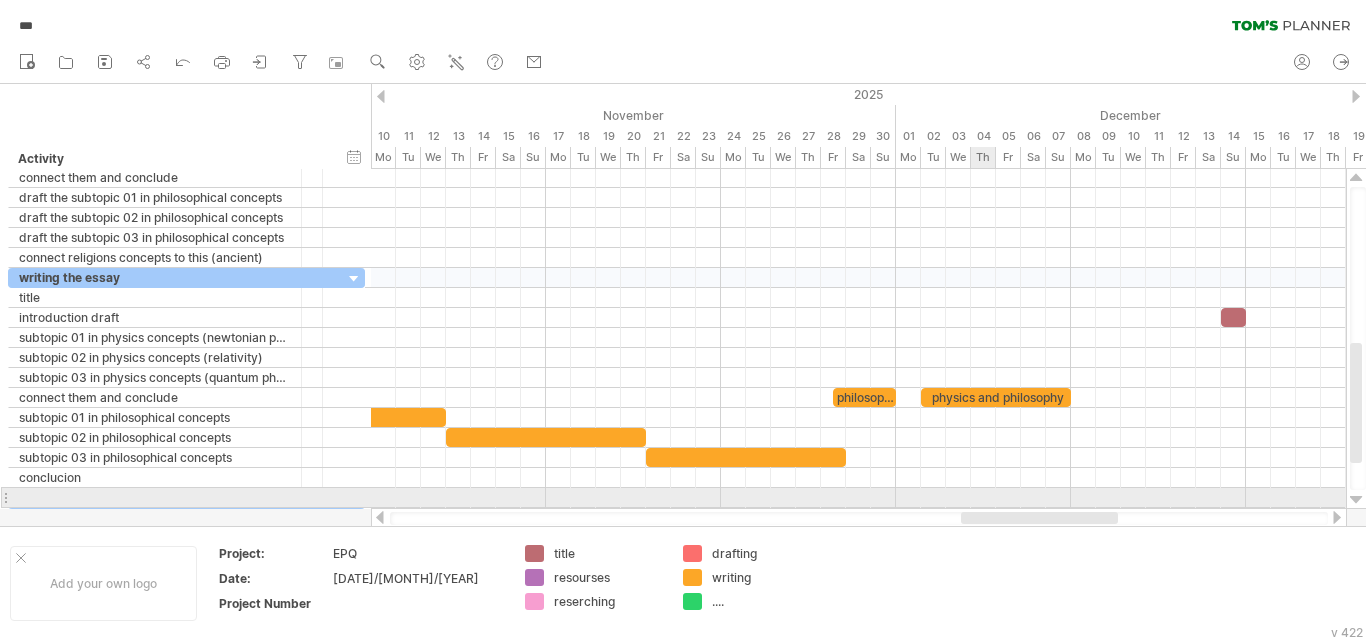 drag, startPoint x: 827, startPoint y: 515, endPoint x: 991, endPoint y: 496, distance: 165.09694 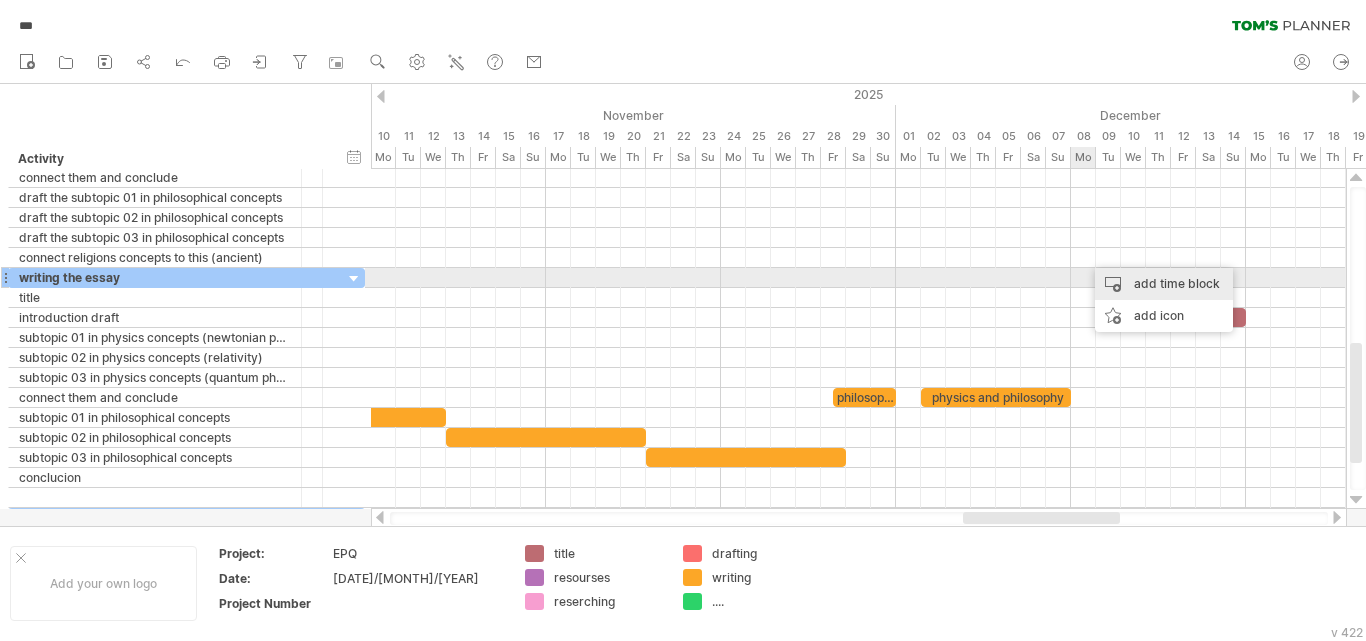click on "add time block" at bounding box center [1164, 284] 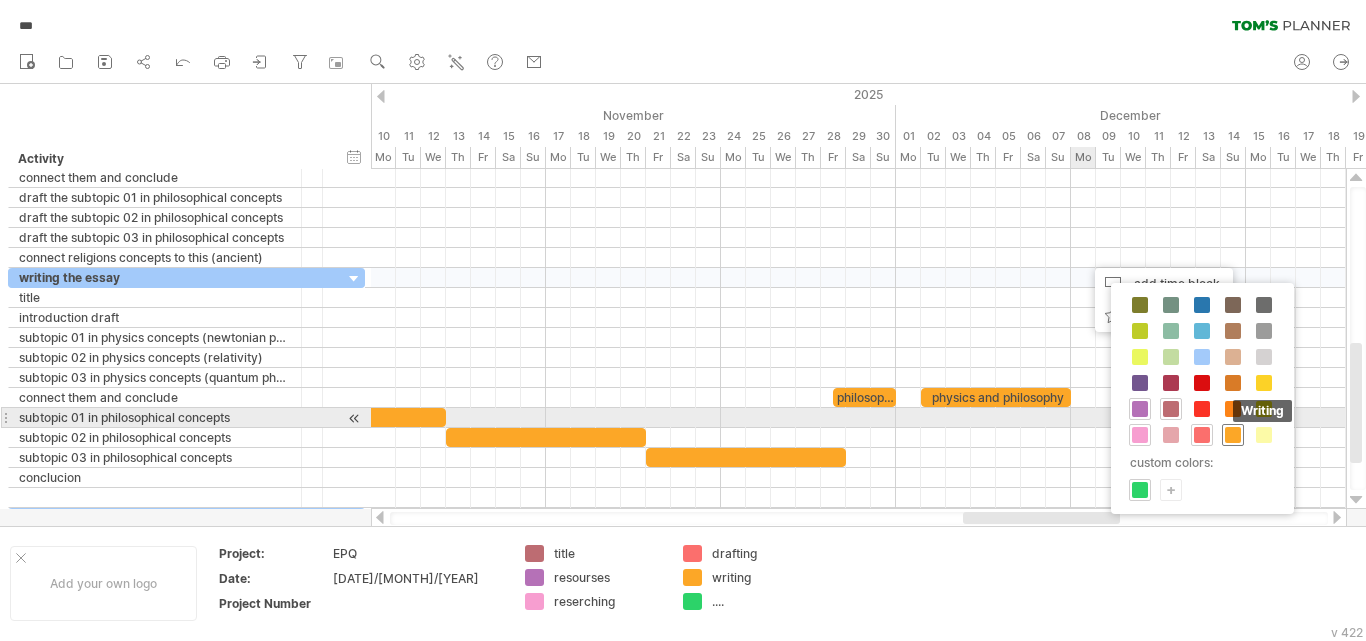 click at bounding box center [1233, 435] 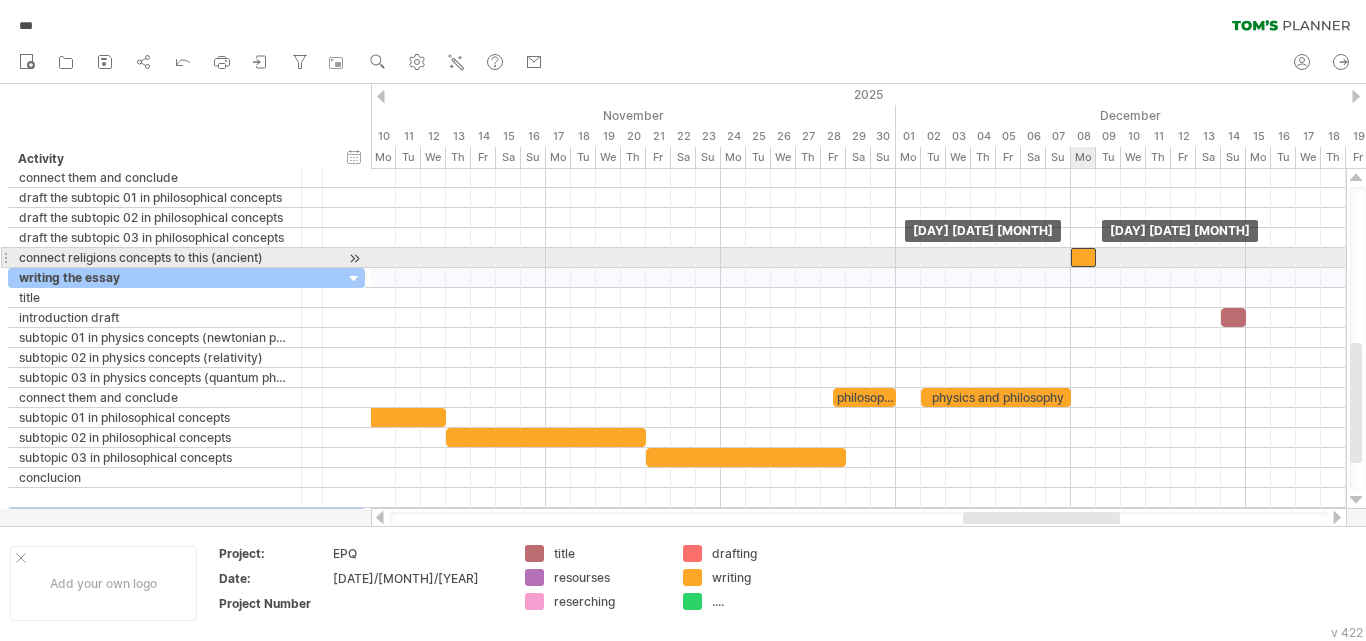 drag, startPoint x: 1094, startPoint y: 256, endPoint x: 1083, endPoint y: 256, distance: 11 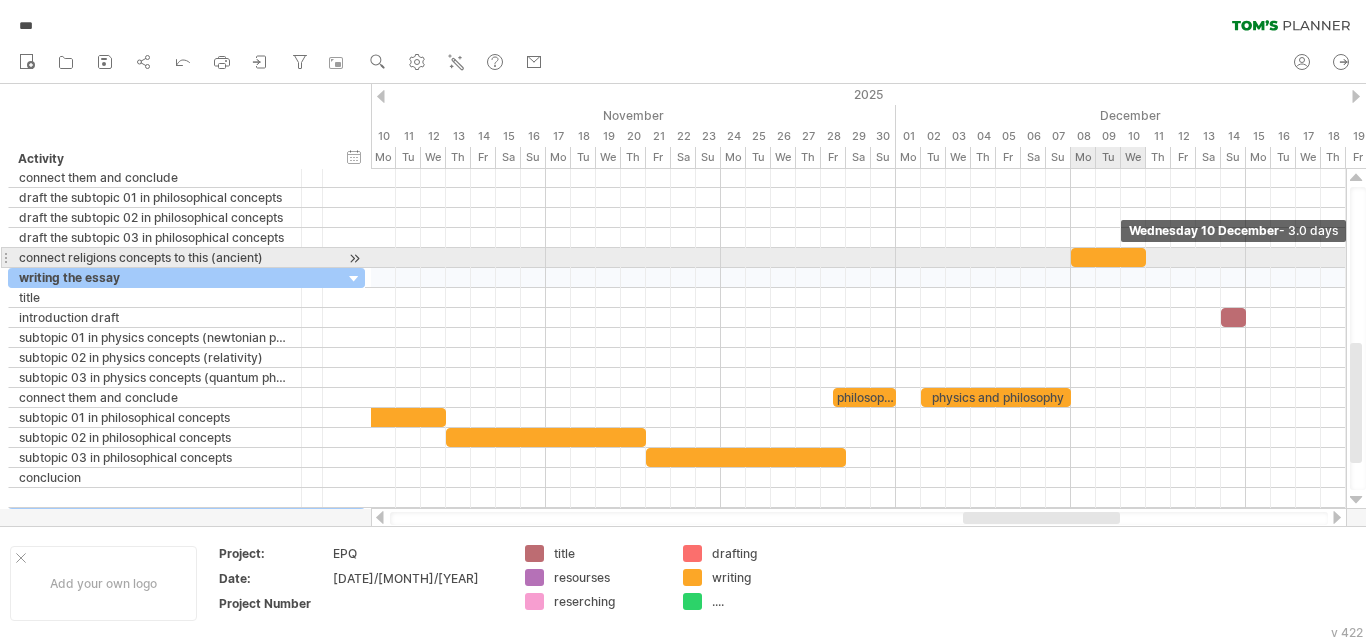 drag, startPoint x: 1097, startPoint y: 256, endPoint x: 1149, endPoint y: 254, distance: 52.03845 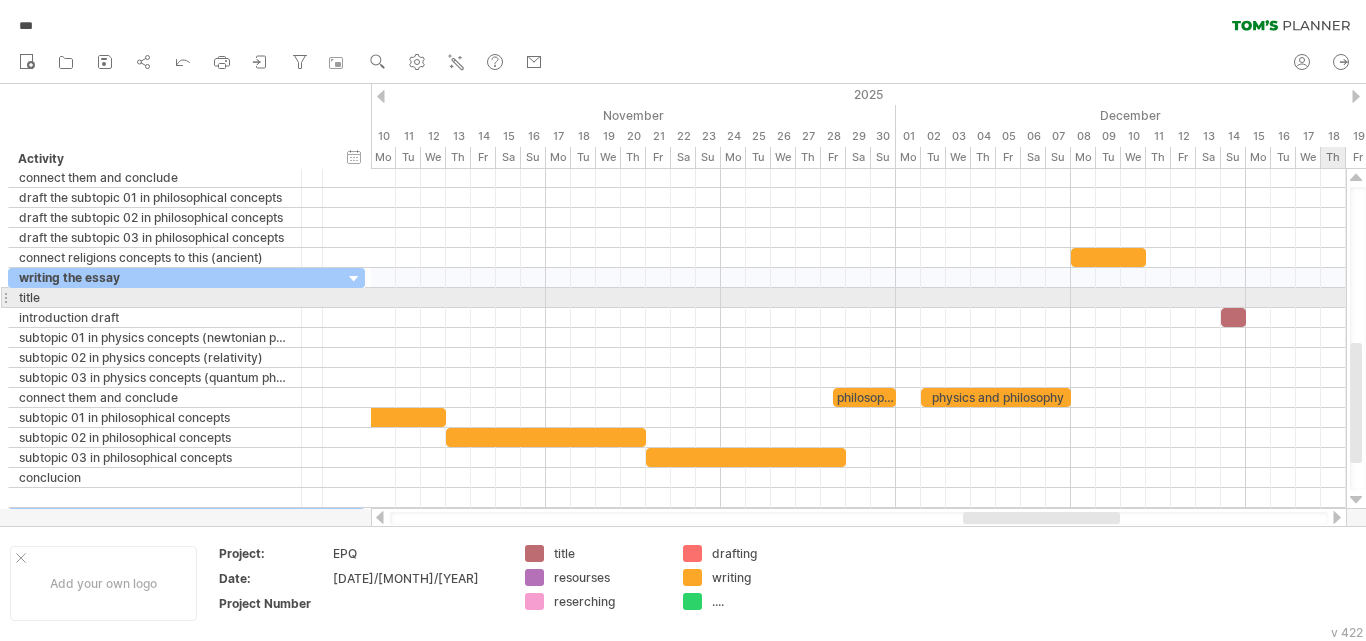 drag, startPoint x: 1365, startPoint y: 391, endPoint x: 1344, endPoint y: 306, distance: 87.555695 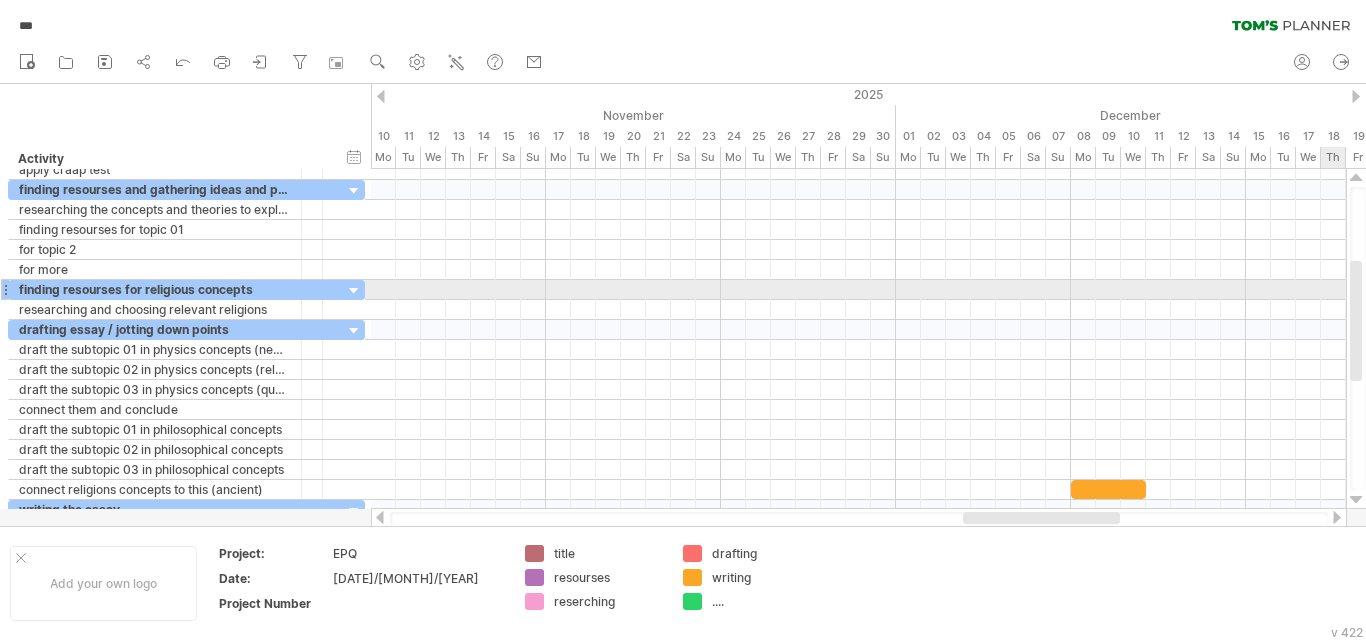 drag, startPoint x: 1348, startPoint y: 321, endPoint x: 1342, endPoint y: 281, distance: 40.4475 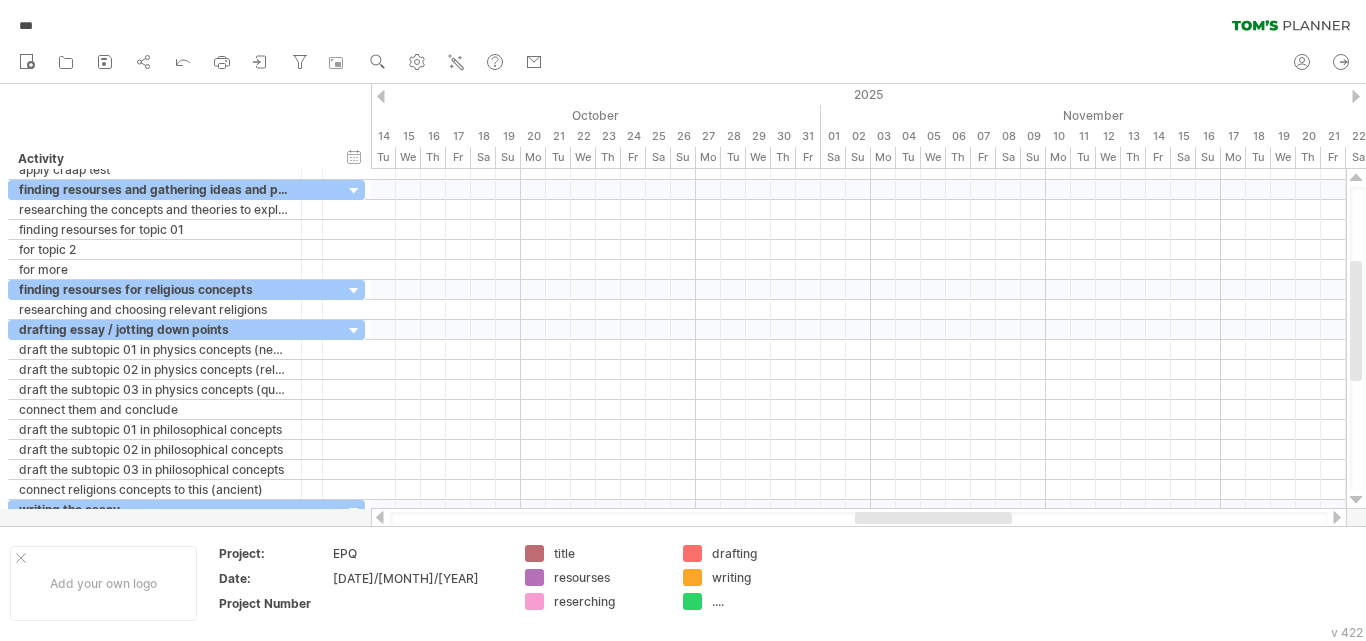 drag, startPoint x: 1071, startPoint y: 517, endPoint x: 961, endPoint y: 522, distance: 110.11358 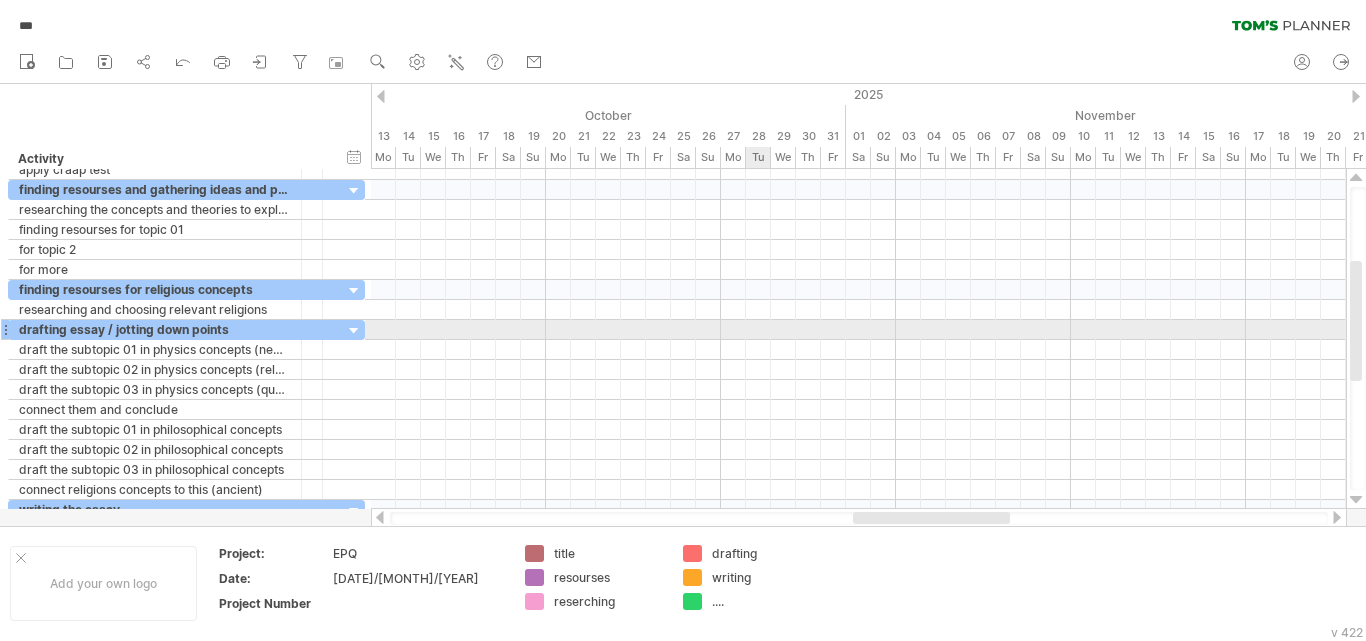 click at bounding box center [858, 330] 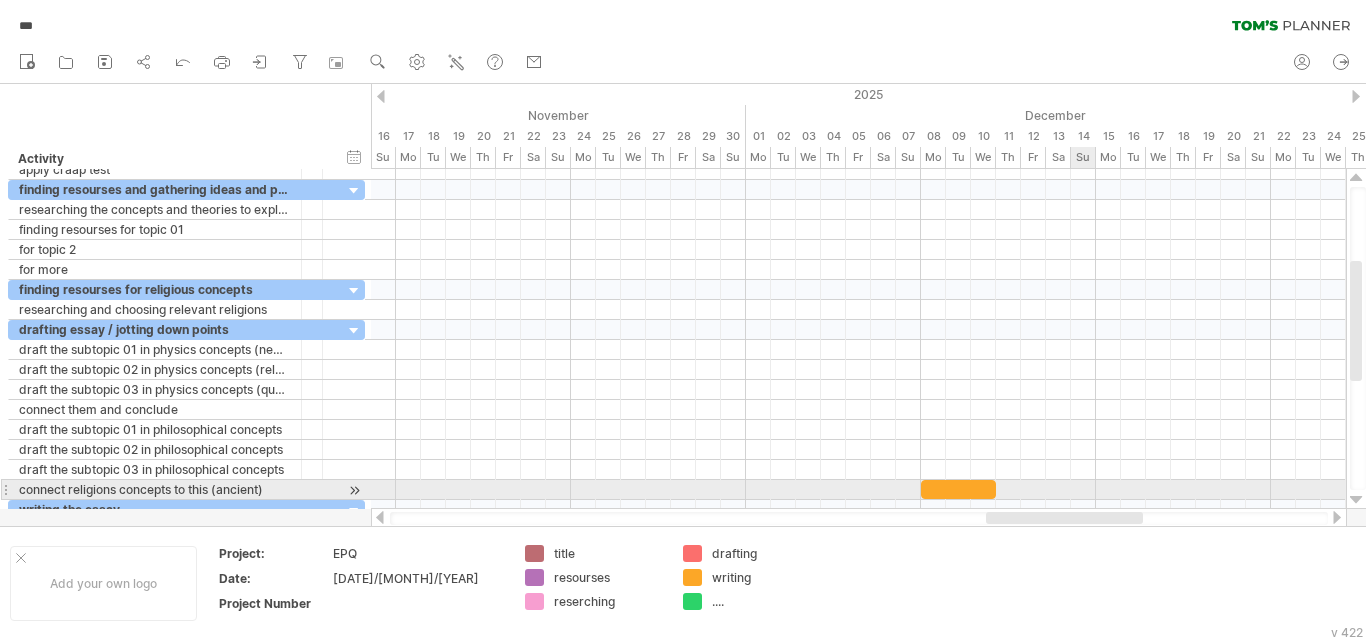 drag, startPoint x: 952, startPoint y: 514, endPoint x: 1082, endPoint y: 483, distance: 133.64505 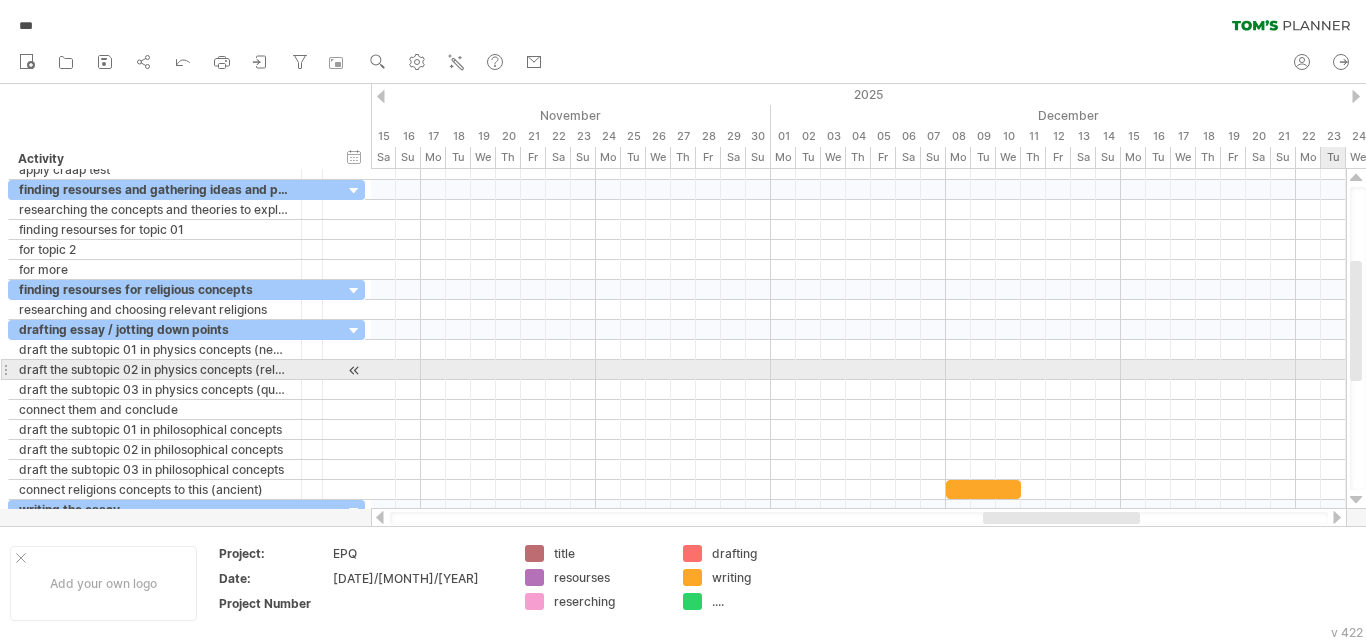 drag, startPoint x: 1365, startPoint y: 323, endPoint x: 1364, endPoint y: 372, distance: 49.010204 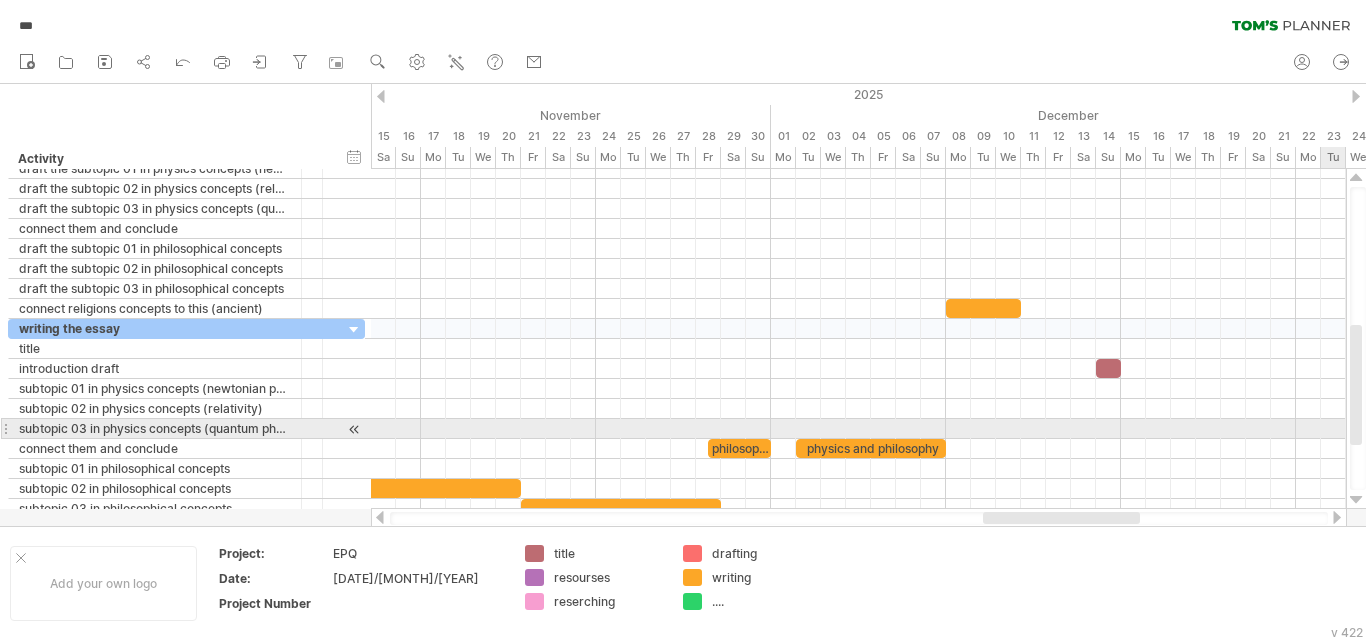 drag, startPoint x: 1355, startPoint y: 366, endPoint x: 1344, endPoint y: 424, distance: 59.03389 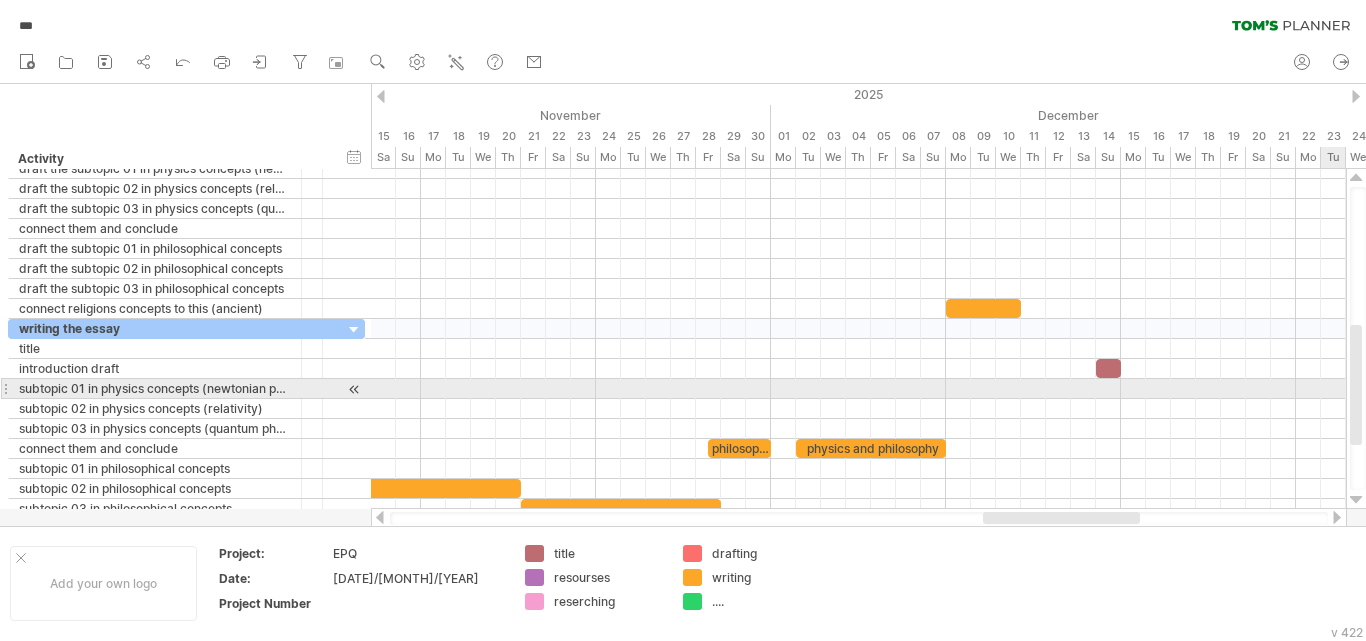 drag, startPoint x: 1362, startPoint y: 359, endPoint x: 1364, endPoint y: 380, distance: 21.095022 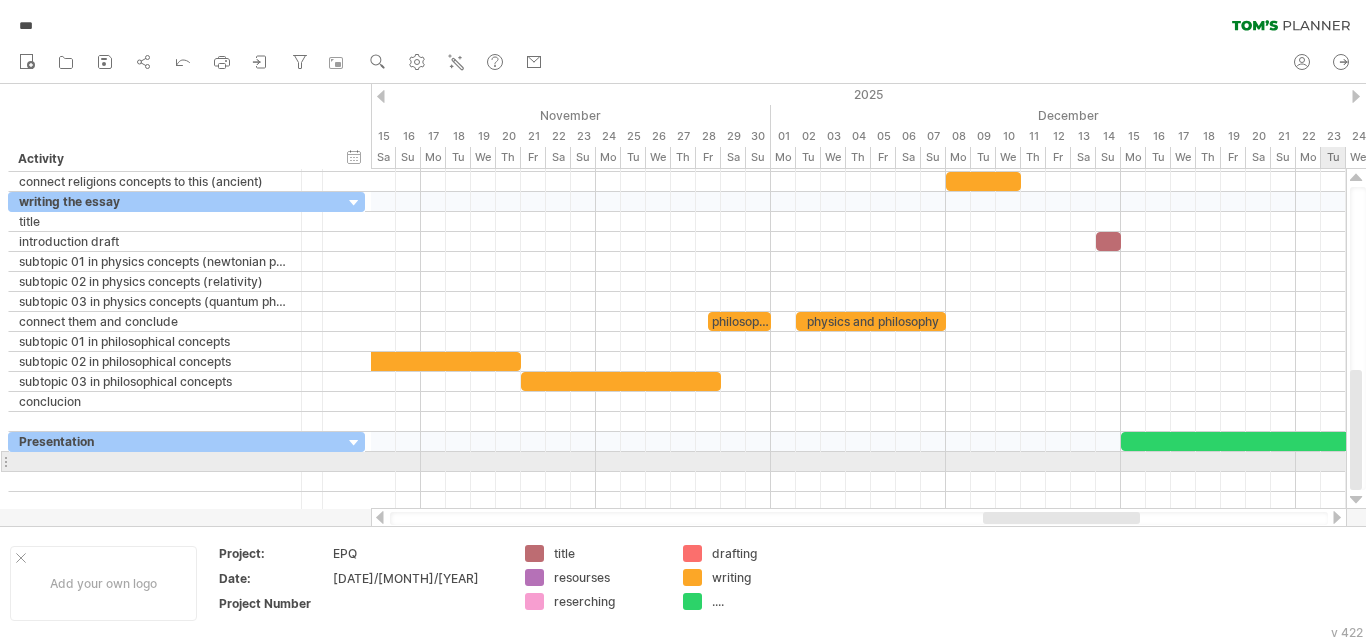 drag, startPoint x: 1357, startPoint y: 363, endPoint x: 1357, endPoint y: 464, distance: 101 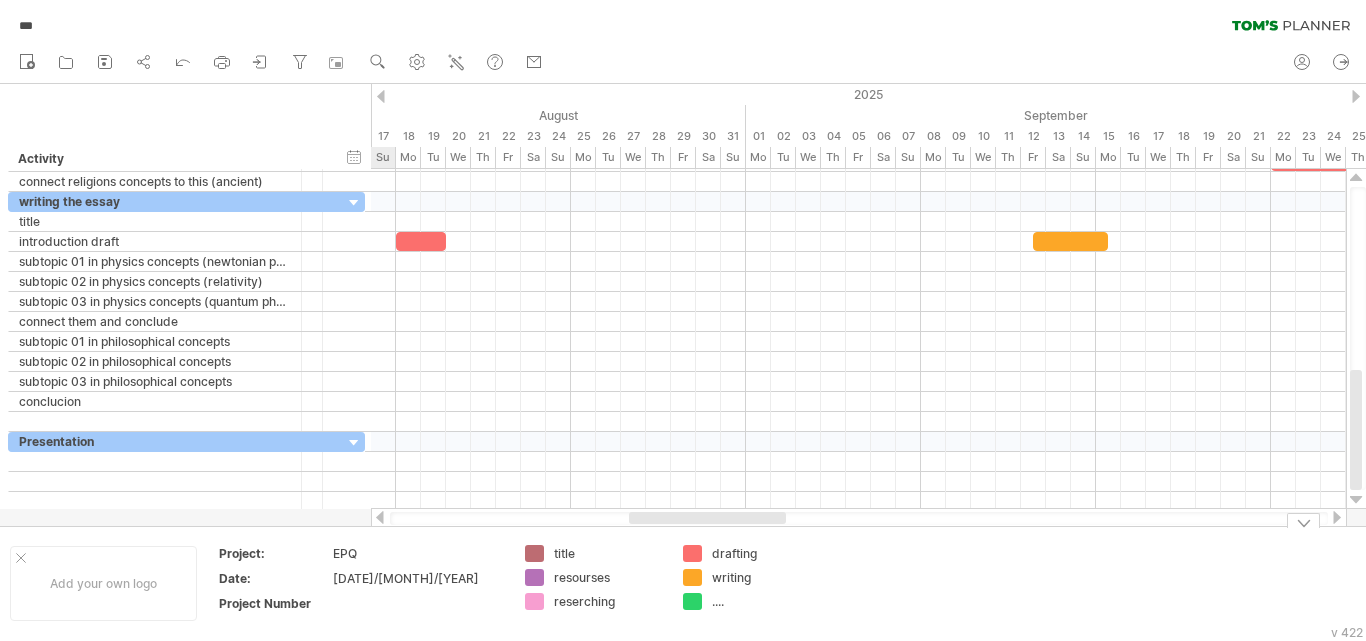 drag, startPoint x: 1097, startPoint y: 512, endPoint x: 734, endPoint y: 560, distance: 366.1598 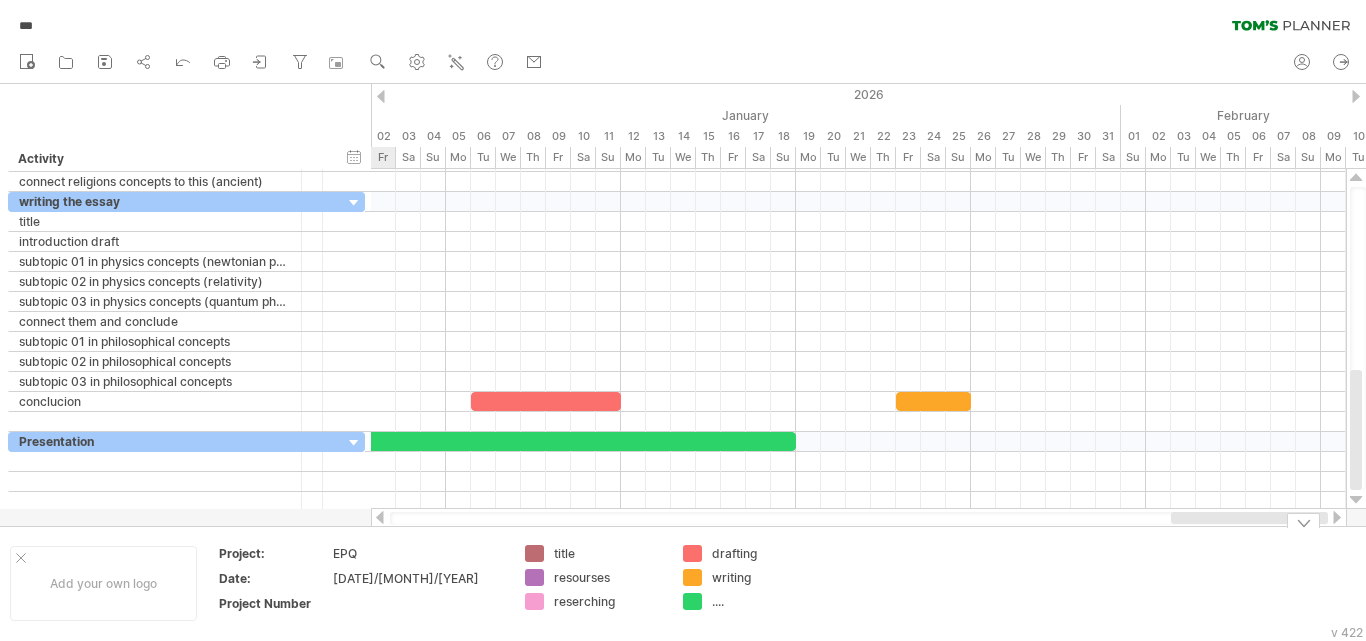 drag, startPoint x: 740, startPoint y: 515, endPoint x: 1352, endPoint y: 537, distance: 612.3953 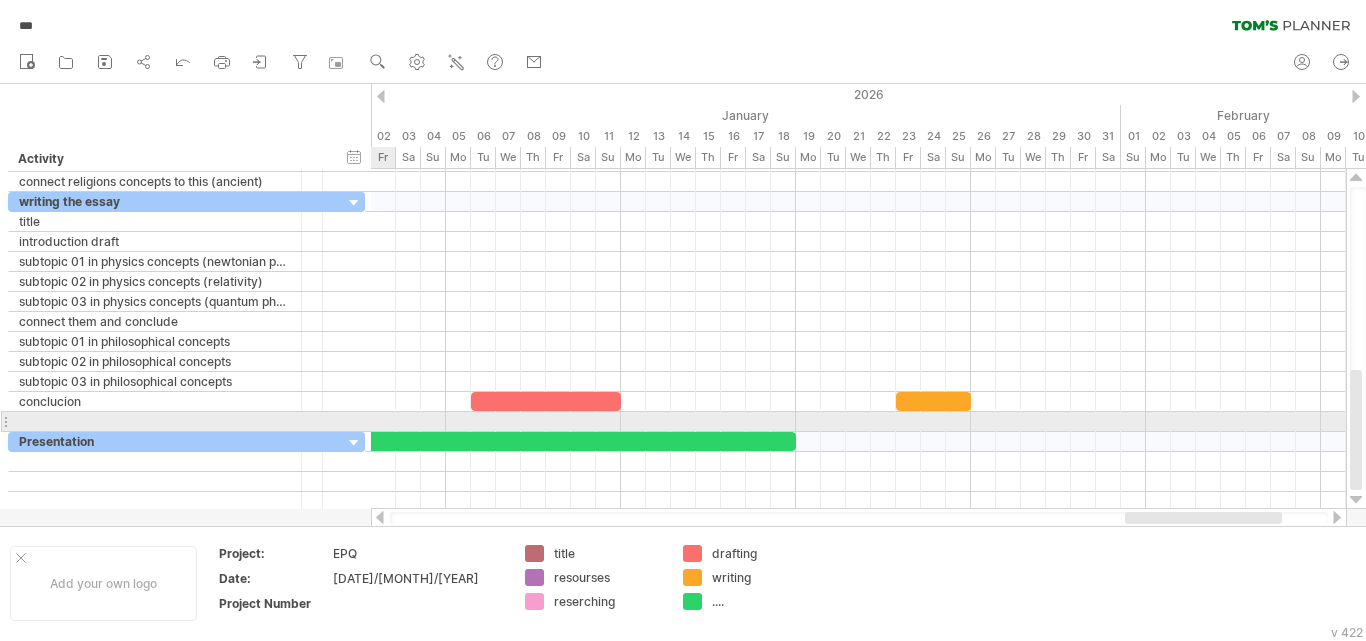 click at bounding box center [1358, 338] 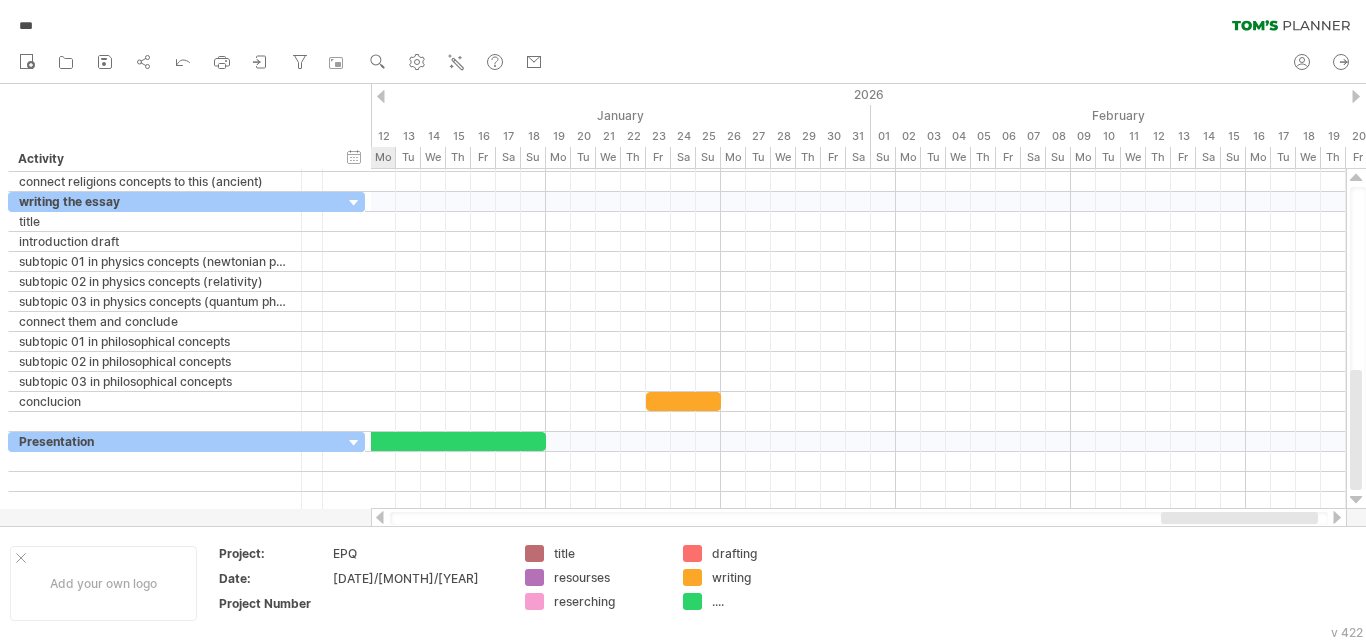 drag, startPoint x: 1258, startPoint y: 518, endPoint x: 1294, endPoint y: 516, distance: 36.05551 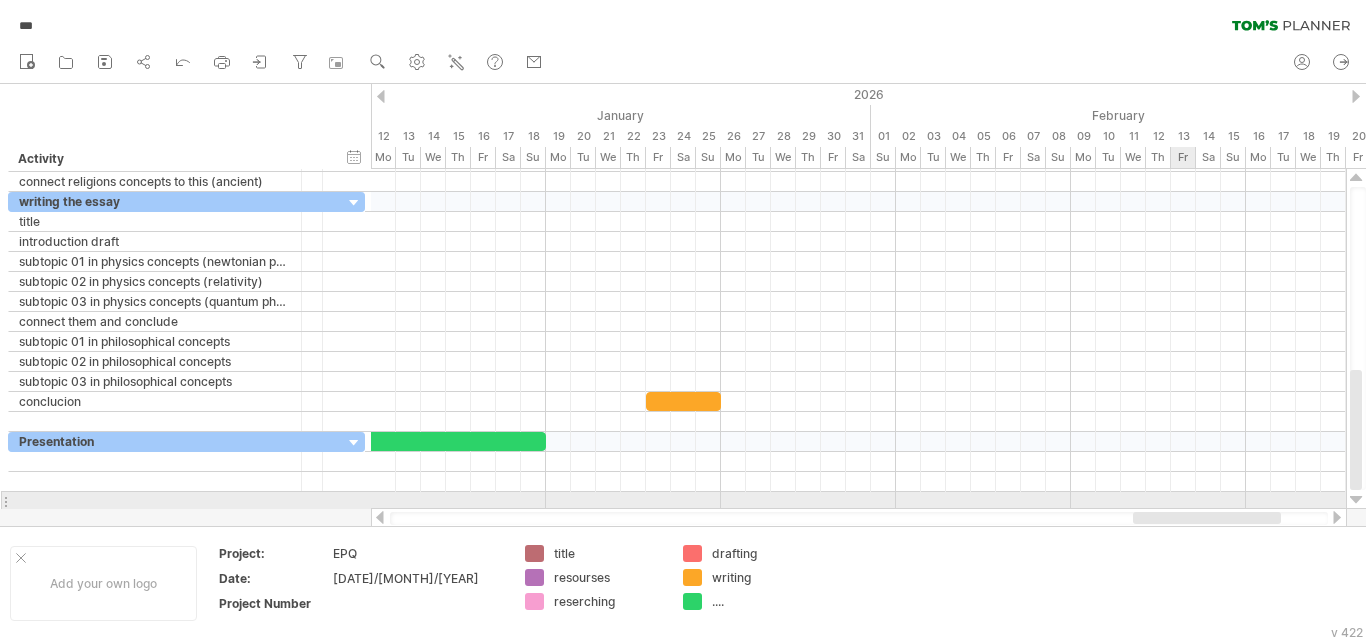 click at bounding box center [858, 502] 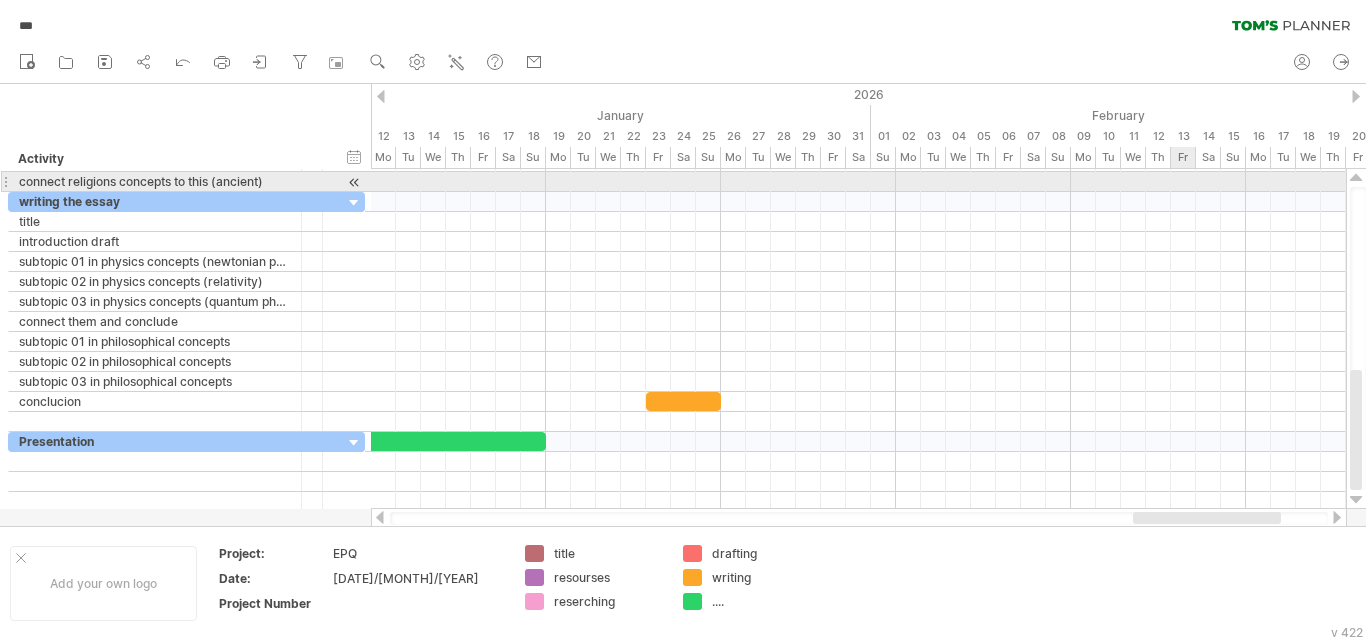 click at bounding box center (858, 182) 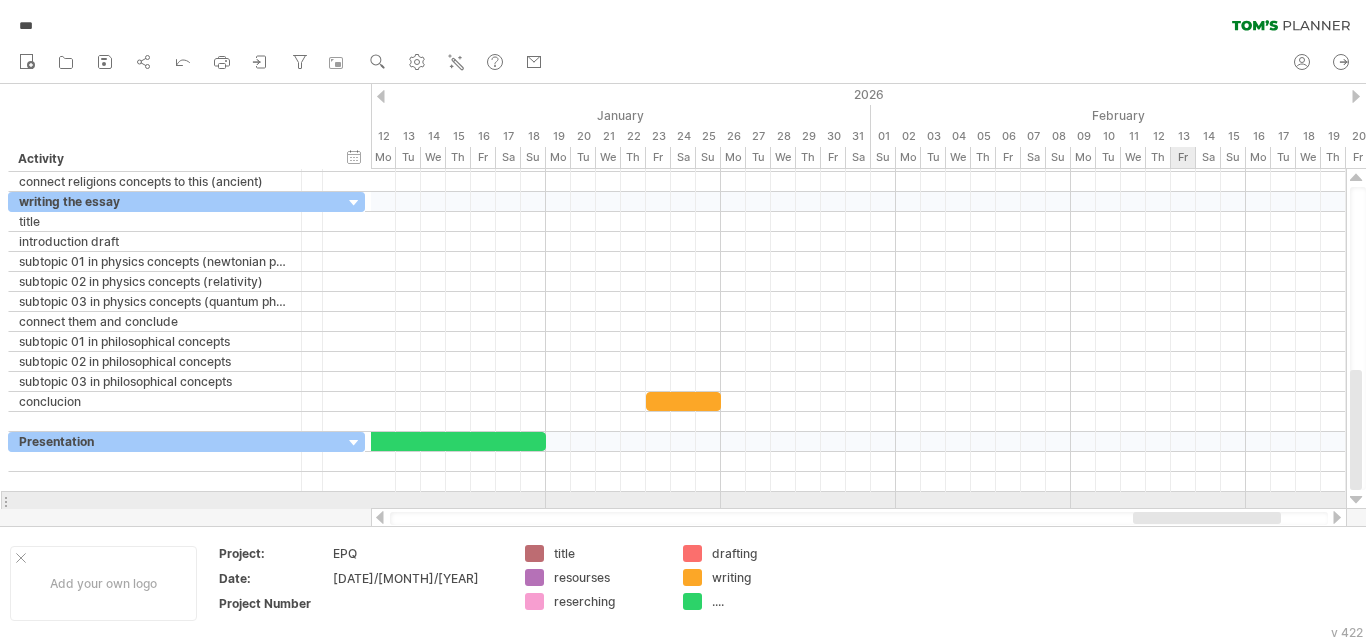 click at bounding box center [858, 502] 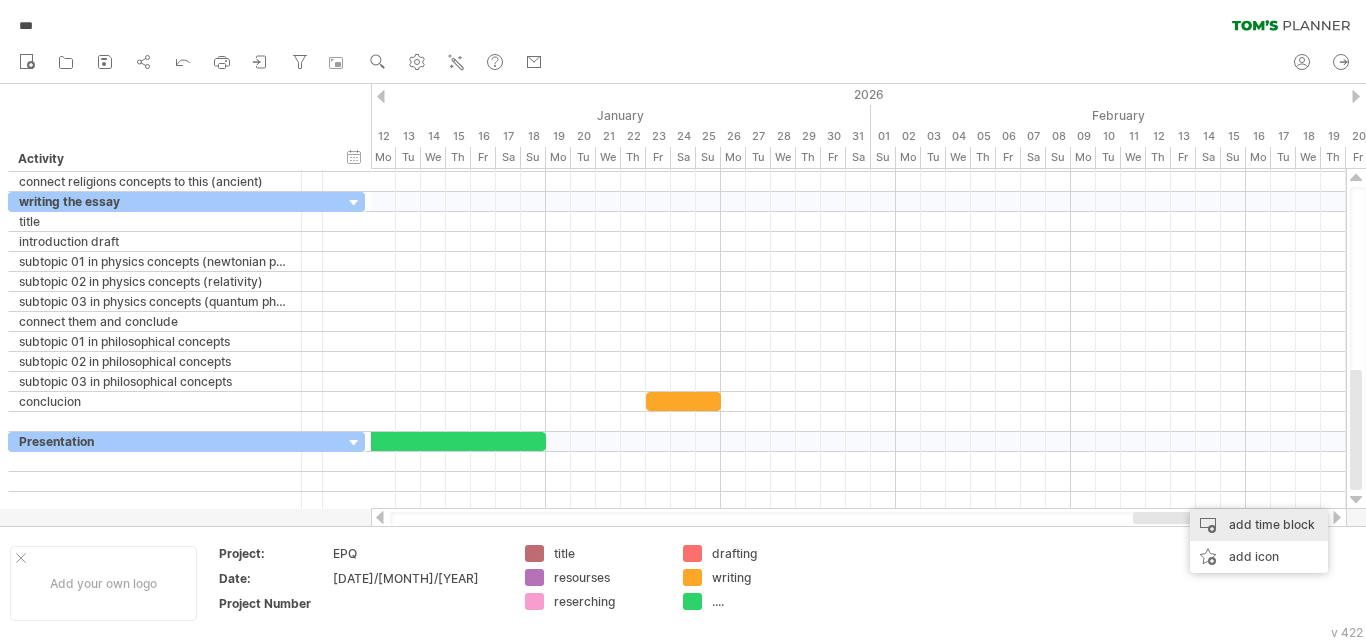 click on "add time block" at bounding box center (1259, 525) 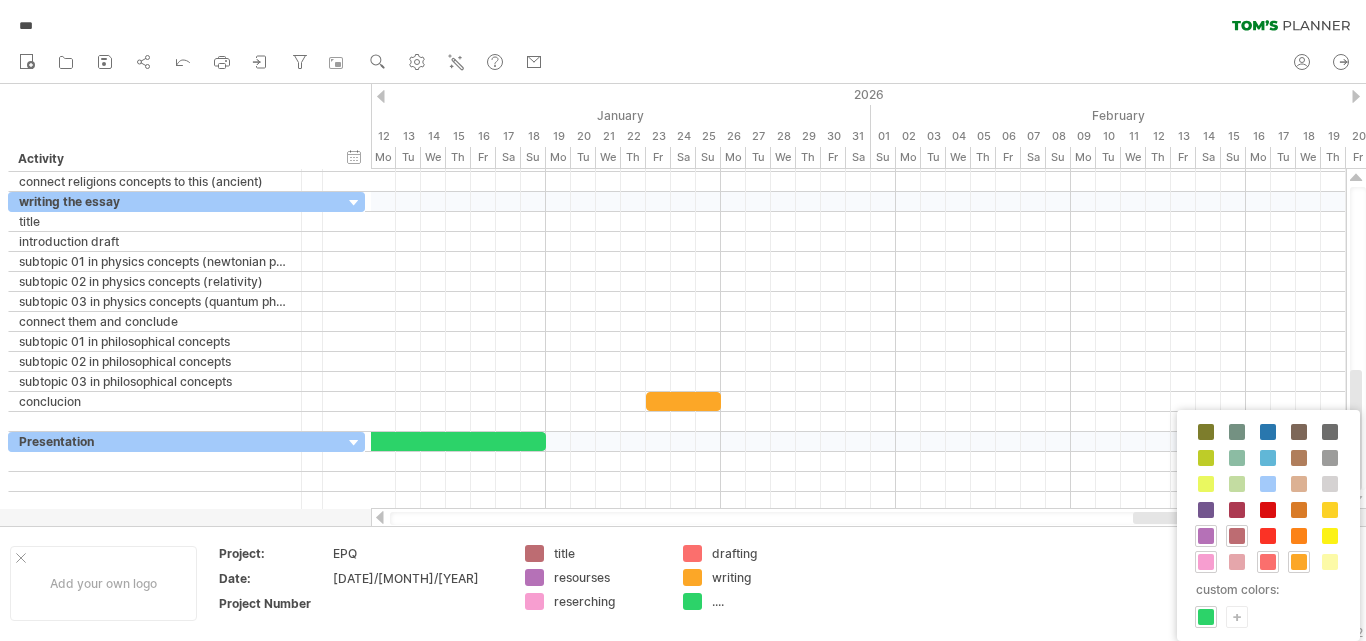 click on "+" at bounding box center (1237, 616) 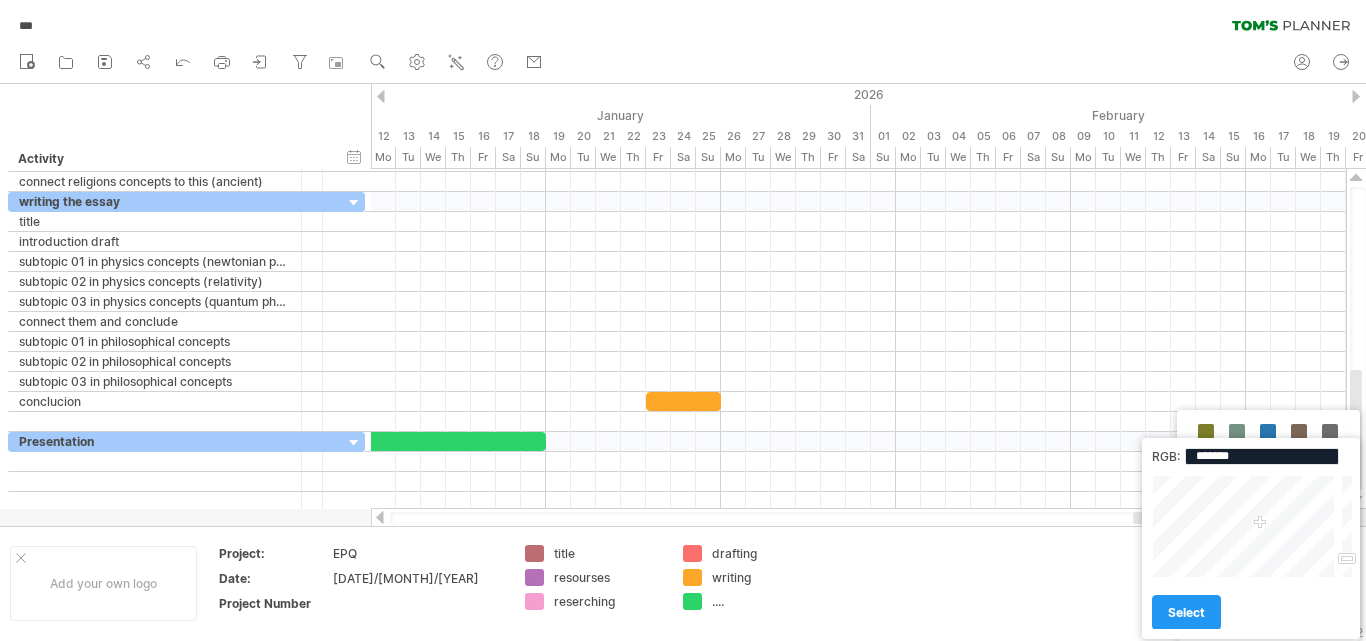 type on "*******" 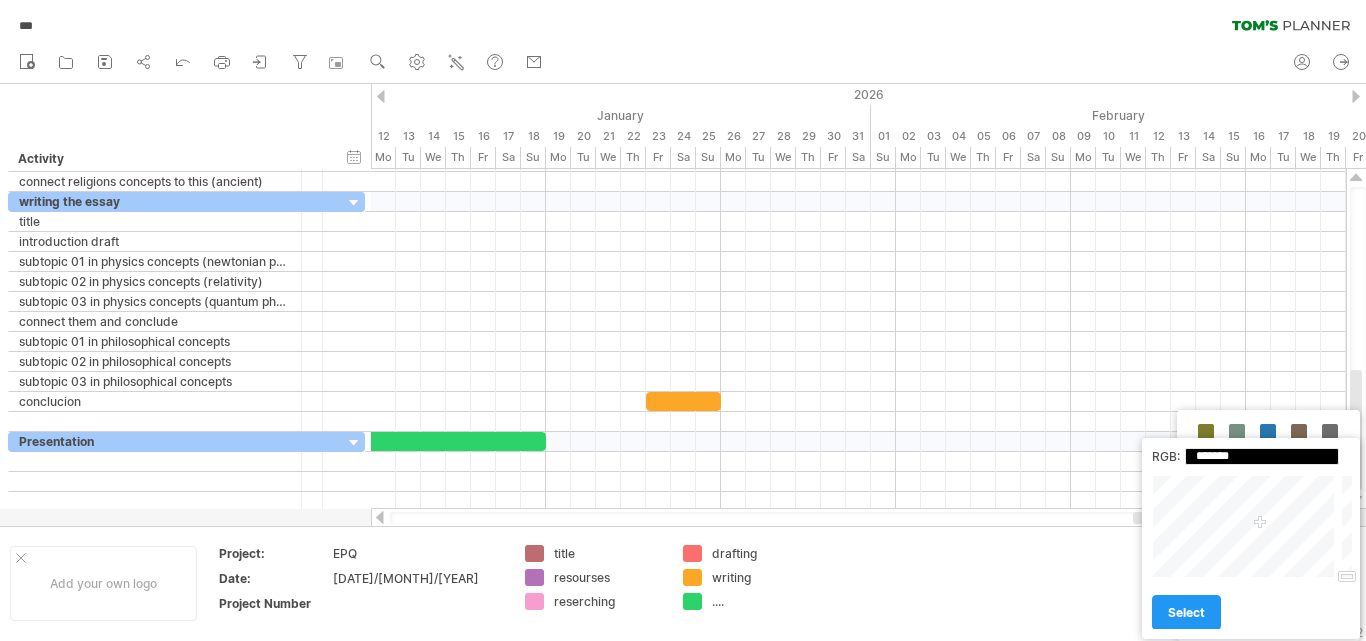 drag, startPoint x: 1342, startPoint y: 501, endPoint x: 1353, endPoint y: 611, distance: 110.54863 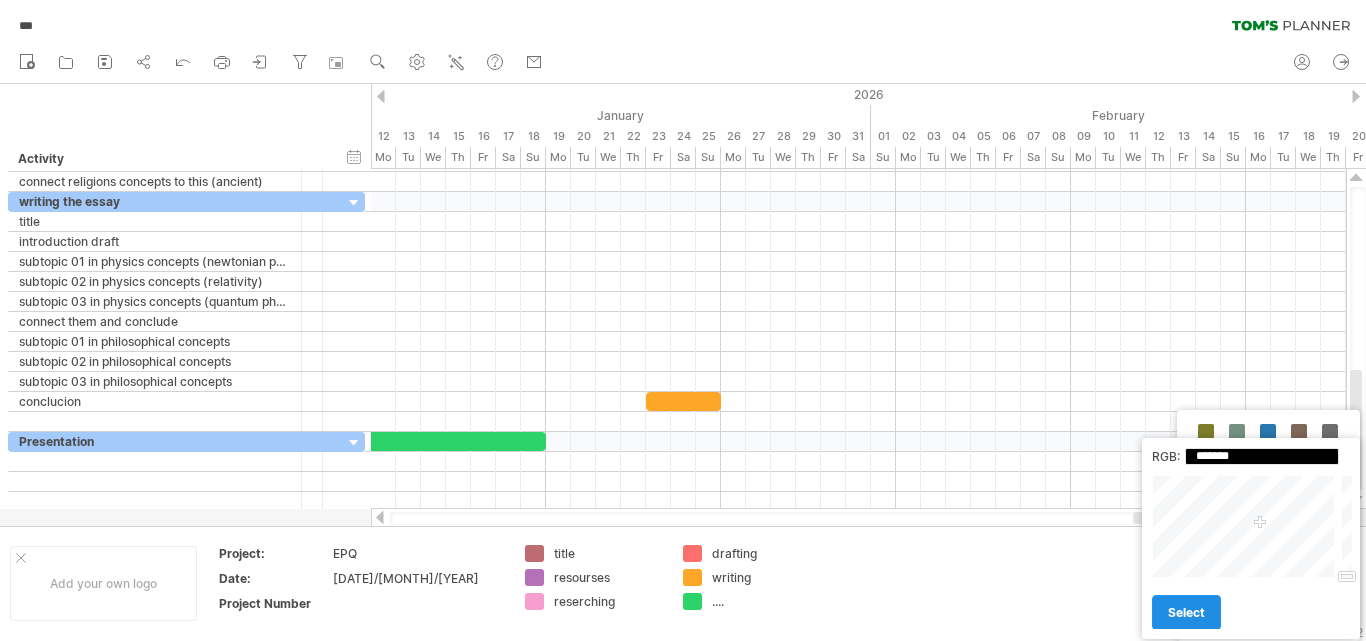 click on "select" at bounding box center (1186, 612) 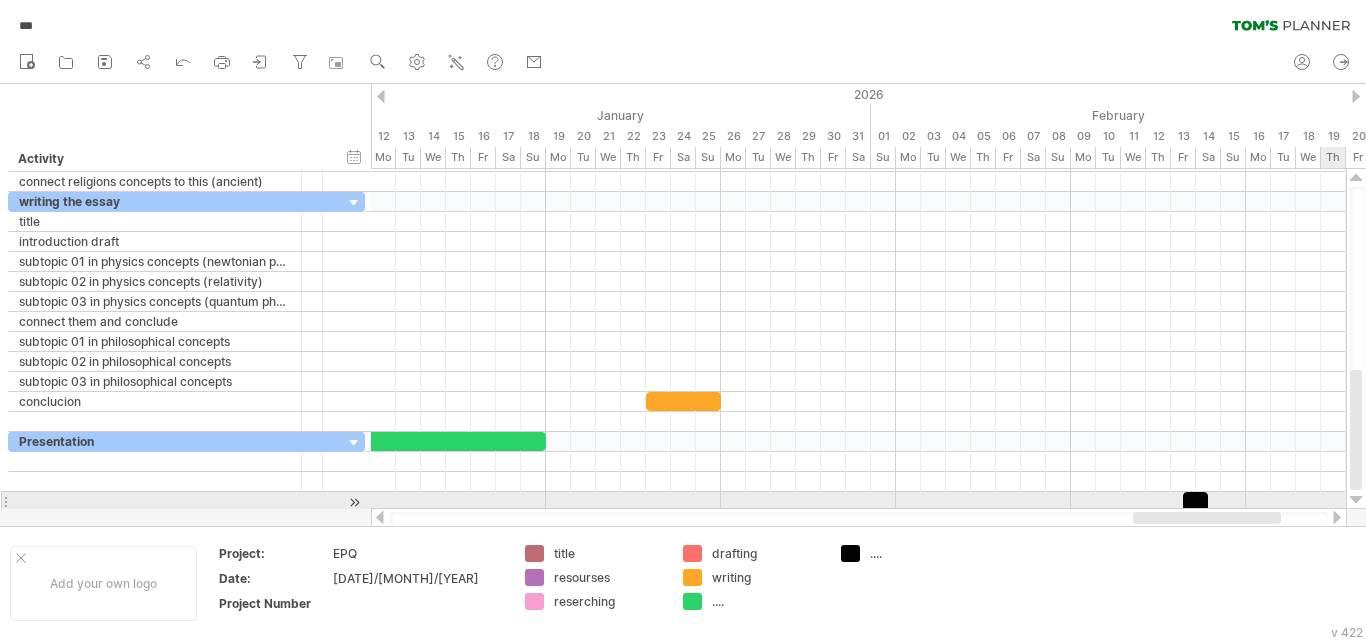 drag, startPoint x: 1365, startPoint y: 451, endPoint x: 1365, endPoint y: 507, distance: 56 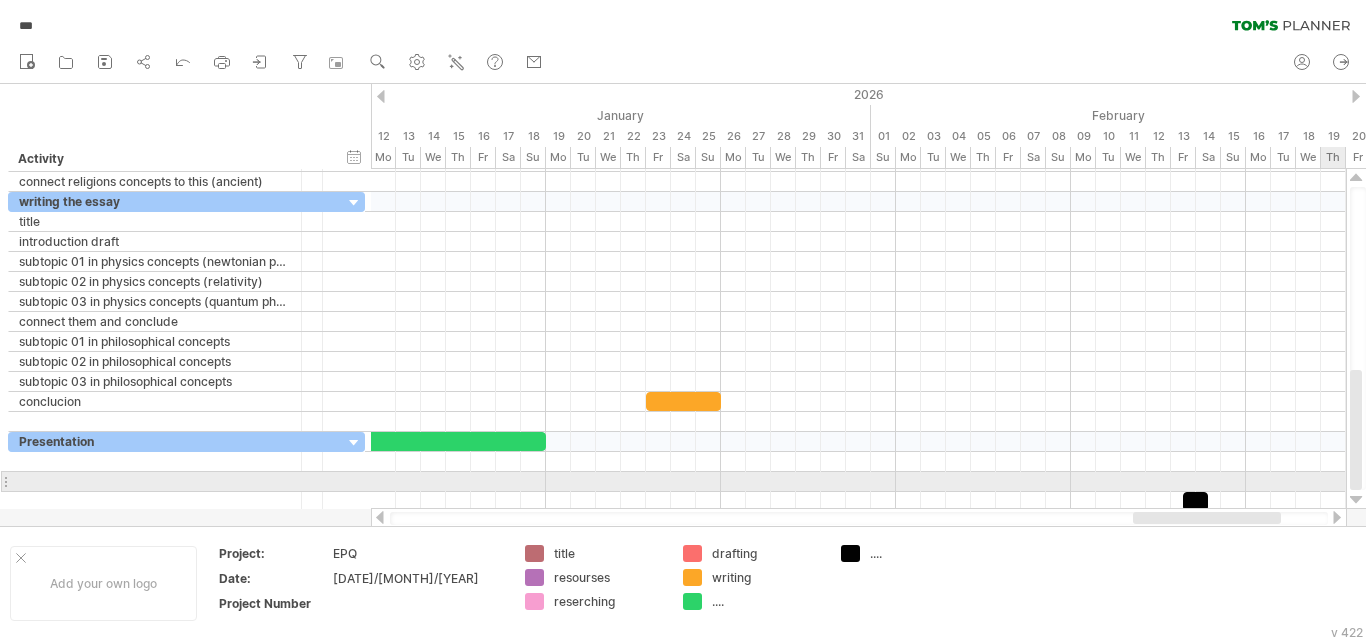 drag, startPoint x: 1358, startPoint y: 478, endPoint x: 1360, endPoint y: 494, distance: 16.124516 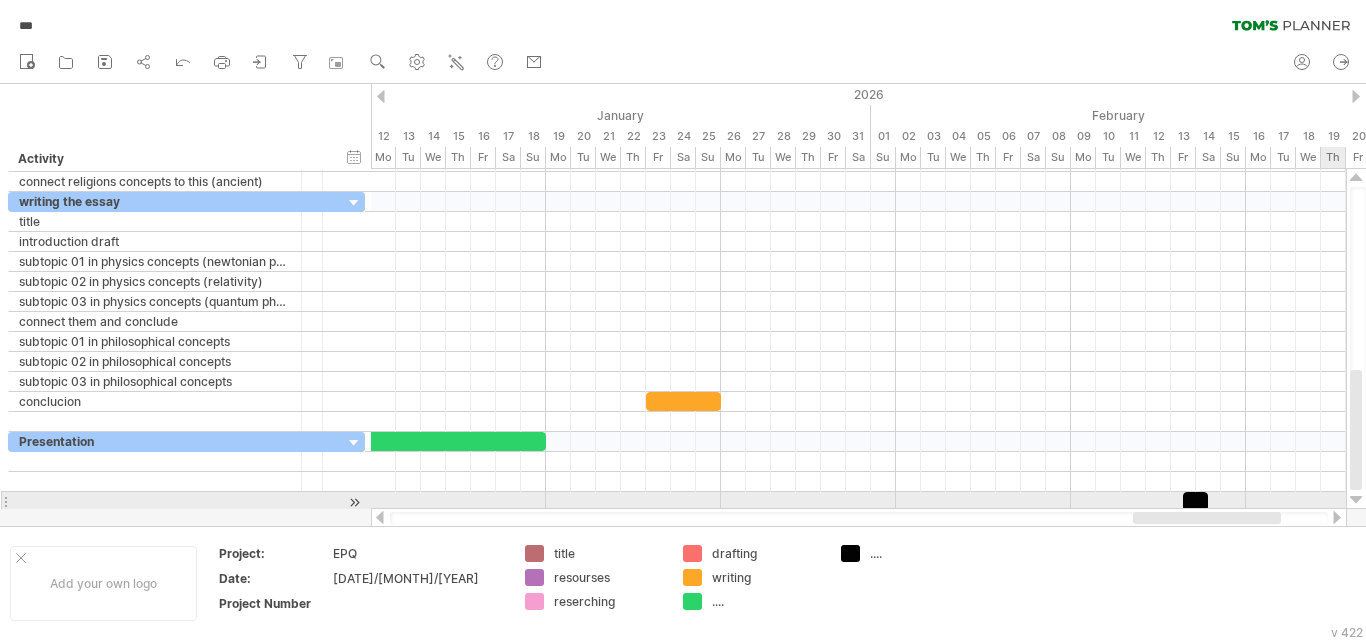 click at bounding box center (1356, 500) 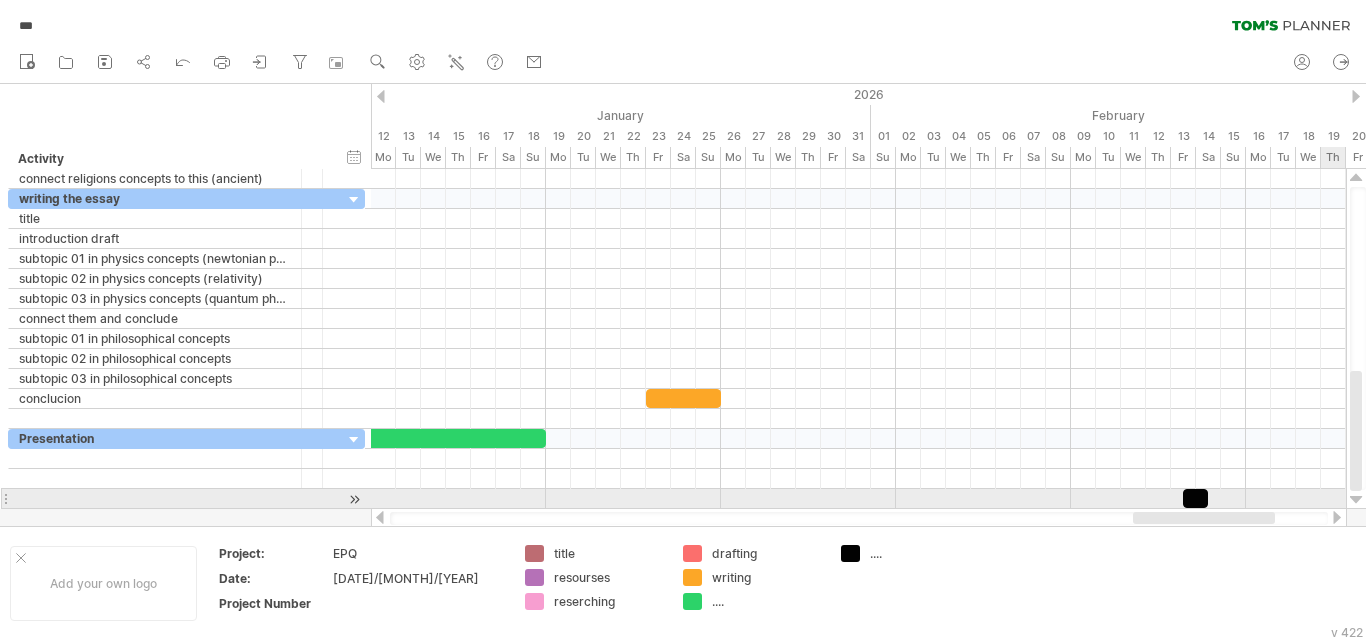click at bounding box center [1356, 500] 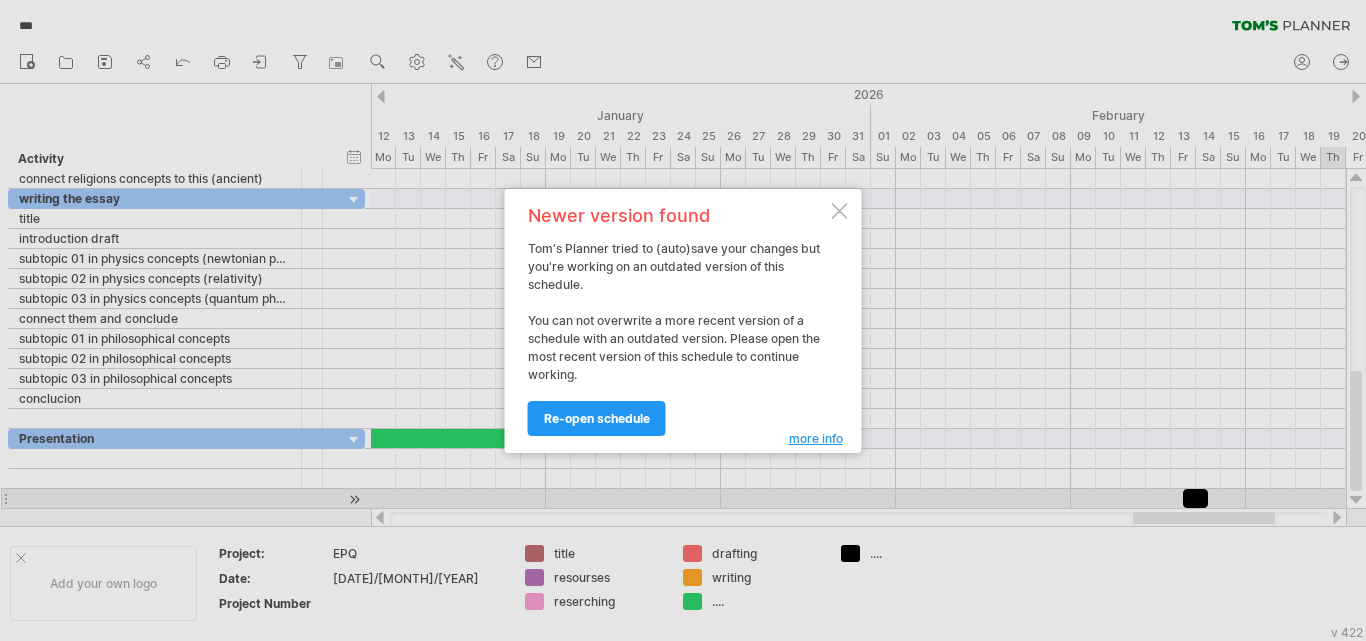 click at bounding box center (840, 211) 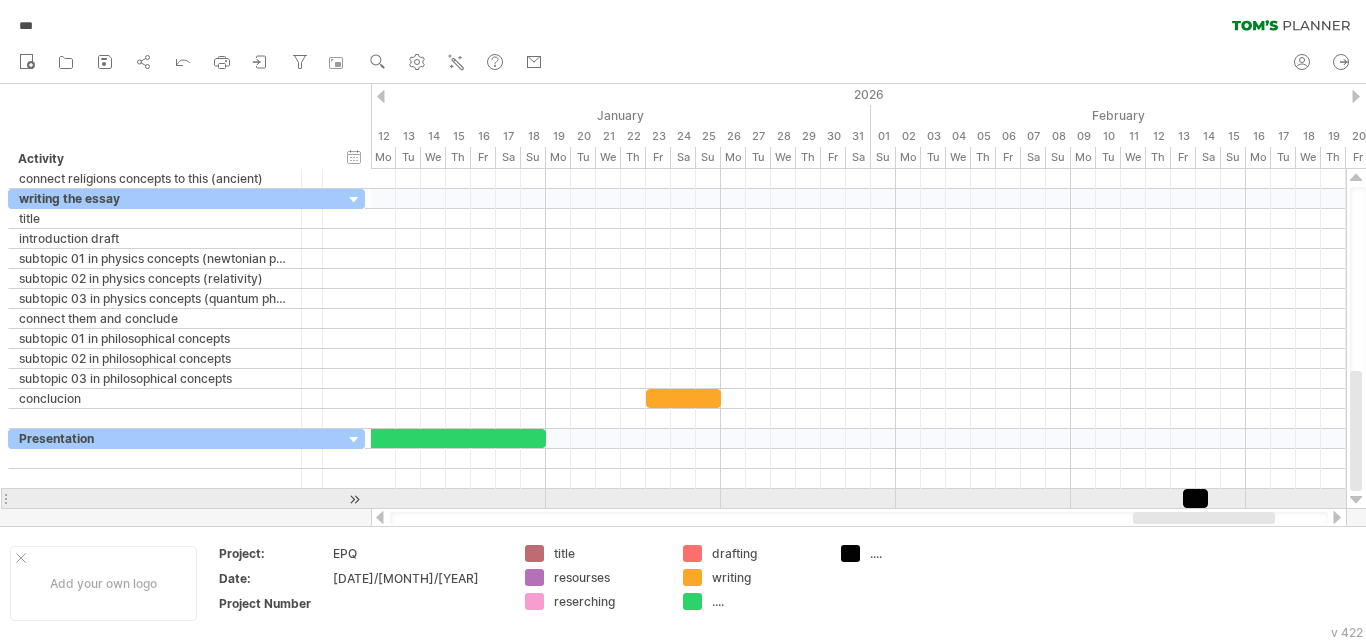 click at bounding box center [859, 518] 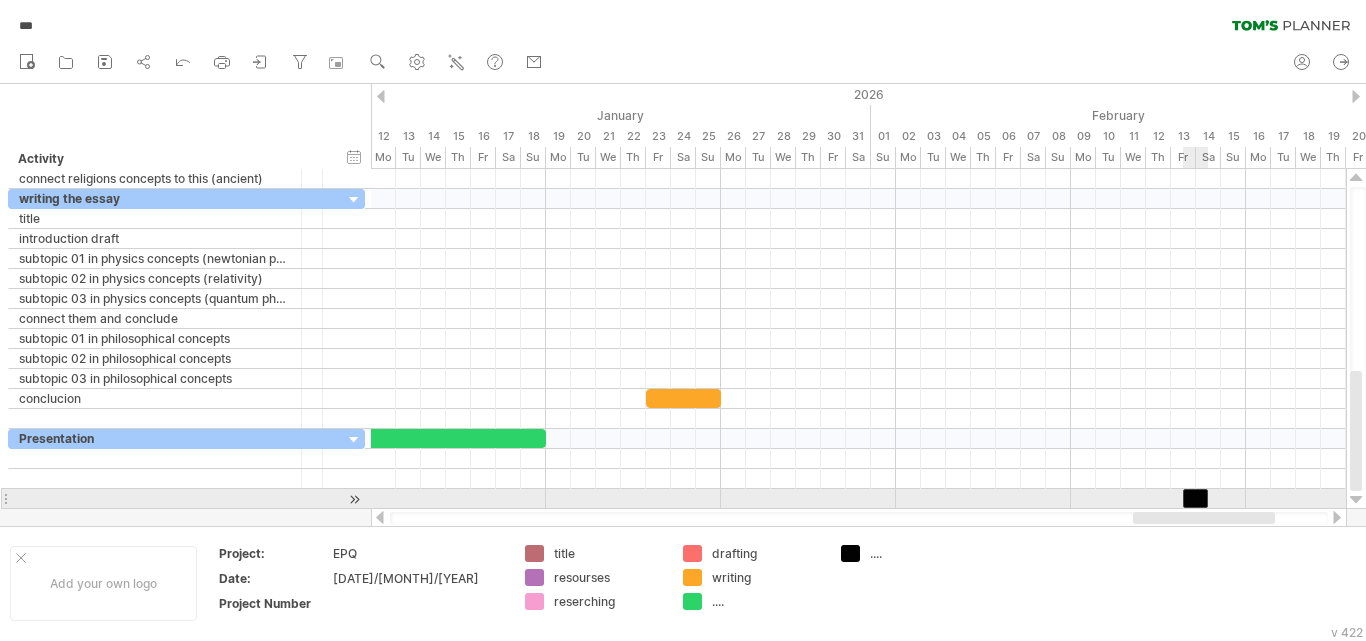 click at bounding box center [1195, 498] 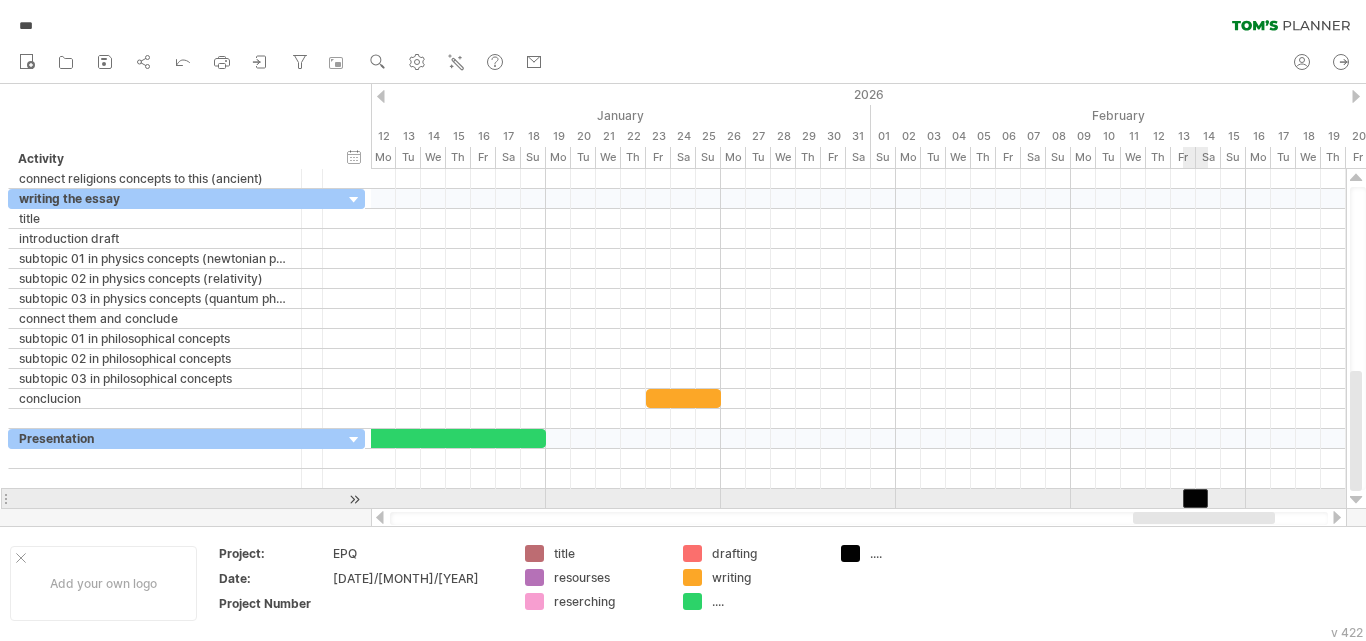 click at bounding box center (1195, 498) 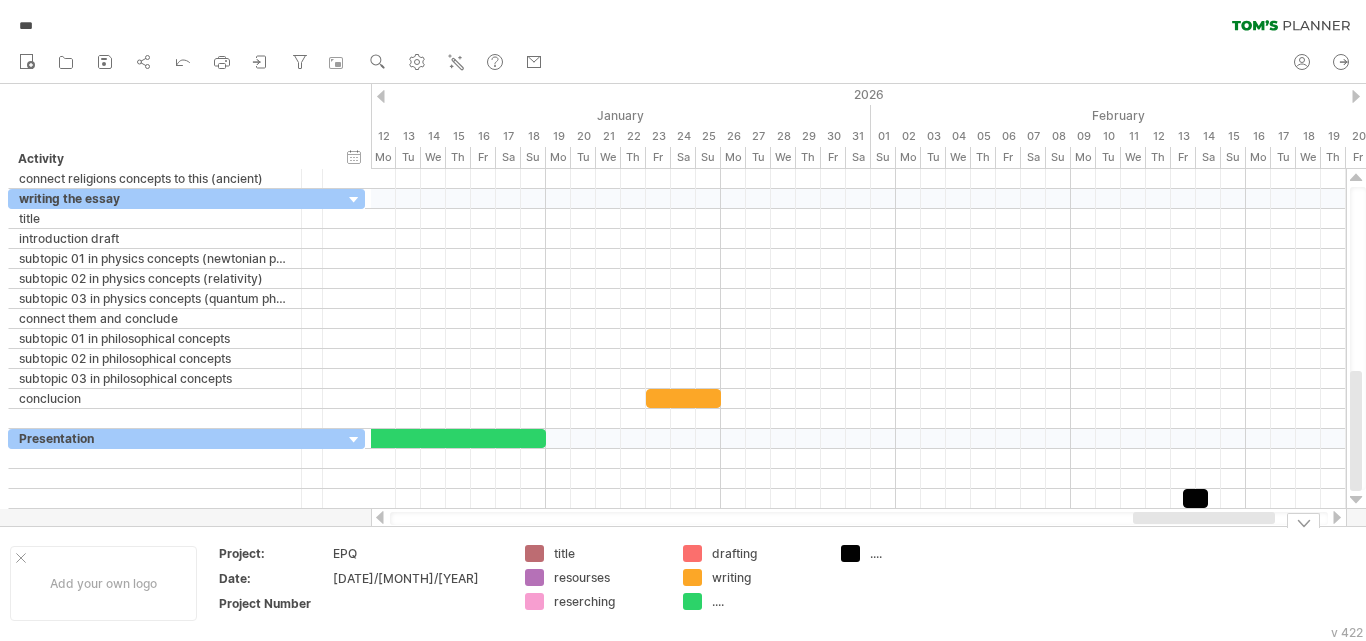 click on "...." at bounding box center (924, 553) 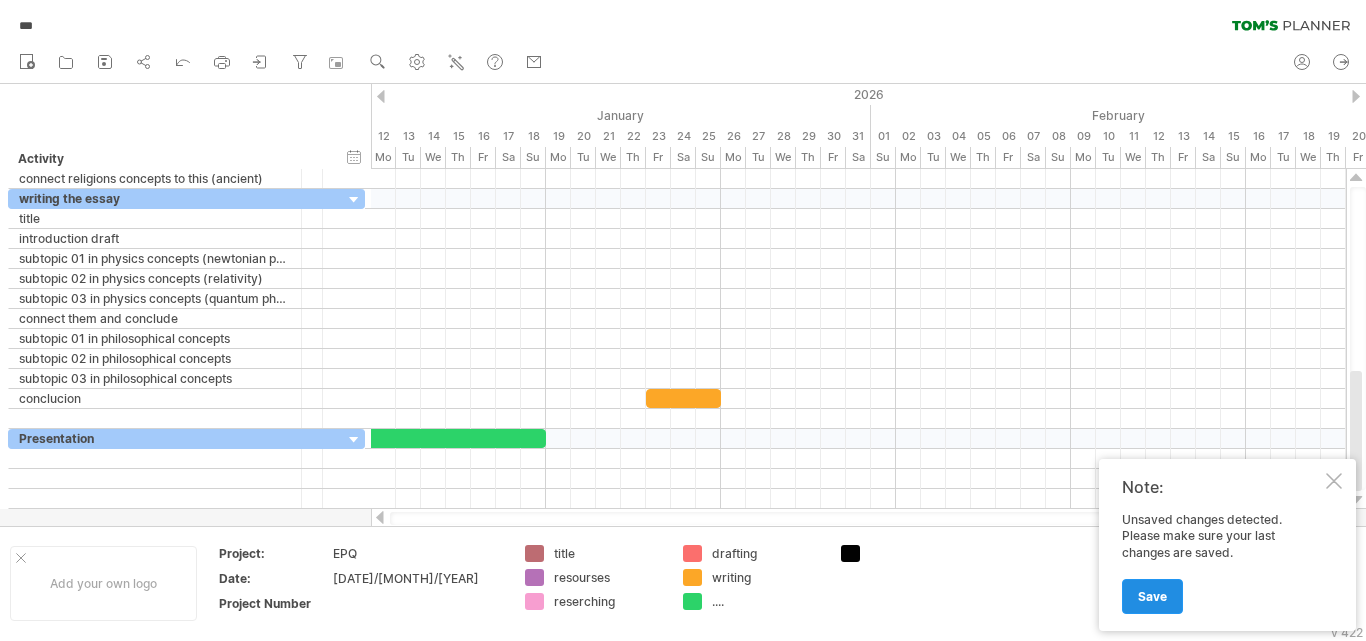 click on "Save" at bounding box center (1152, 596) 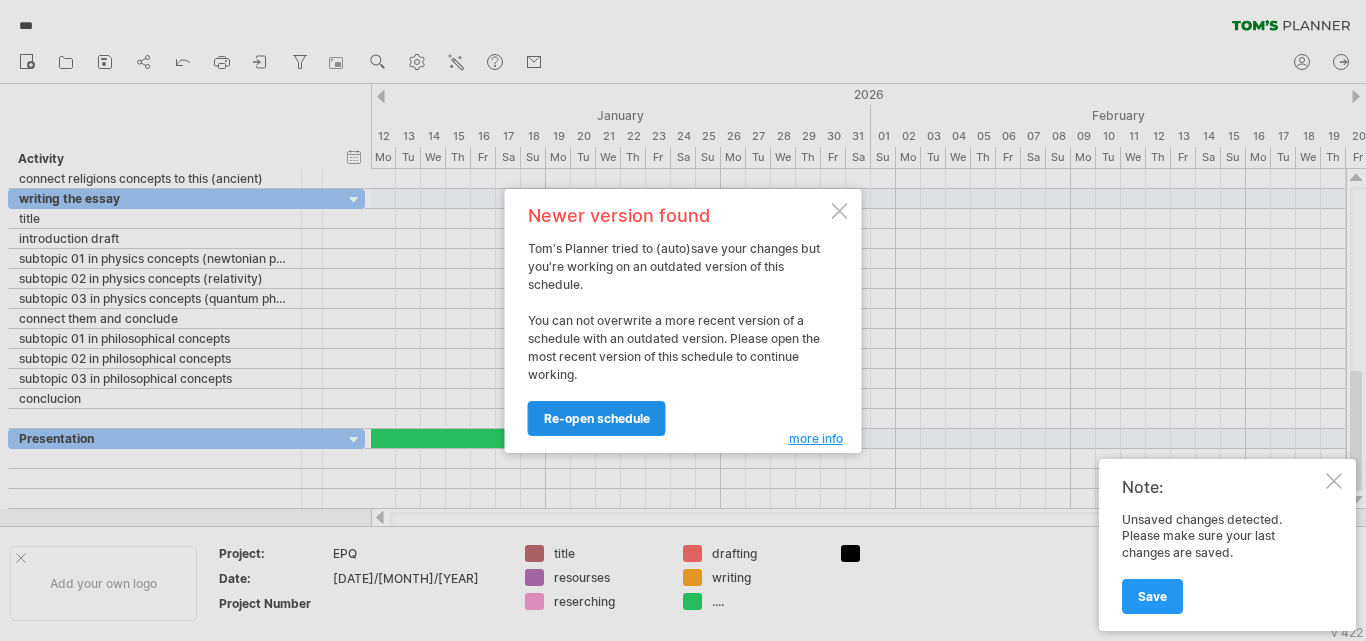 click on "re-open schedule" at bounding box center (597, 418) 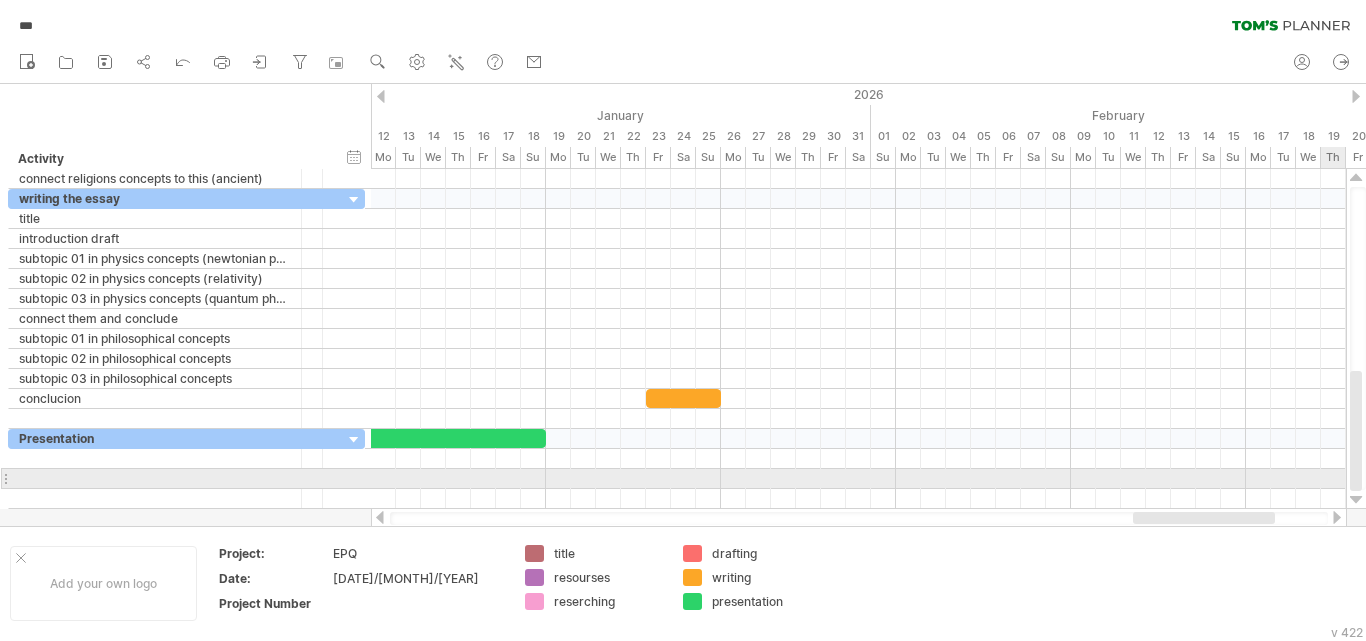 drag, startPoint x: 1365, startPoint y: 443, endPoint x: 1237, endPoint y: 526, distance: 152.5549 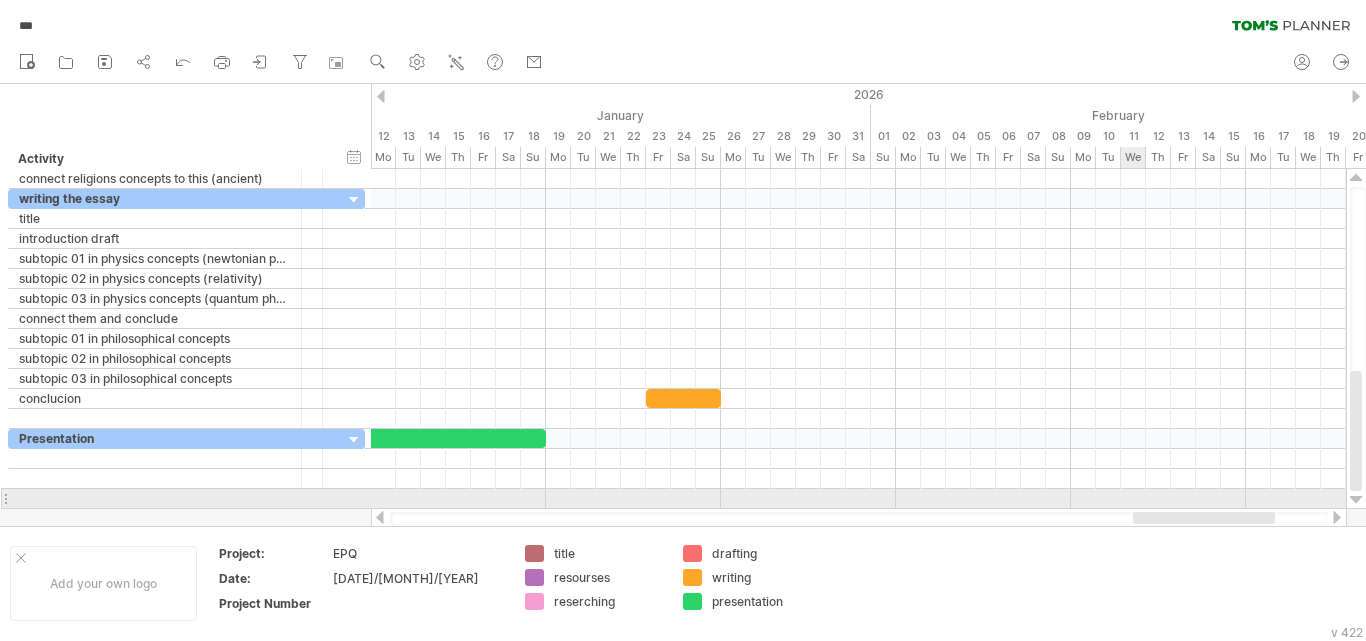 click at bounding box center [858, 499] 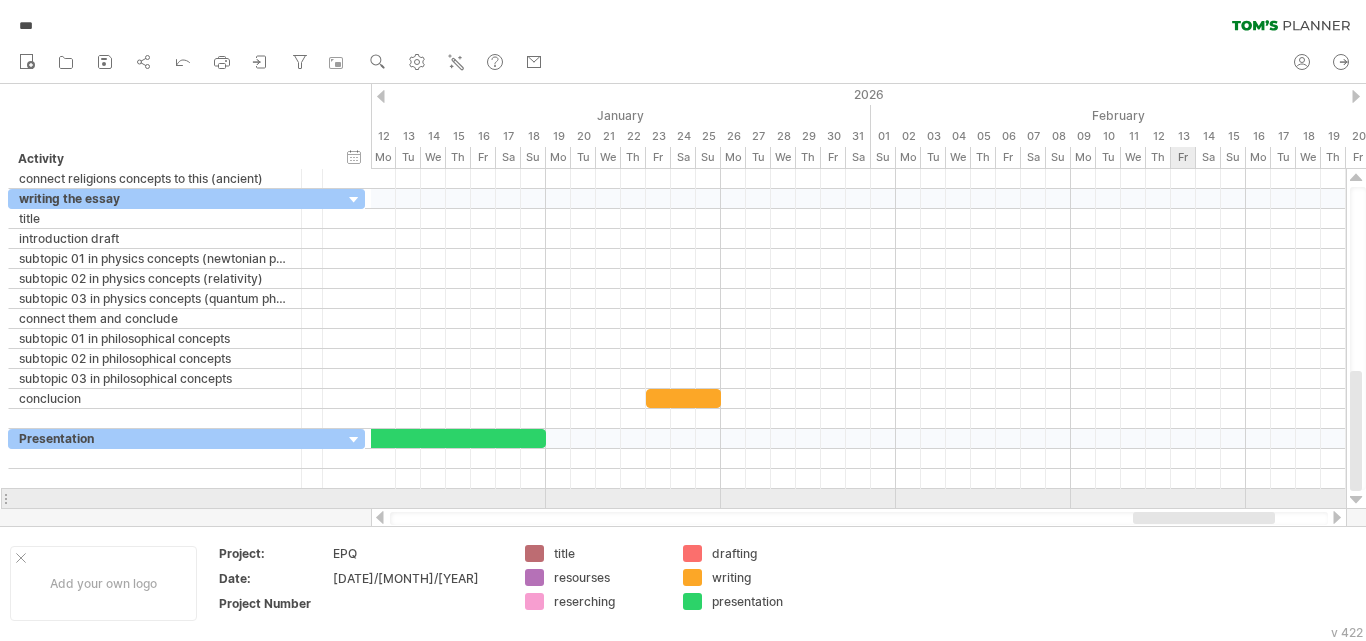 click at bounding box center (858, 499) 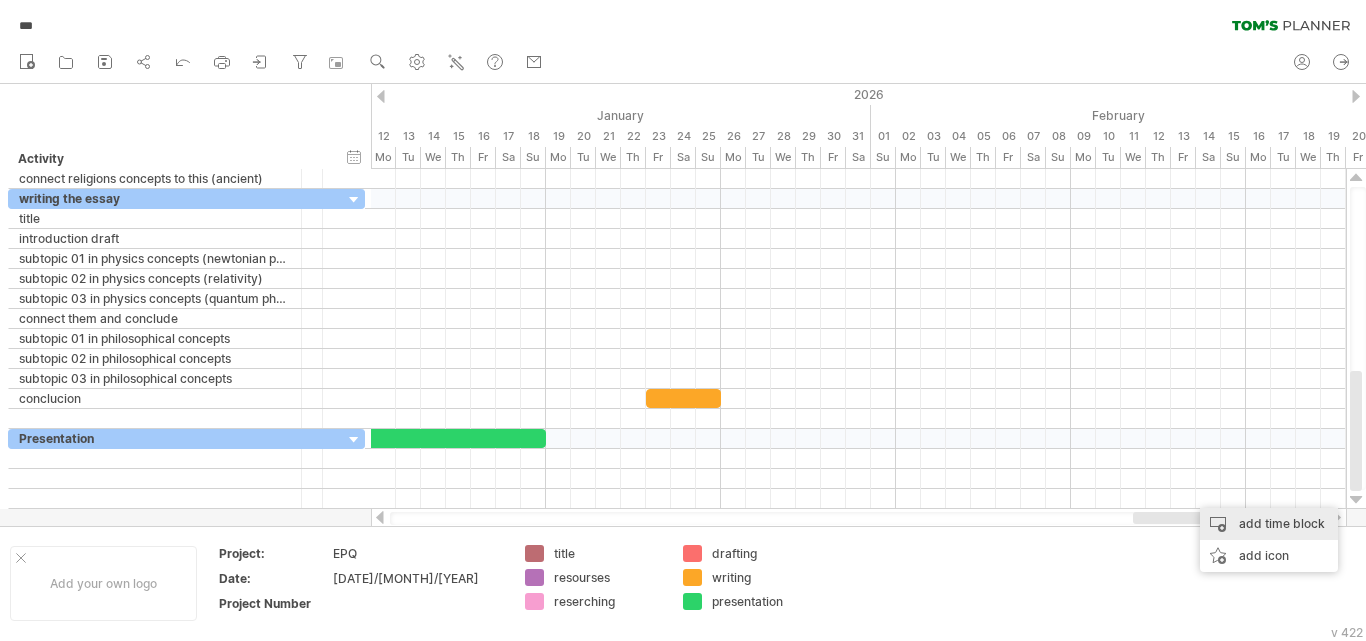 click on "add time block" at bounding box center (1269, 524) 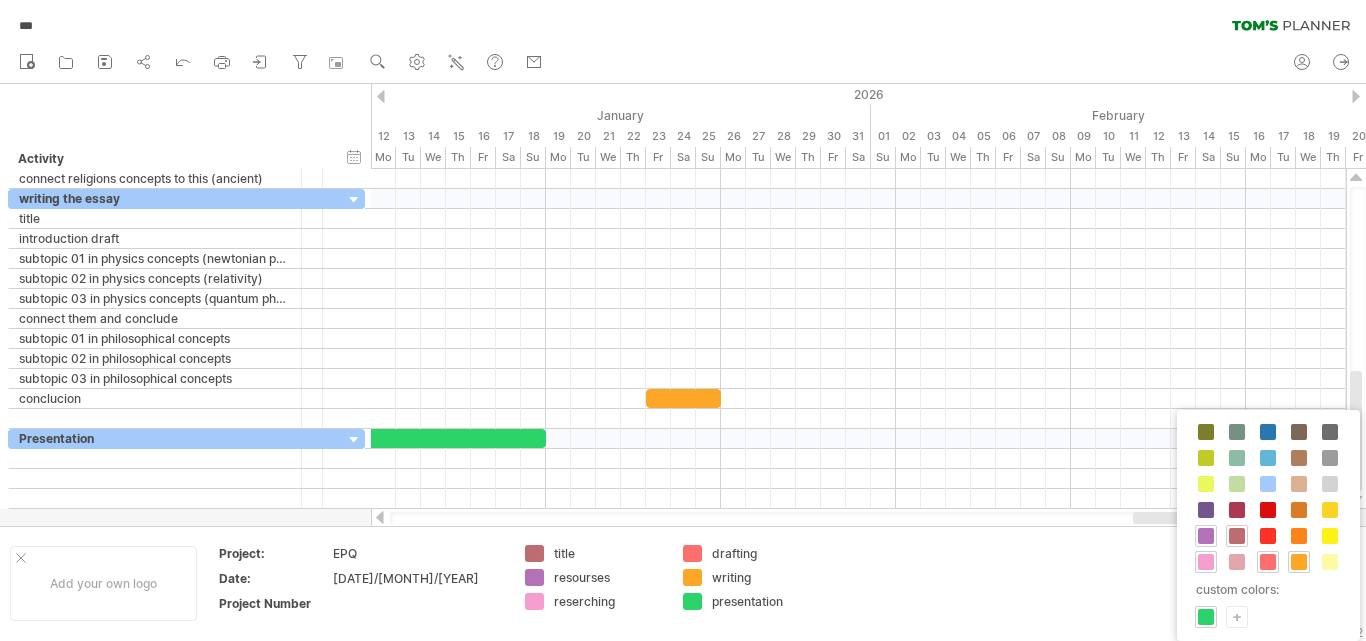 click on "+" at bounding box center [1237, 616] 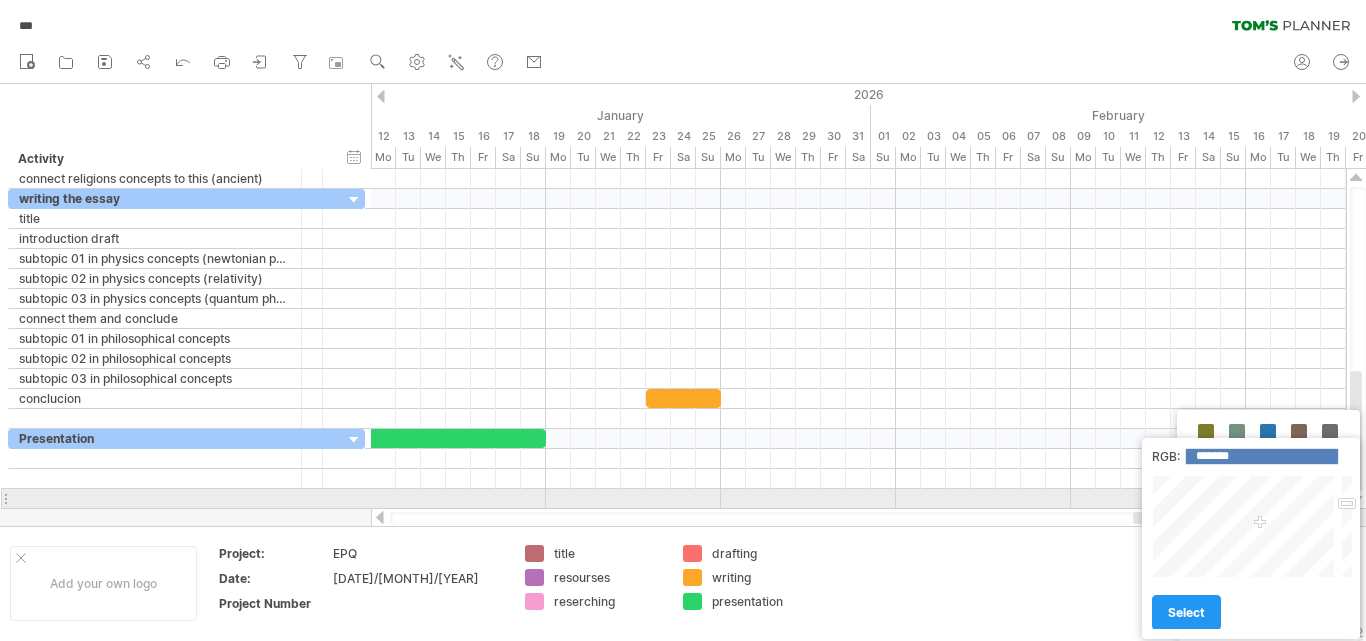 type on "*******" 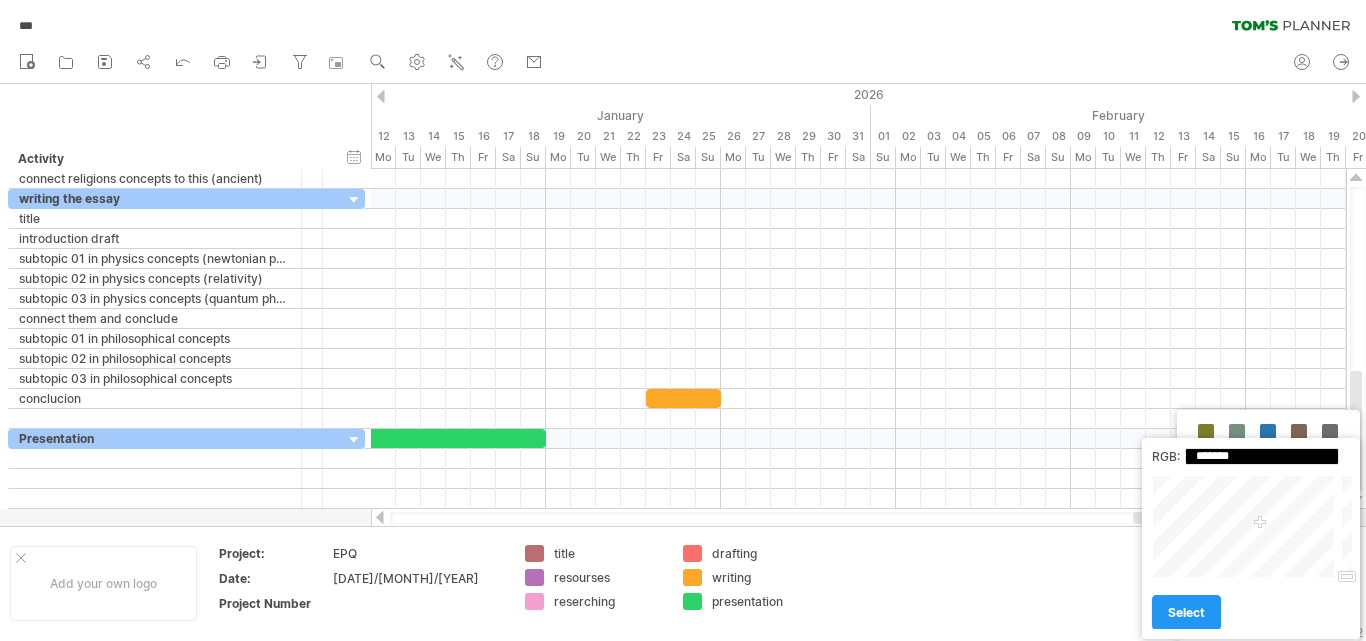 drag, startPoint x: 1359, startPoint y: 568, endPoint x: 1360, endPoint y: 631, distance: 63.007935 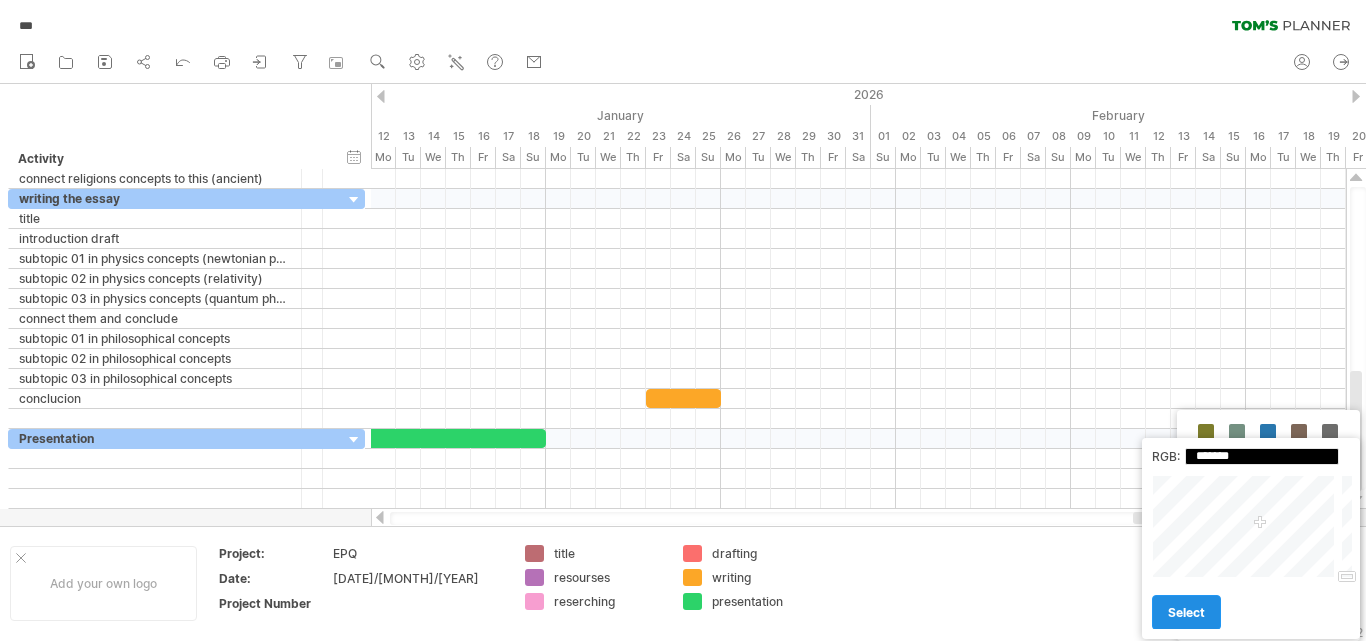 click on "select" at bounding box center [1186, 612] 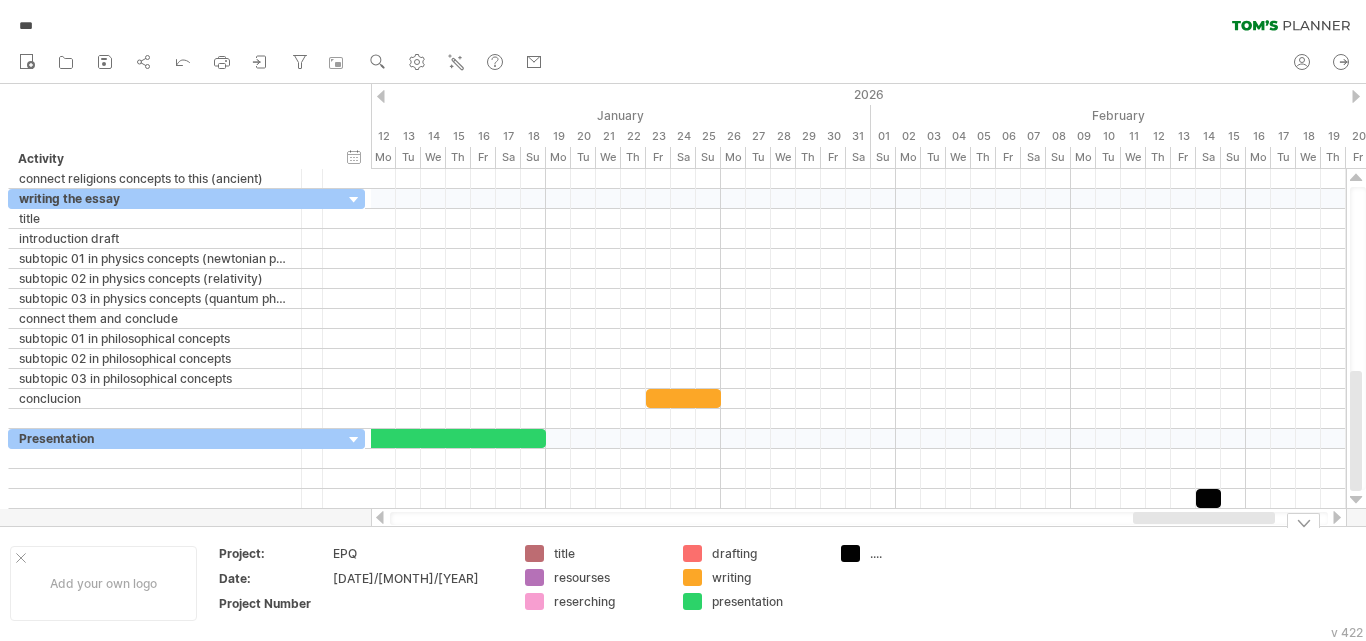 click on "...." at bounding box center [924, 553] 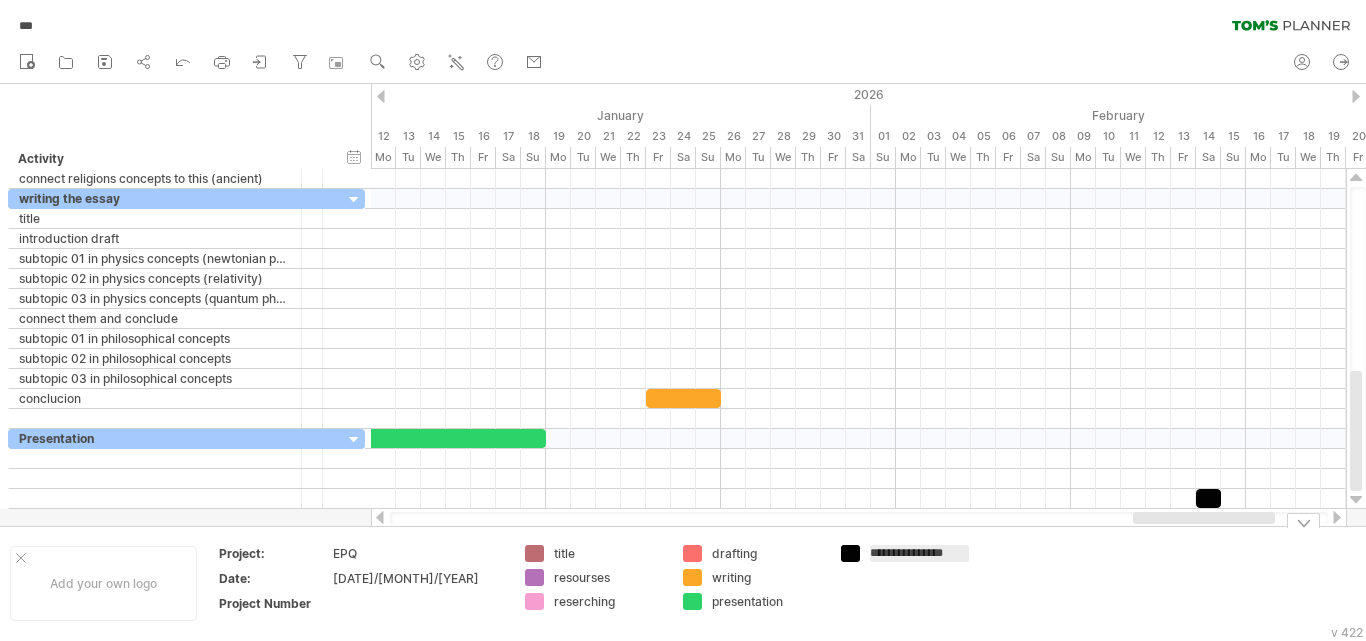 type on "**********" 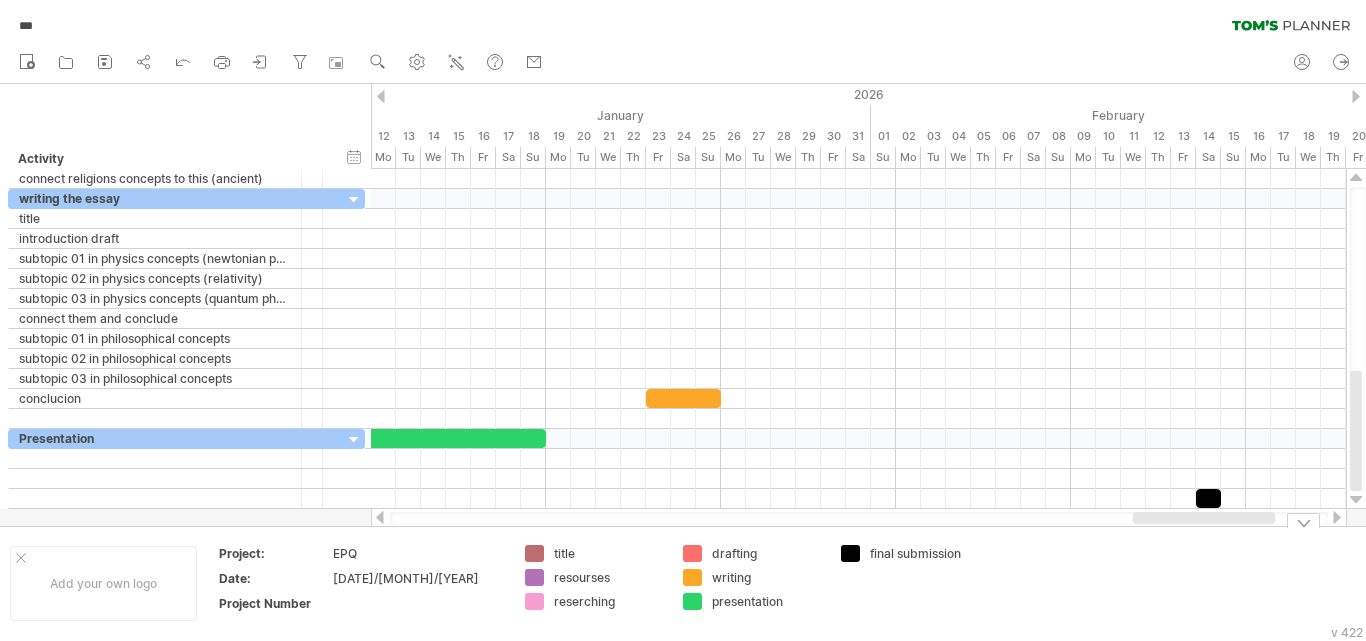 click on "final submission" at bounding box center [910, 583] 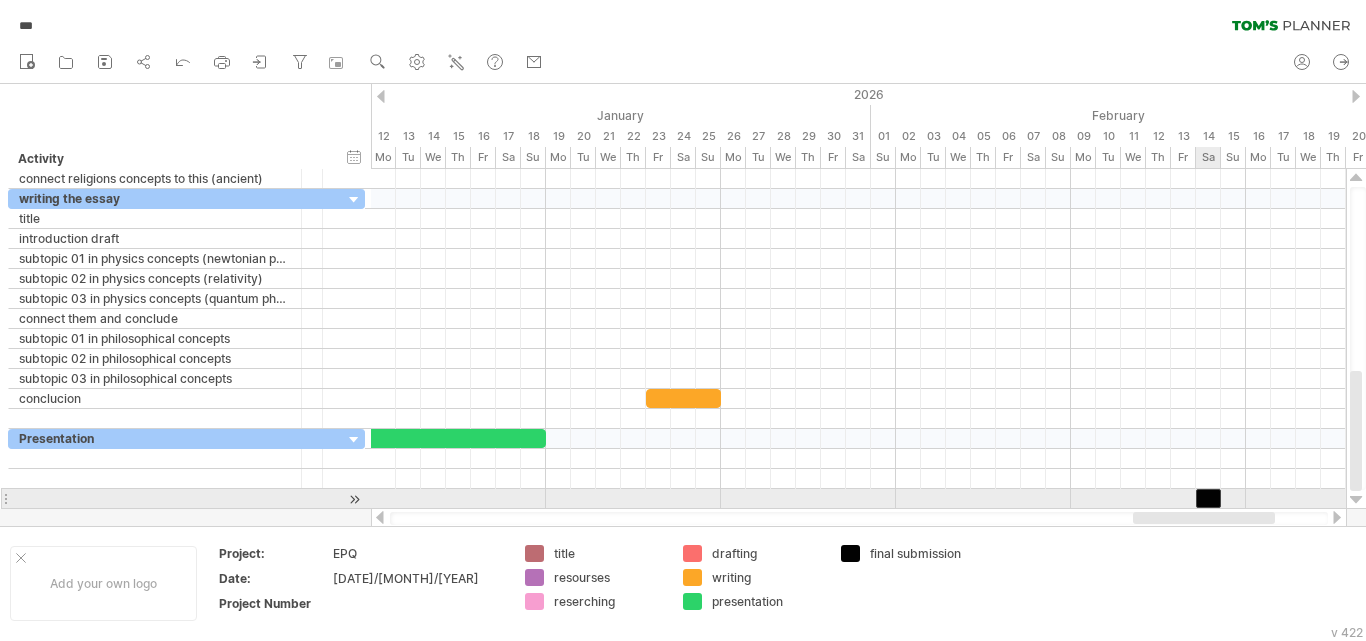 click at bounding box center (1208, 498) 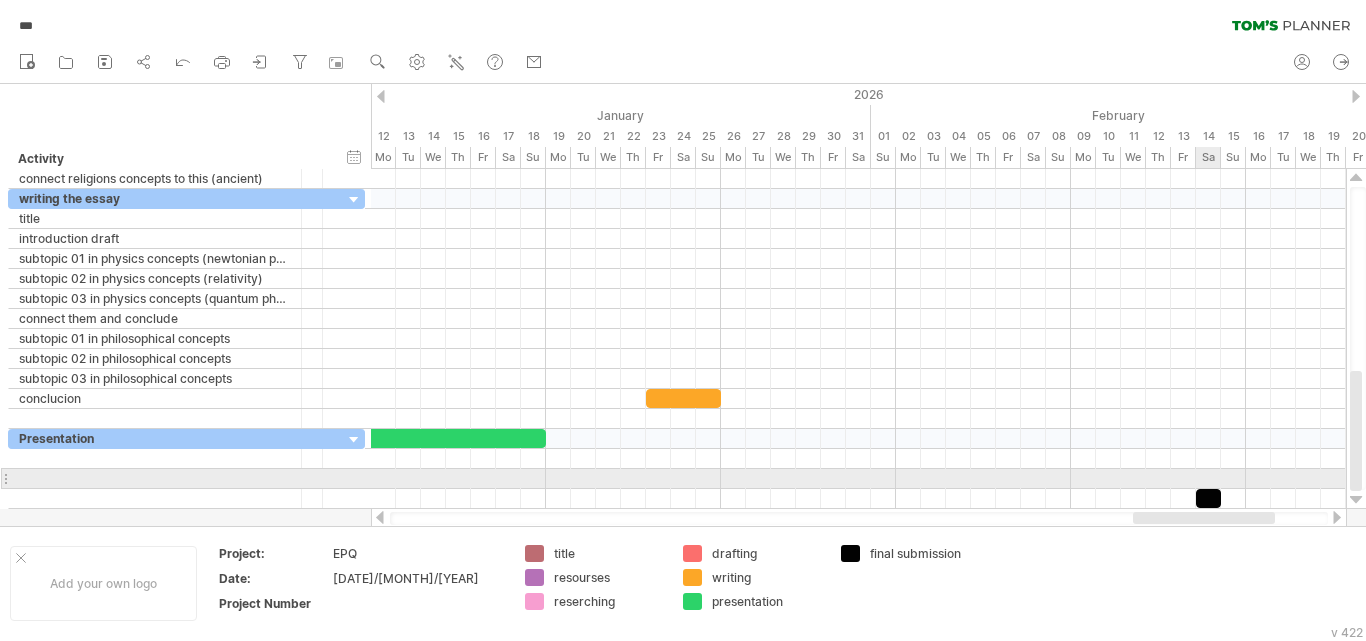 click at bounding box center [858, 479] 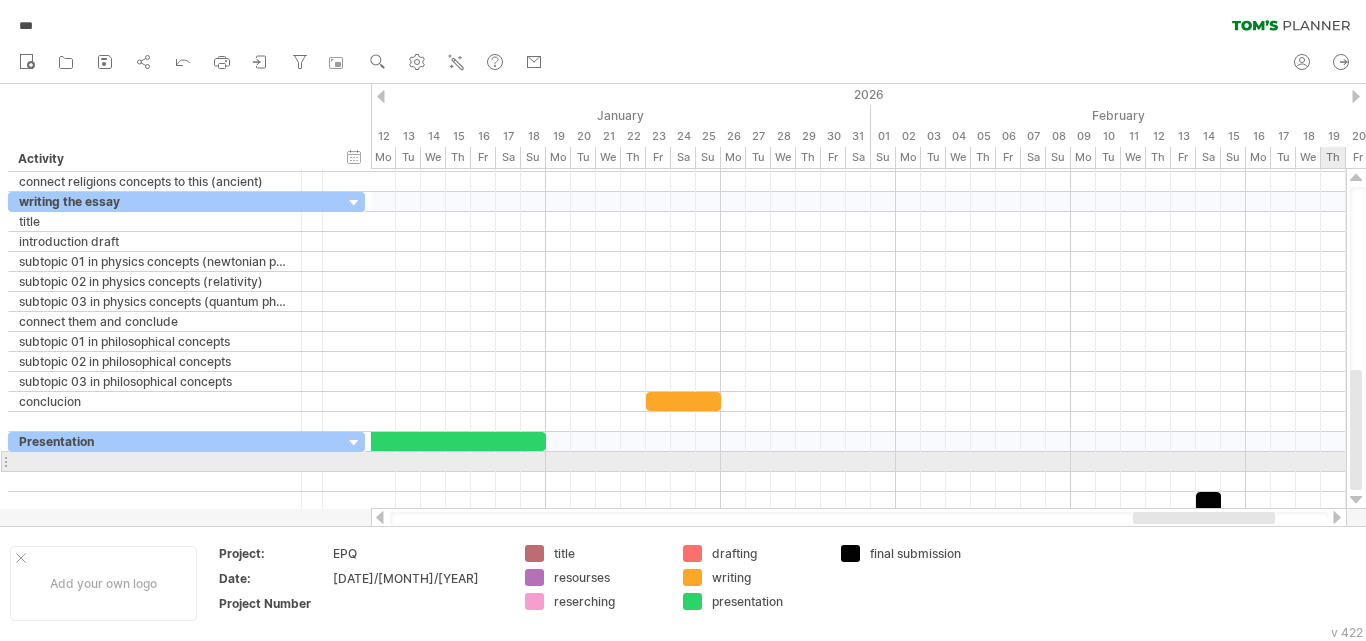 drag, startPoint x: 1361, startPoint y: 422, endPoint x: 1365, endPoint y: 456, distance: 34.234486 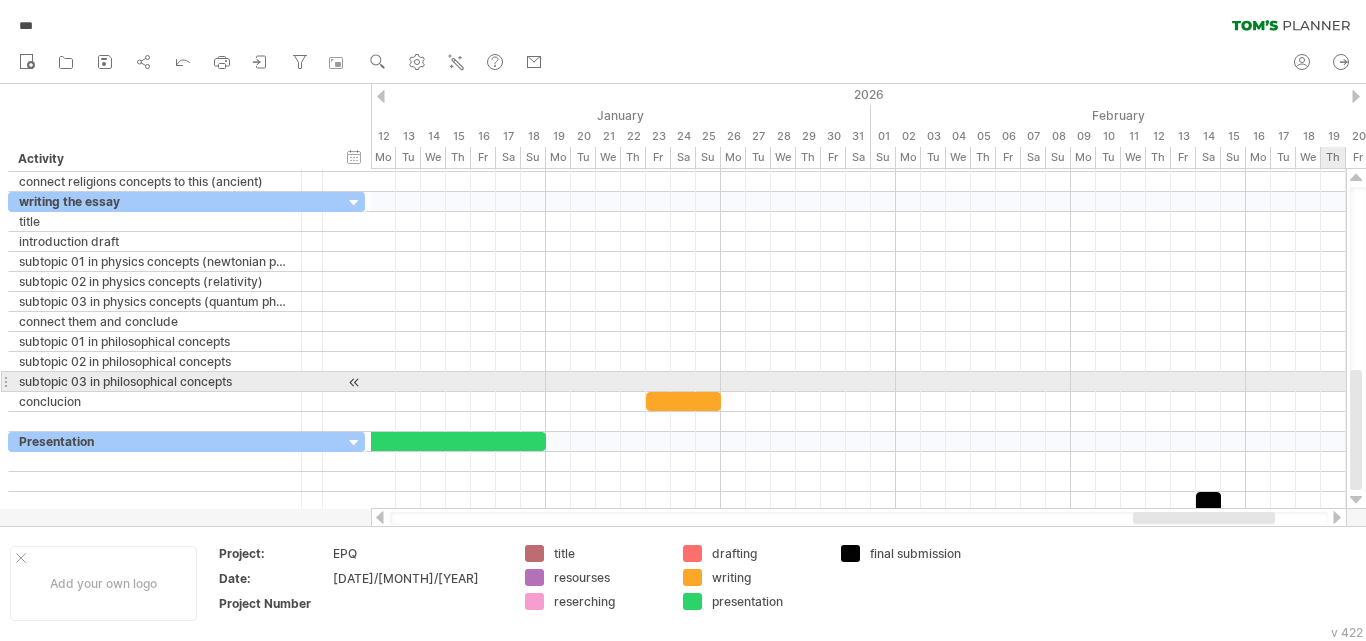 drag, startPoint x: 1365, startPoint y: 456, endPoint x: 1362, endPoint y: 374, distance: 82.05486 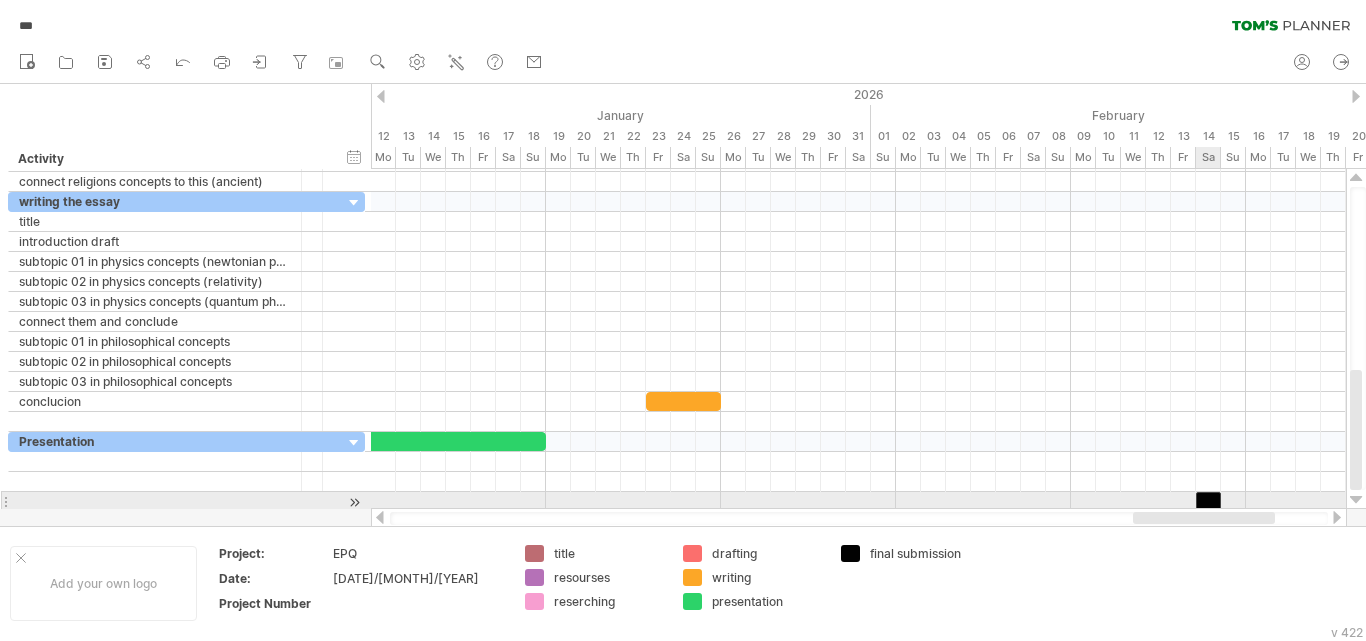 click at bounding box center [1208, 501] 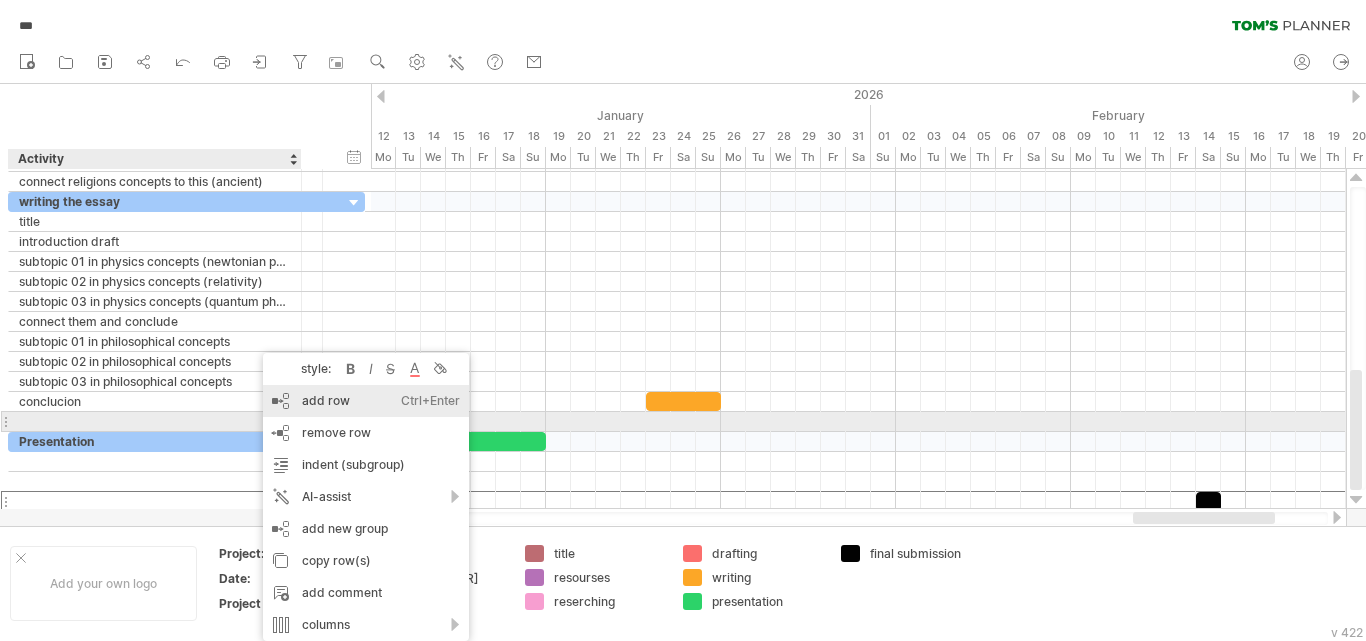 click on "add row Ctrl+Enter Cmd+Enter" at bounding box center [366, 401] 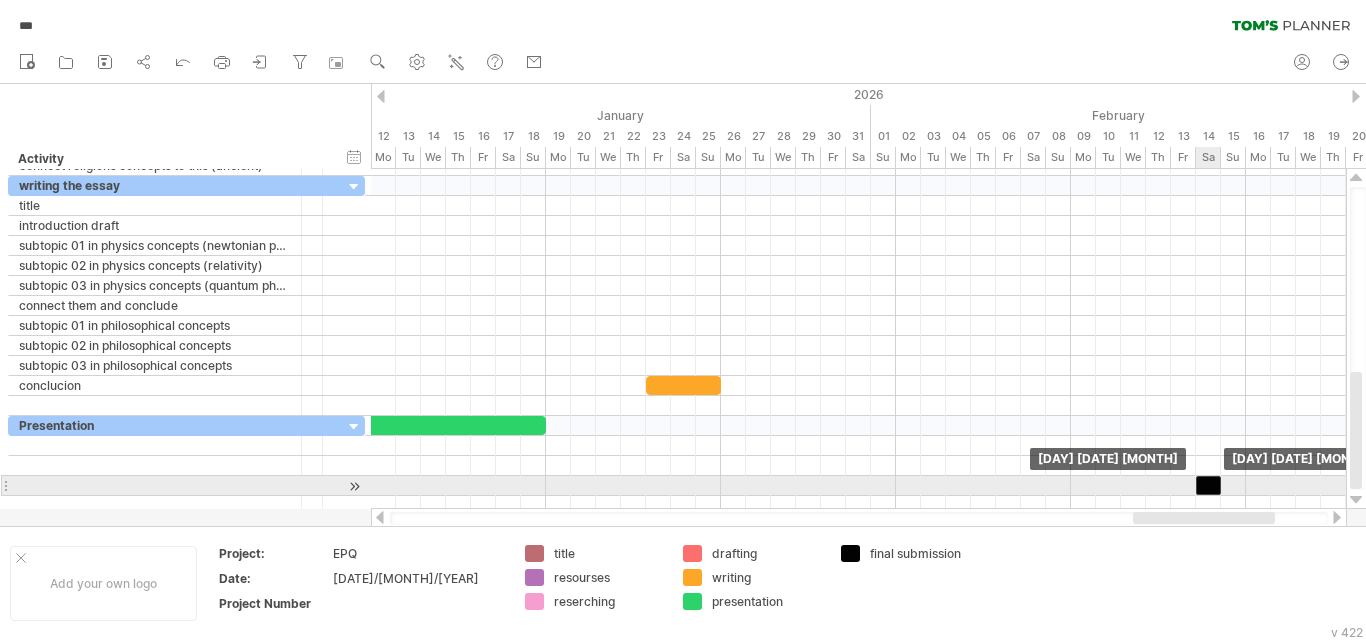 click at bounding box center [1208, 485] 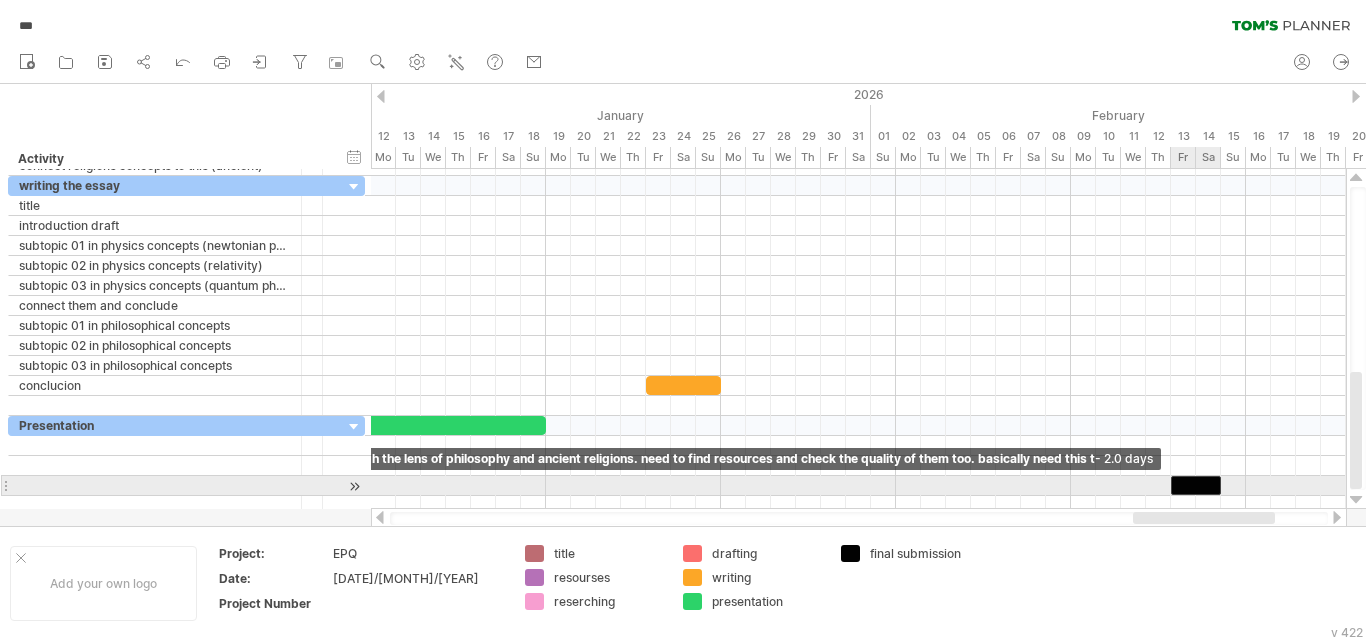 drag, startPoint x: 1198, startPoint y: 488, endPoint x: 1172, endPoint y: 491, distance: 26.172504 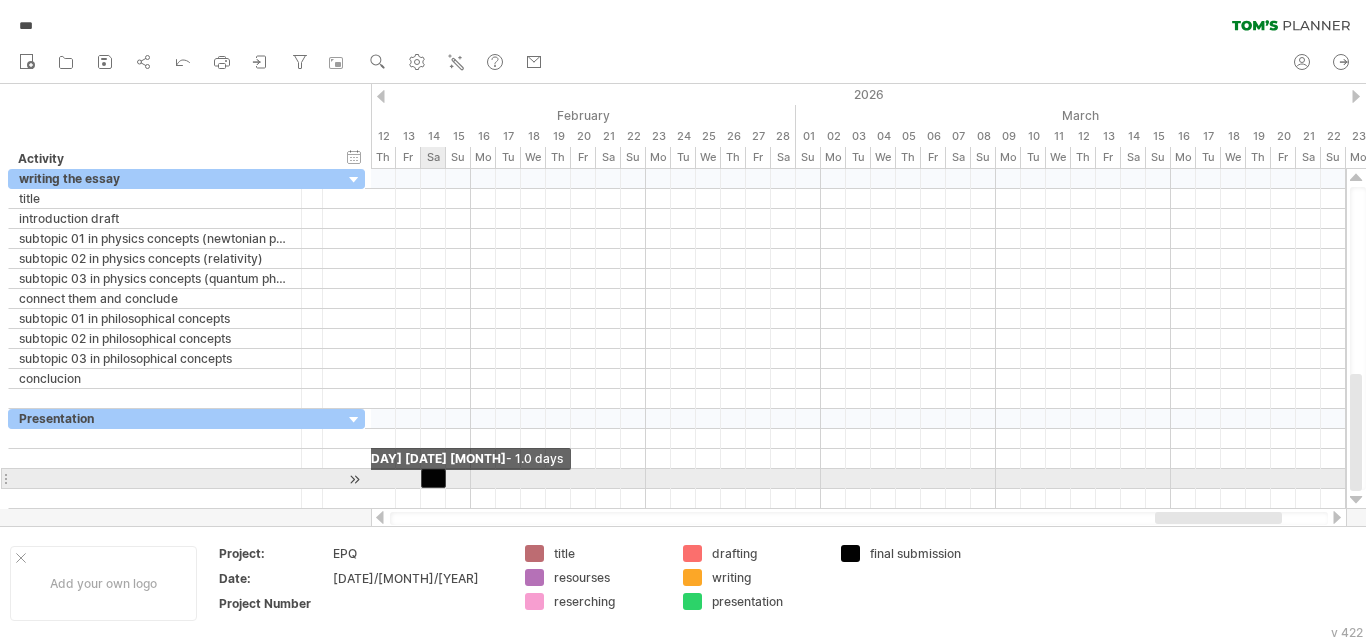 drag, startPoint x: 1173, startPoint y: 490, endPoint x: 420, endPoint y: 477, distance: 753.1122 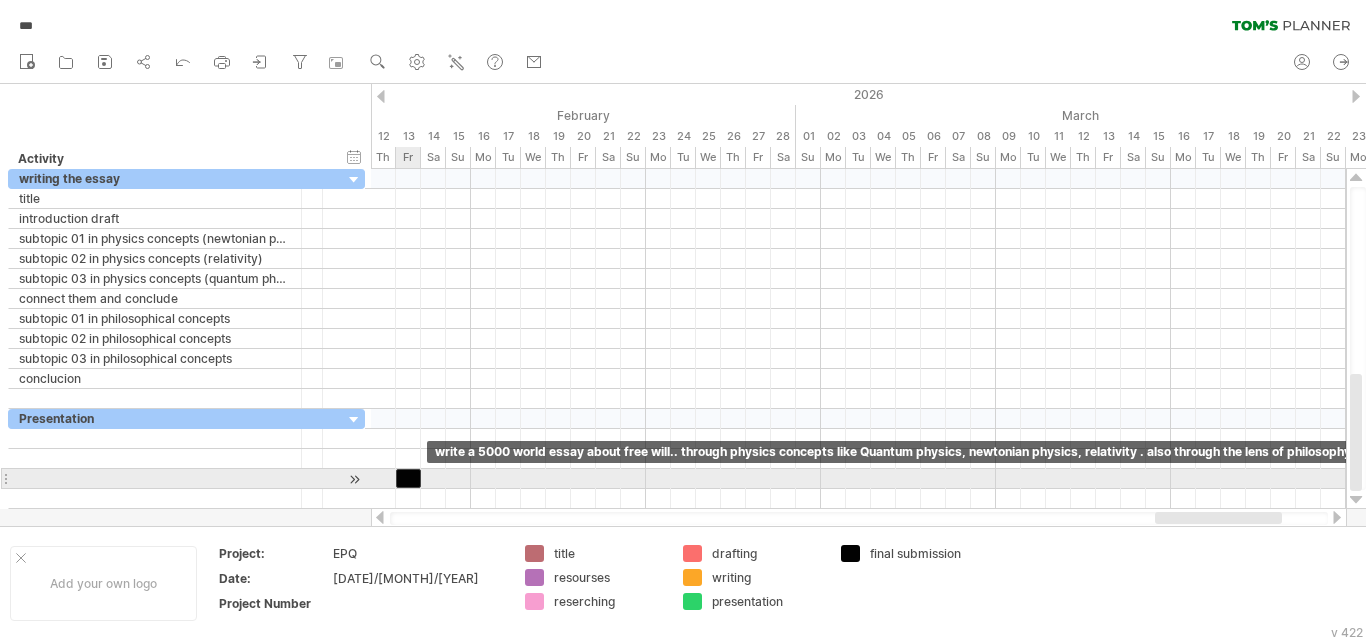 drag, startPoint x: 432, startPoint y: 479, endPoint x: 412, endPoint y: 479, distance: 20 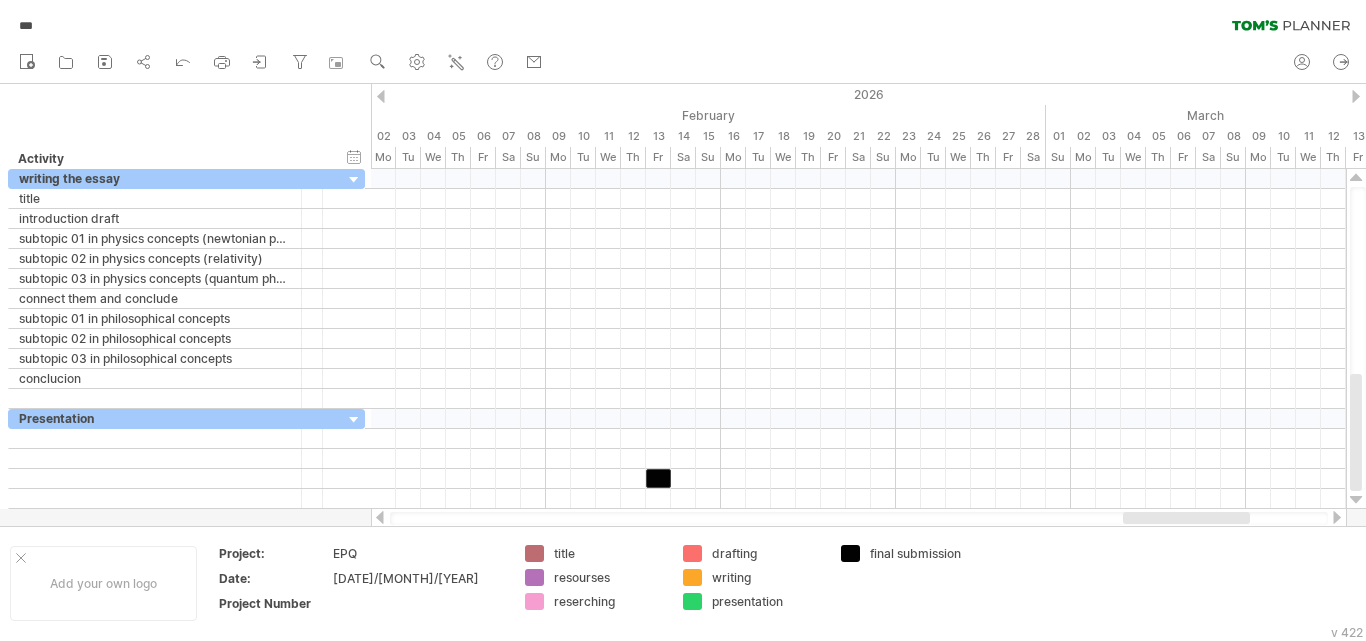 drag, startPoint x: 1164, startPoint y: 520, endPoint x: 1131, endPoint y: 519, distance: 33.01515 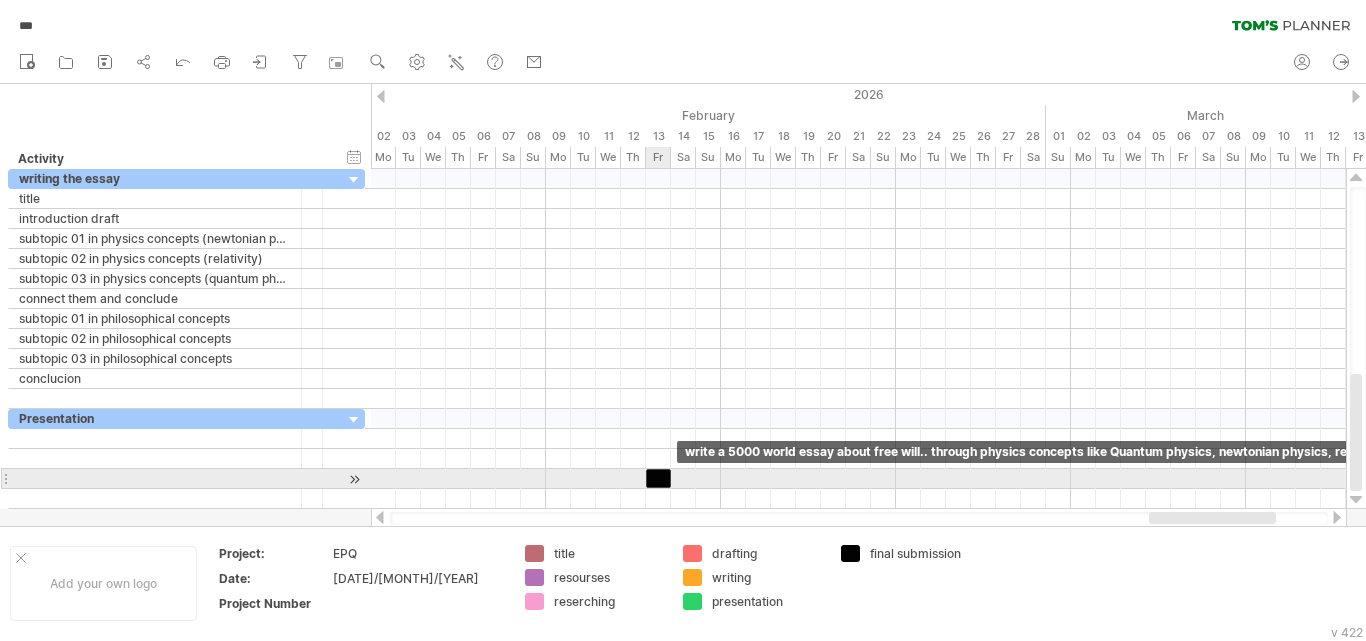 click at bounding box center [671, 478] 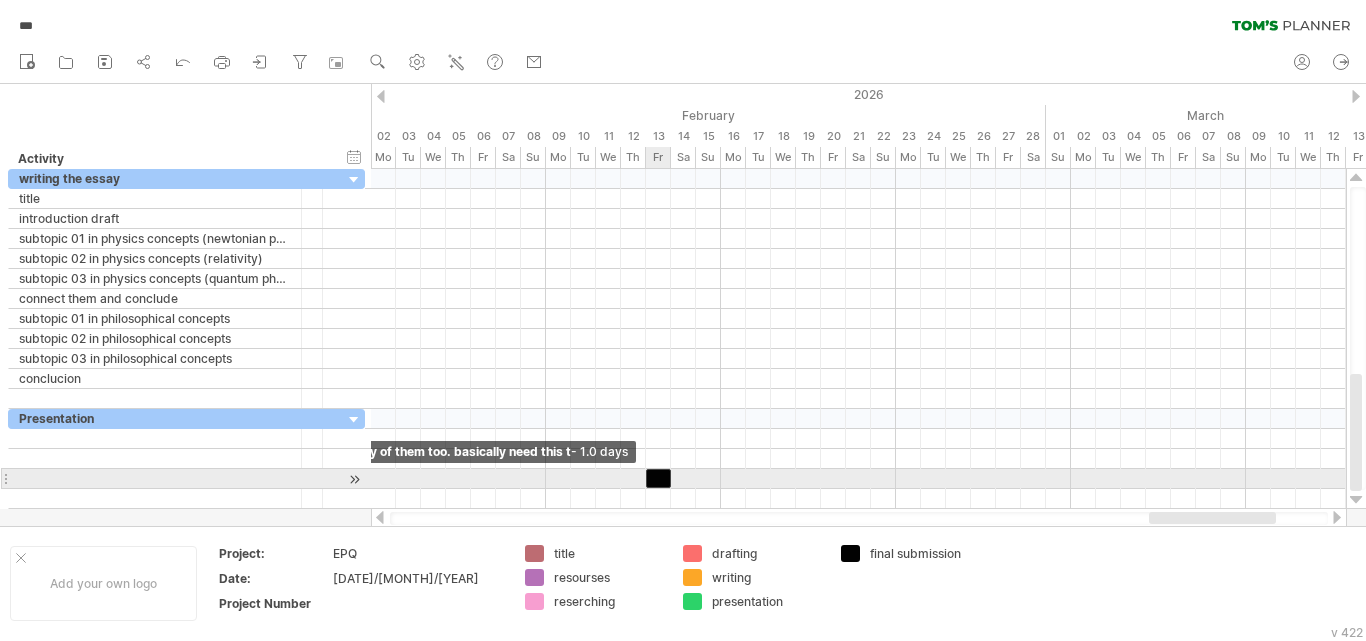 click at bounding box center [646, 478] 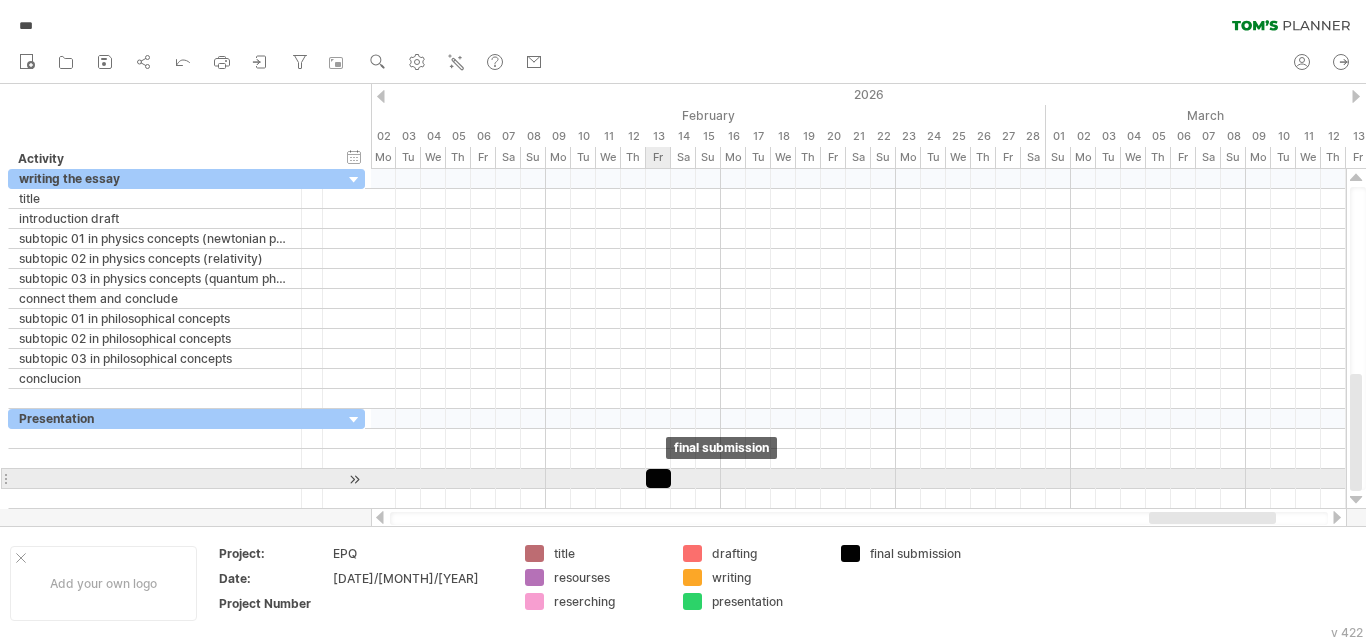 click at bounding box center [658, 478] 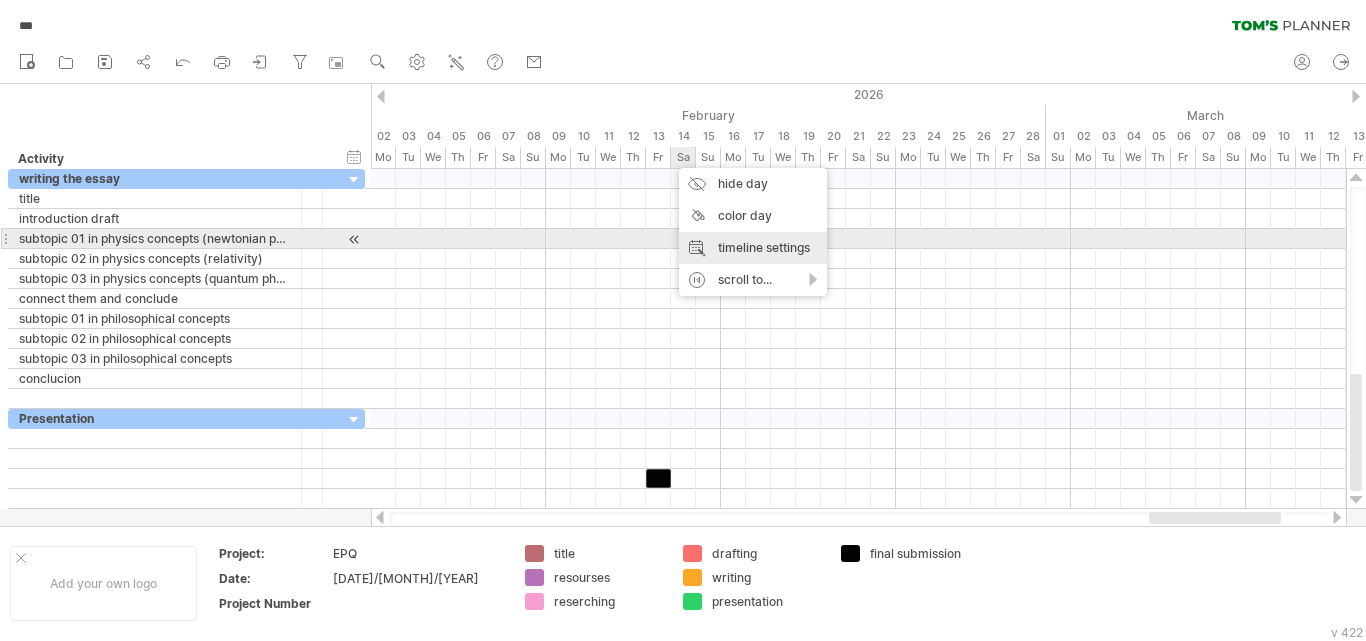 click on "timeline settings" at bounding box center (753, 248) 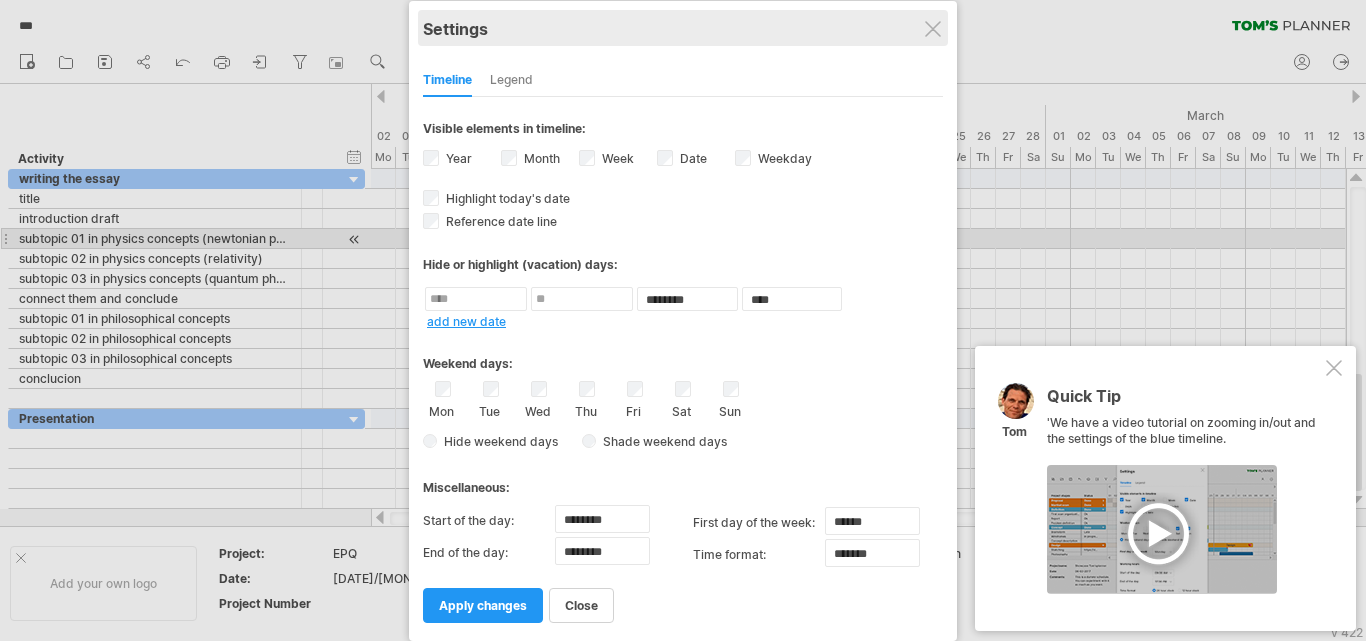 click on "Settings" at bounding box center [683, 28] 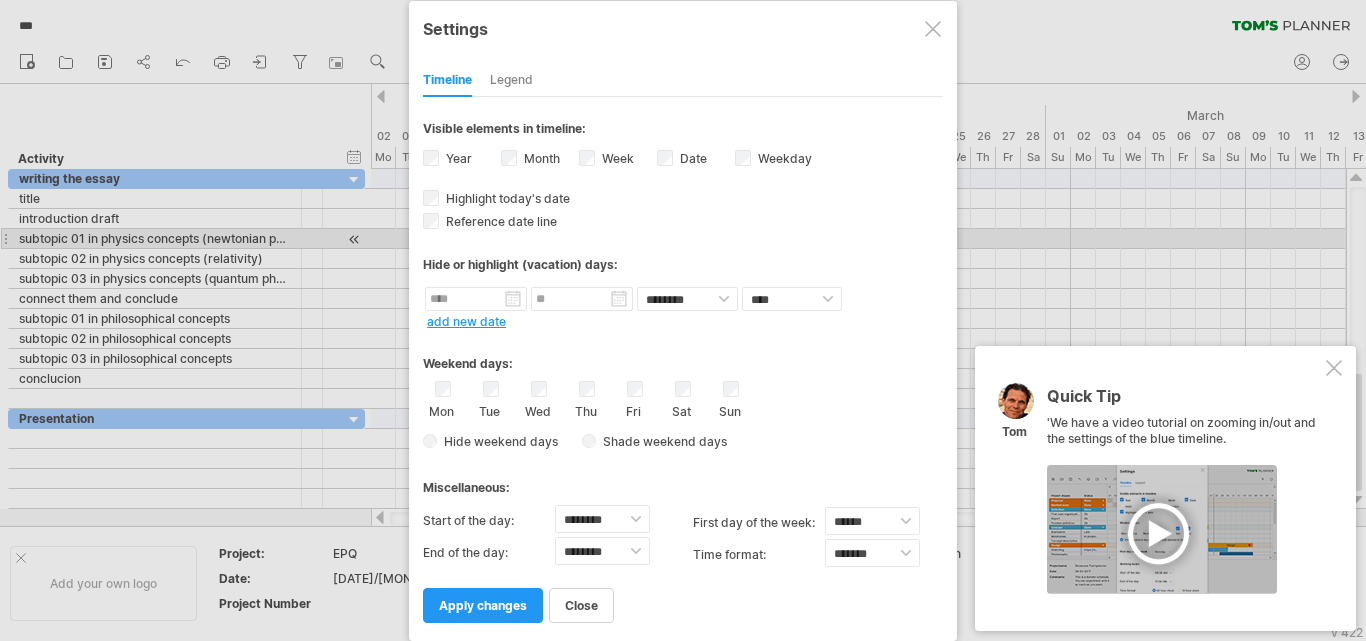 click at bounding box center (1334, 368) 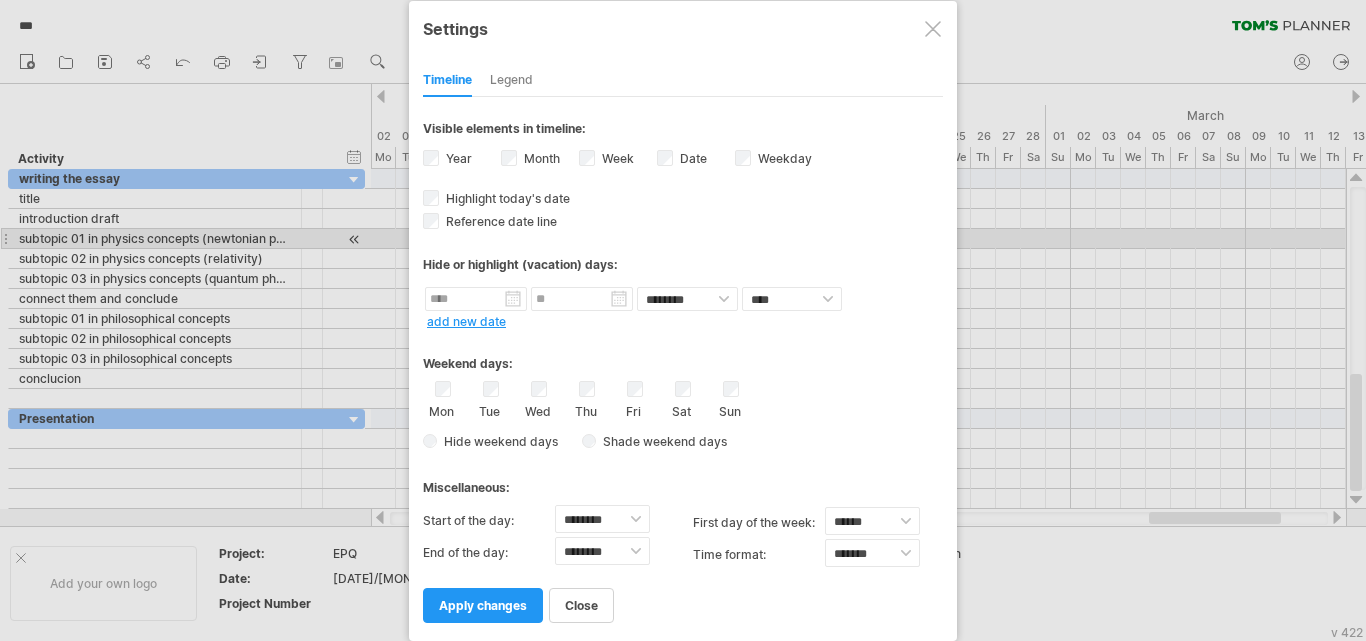 click on "Legend" at bounding box center (511, 81) 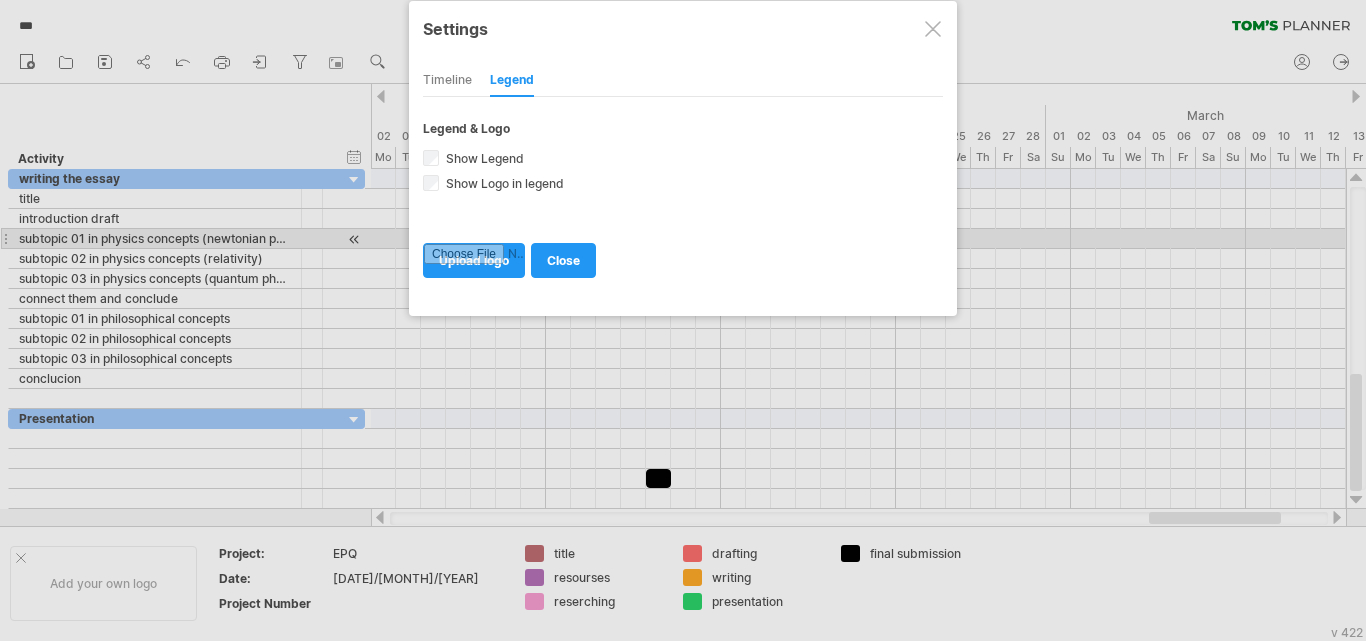 click on "Timeline" at bounding box center (447, 81) 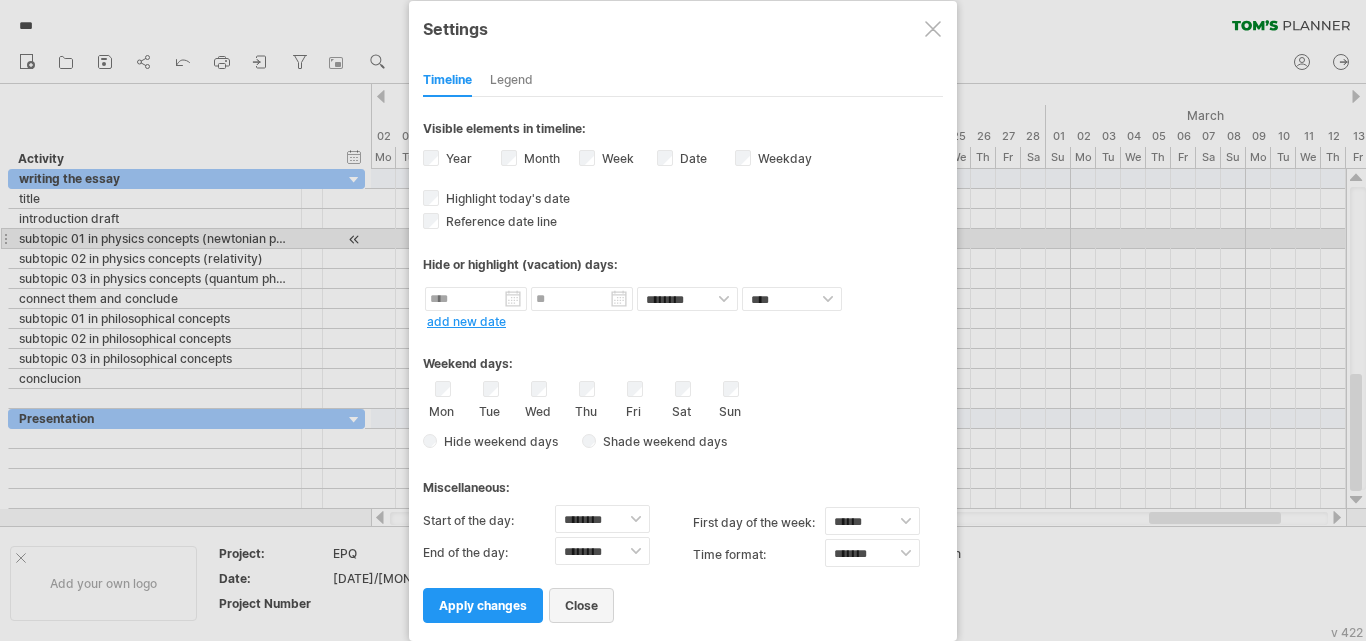 click on "close" at bounding box center (581, 605) 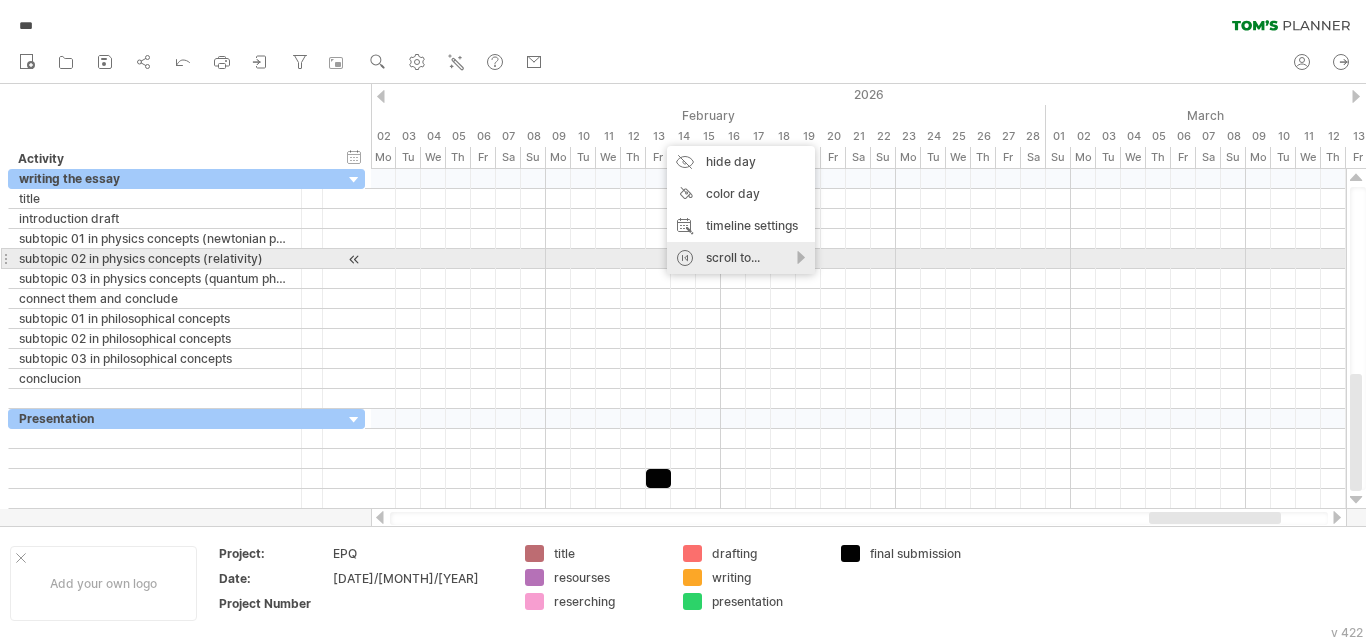 click on "scroll to..." at bounding box center [741, 258] 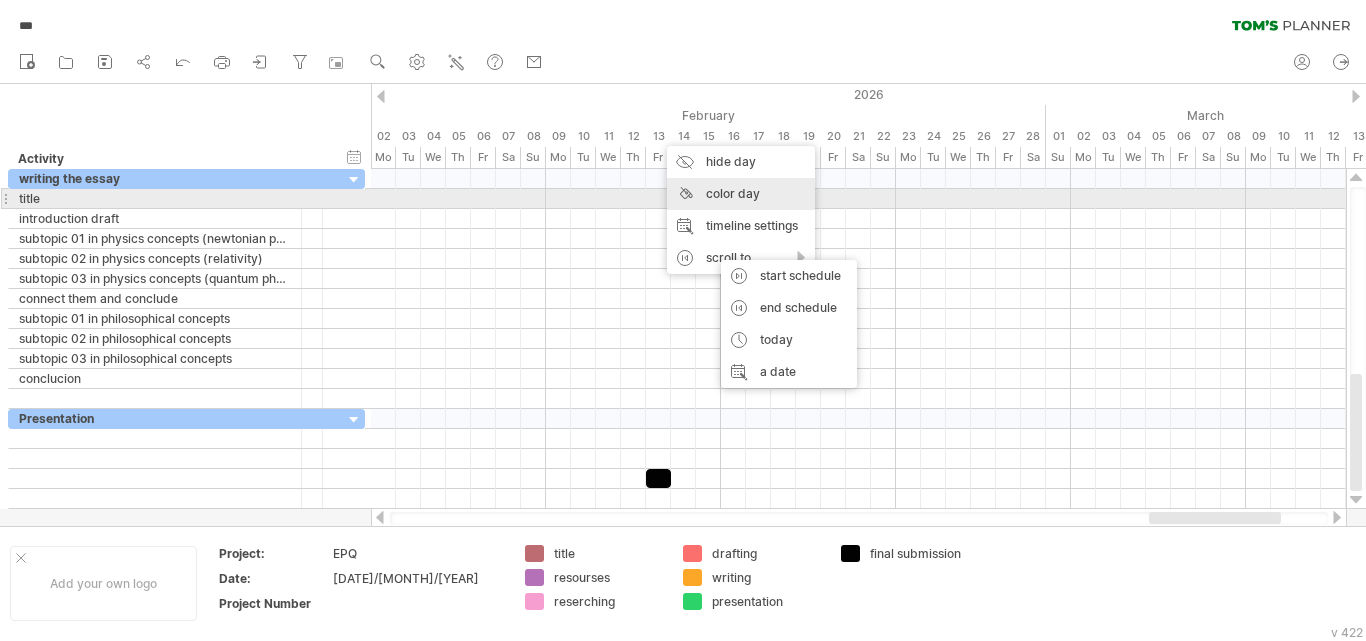 click on "color day" at bounding box center [741, 194] 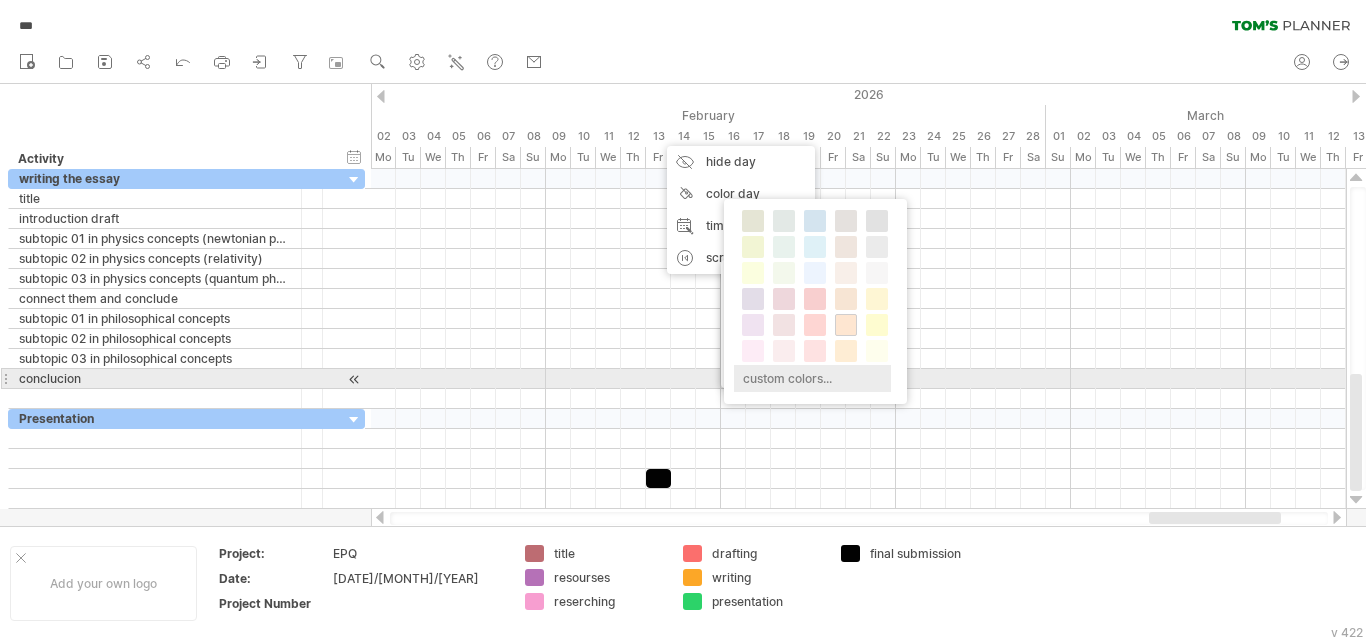 click on "custom colors..." at bounding box center [812, 378] 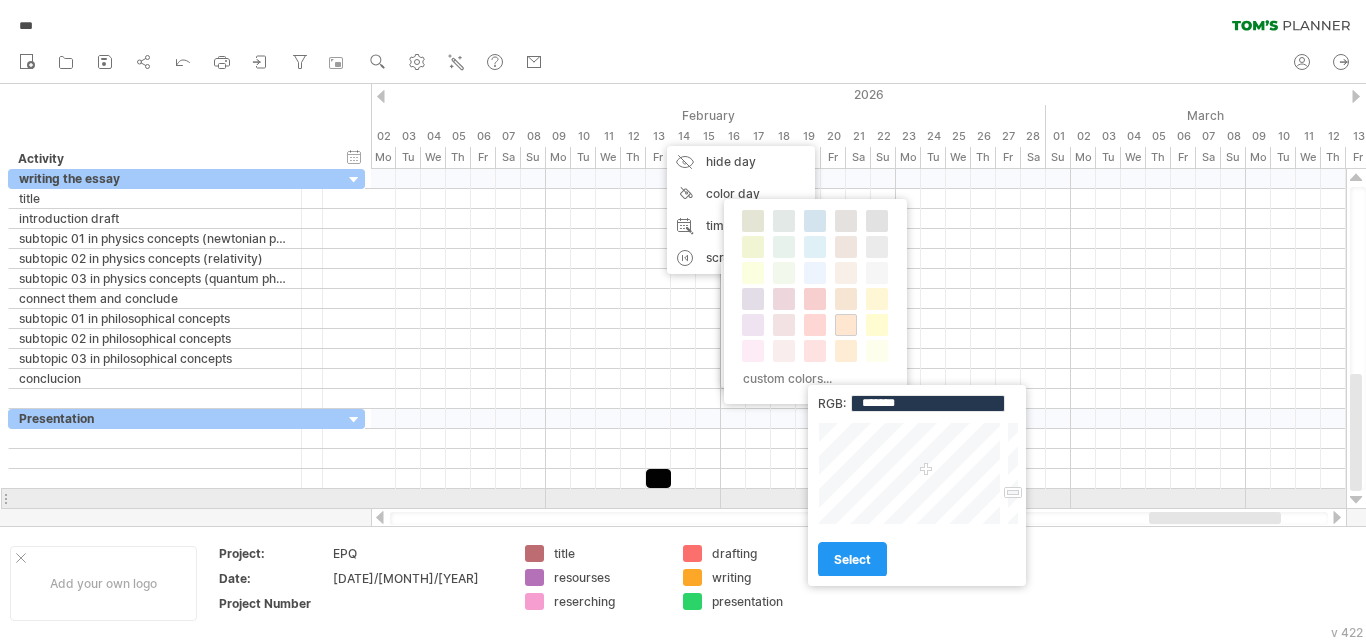type on "*******" 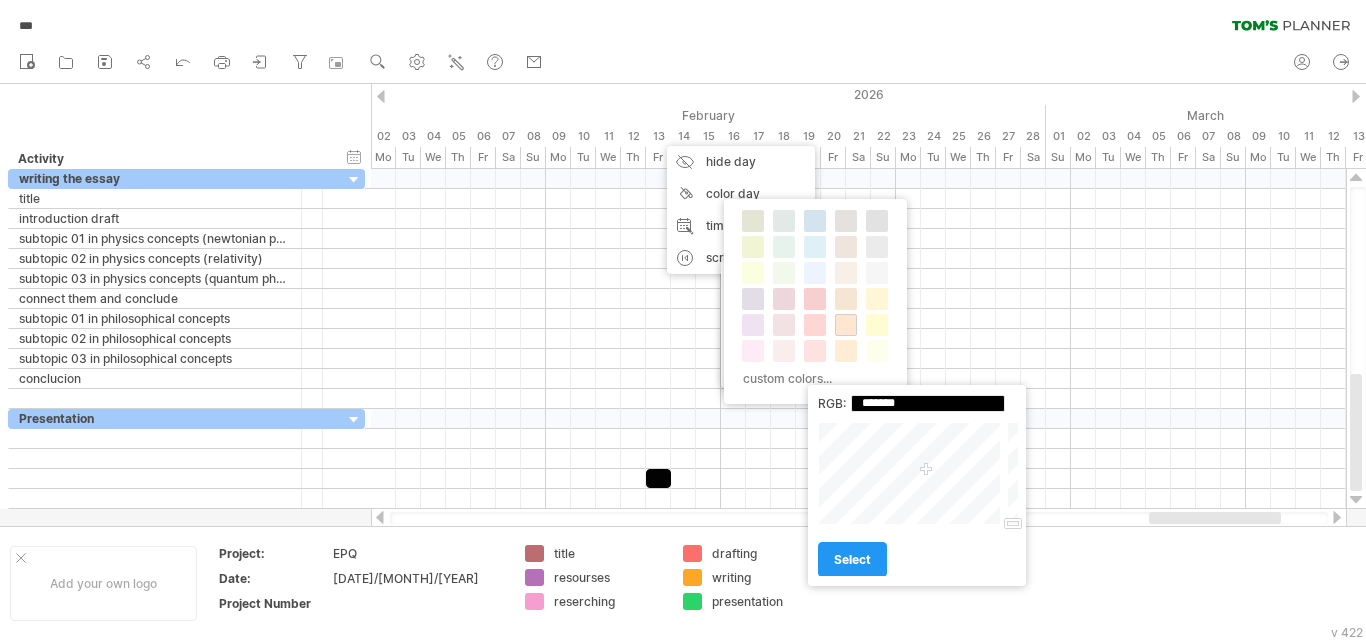 drag, startPoint x: 1011, startPoint y: 453, endPoint x: 1010, endPoint y: 534, distance: 81.00617 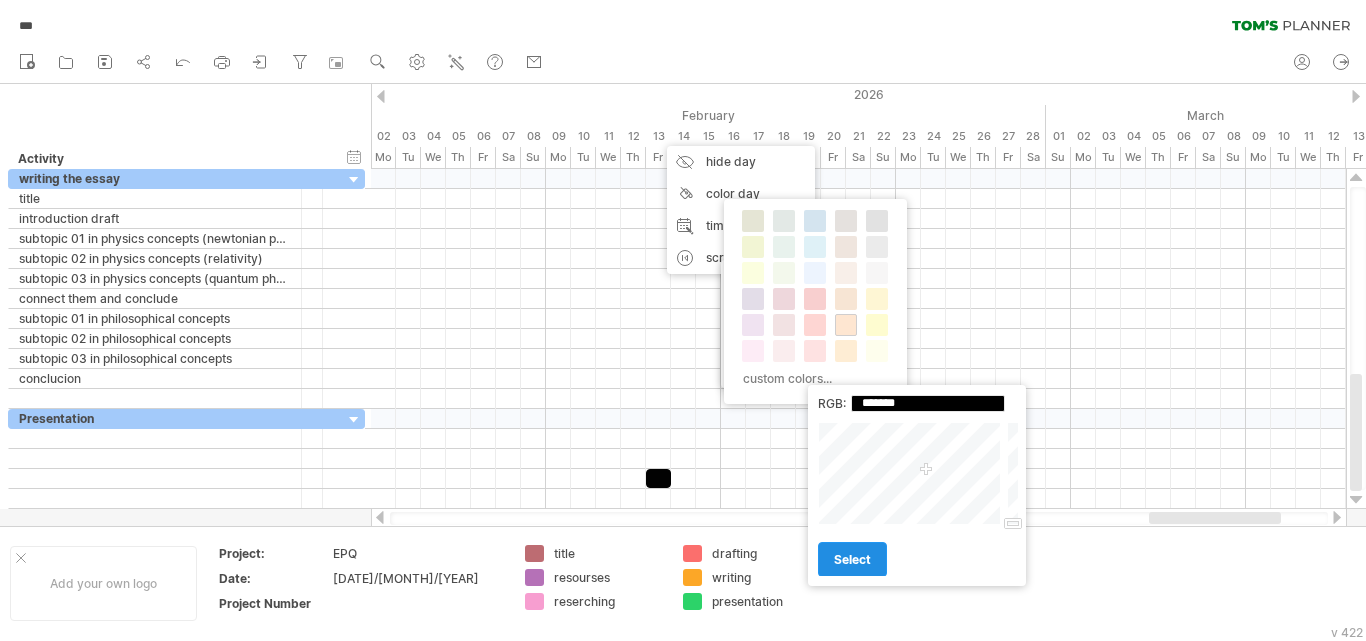 click on "select" at bounding box center (852, 559) 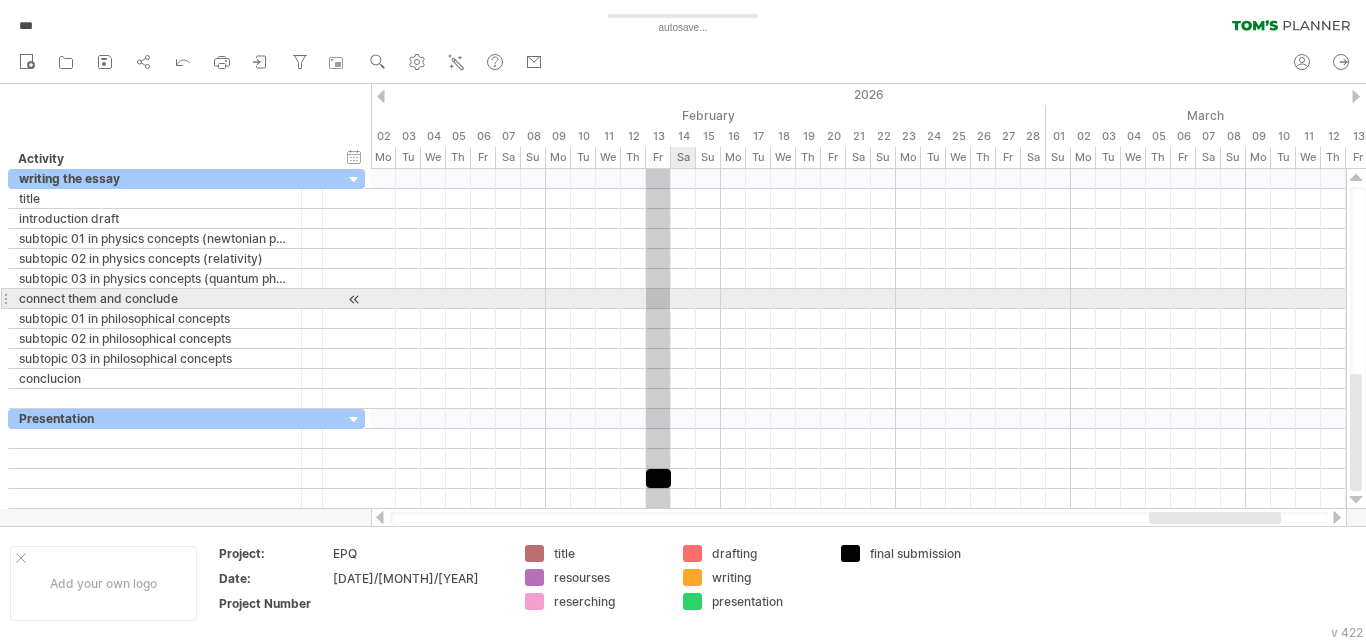 click at bounding box center [858, 299] 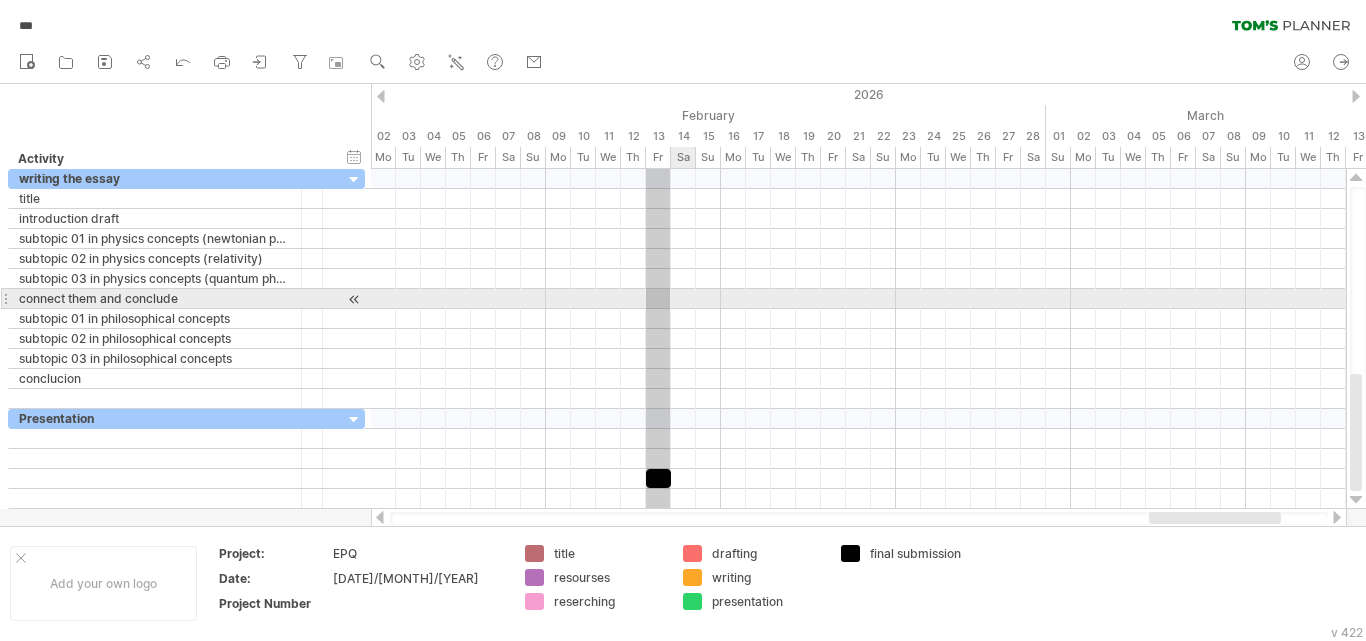 drag, startPoint x: 694, startPoint y: 296, endPoint x: 675, endPoint y: 424, distance: 129.40247 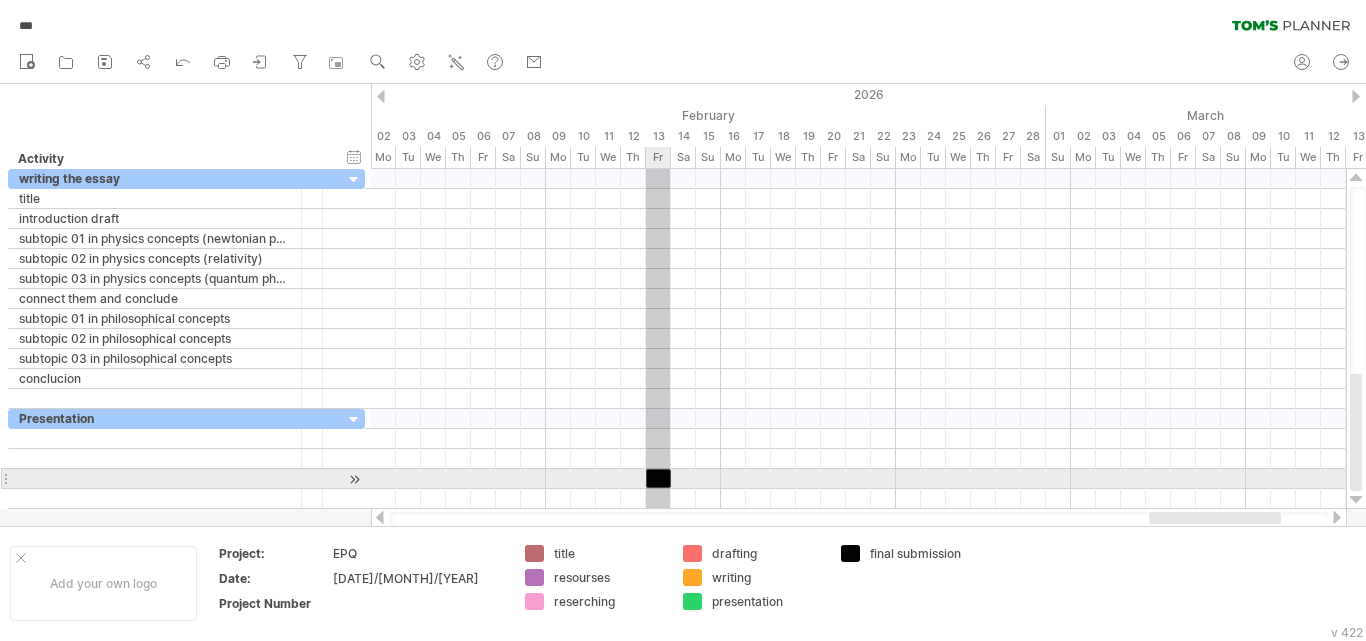 click at bounding box center [658, 478] 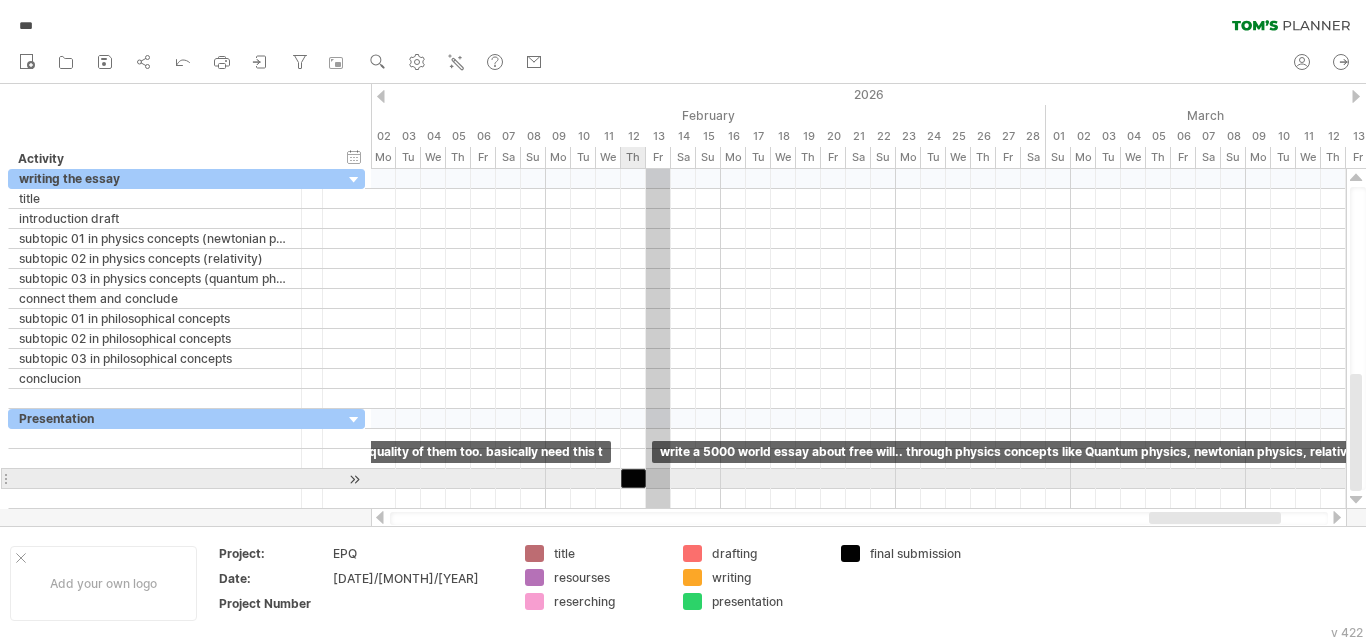 drag, startPoint x: 656, startPoint y: 477, endPoint x: 626, endPoint y: 474, distance: 30.149628 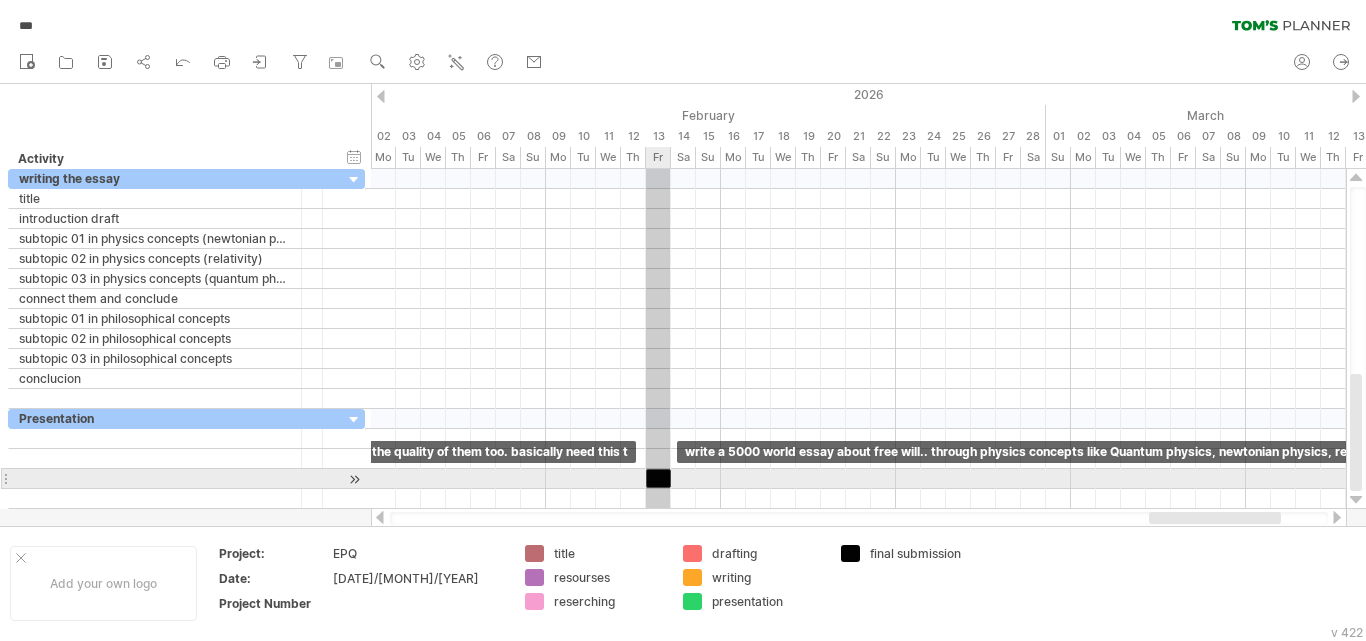drag, startPoint x: 637, startPoint y: 473, endPoint x: 658, endPoint y: 473, distance: 21 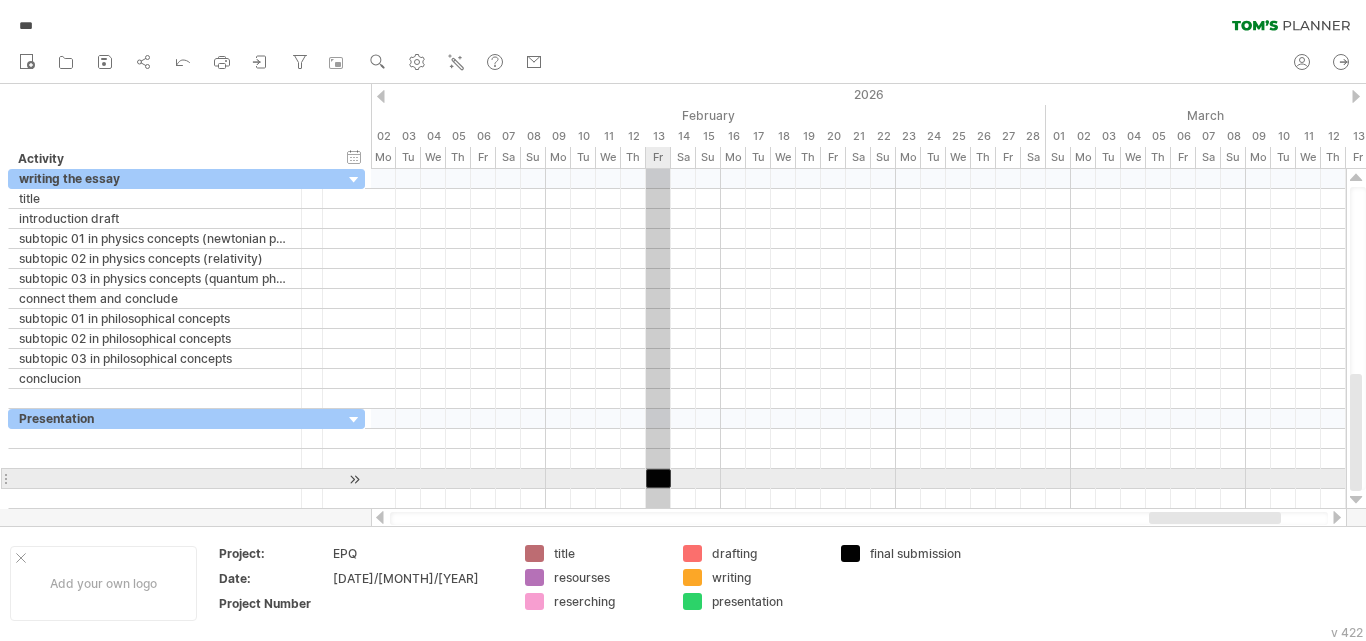 click at bounding box center (658, 478) 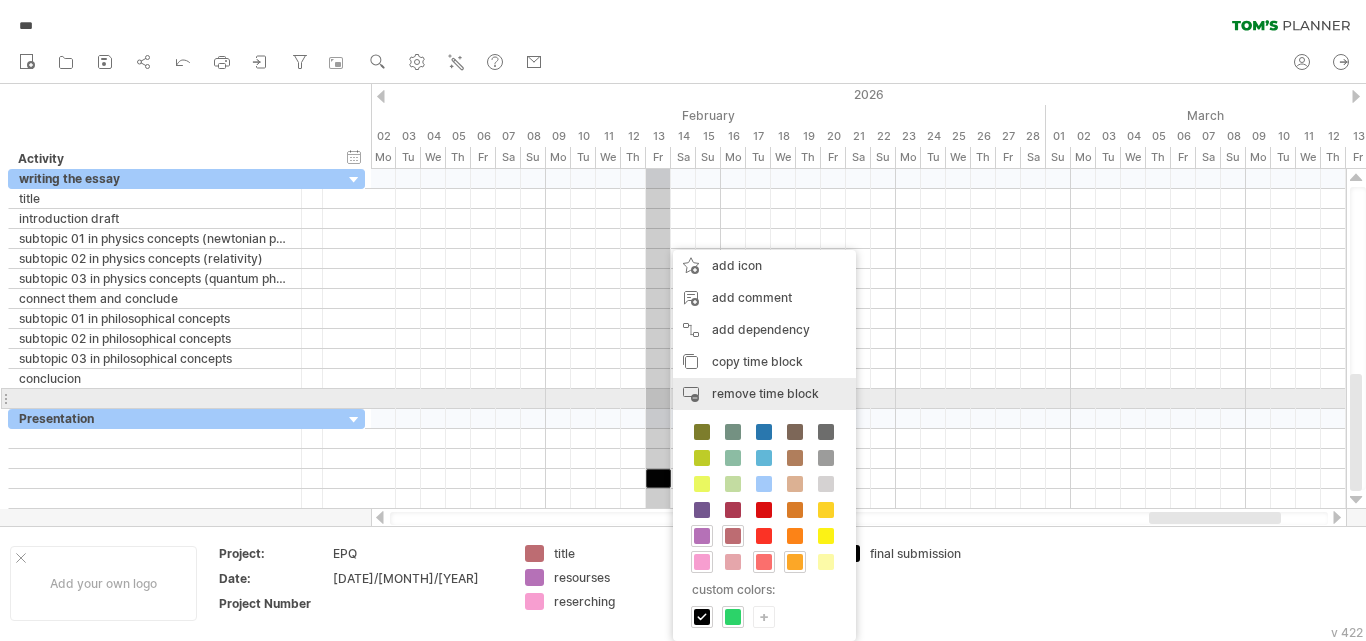 click on "remove time block" at bounding box center (765, 393) 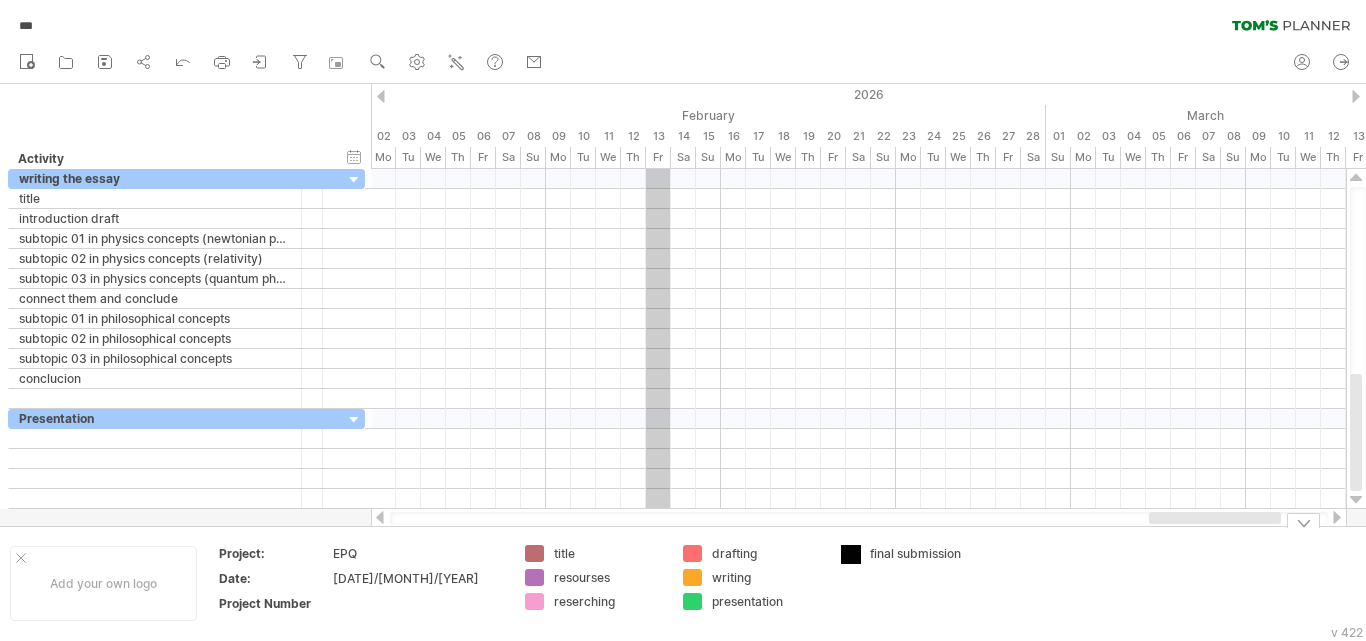 click on "Trying to reach plan.tomsplanner.com
Connected again...
0%
autosave...
***
clear filter
reapply filter" at bounding box center (683, 320) 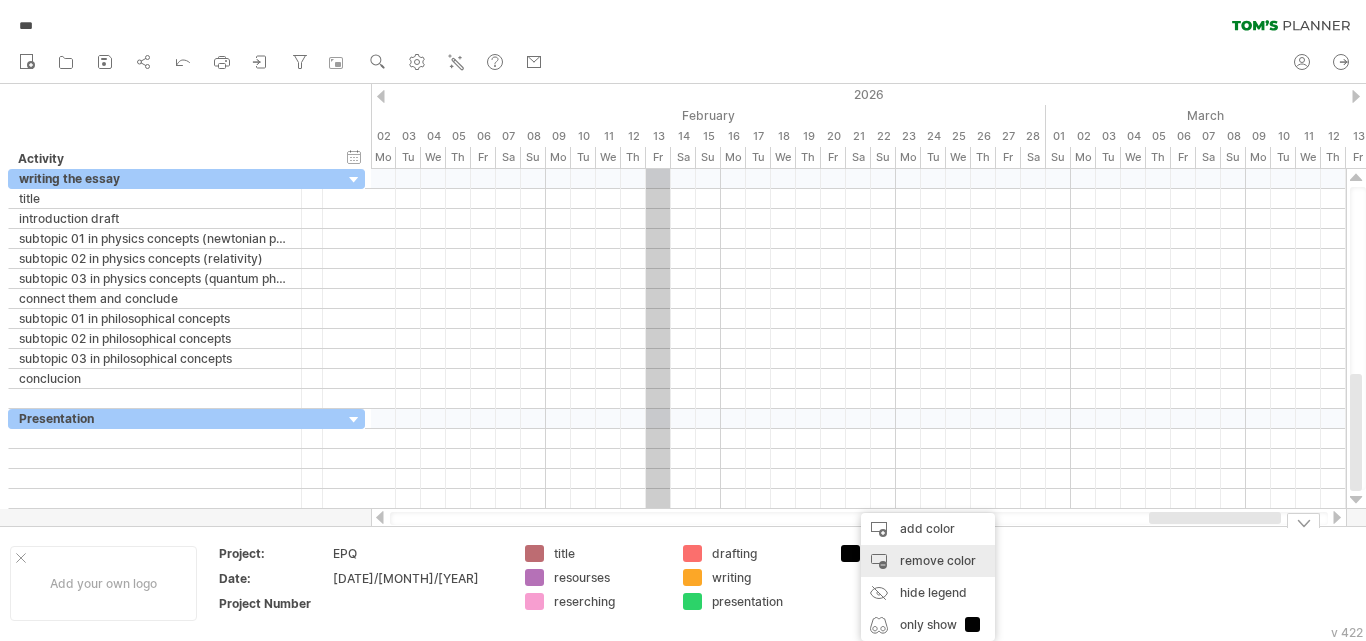 click on "remove color" at bounding box center (928, 561) 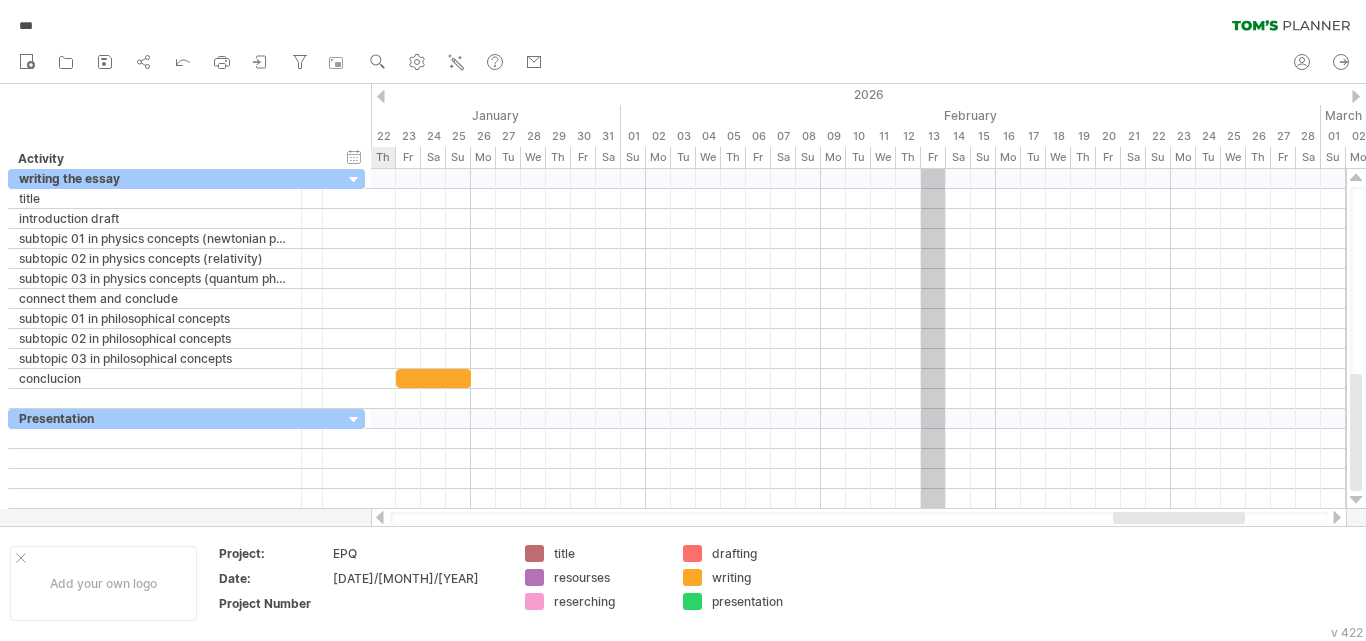 drag, startPoint x: 1167, startPoint y: 518, endPoint x: 1133, endPoint y: 523, distance: 34.36568 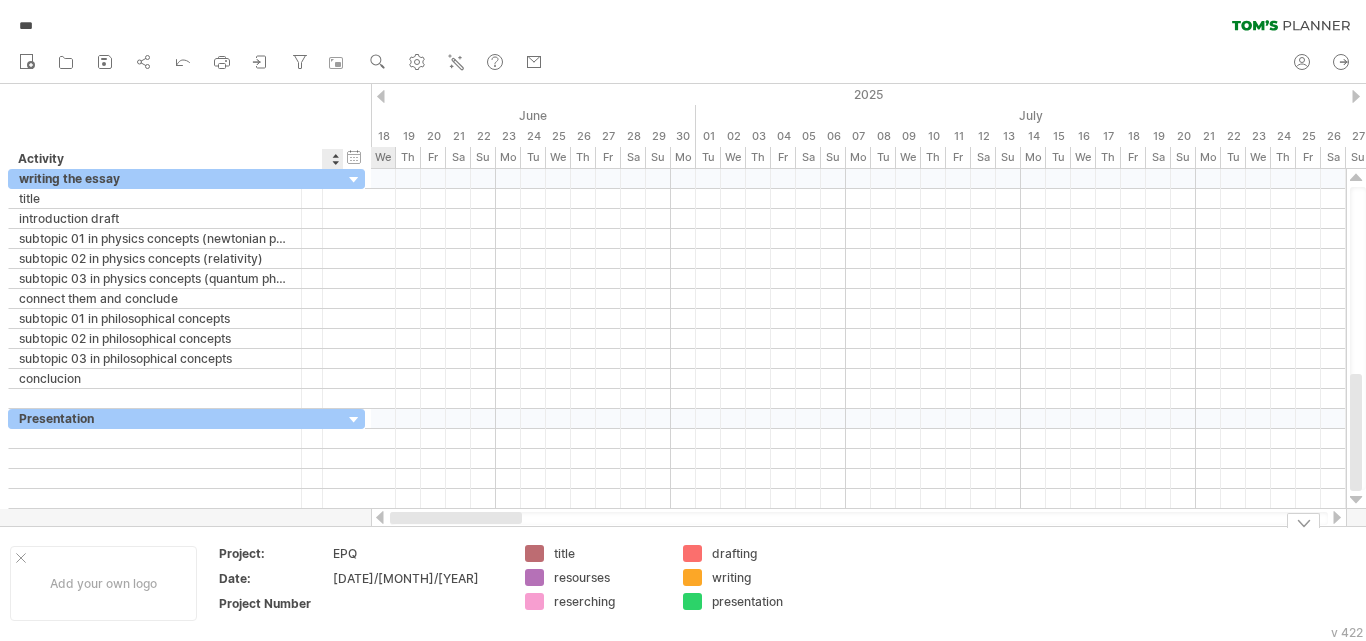 drag, startPoint x: 1185, startPoint y: 517, endPoint x: 344, endPoint y: 623, distance: 847.6538 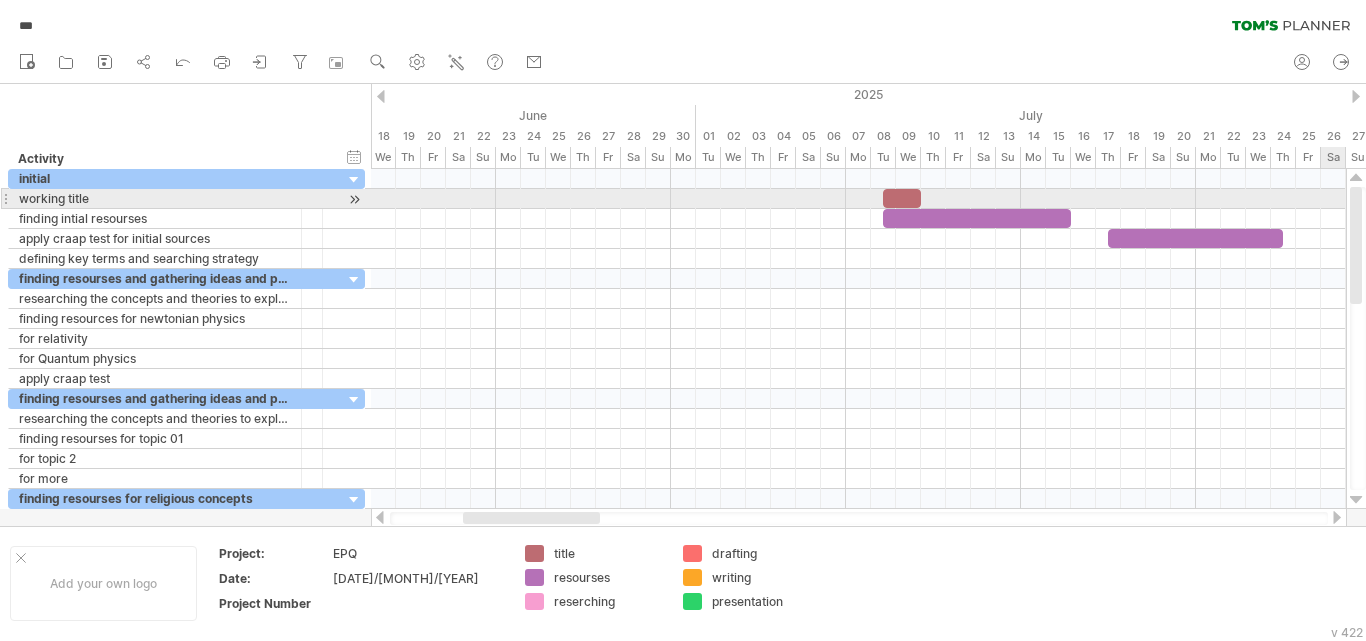 drag, startPoint x: 1355, startPoint y: 448, endPoint x: 1339, endPoint y: 205, distance: 243.52618 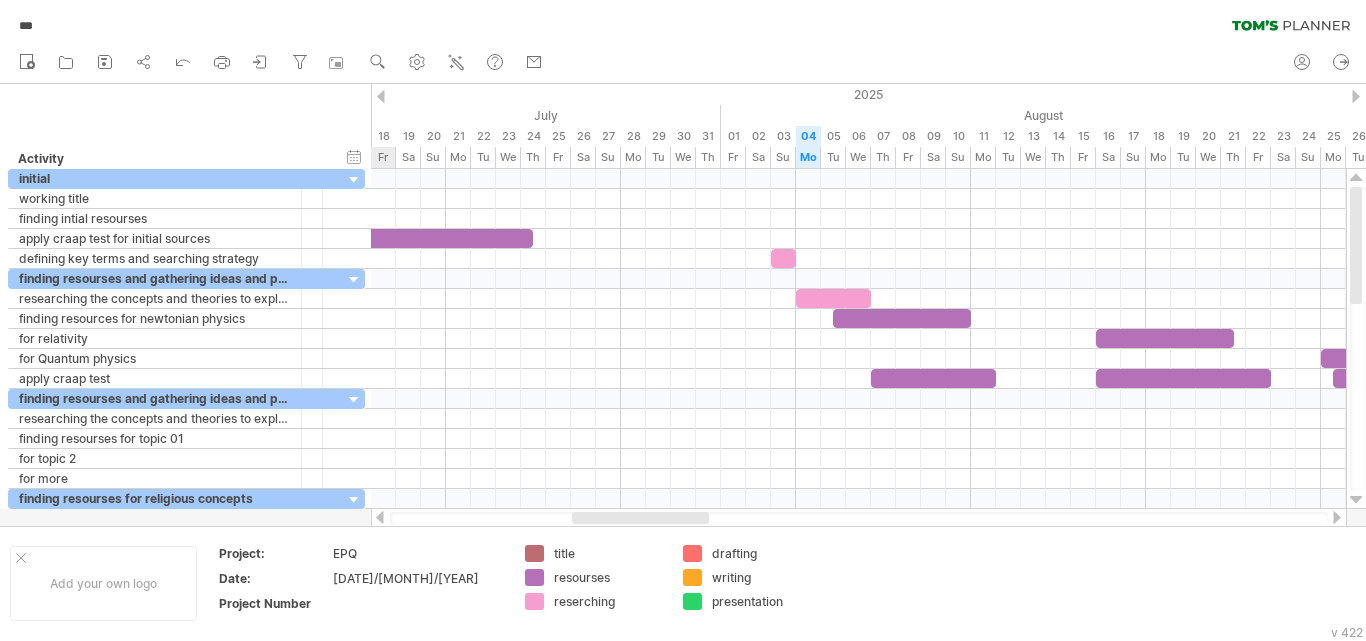 drag, startPoint x: 531, startPoint y: 518, endPoint x: 640, endPoint y: 515, distance: 109.041275 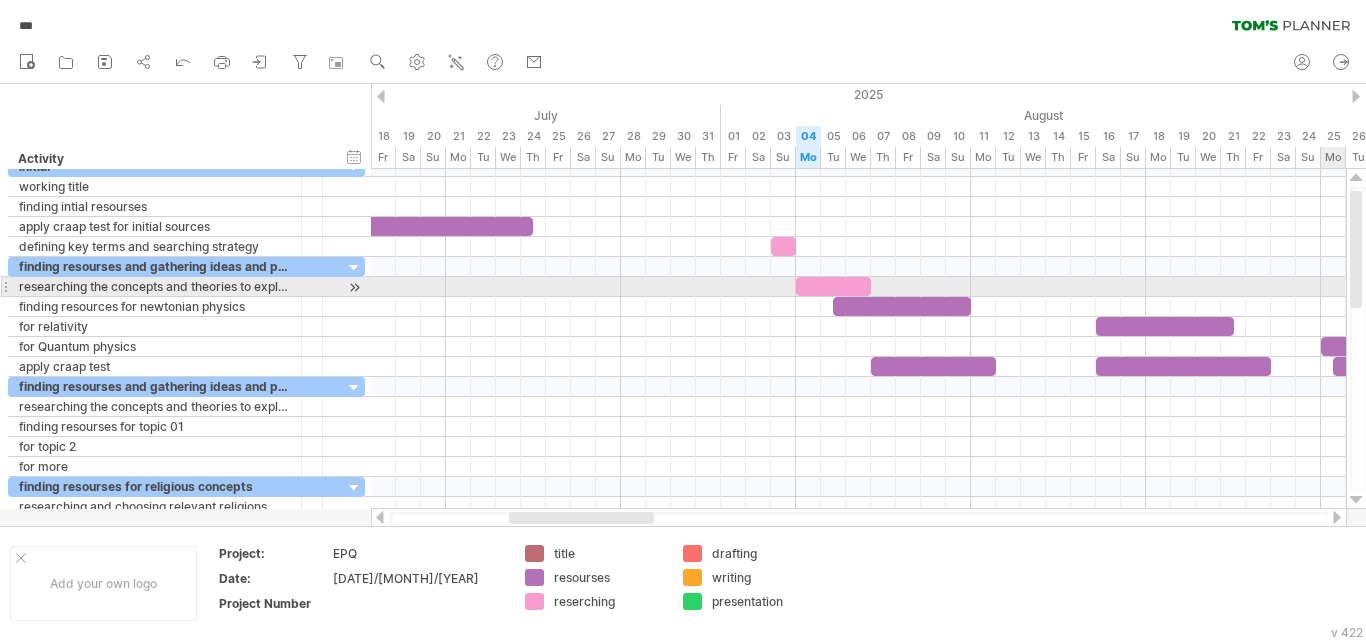 click at bounding box center [1358, 338] 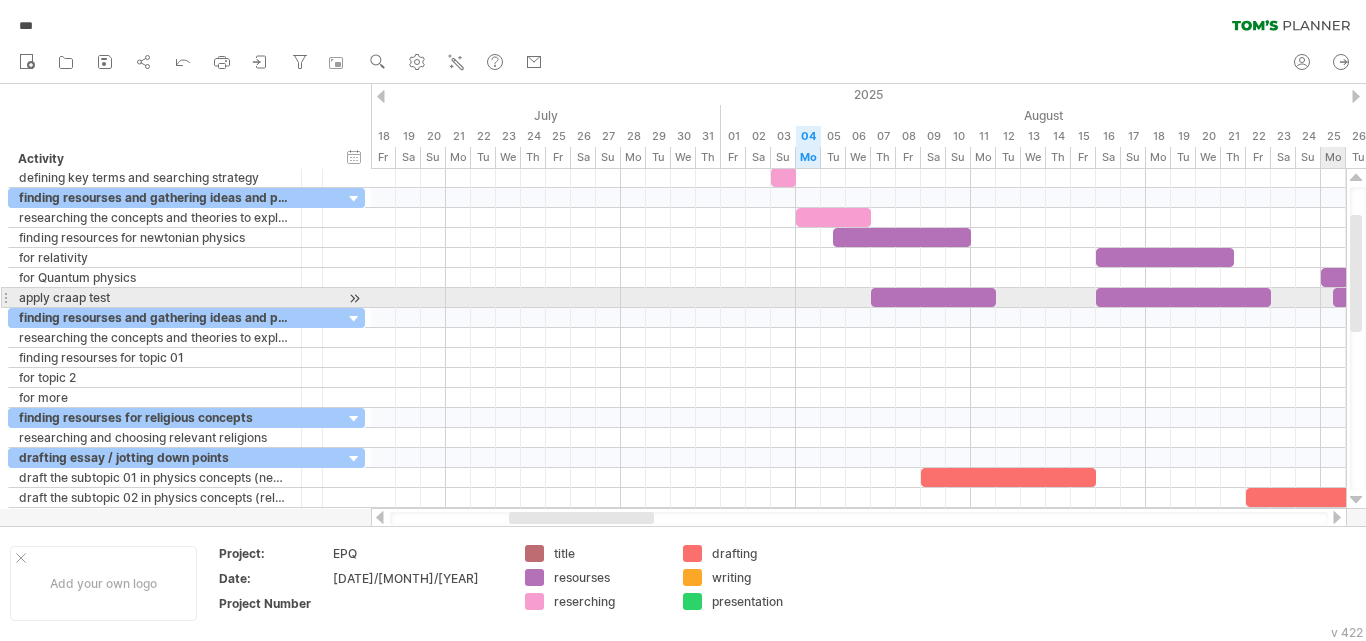 drag, startPoint x: 1356, startPoint y: 290, endPoint x: 1360, endPoint y: 337, distance: 47.169907 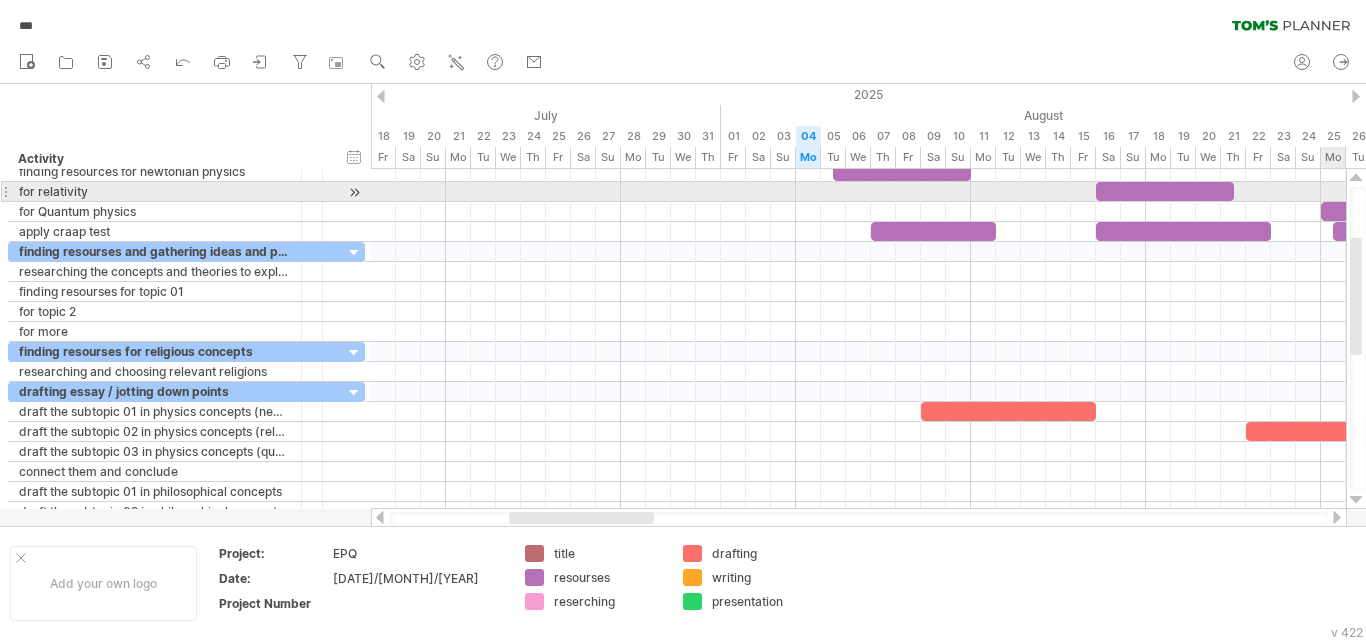drag, startPoint x: 1364, startPoint y: 296, endPoint x: 1344, endPoint y: 188, distance: 109.83624 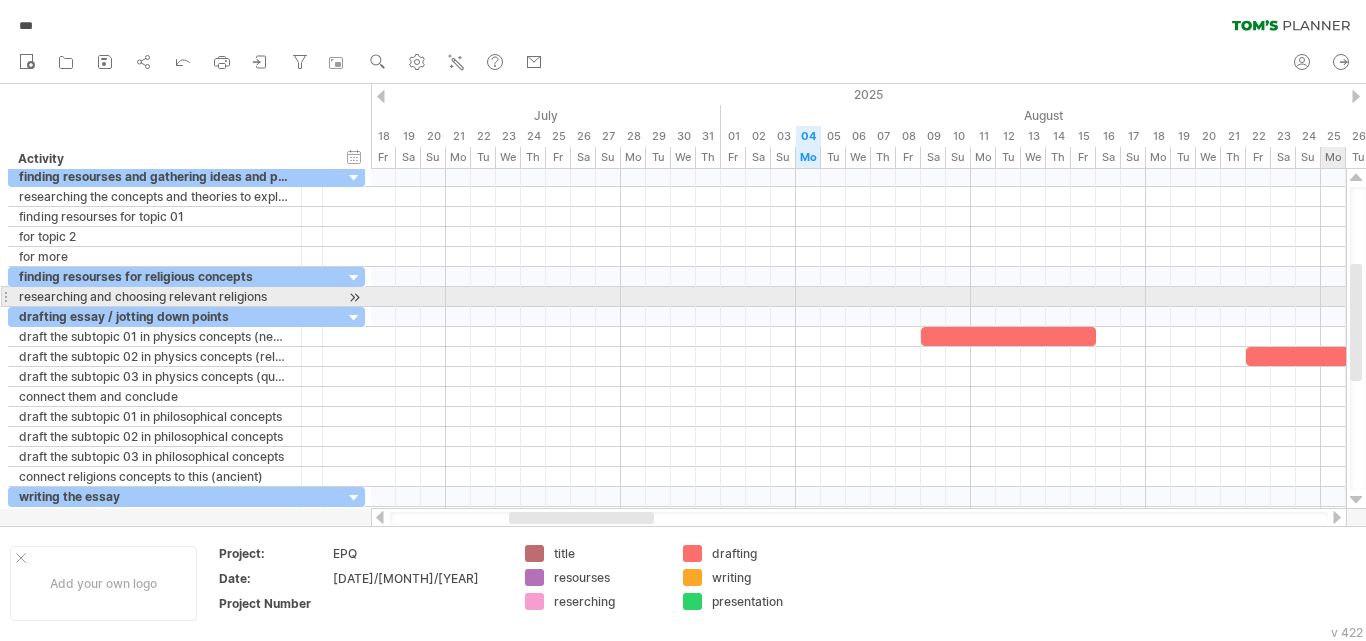 drag, startPoint x: 1358, startPoint y: 271, endPoint x: 1361, endPoint y: 301, distance: 30.149628 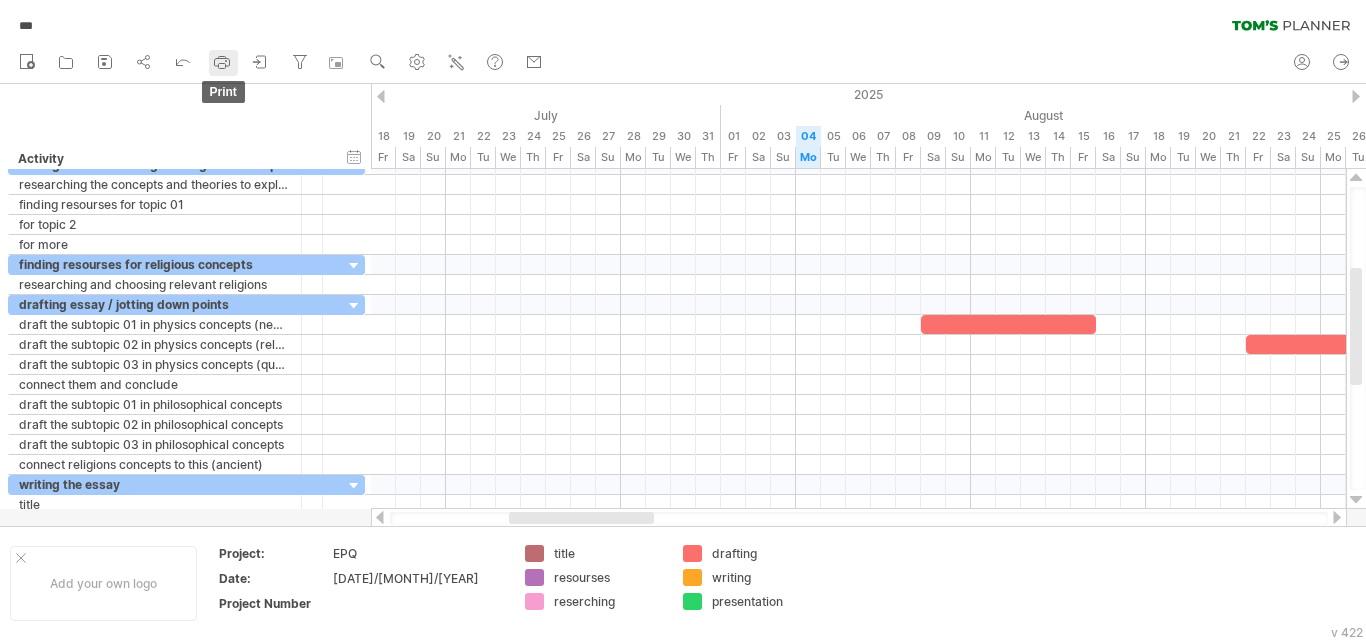 click on "print" at bounding box center (223, 63) 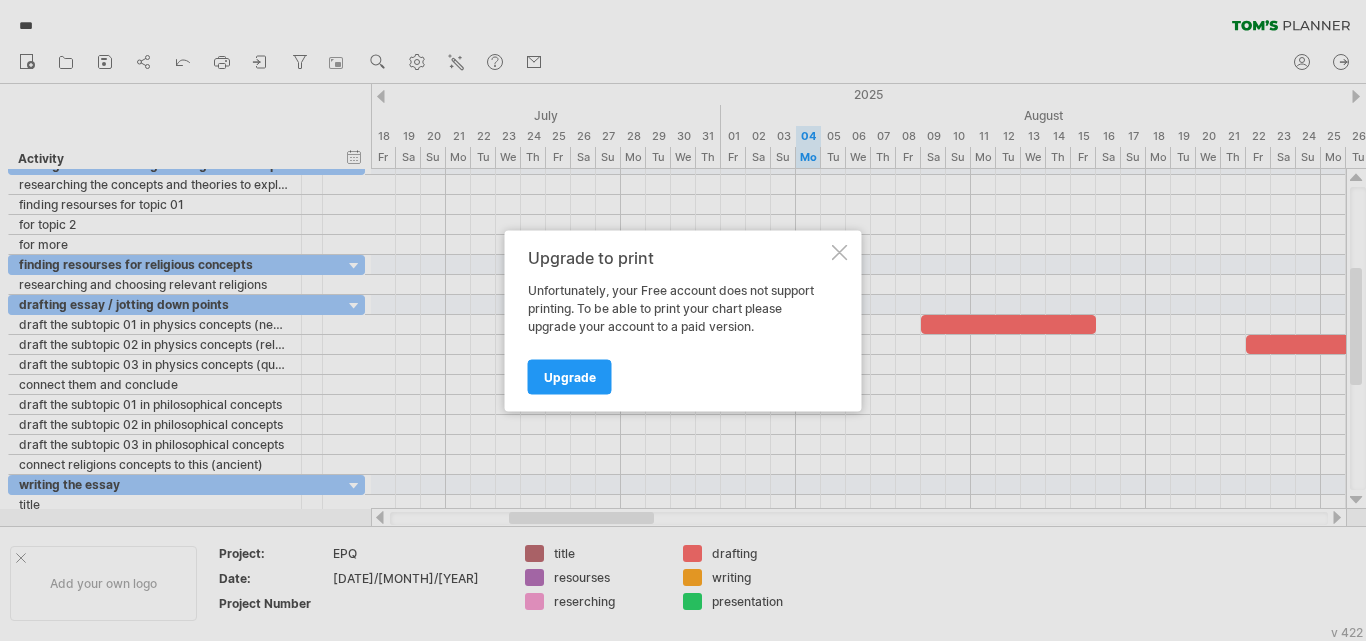 click at bounding box center (840, 252) 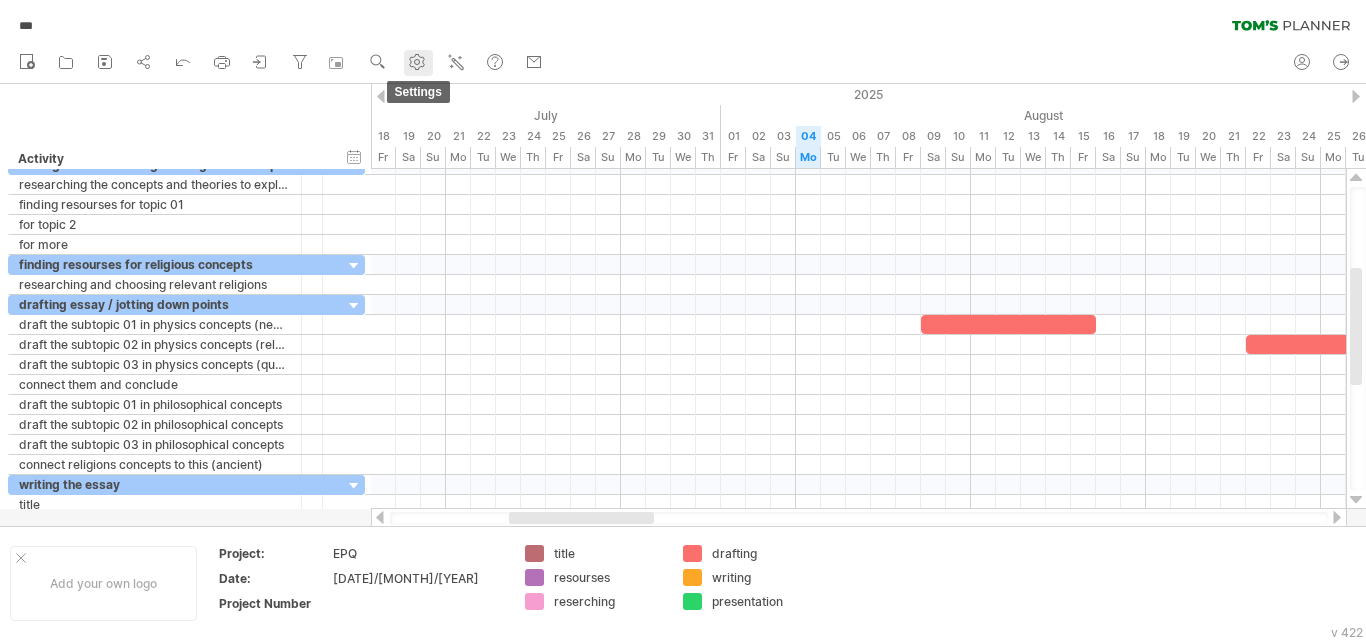 click 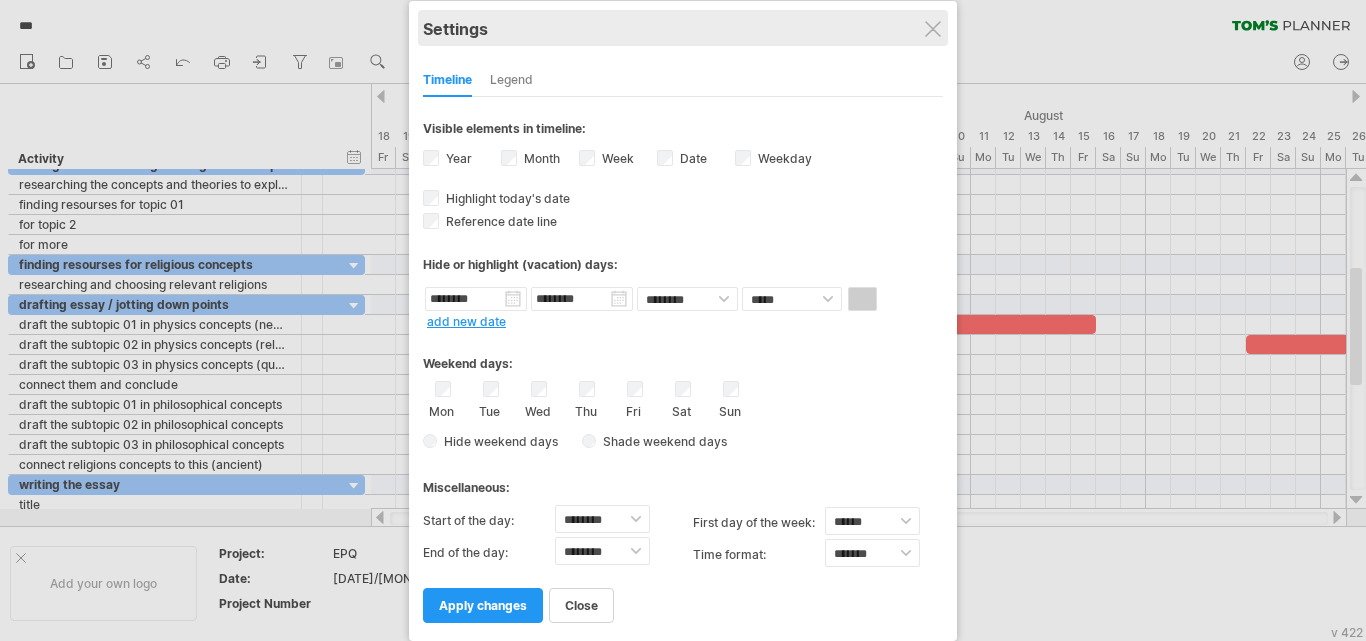 click on "Settings" at bounding box center (683, 28) 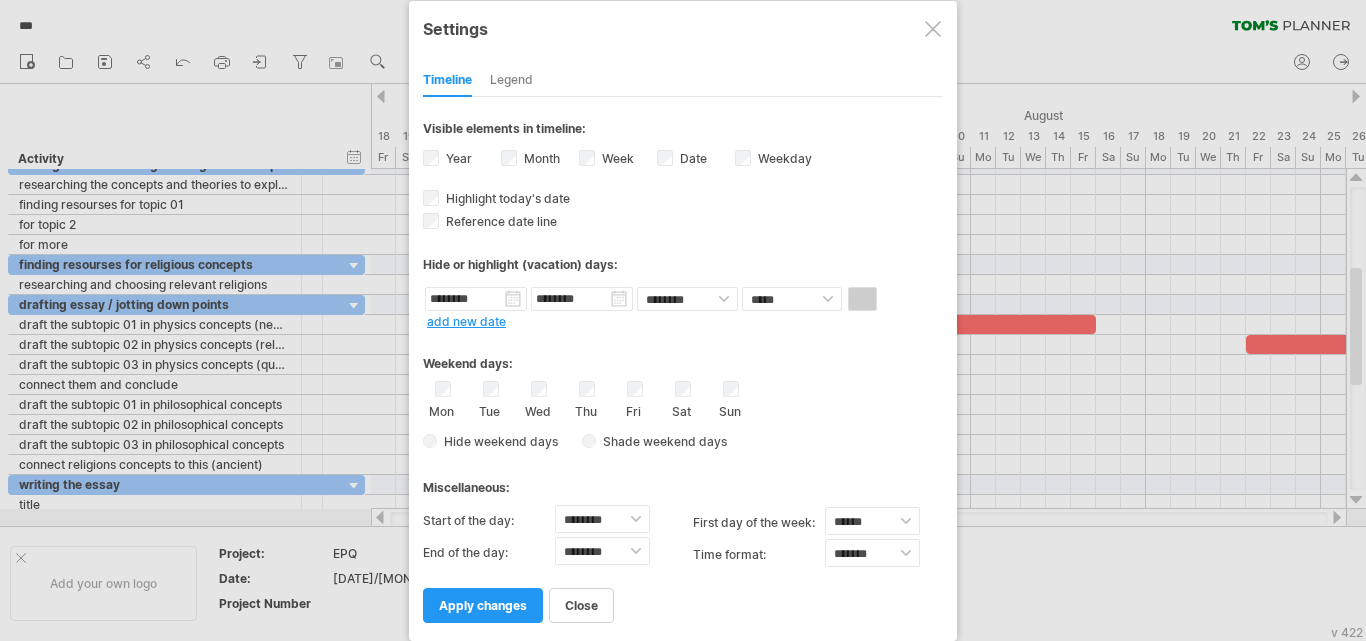 click at bounding box center [933, 29] 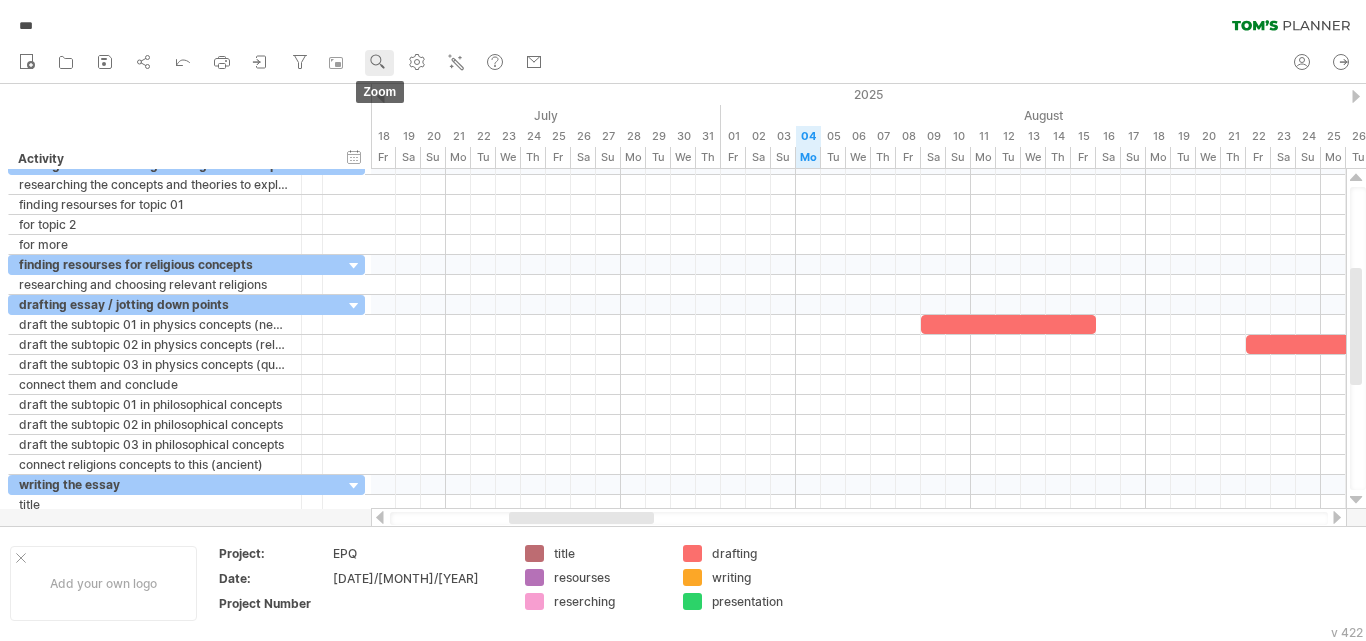 click 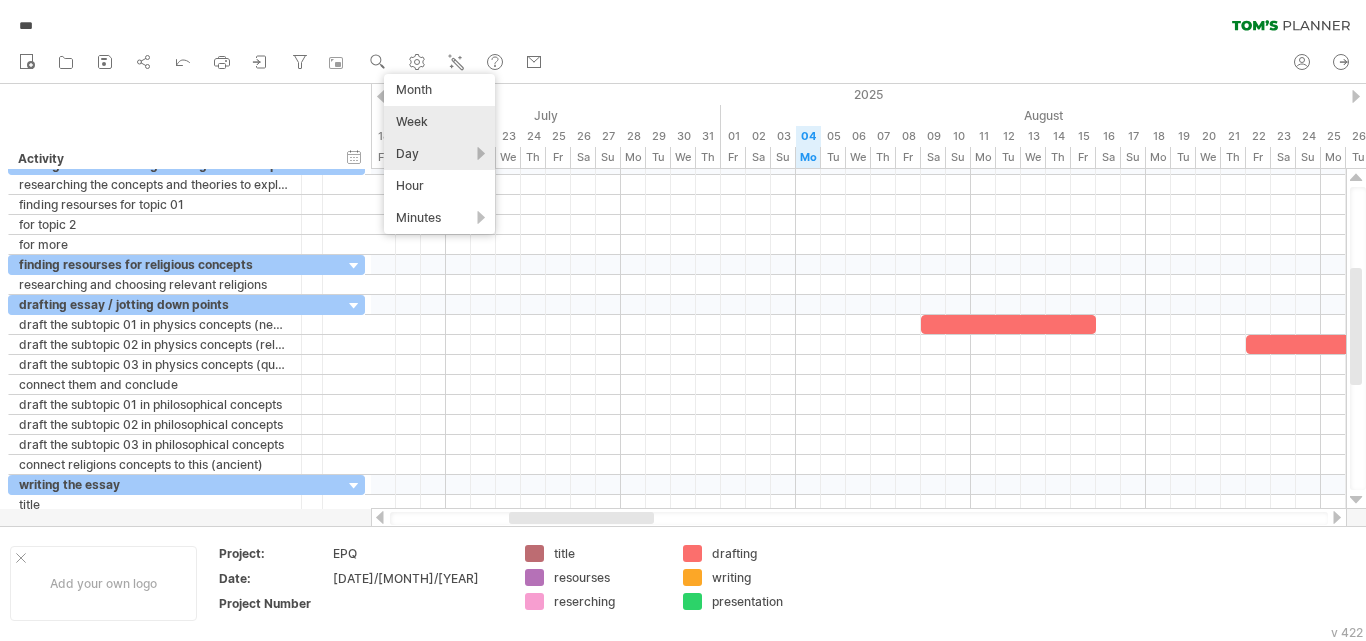 click on "Week" at bounding box center [439, 122] 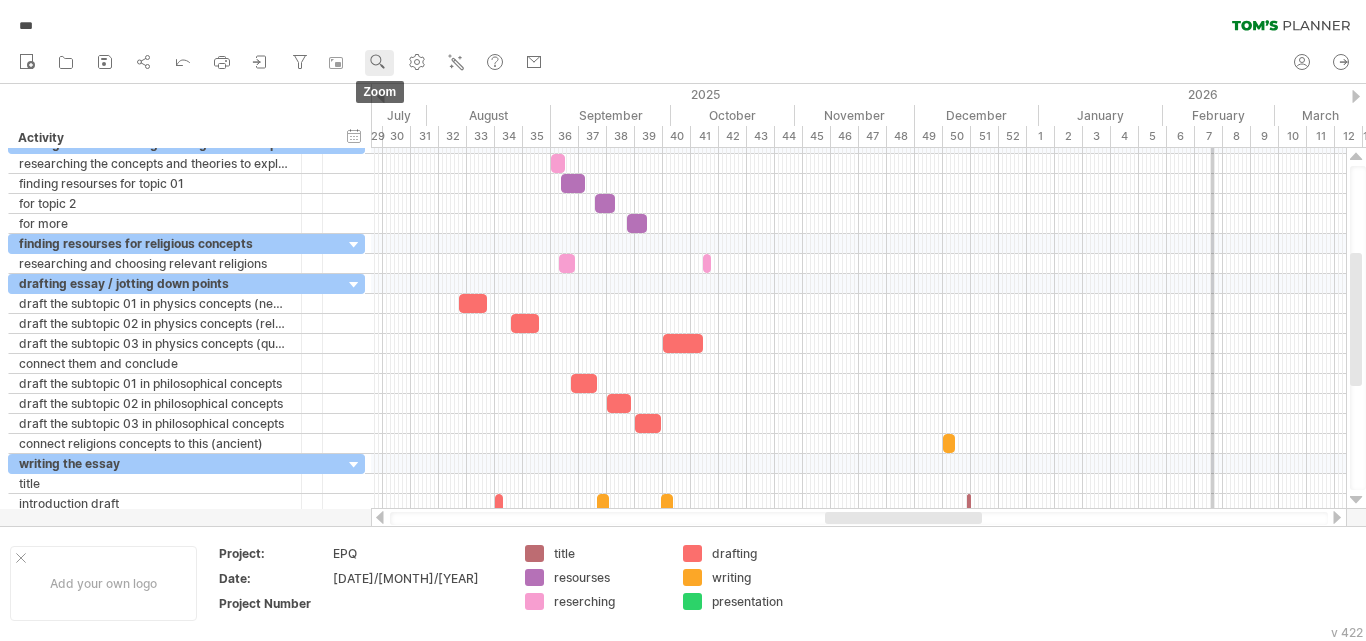 click 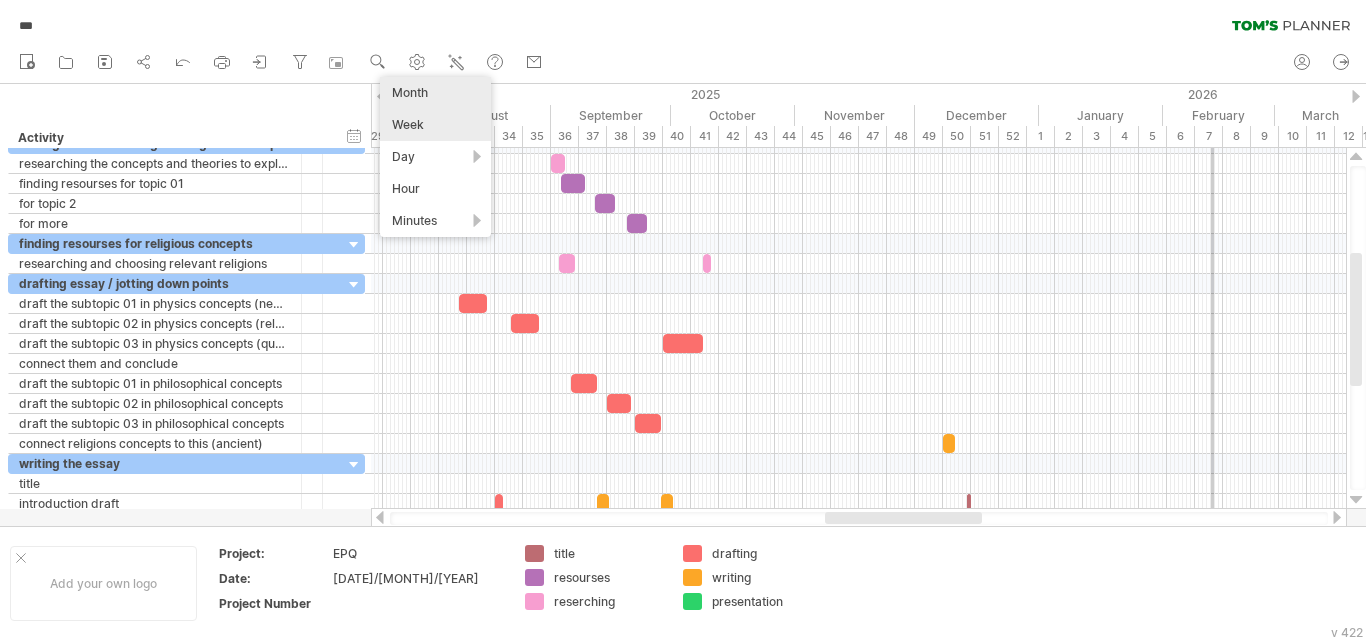 click on "Month" at bounding box center (435, 93) 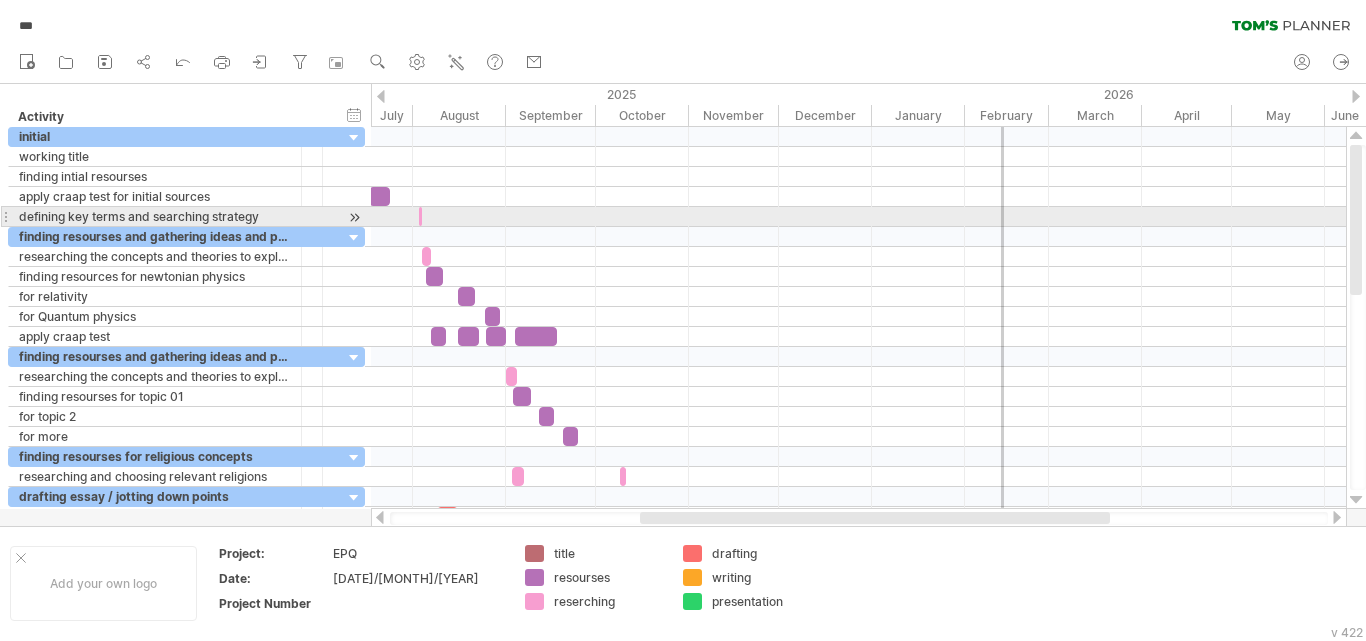 drag, startPoint x: 1357, startPoint y: 324, endPoint x: 1317, endPoint y: 218, distance: 113.296074 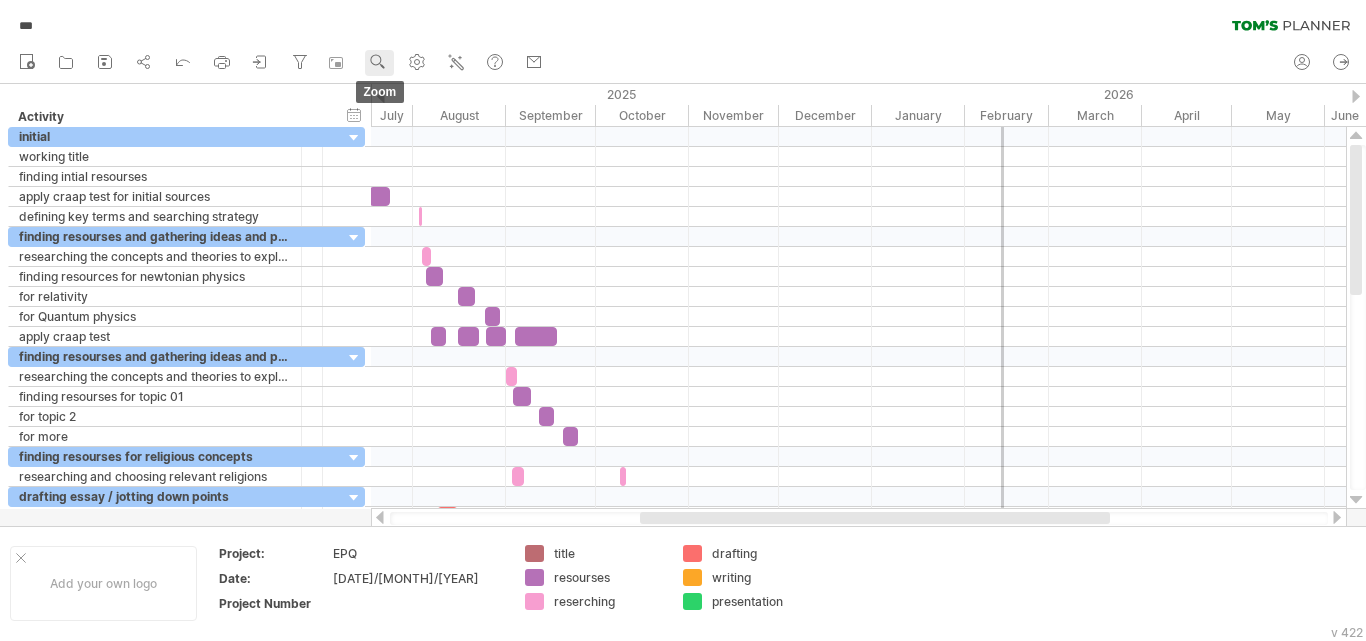 click 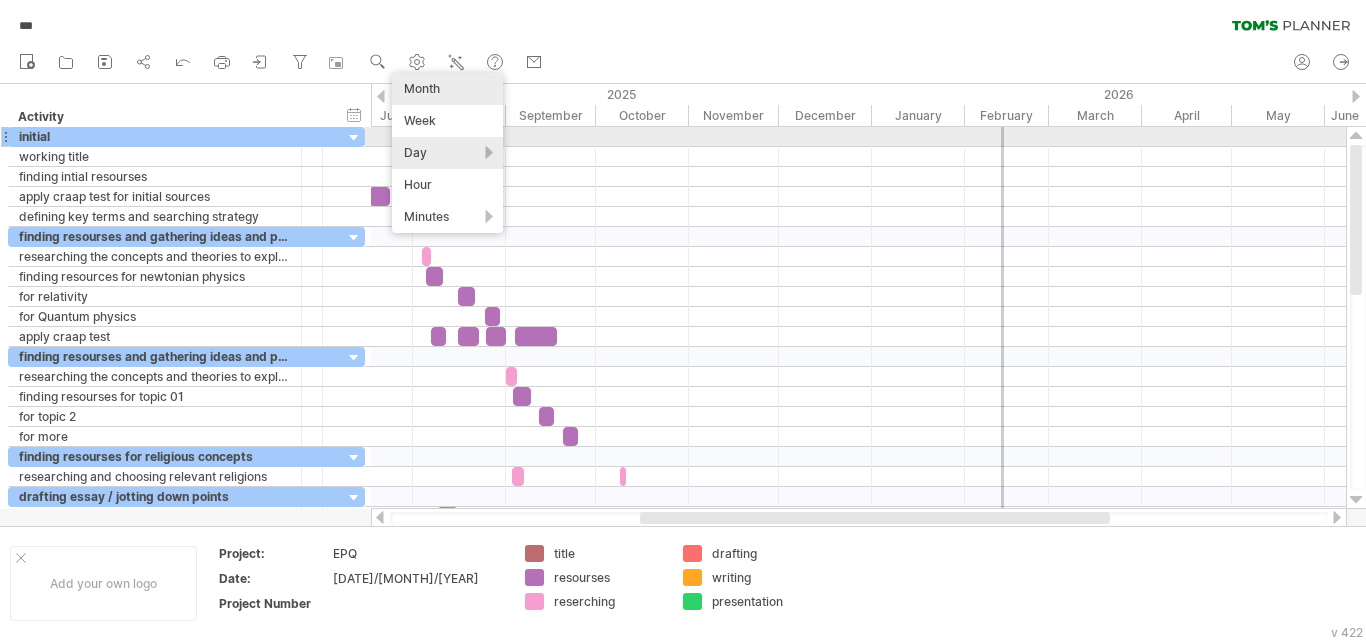 click on "Day" at bounding box center (447, 153) 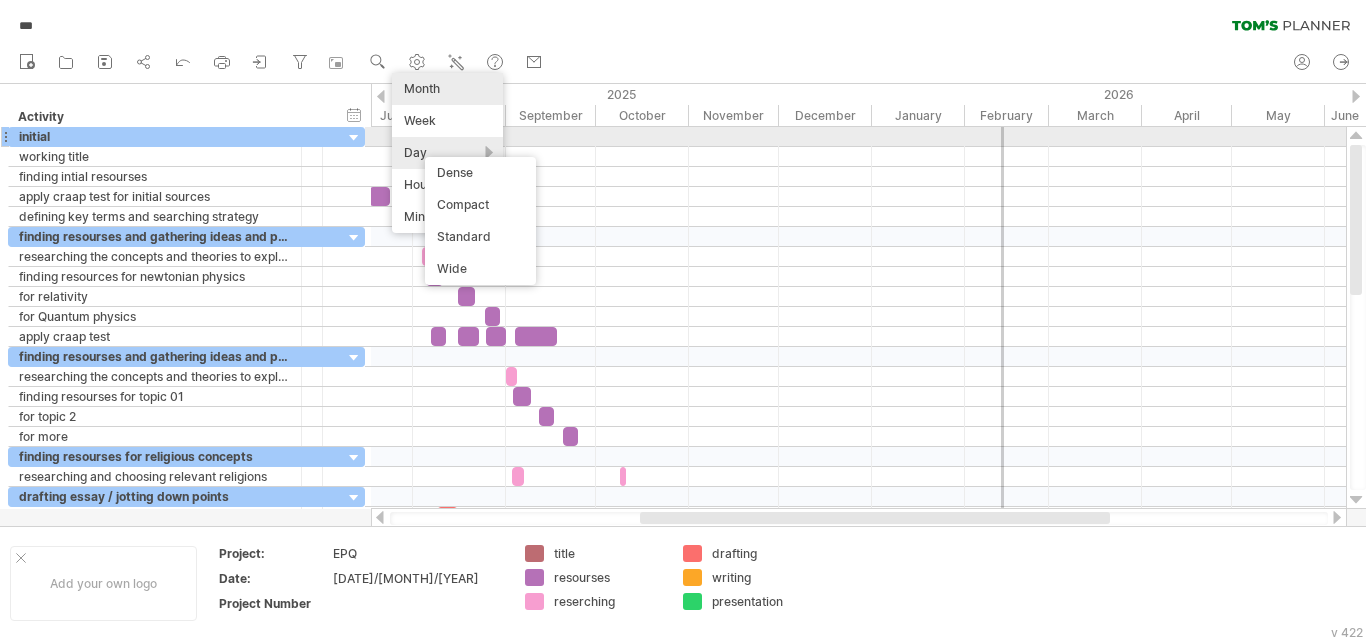 click on "Day" at bounding box center [447, 153] 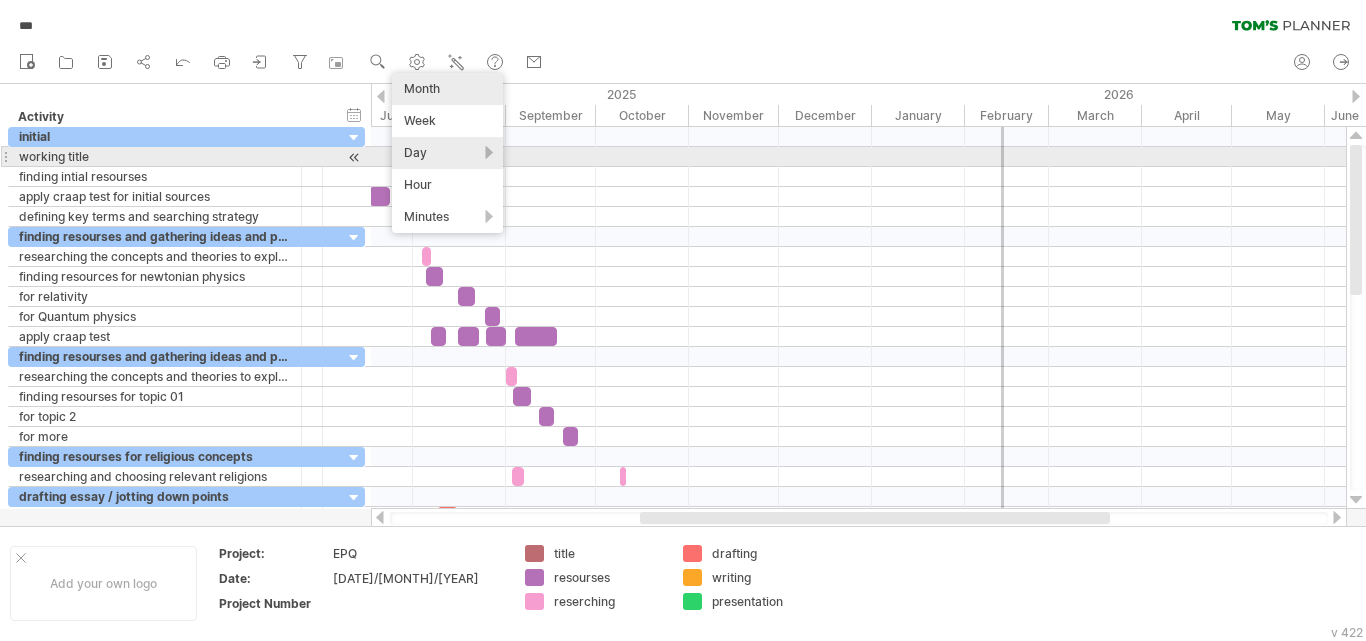click on "Day" at bounding box center [447, 153] 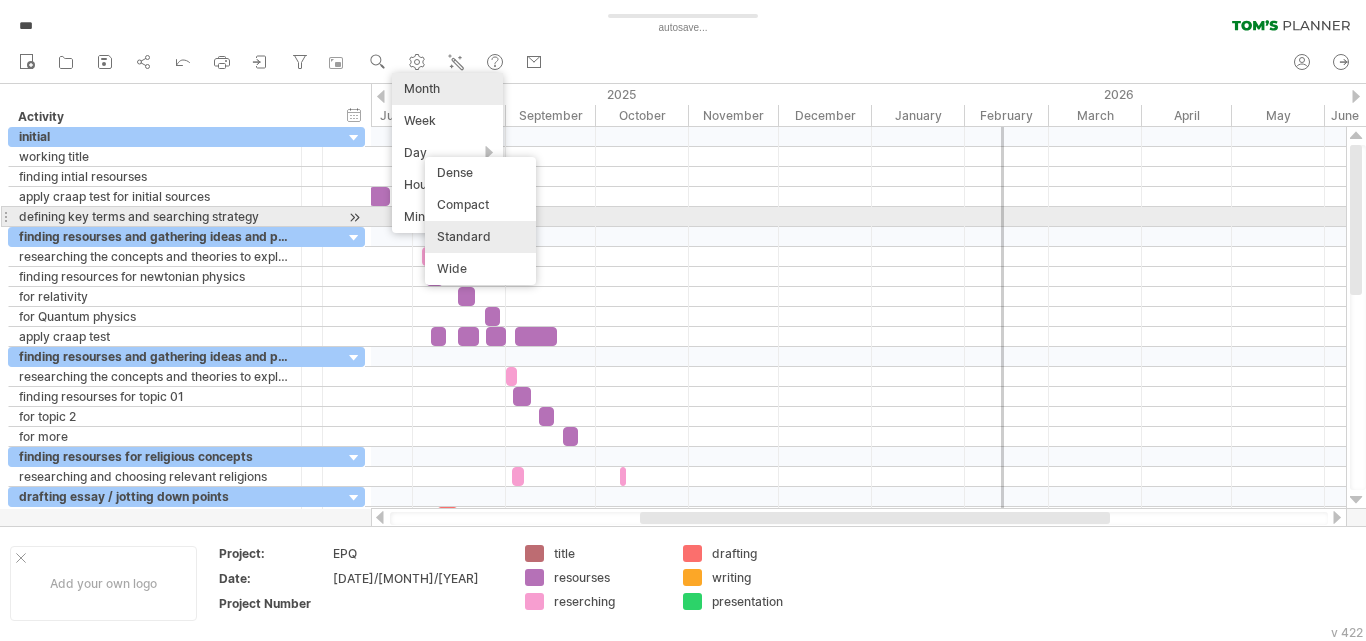 click on "Standard" at bounding box center (480, 237) 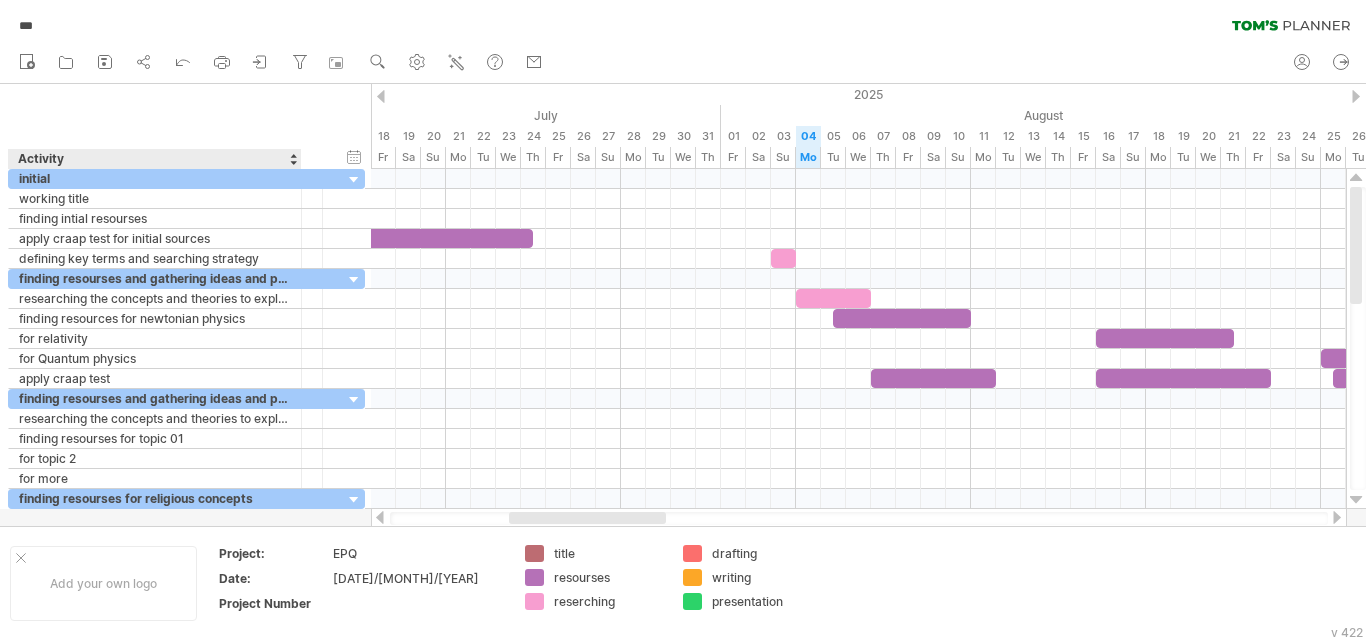 click on "hide start/end/duration show start/end/duration
******** Activity ******** Resource ****** Status" at bounding box center (185, 126) 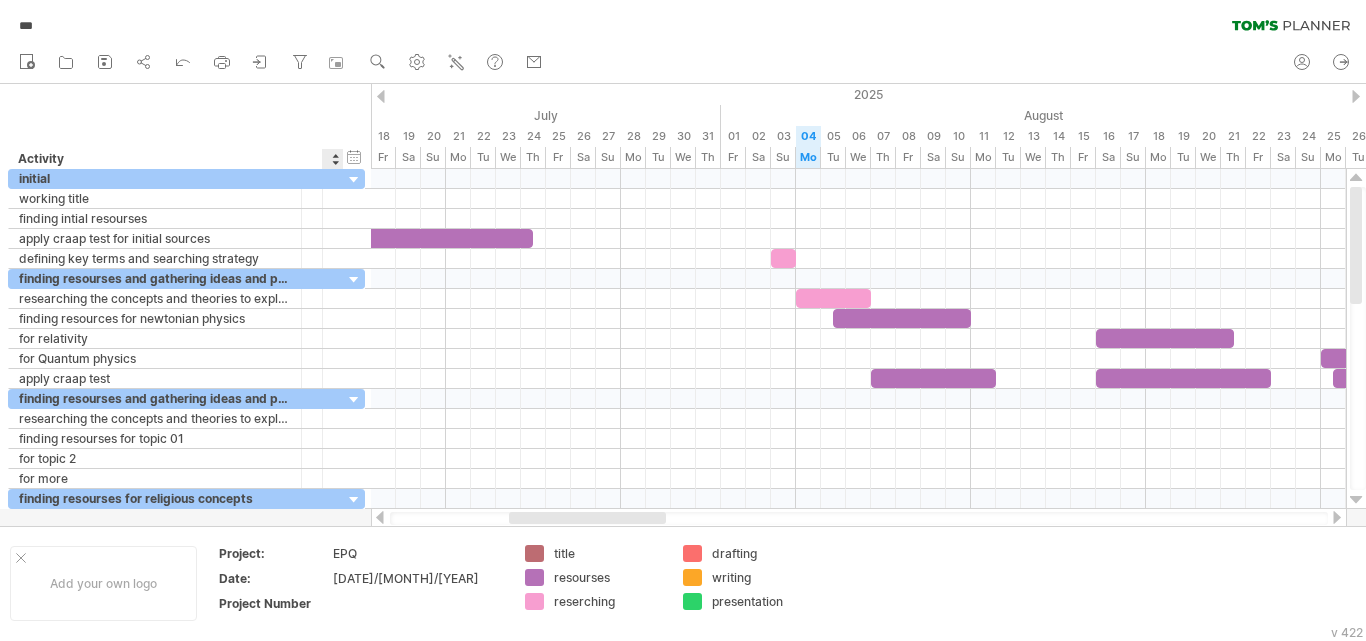 click on "hide start/end/duration show start/end/duration
******** Activity ******** Resource ****** Status" at bounding box center (185, 126) 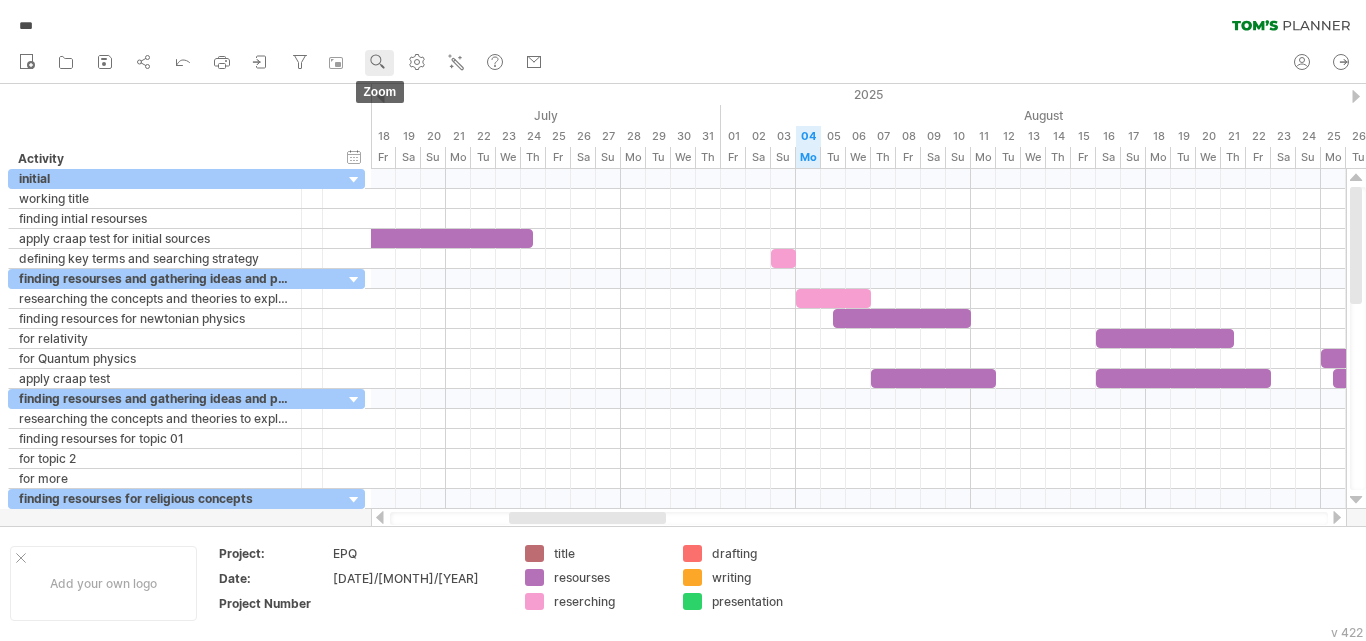 click on "zoom" at bounding box center [379, 63] 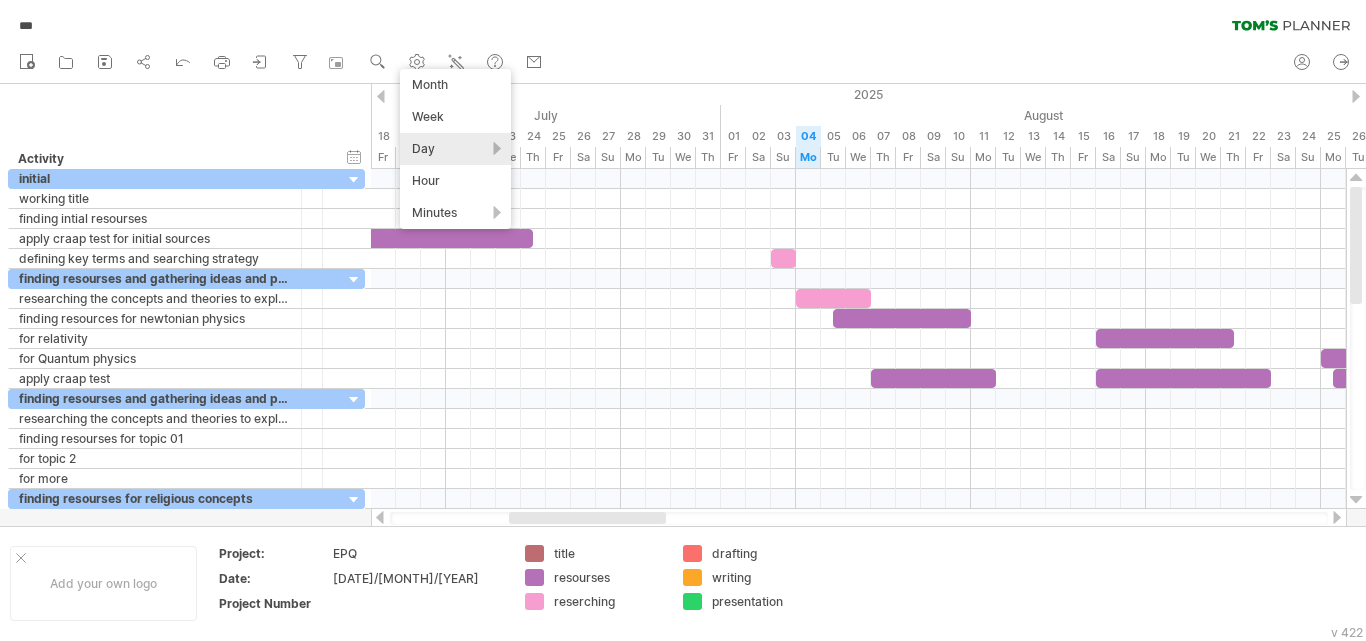 click on "Day" at bounding box center (455, 149) 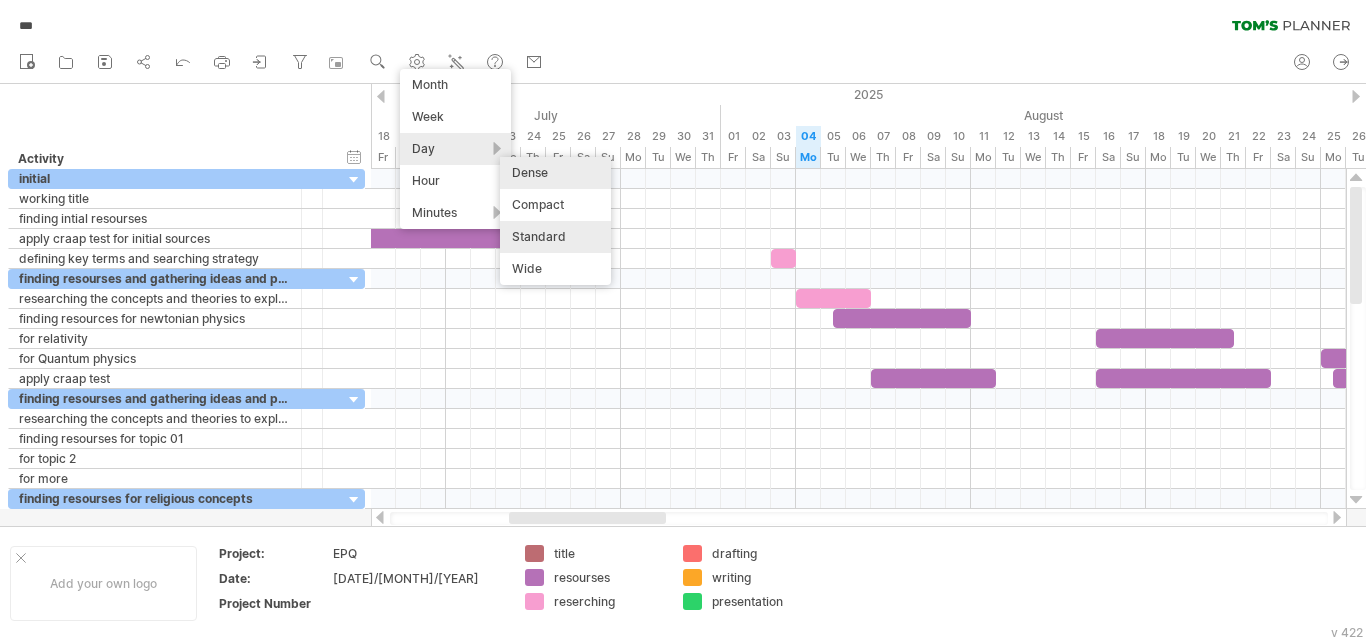 click on "Dense" at bounding box center [555, 173] 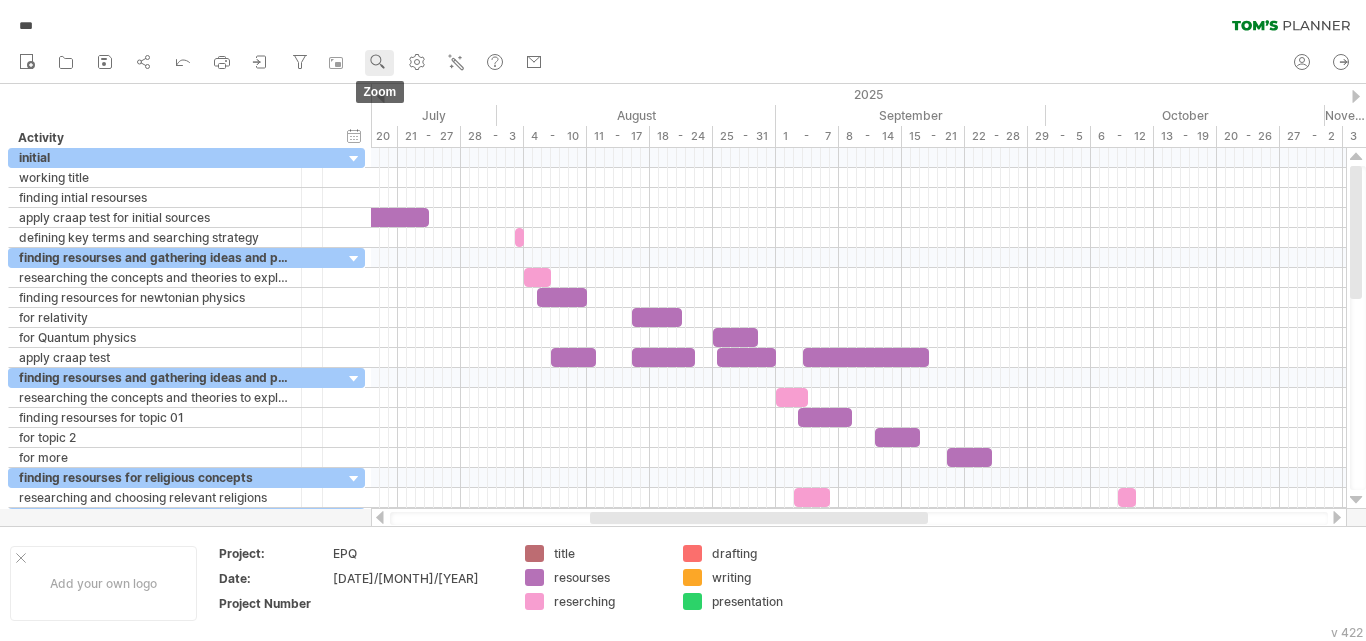 click 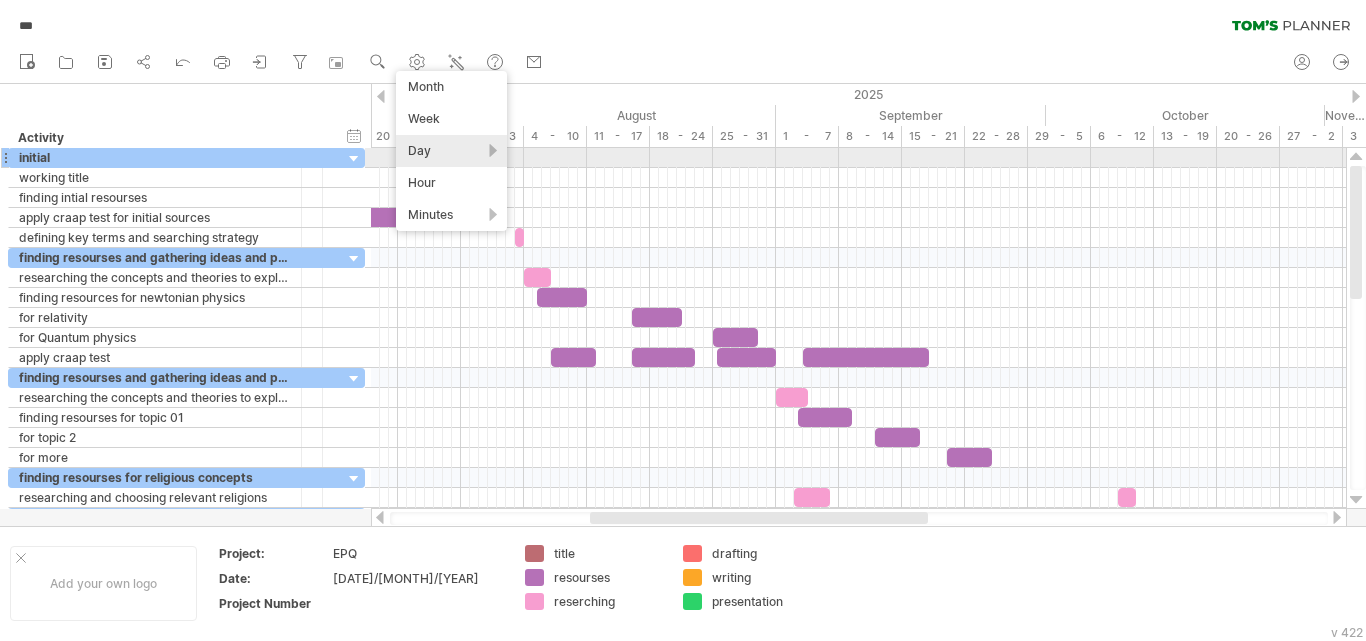 click on "Day" at bounding box center (451, 151) 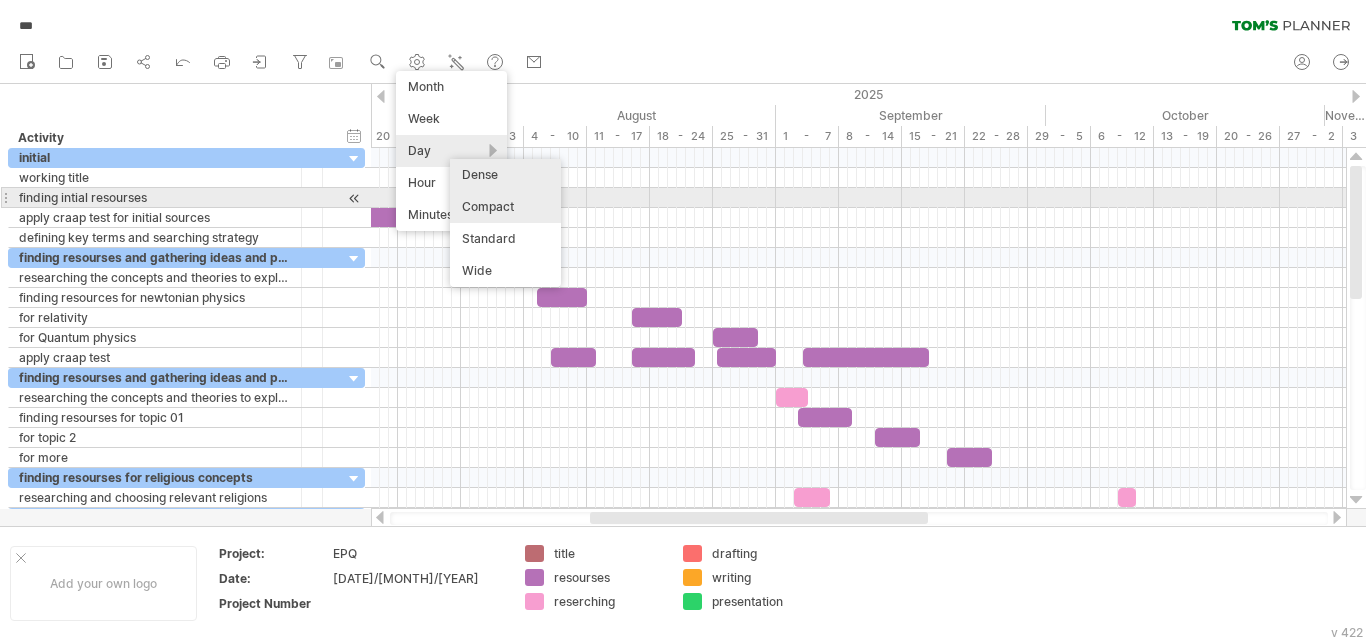 click on "Compact" at bounding box center [505, 207] 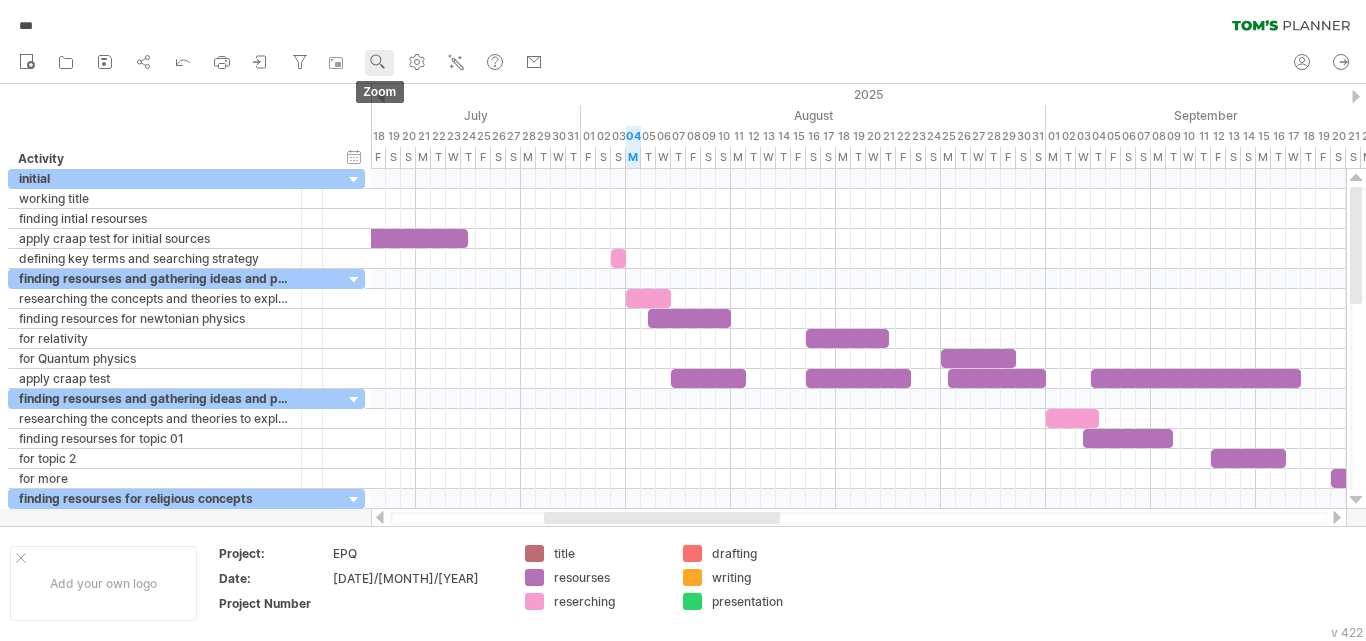 click 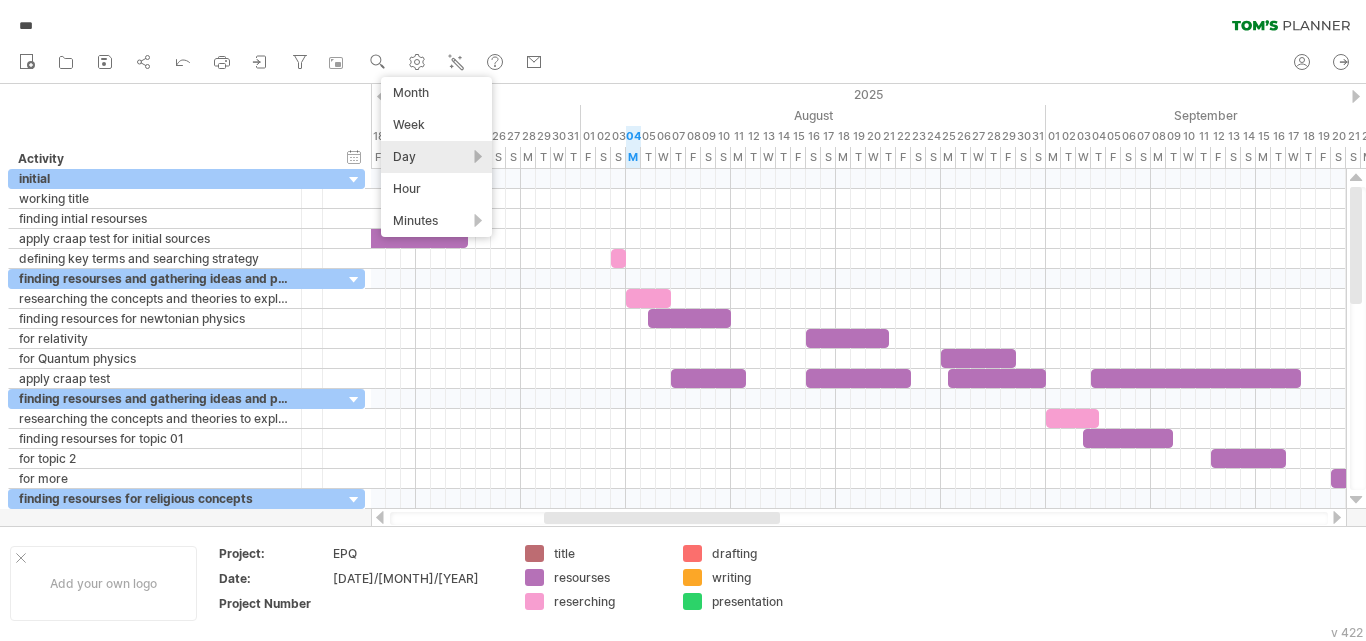 click on "Day" at bounding box center (436, 157) 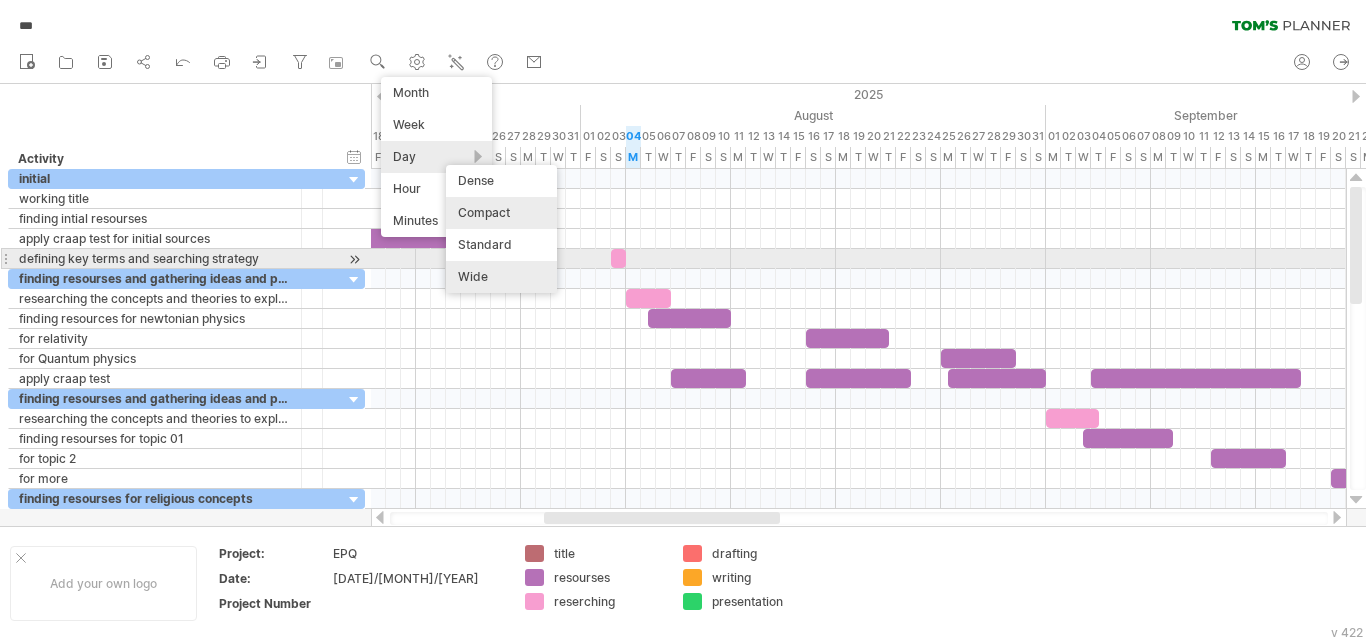 click on "Wide" at bounding box center (501, 277) 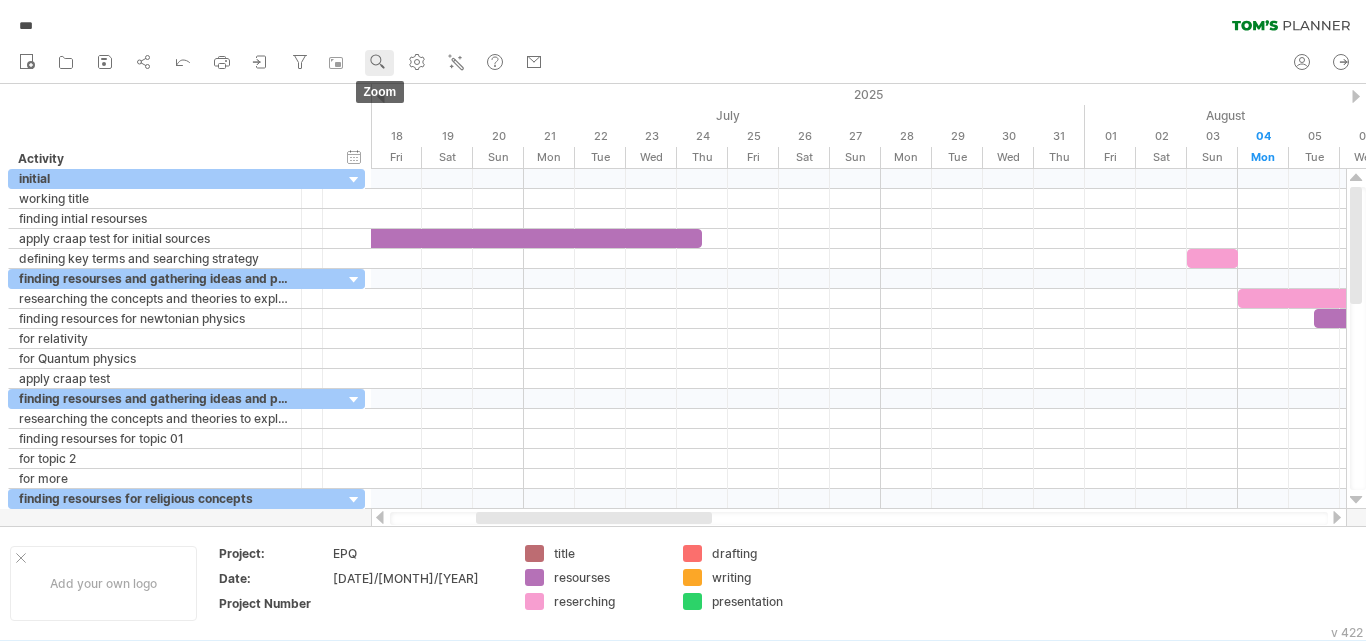 click 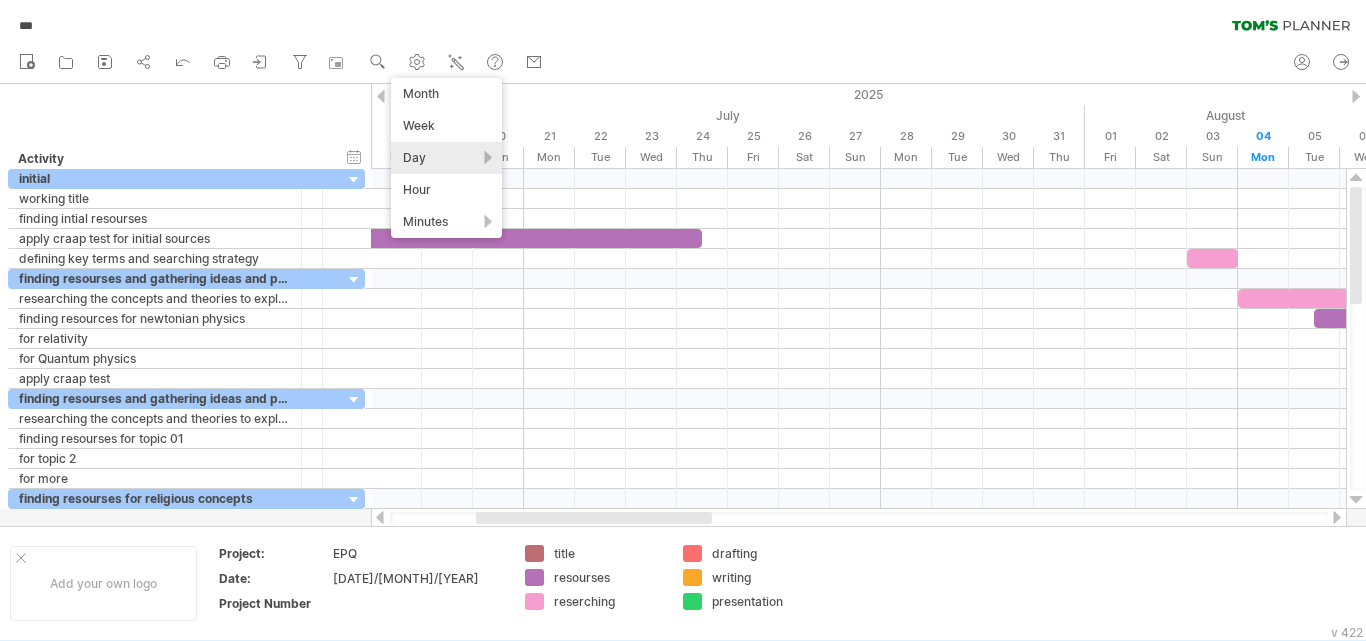 click on "Day" at bounding box center [446, 158] 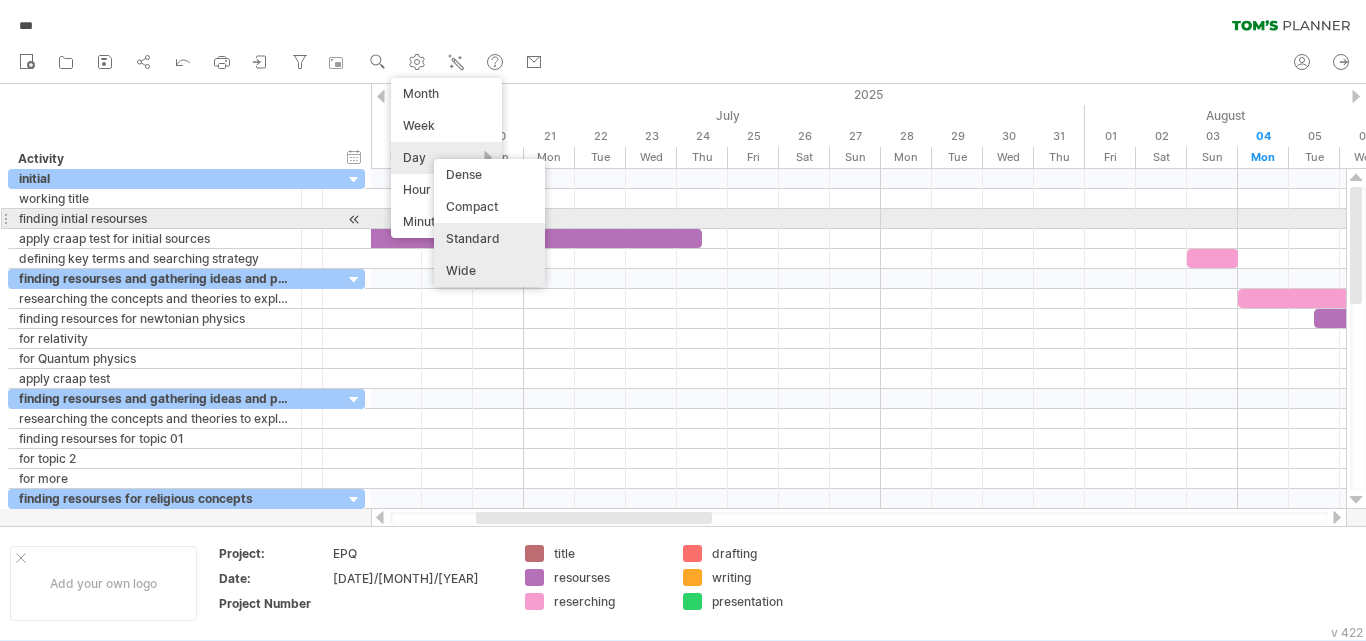 click on "Standard" at bounding box center [489, 239] 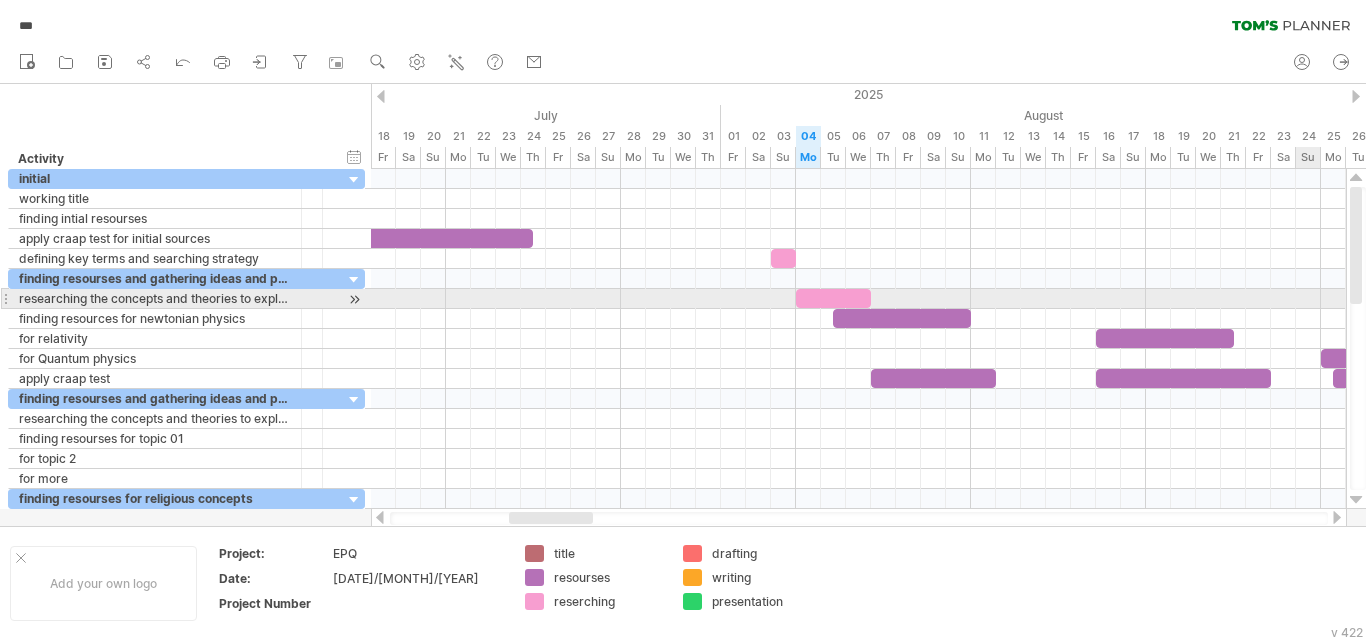 drag, startPoint x: 1364, startPoint y: 257, endPoint x: 1365, endPoint y: 291, distance: 34.0147 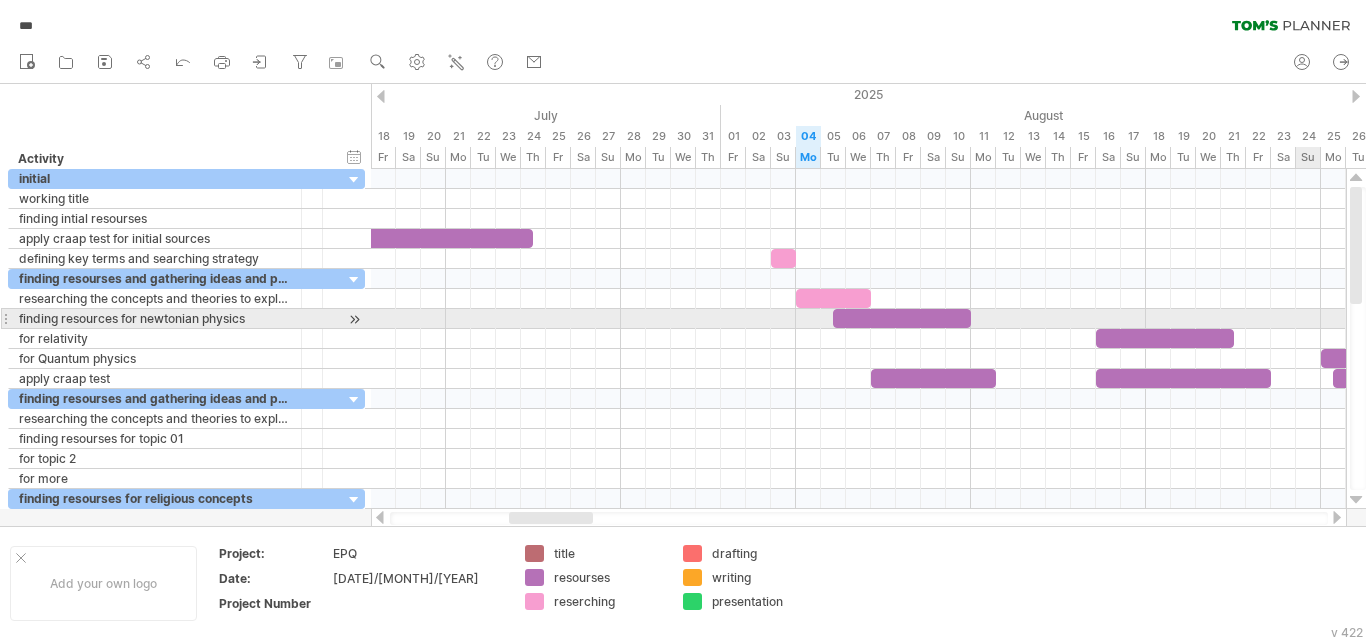 click at bounding box center (1358, 338) 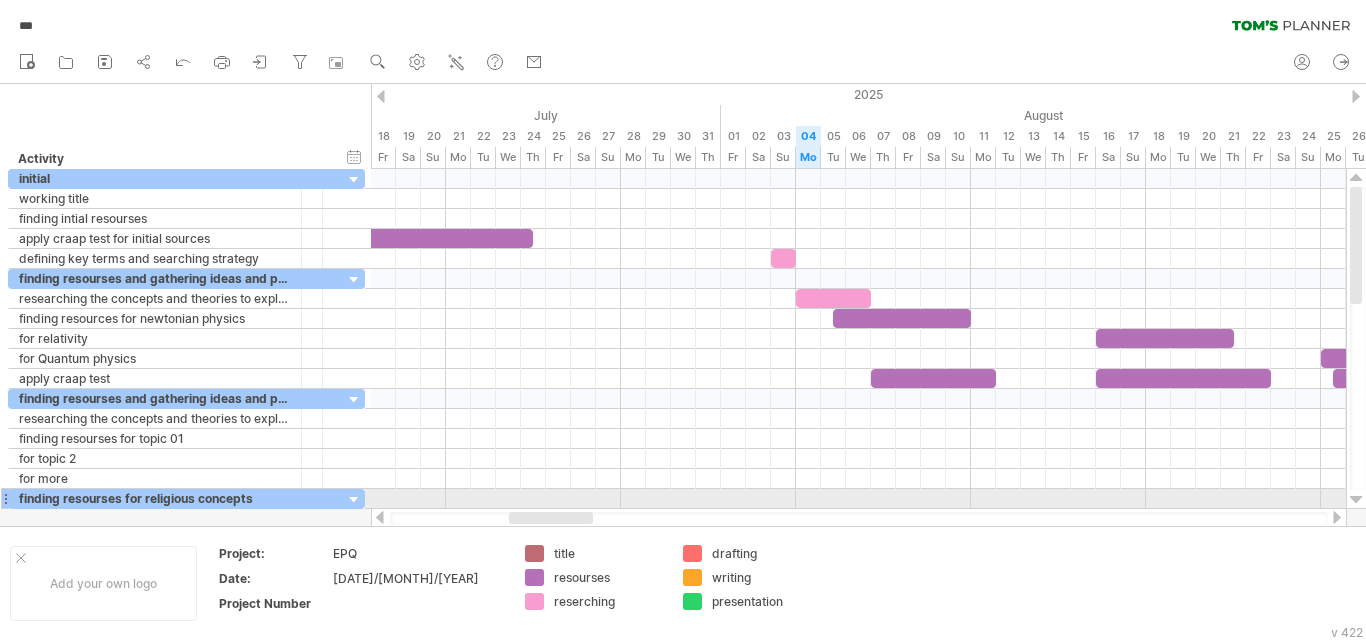 click at bounding box center (1356, 500) 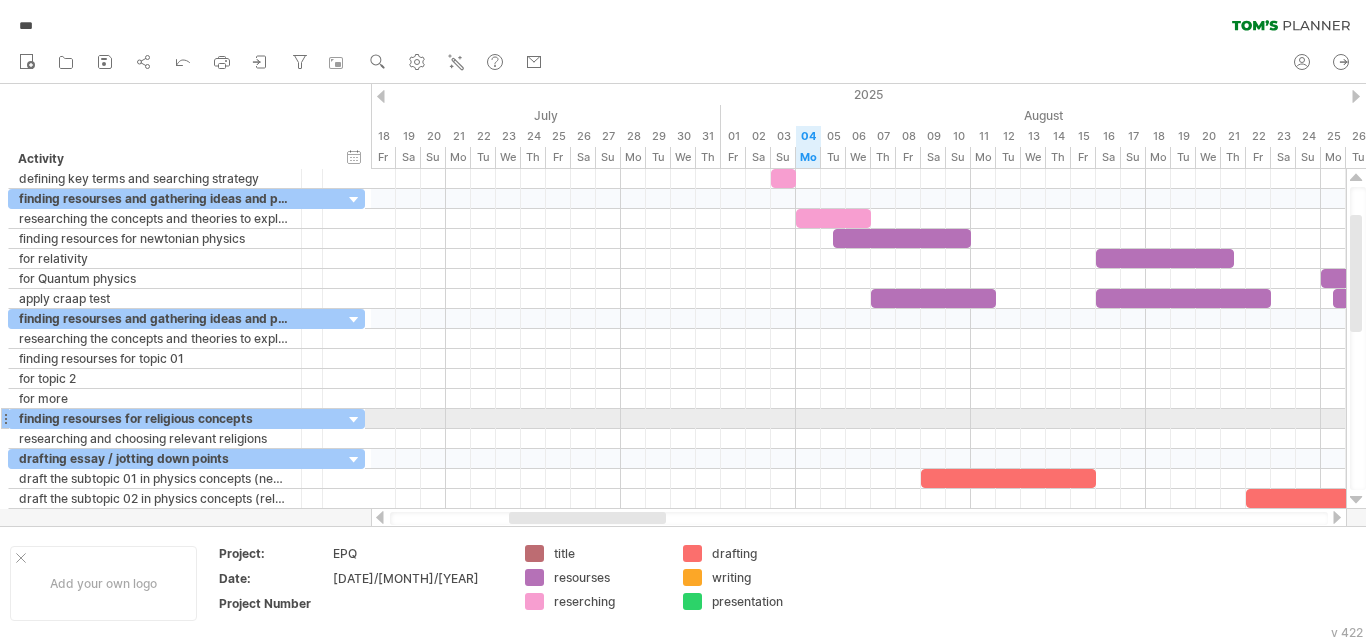 click at bounding box center [1356, 500] 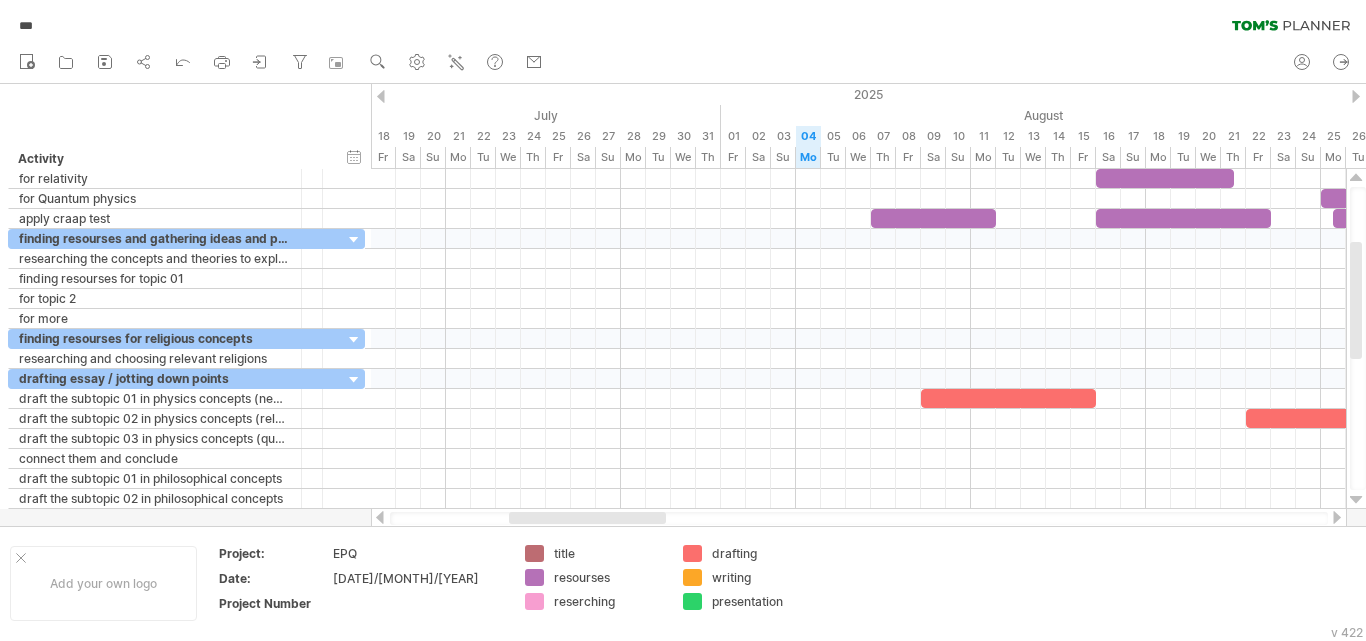 click at bounding box center (1337, 517) 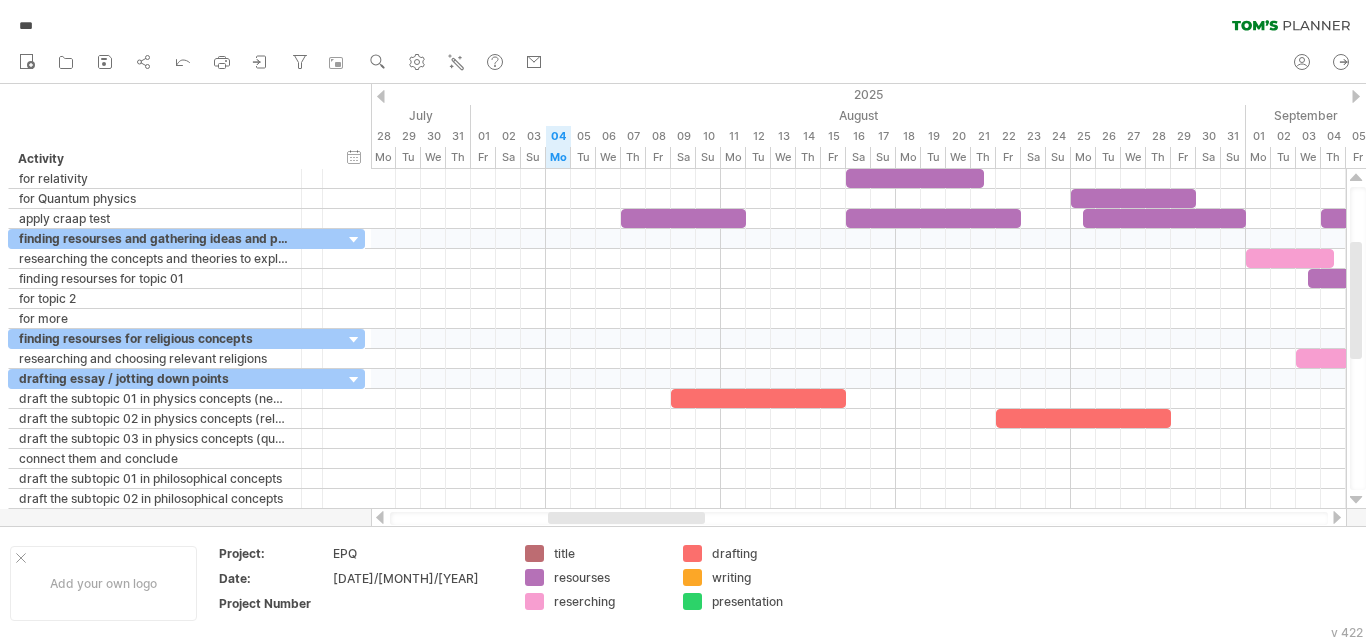 click at bounding box center (1337, 517) 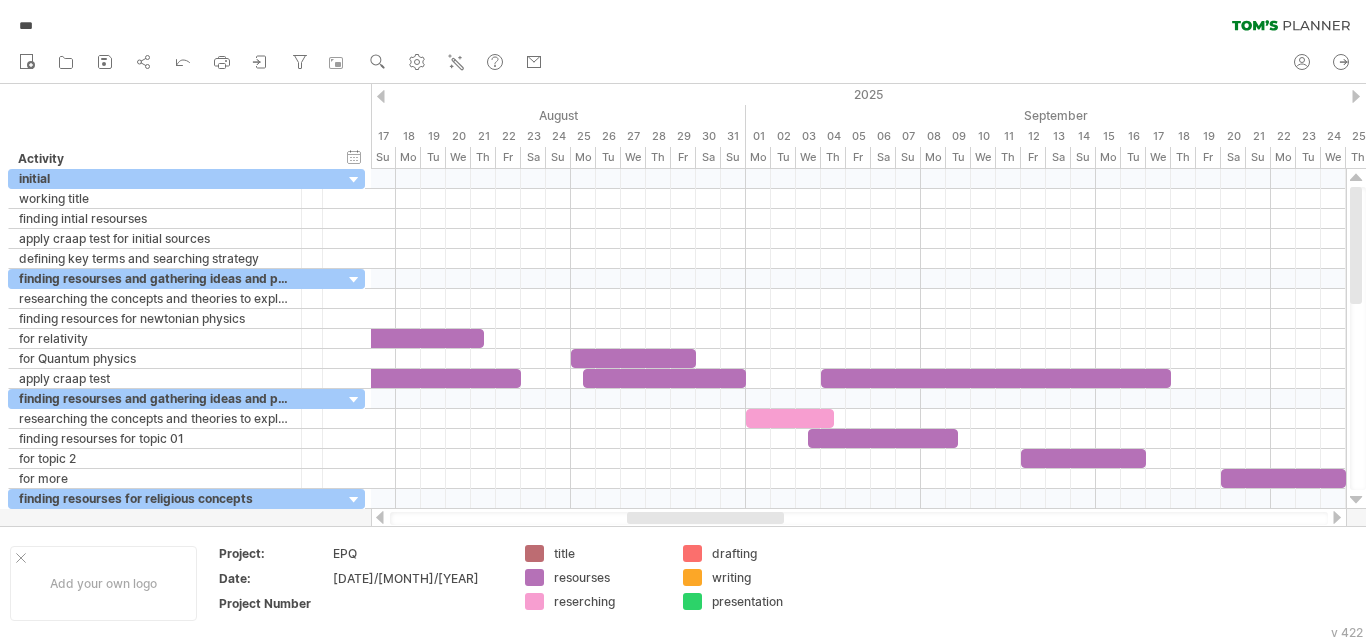 drag, startPoint x: 1359, startPoint y: 325, endPoint x: 1365, endPoint y: 155, distance: 170.10585 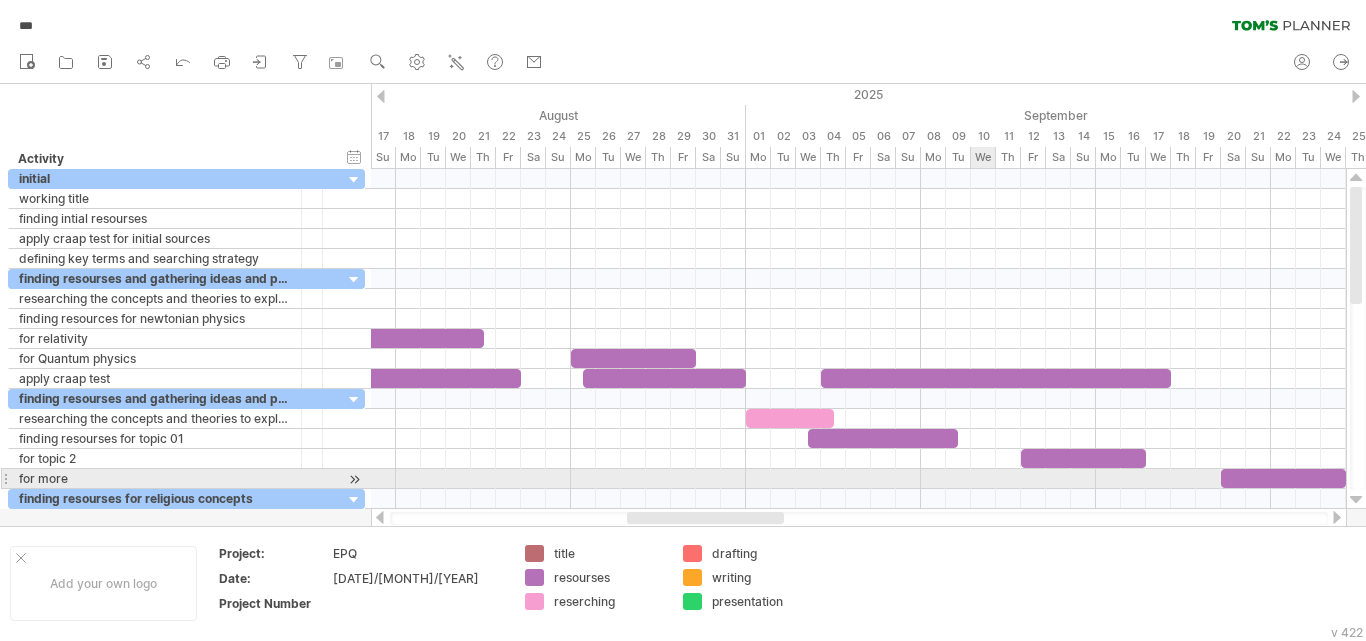 click at bounding box center (858, 479) 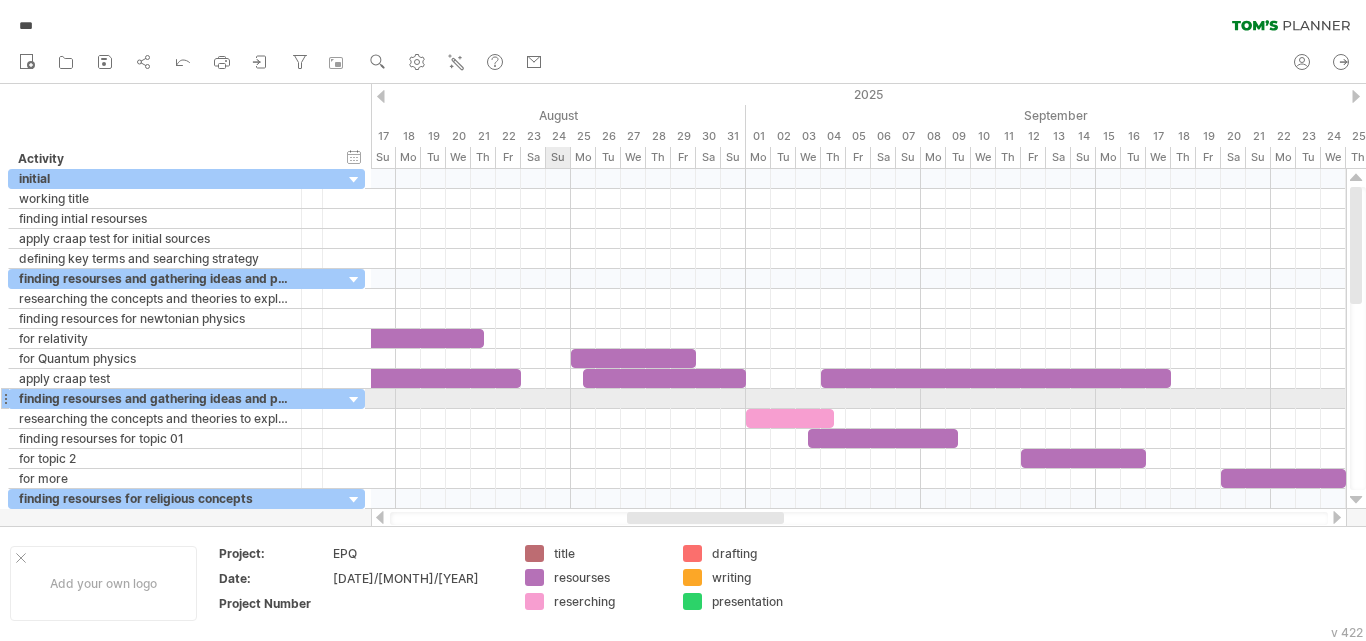 click at bounding box center (858, 399) 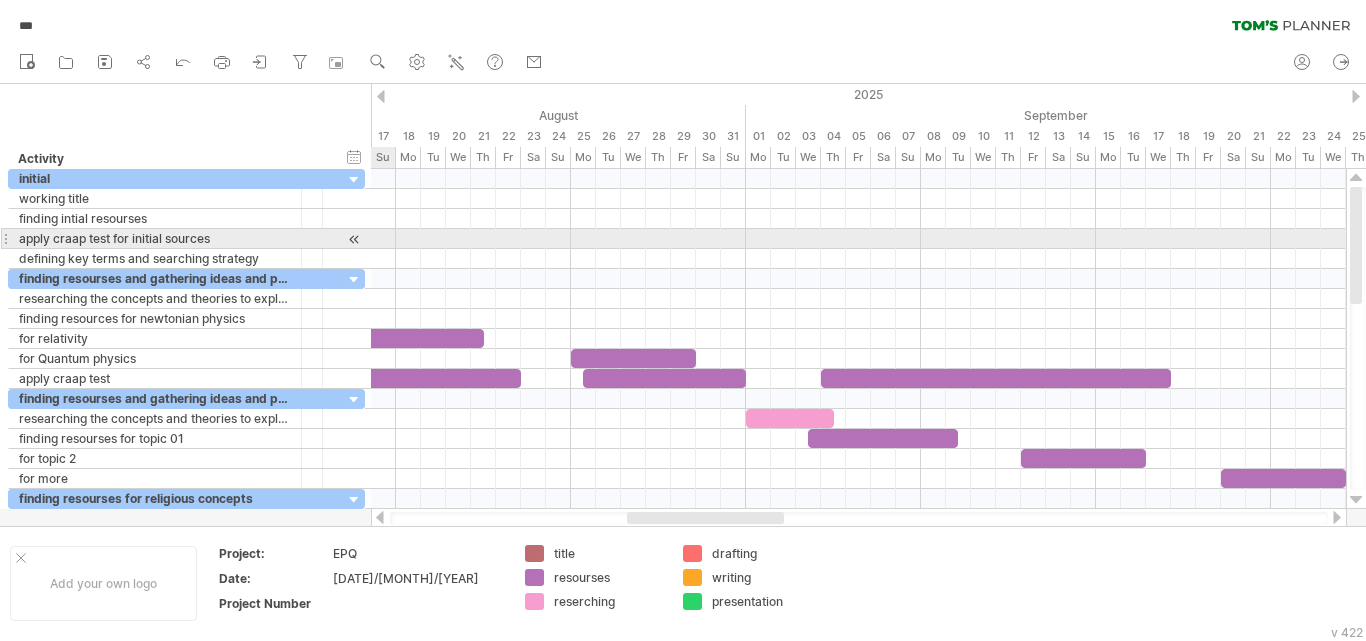 click at bounding box center [858, 239] 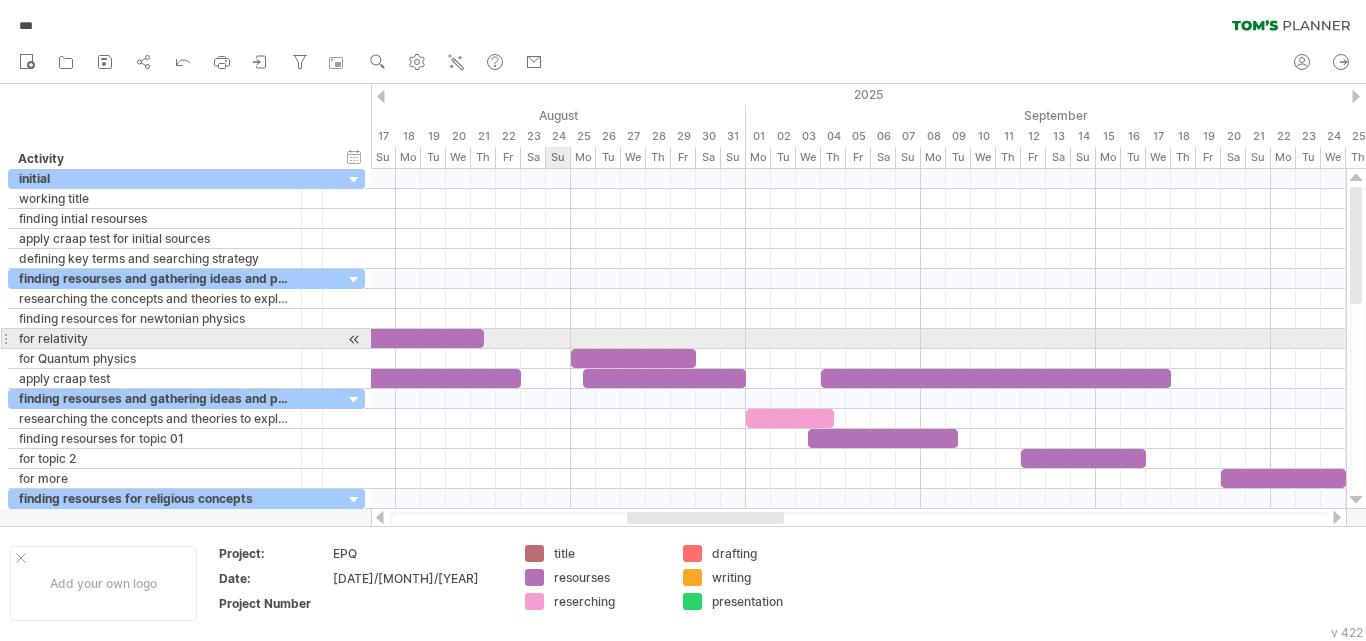 click at bounding box center [858, 339] 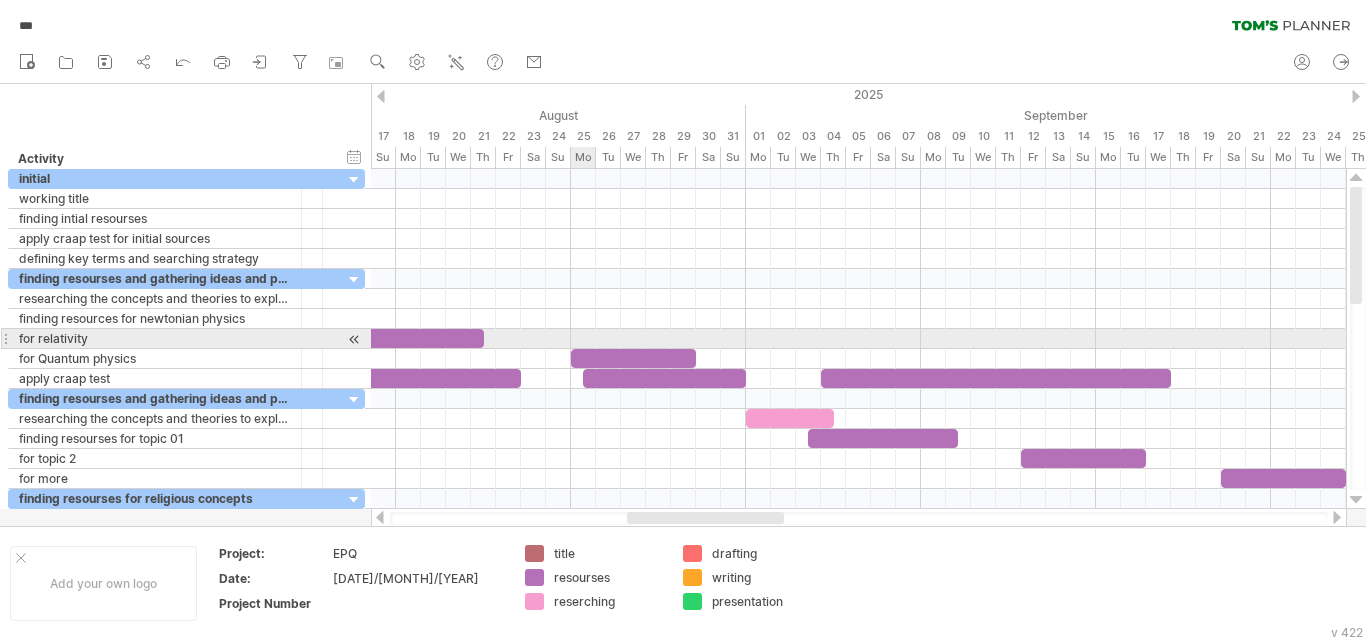 click at bounding box center [858, 339] 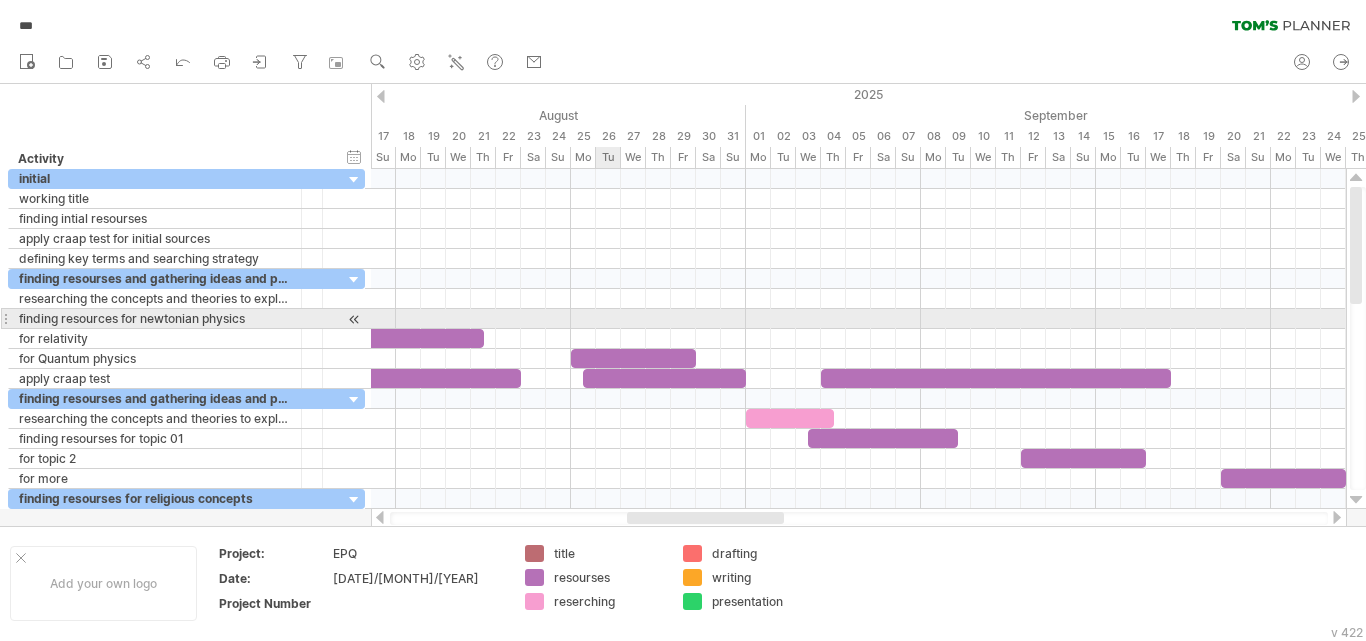 click at bounding box center (858, 319) 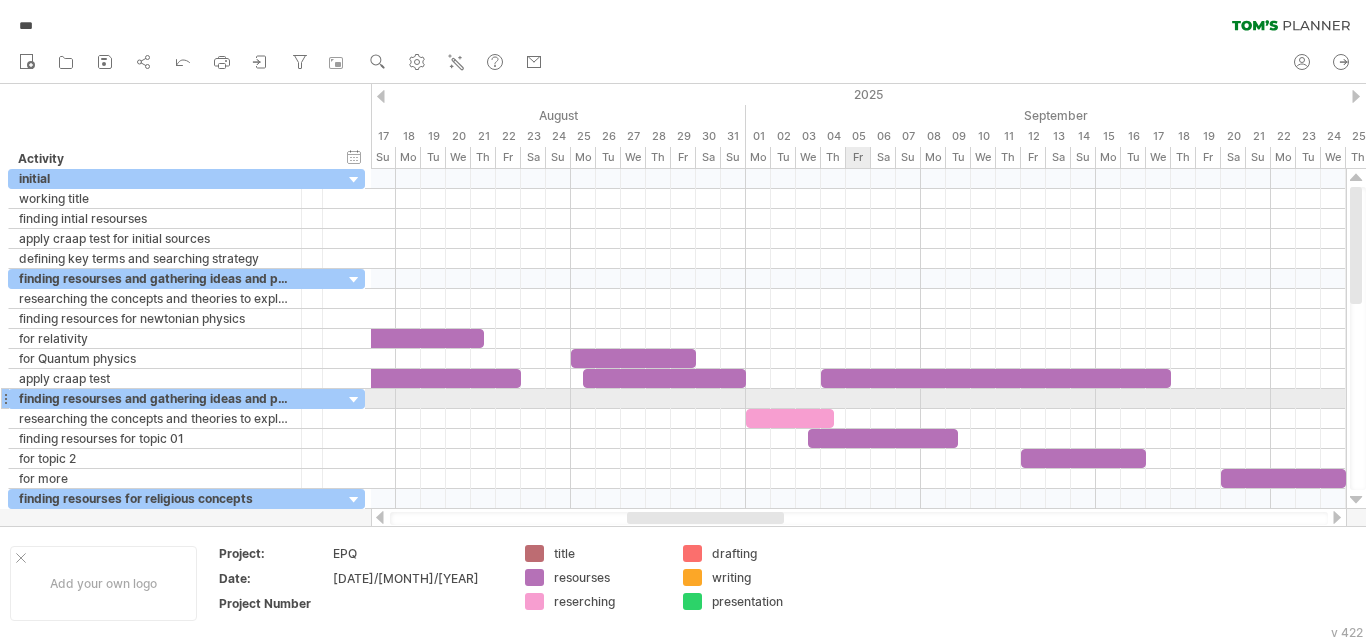 click at bounding box center (858, 399) 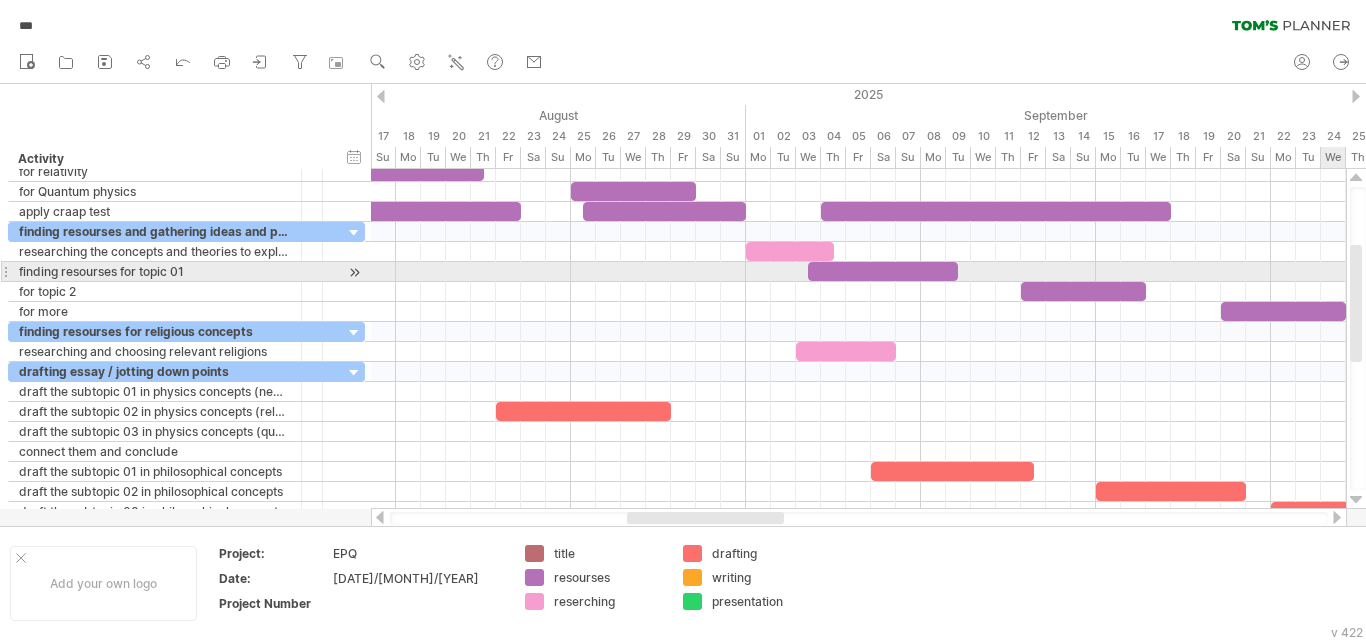 drag, startPoint x: 1359, startPoint y: 215, endPoint x: 1352, endPoint y: 273, distance: 58.420887 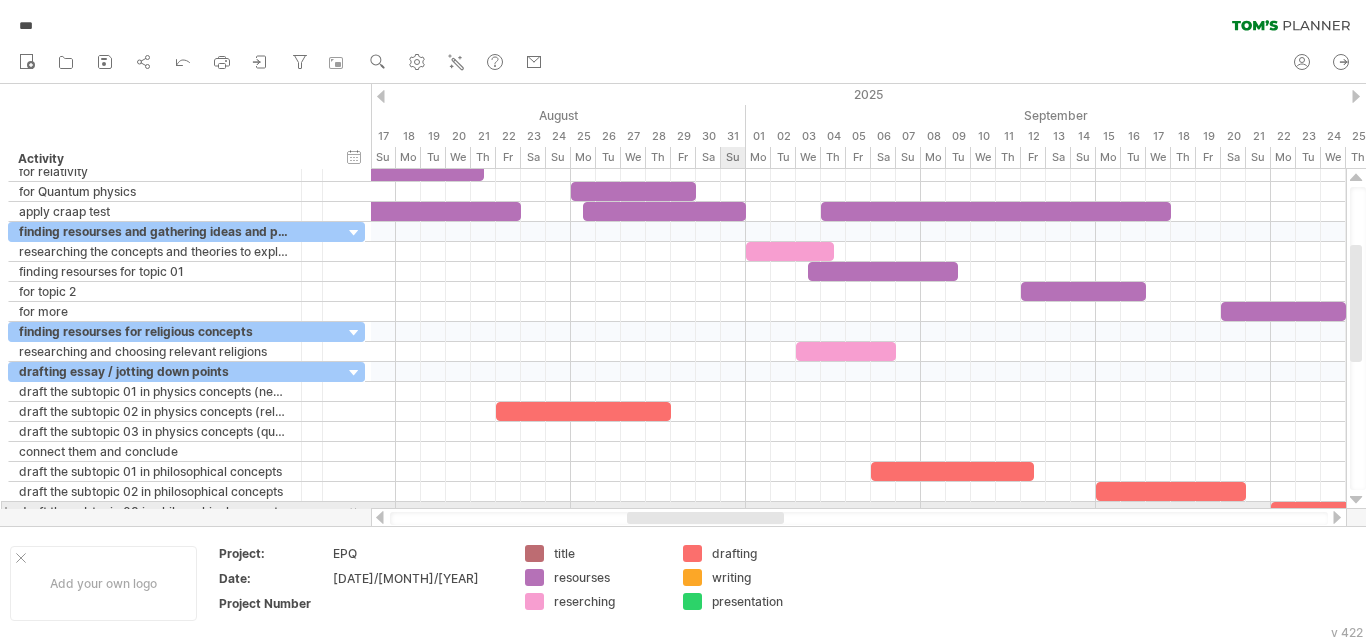 click on "Trying to reach plan.tomsplanner.com
Connected again...
0%
autosave...
***
clear filter
reapply filter" at bounding box center (683, 320) 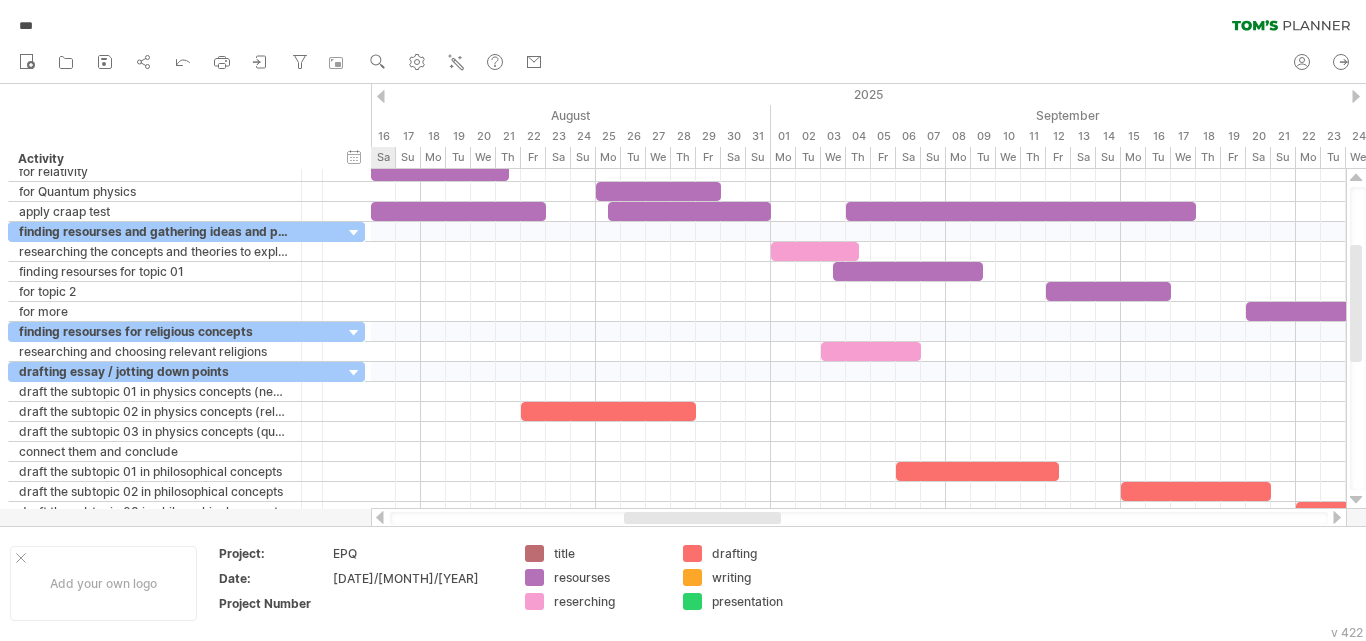 click at bounding box center (702, 518) 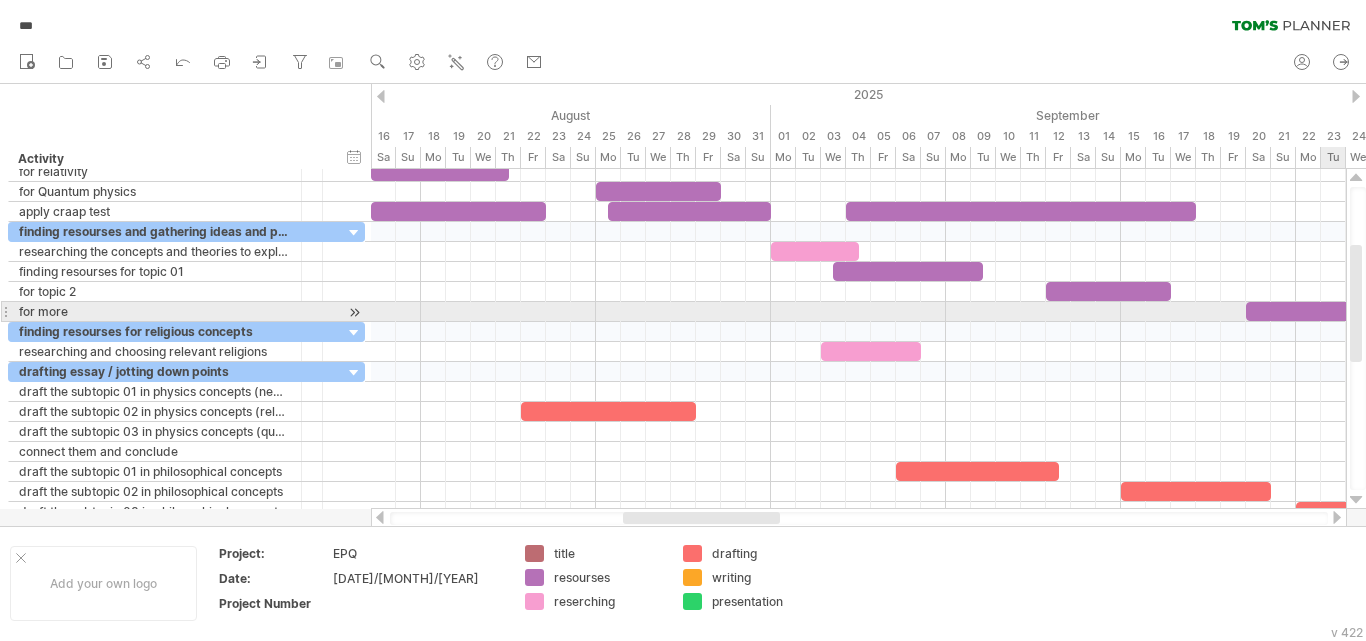 click at bounding box center [1358, 338] 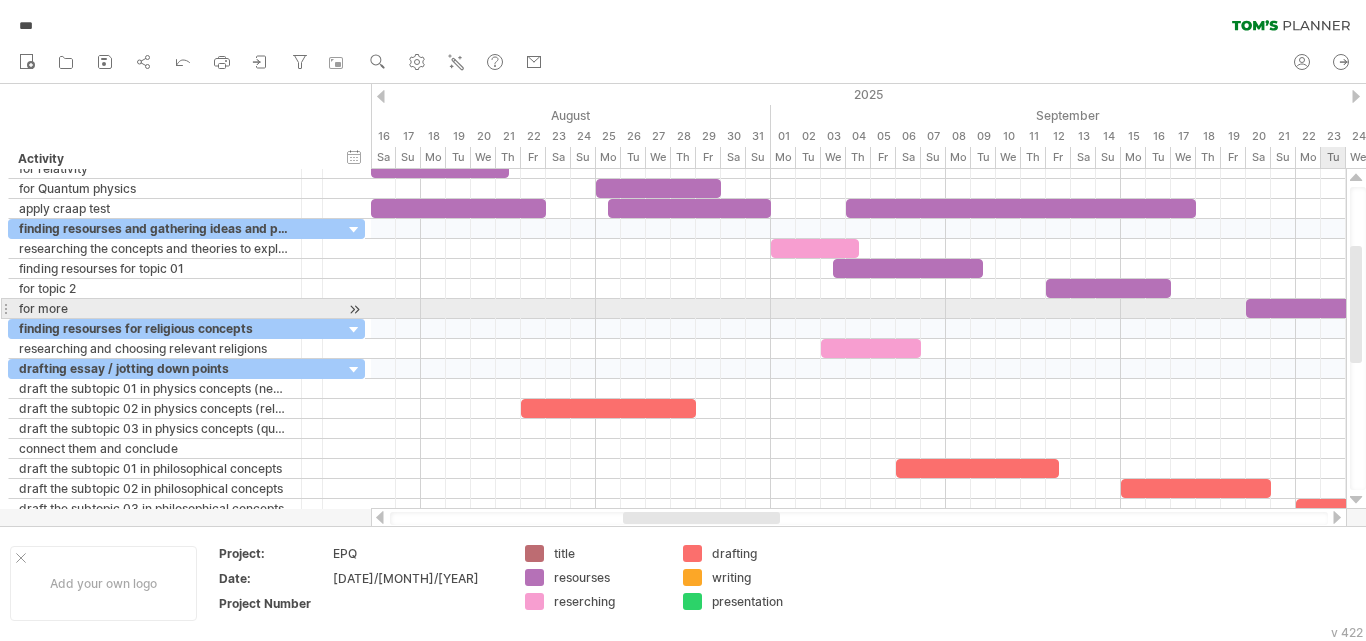 click at bounding box center (1356, 304) 